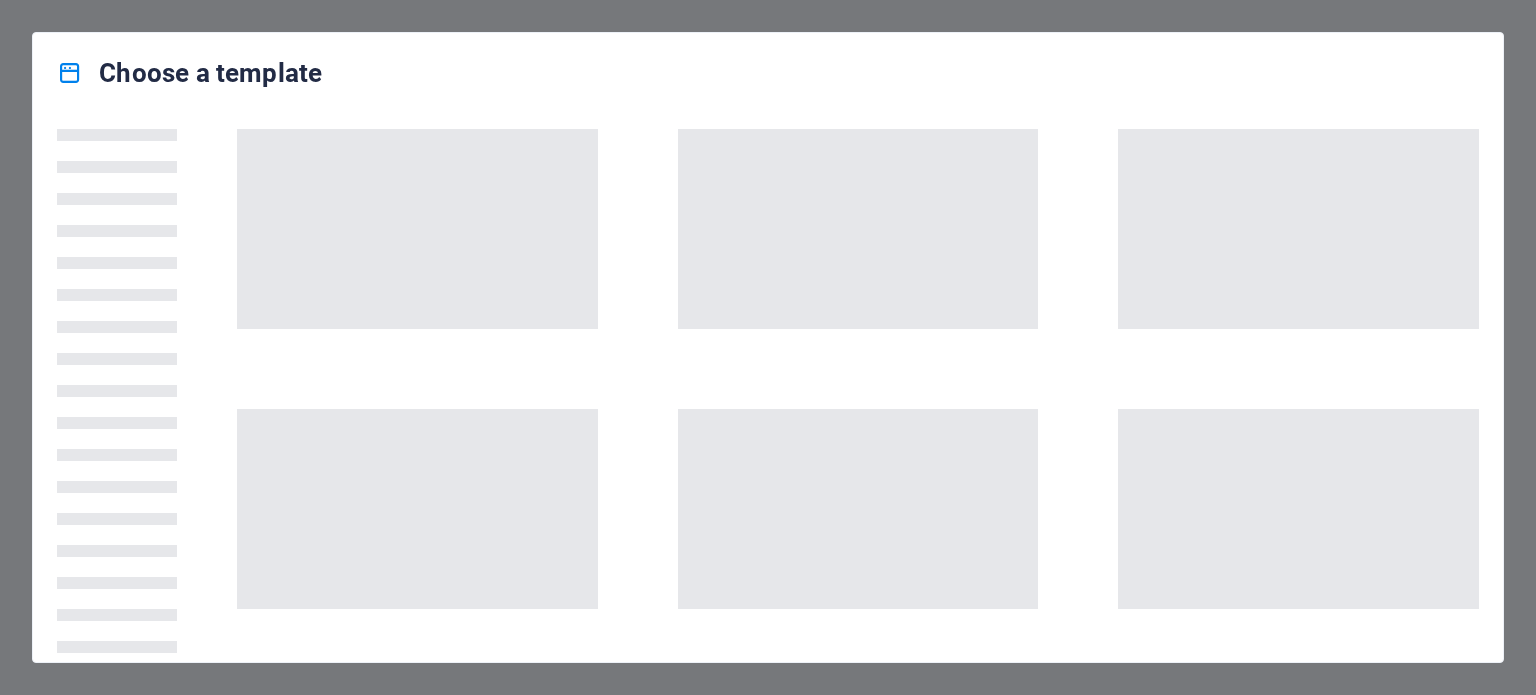 scroll, scrollTop: 0, scrollLeft: 0, axis: both 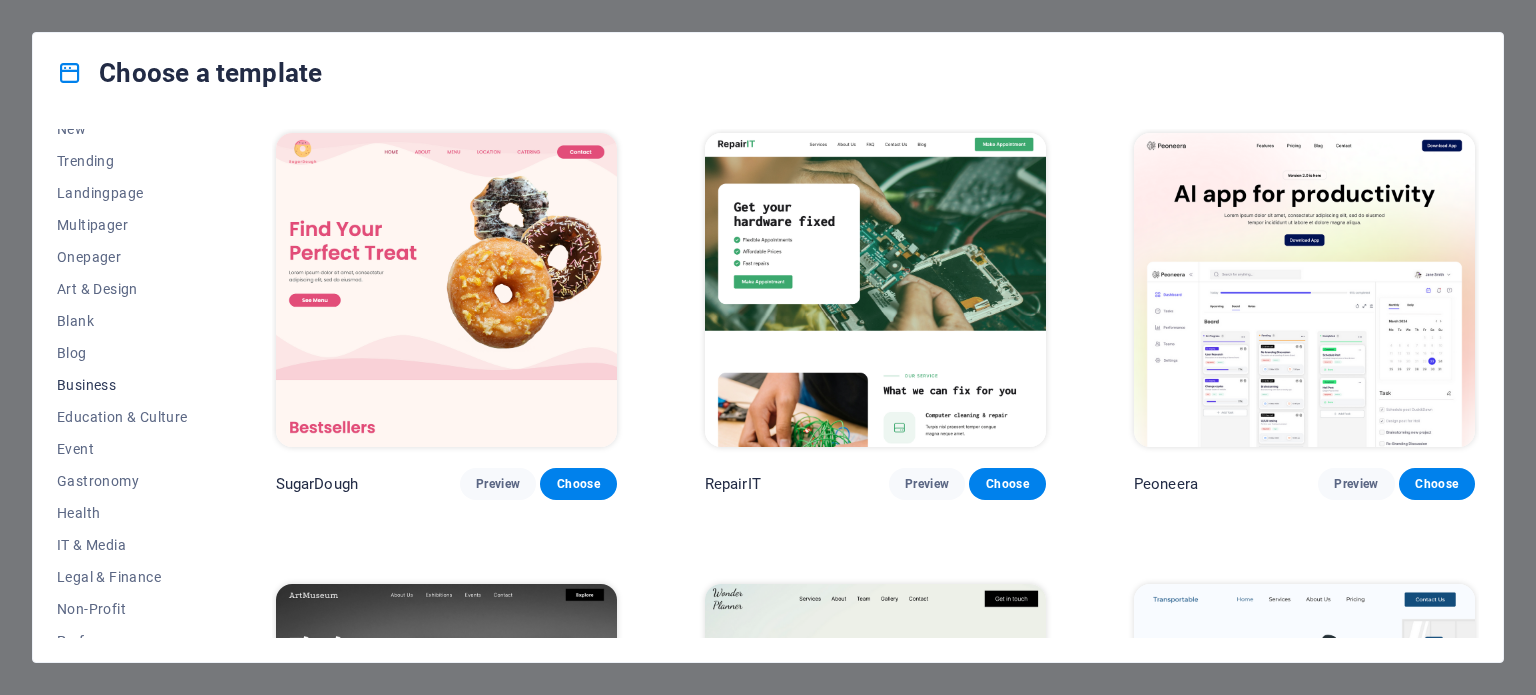 click on "Business" at bounding box center (122, 385) 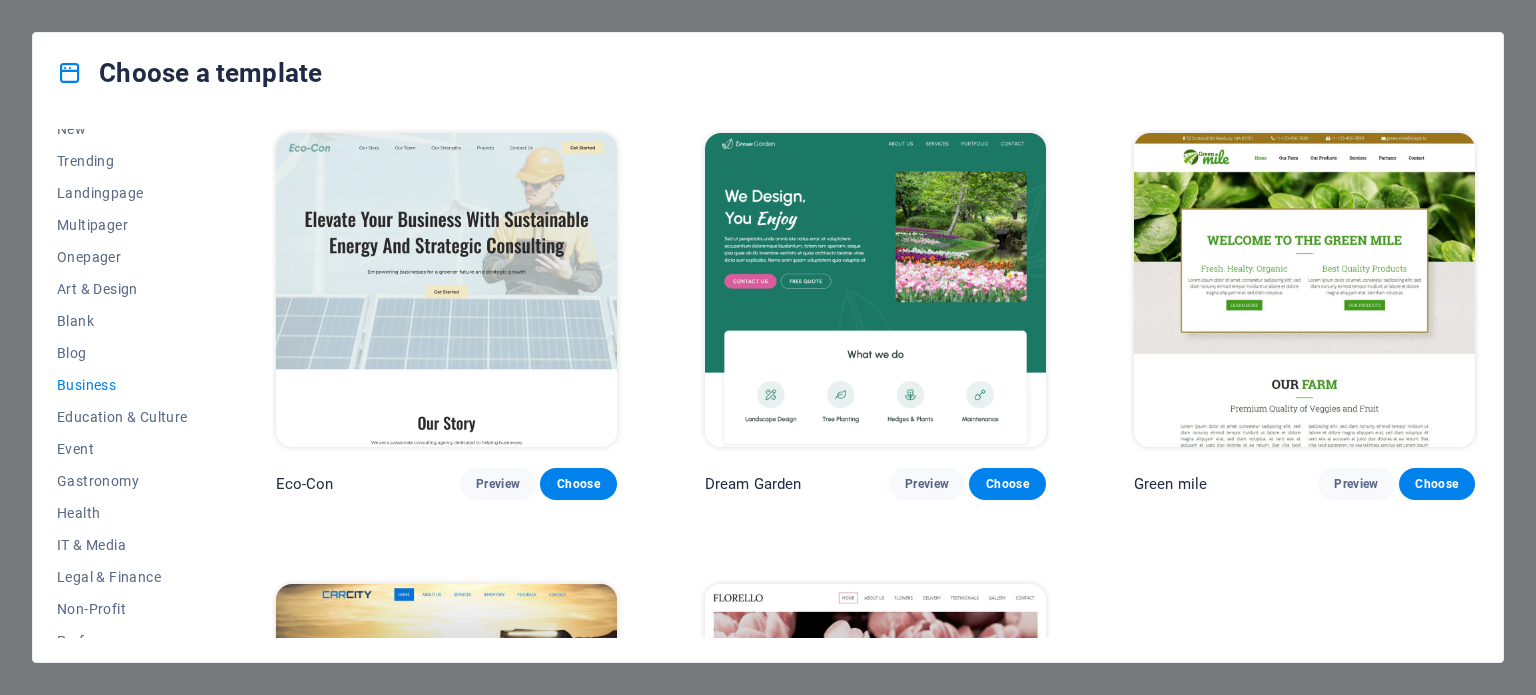 type 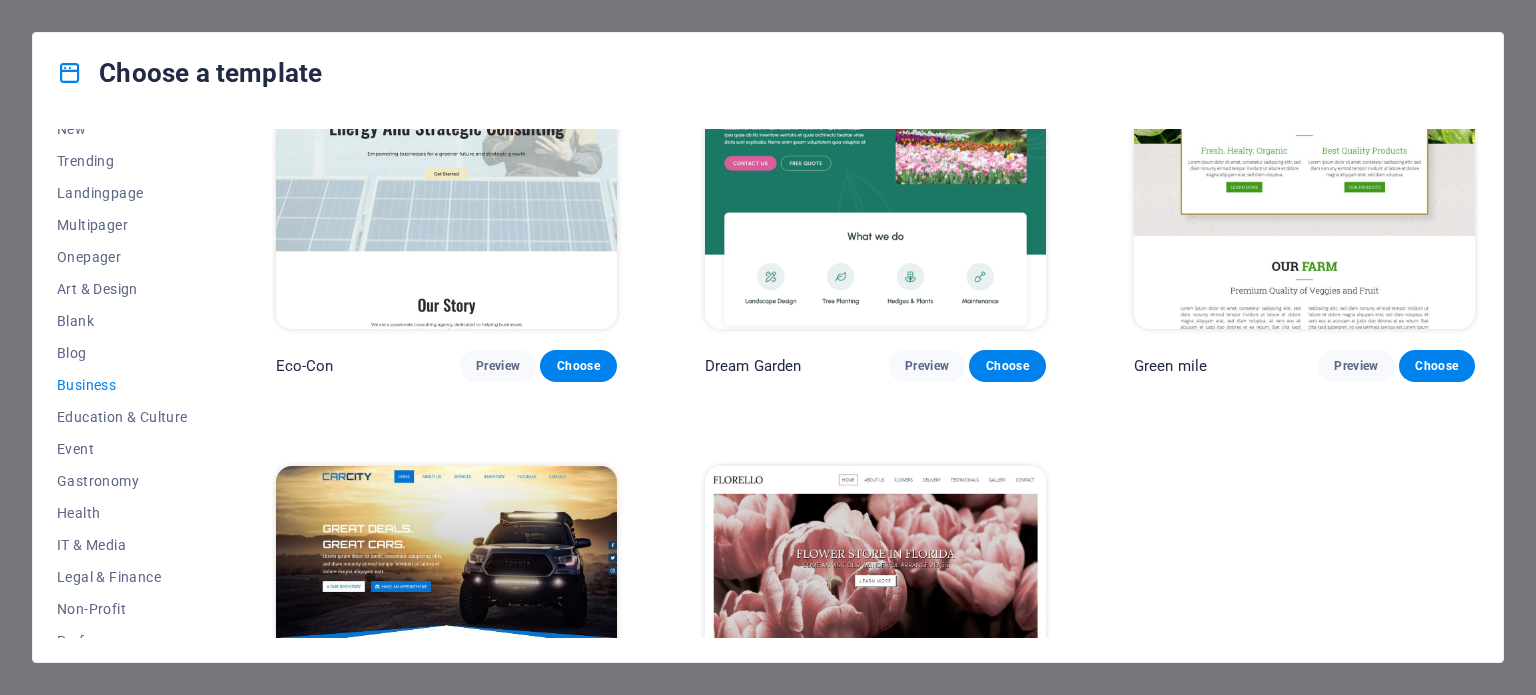scroll, scrollTop: 119, scrollLeft: 0, axis: vertical 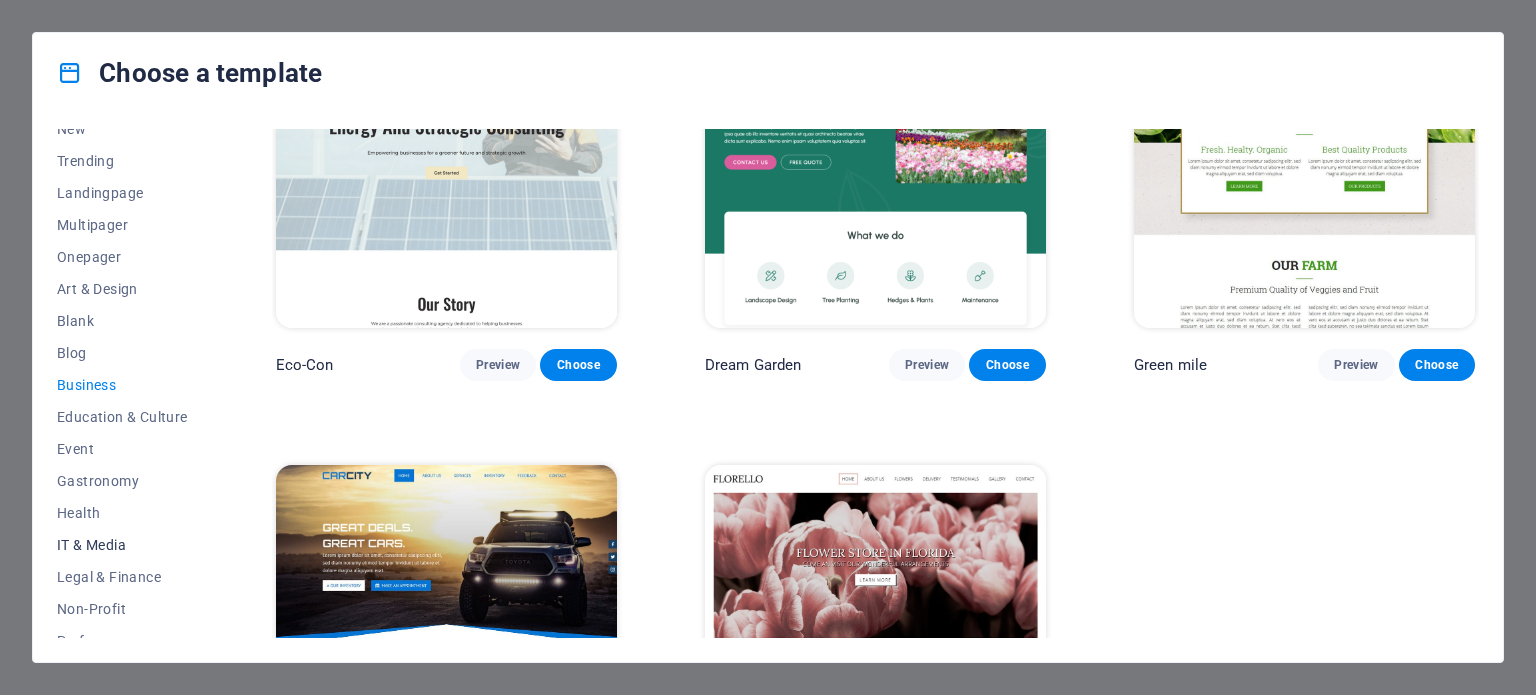 click on "IT & Media" at bounding box center (122, 545) 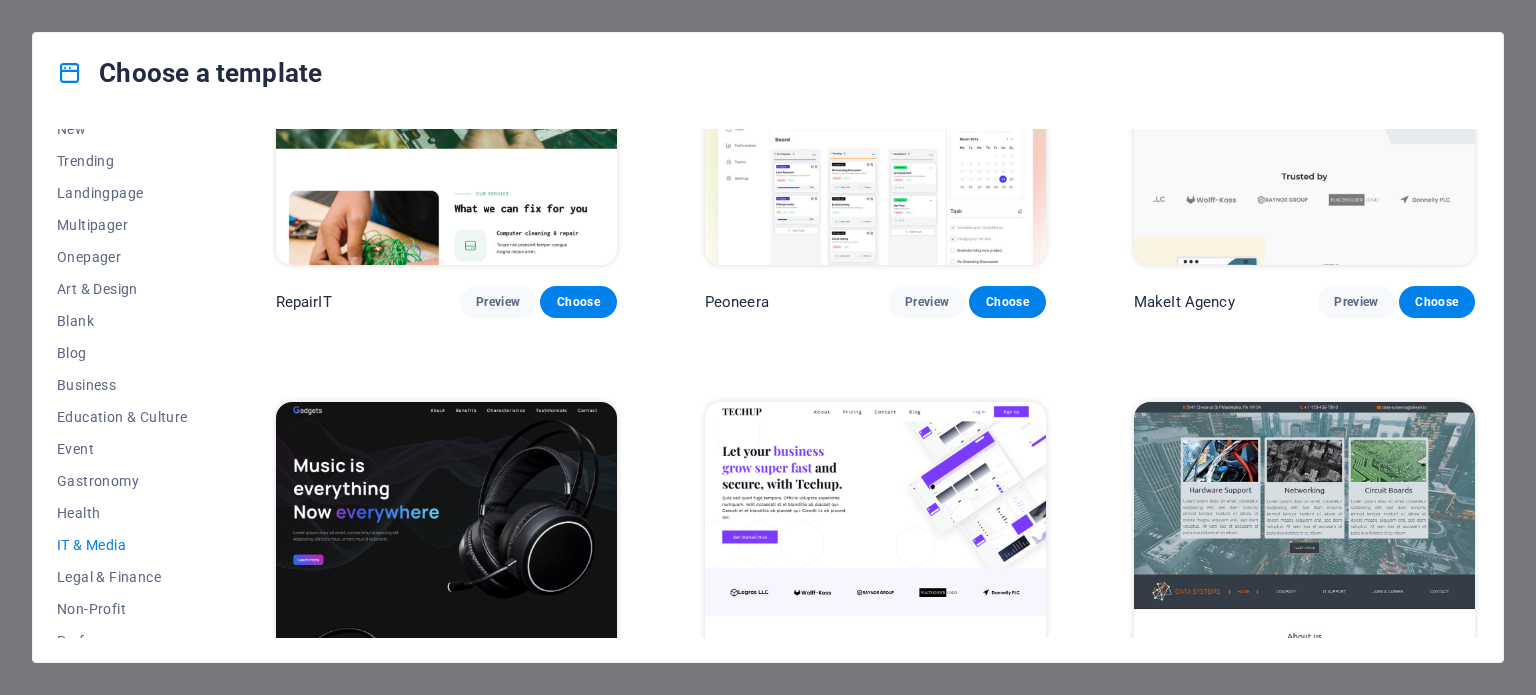 scroll, scrollTop: 56, scrollLeft: 0, axis: vertical 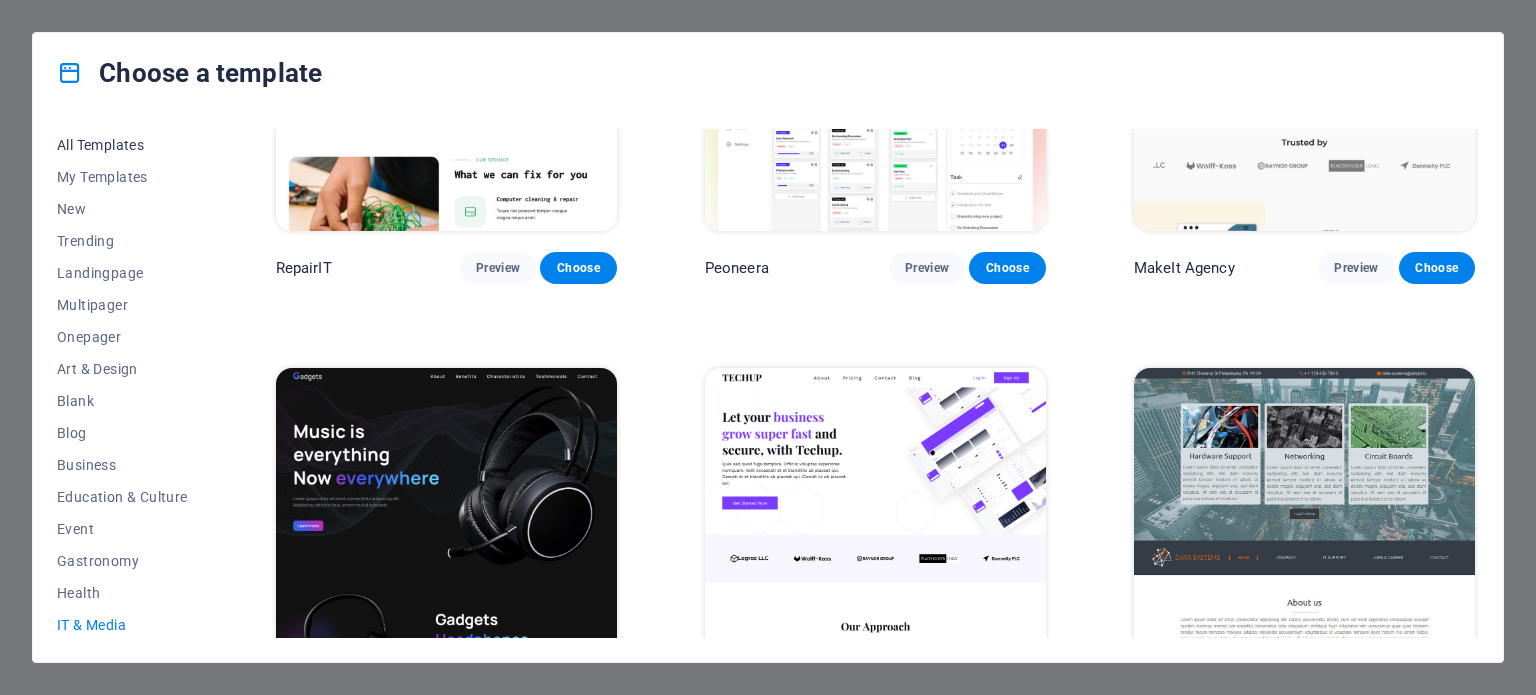 click on "All Templates" at bounding box center (122, 145) 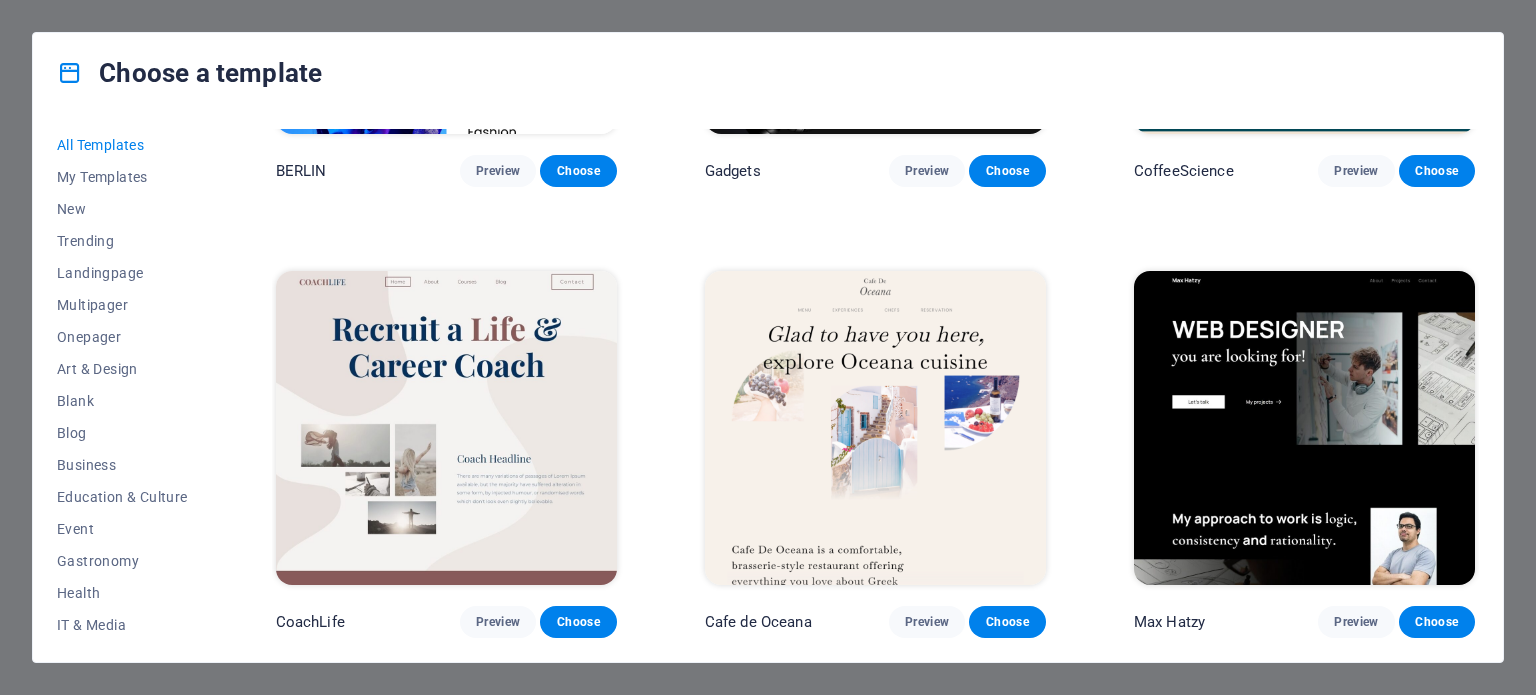 scroll, scrollTop: 5279, scrollLeft: 0, axis: vertical 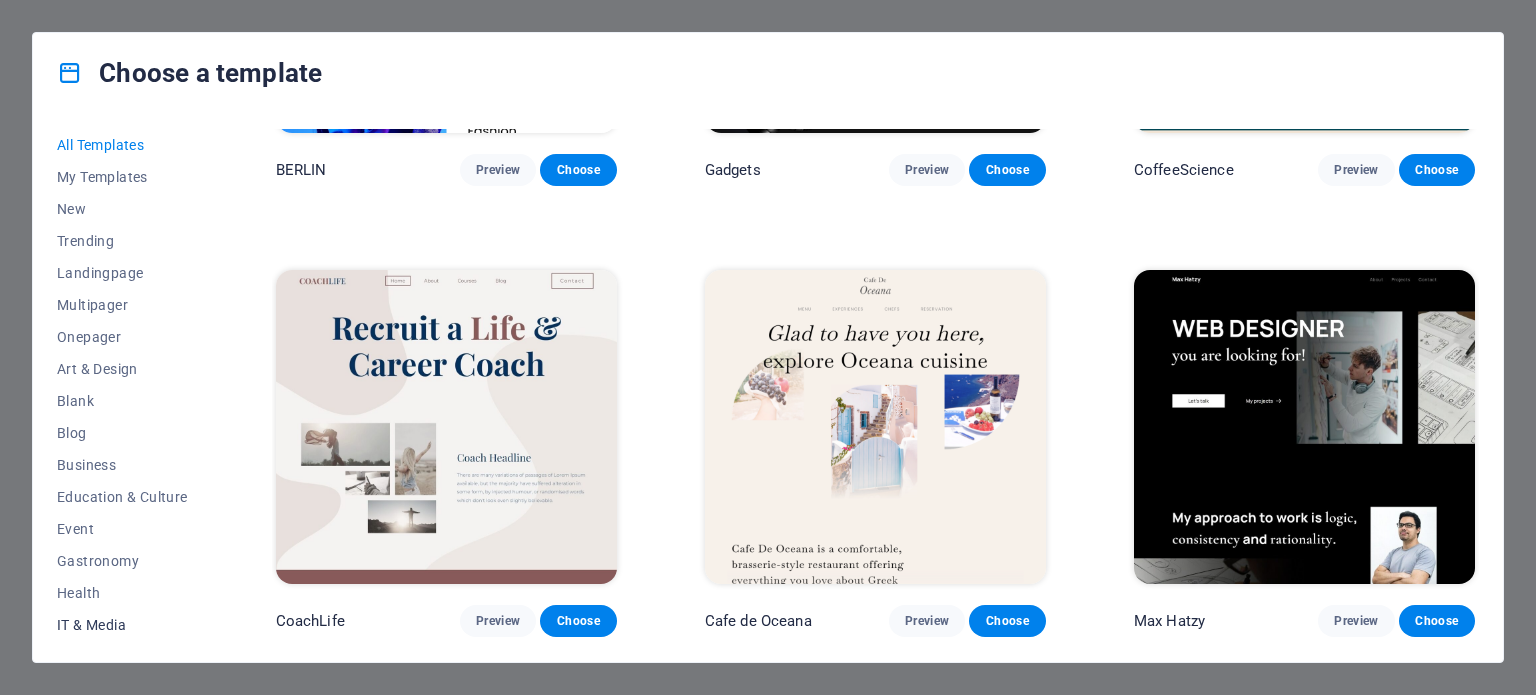 click on "IT & Media" at bounding box center (122, 625) 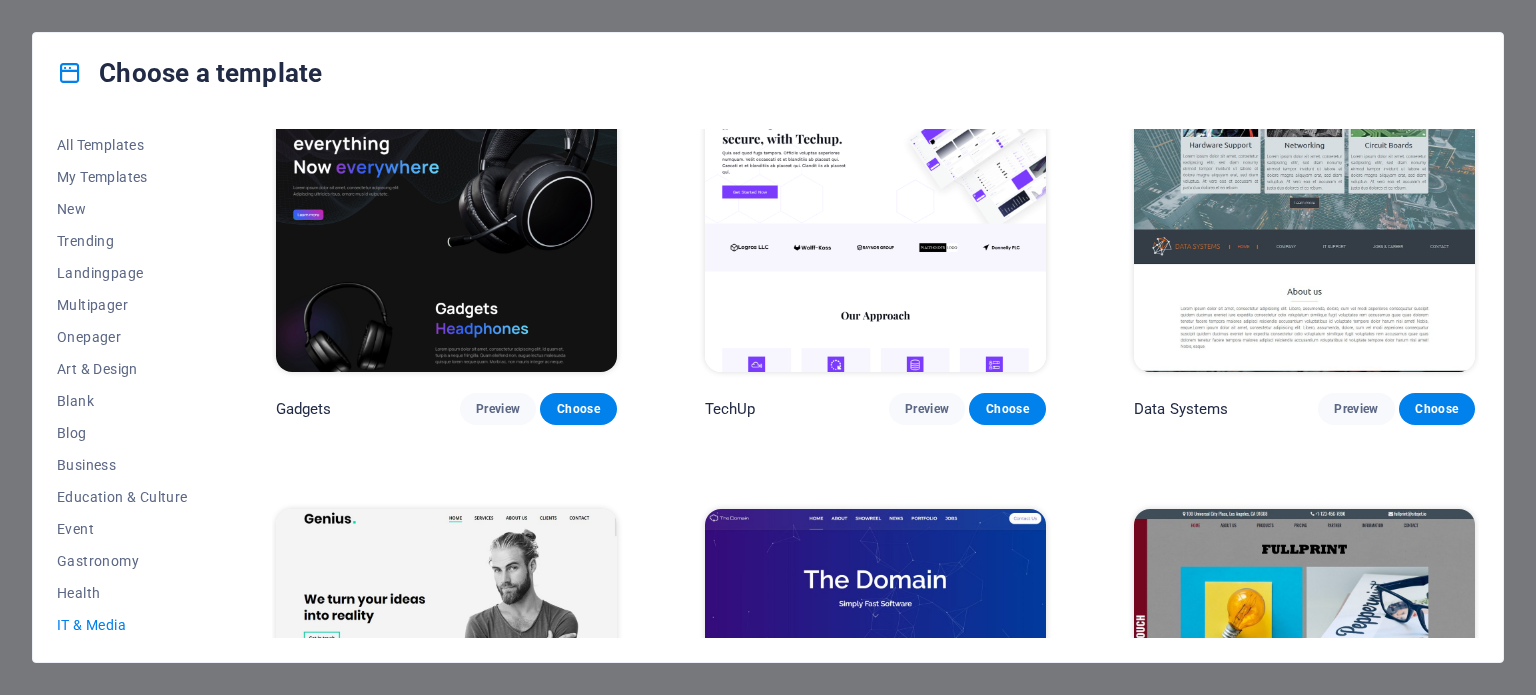 scroll, scrollTop: 528, scrollLeft: 0, axis: vertical 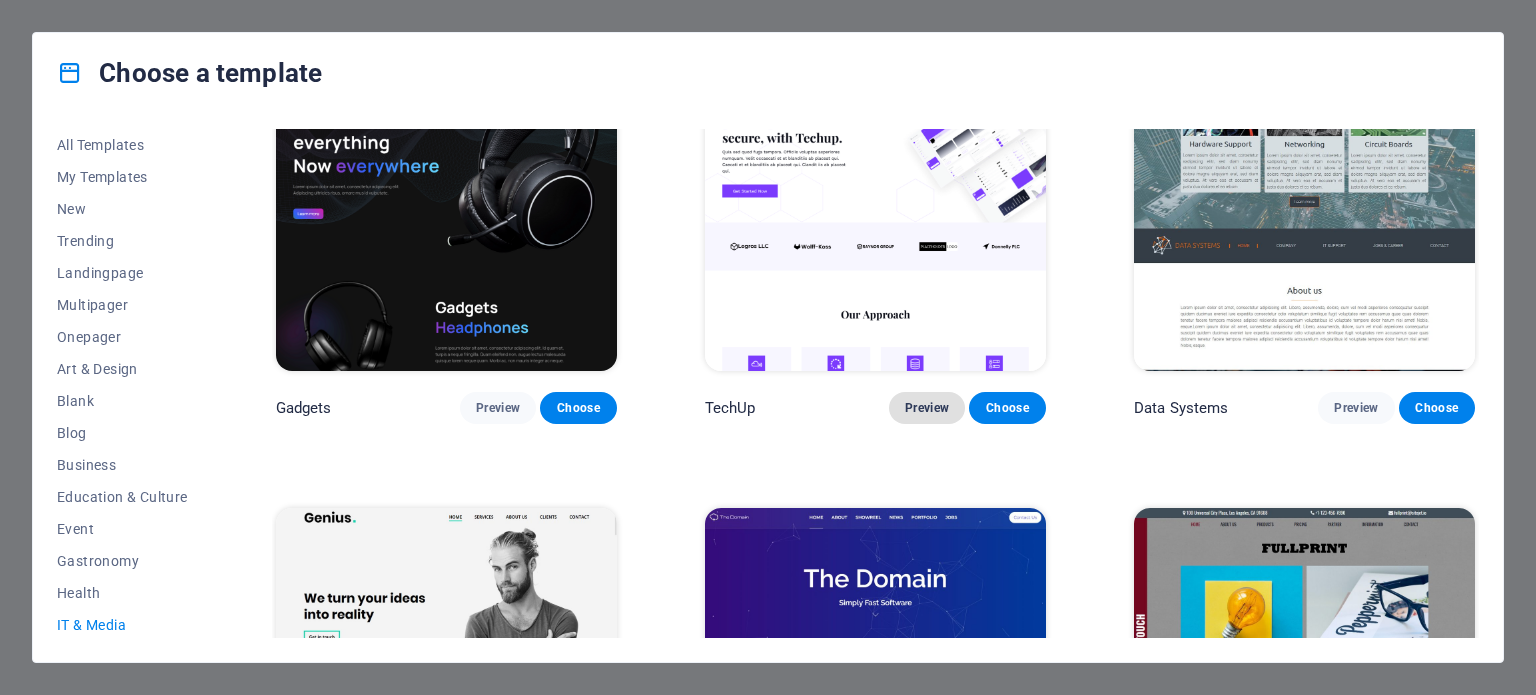 click on "Preview" at bounding box center (927, 408) 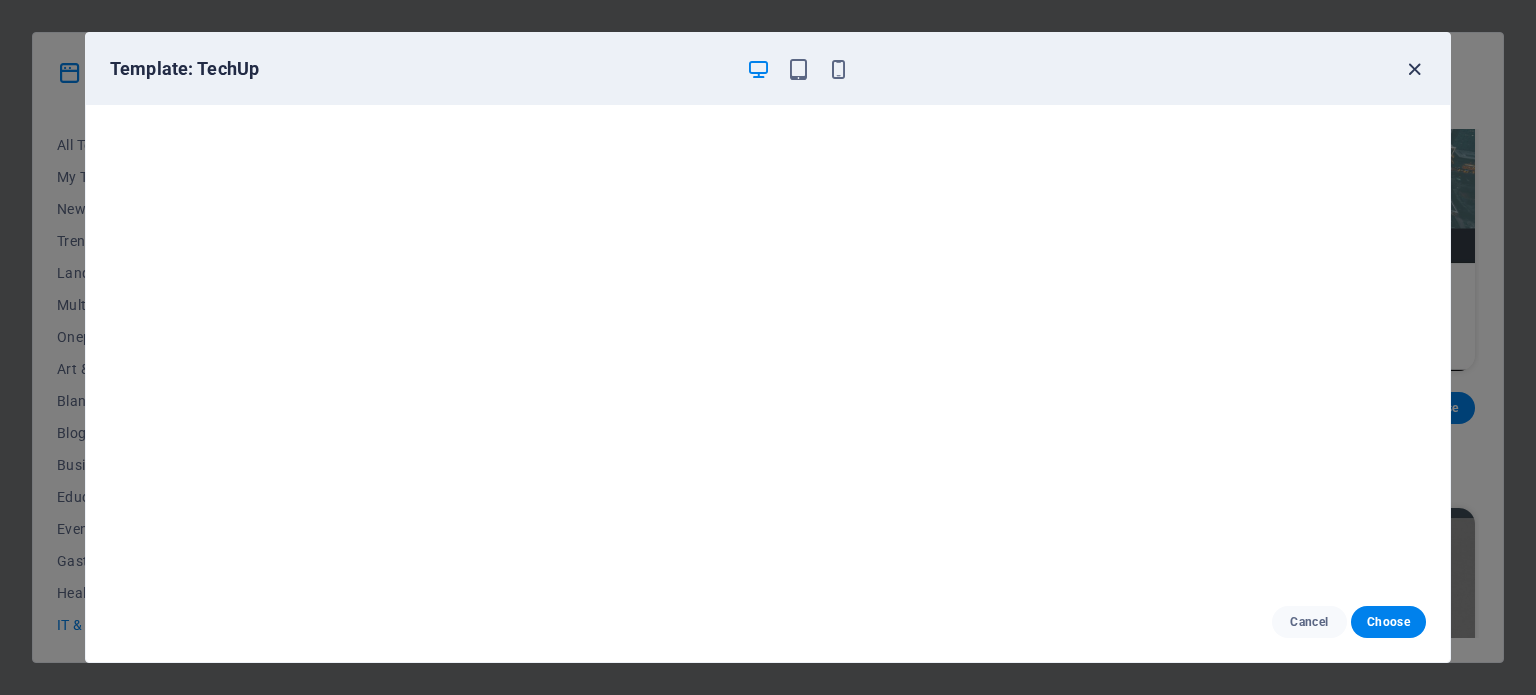click at bounding box center [1414, 69] 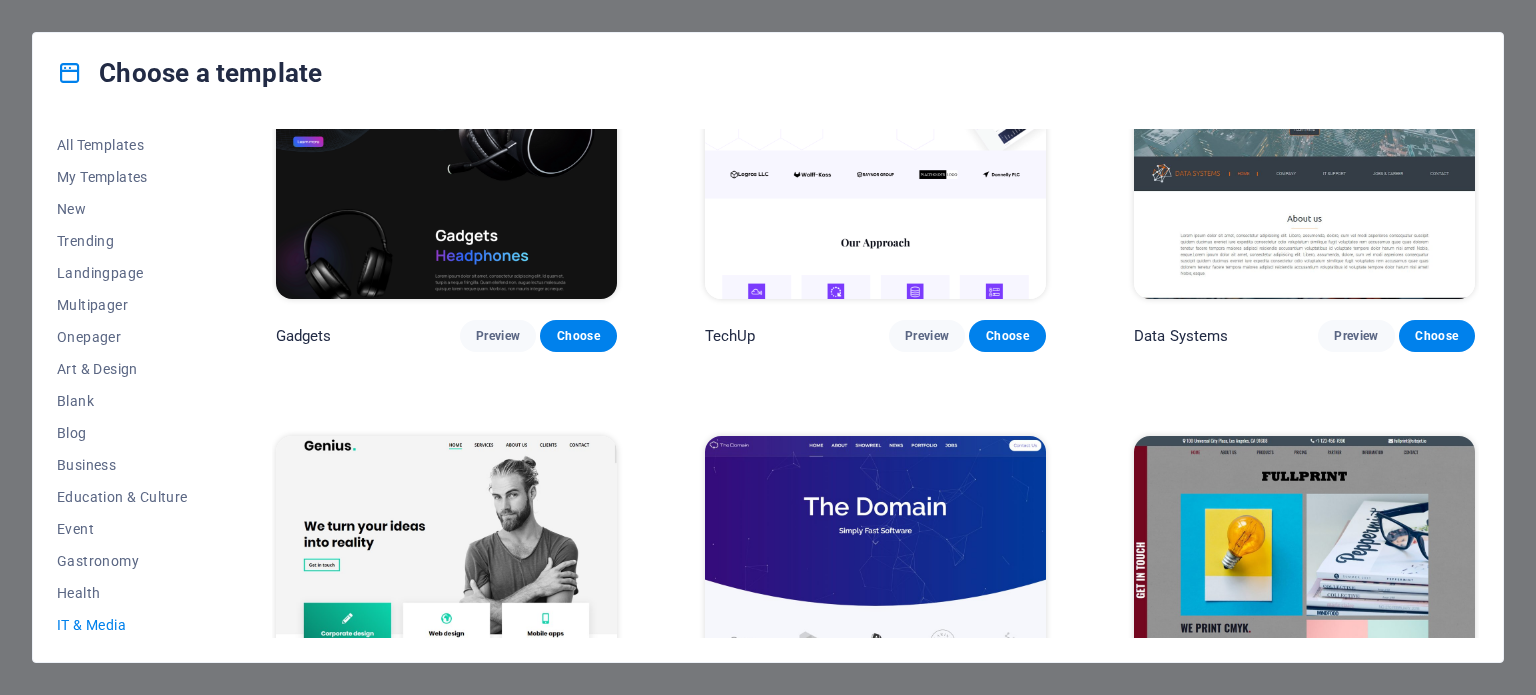 scroll, scrollTop: 912, scrollLeft: 0, axis: vertical 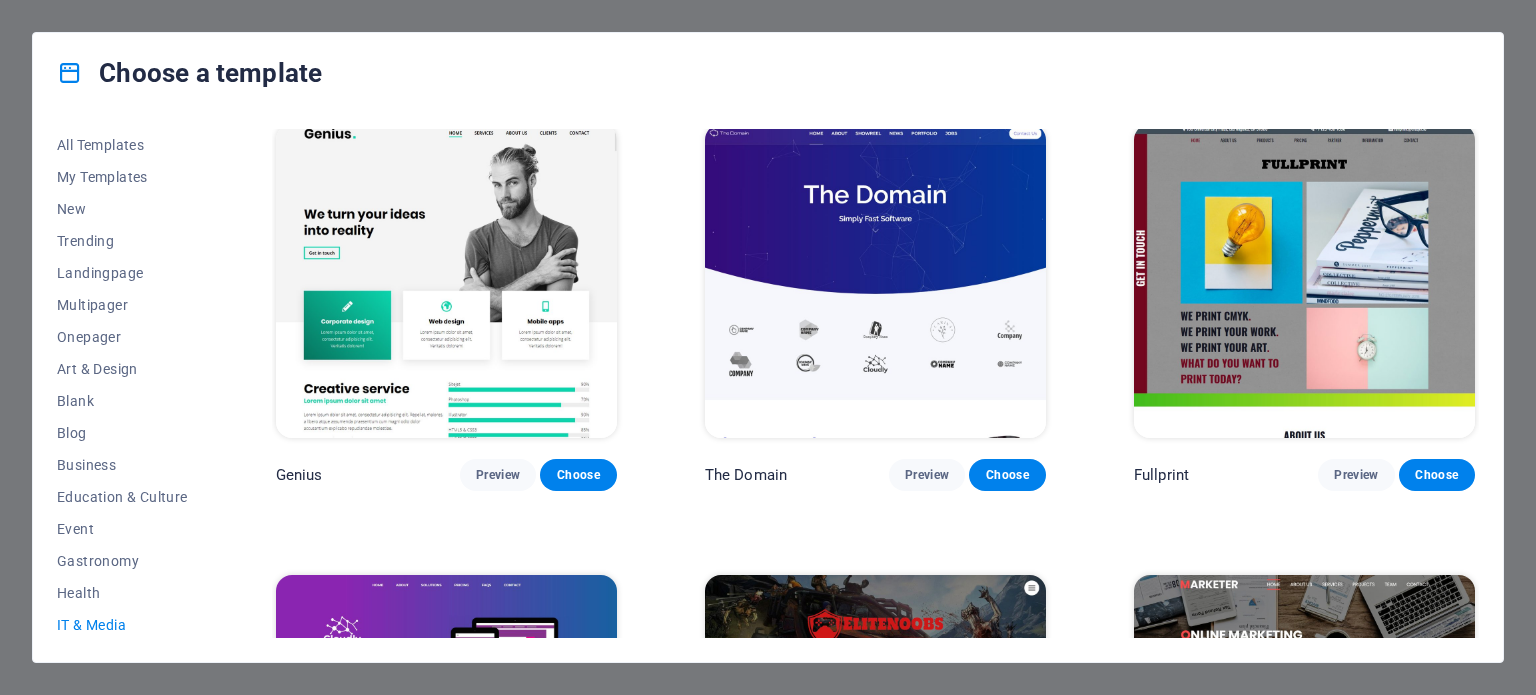 click at bounding box center (446, 281) 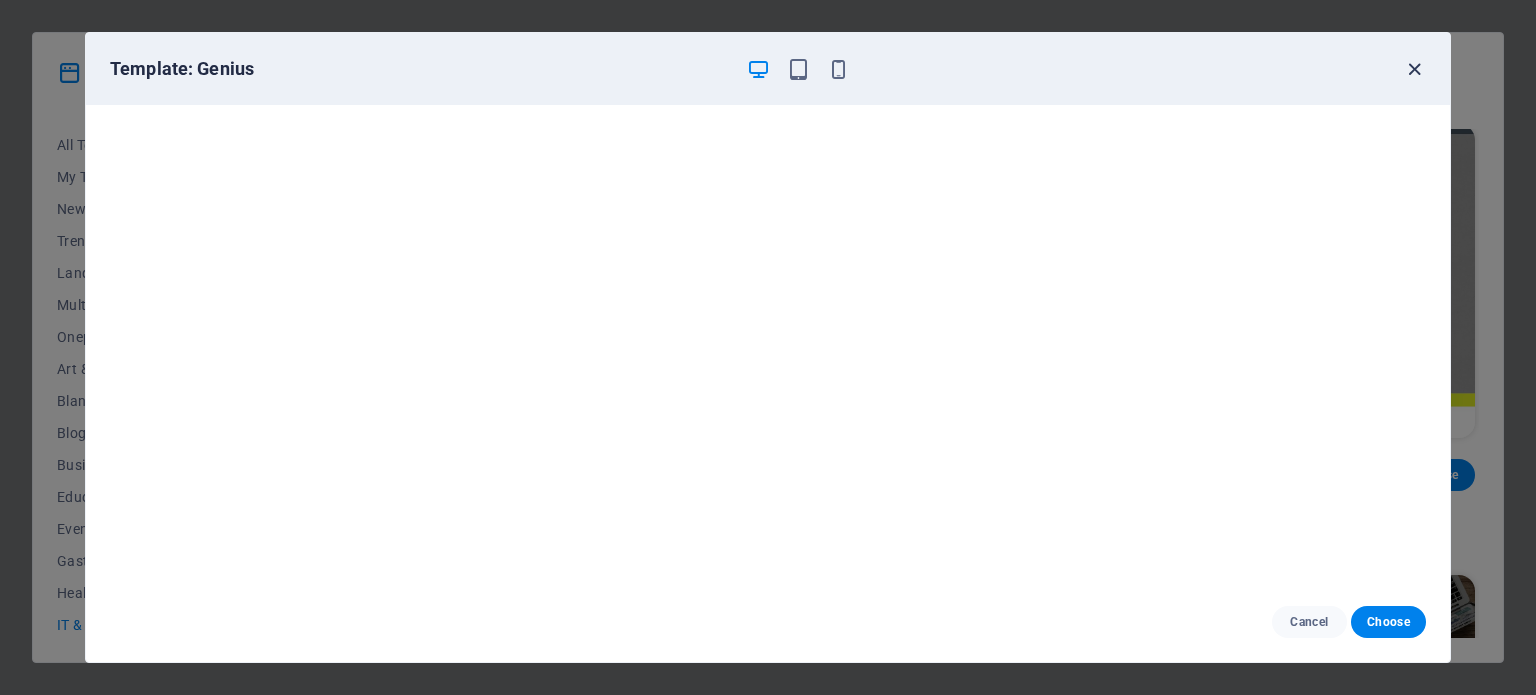 click at bounding box center (1414, 69) 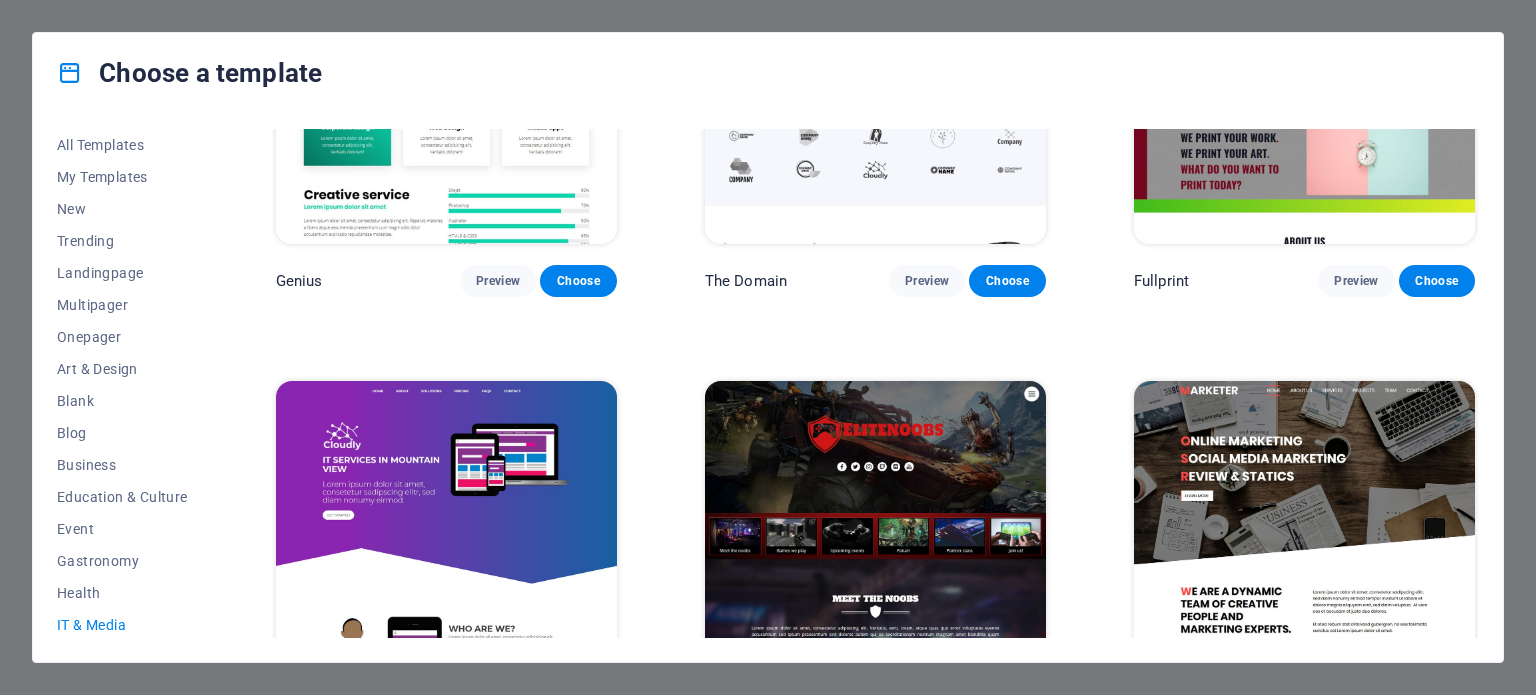 scroll, scrollTop: 1208, scrollLeft: 0, axis: vertical 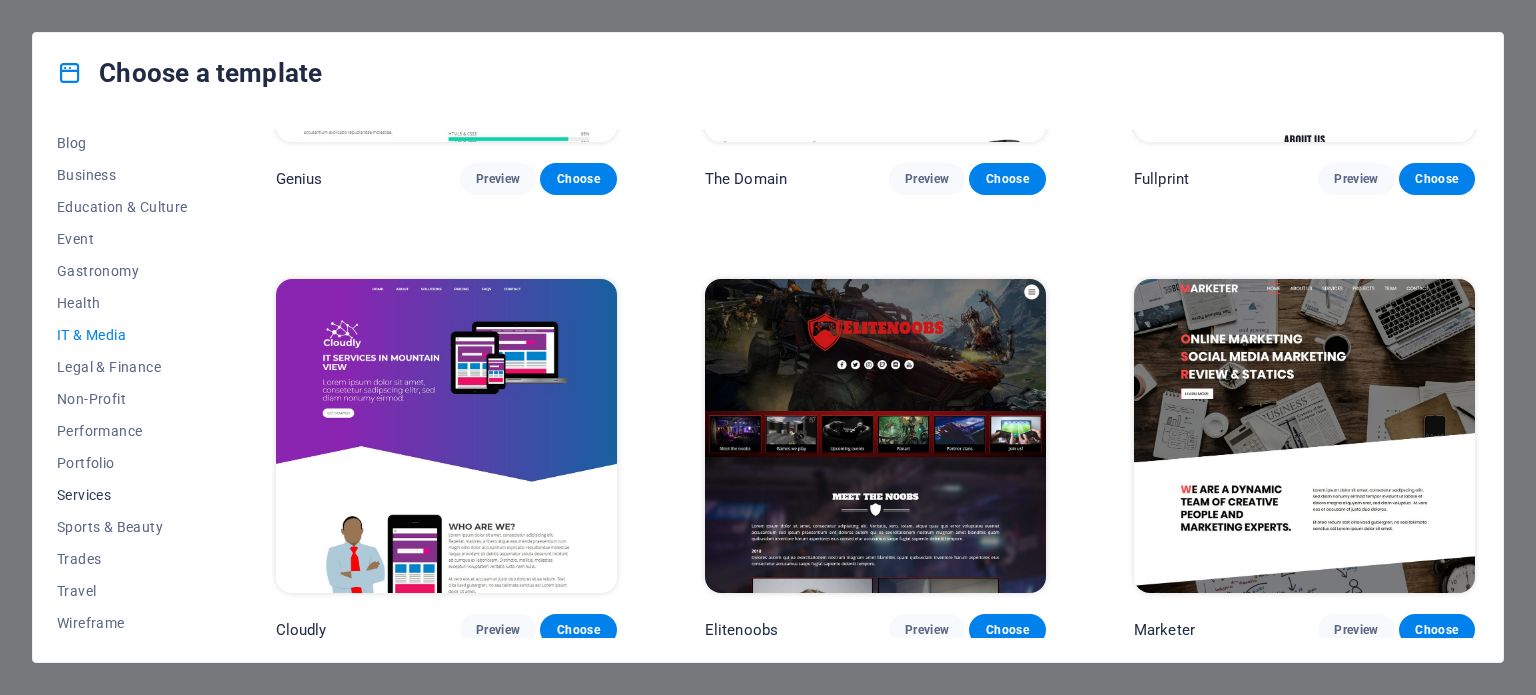 click on "Services" at bounding box center [122, 495] 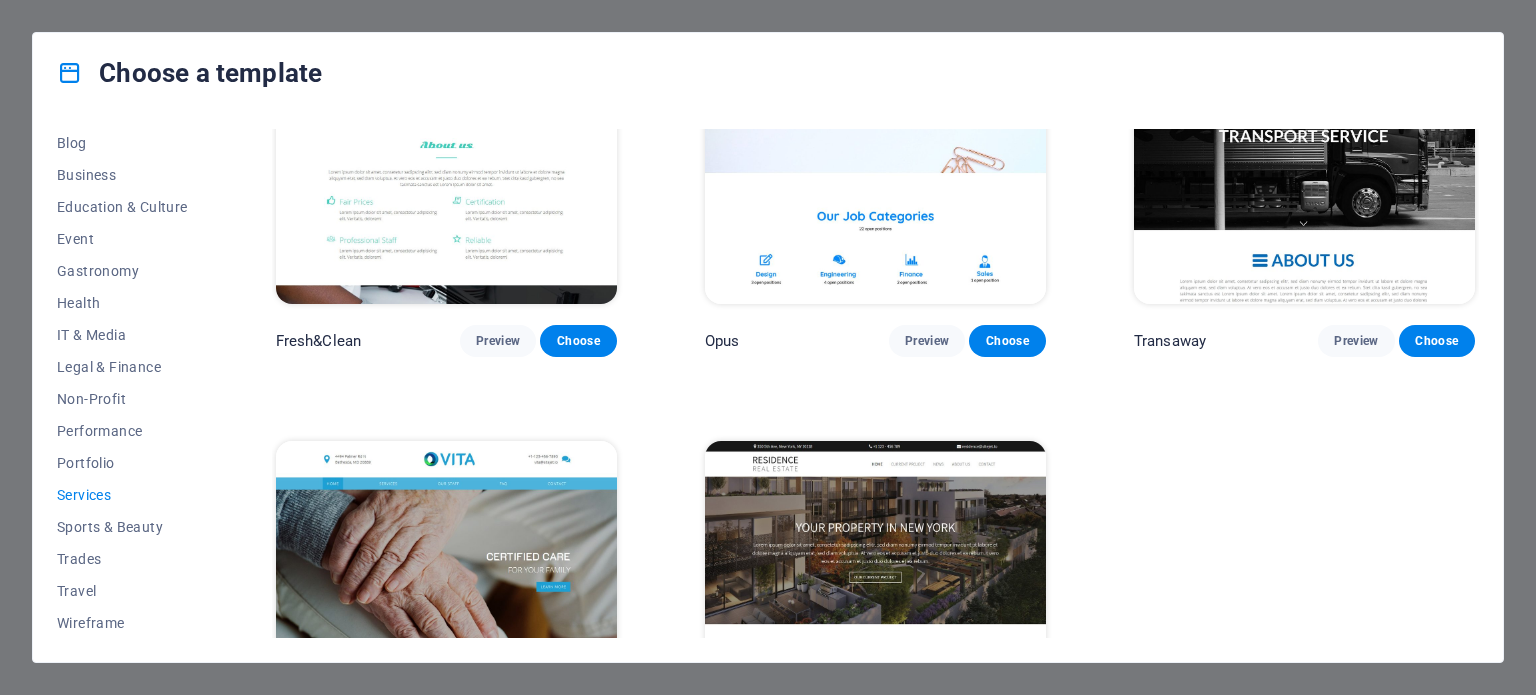 scroll, scrollTop: 2399, scrollLeft: 0, axis: vertical 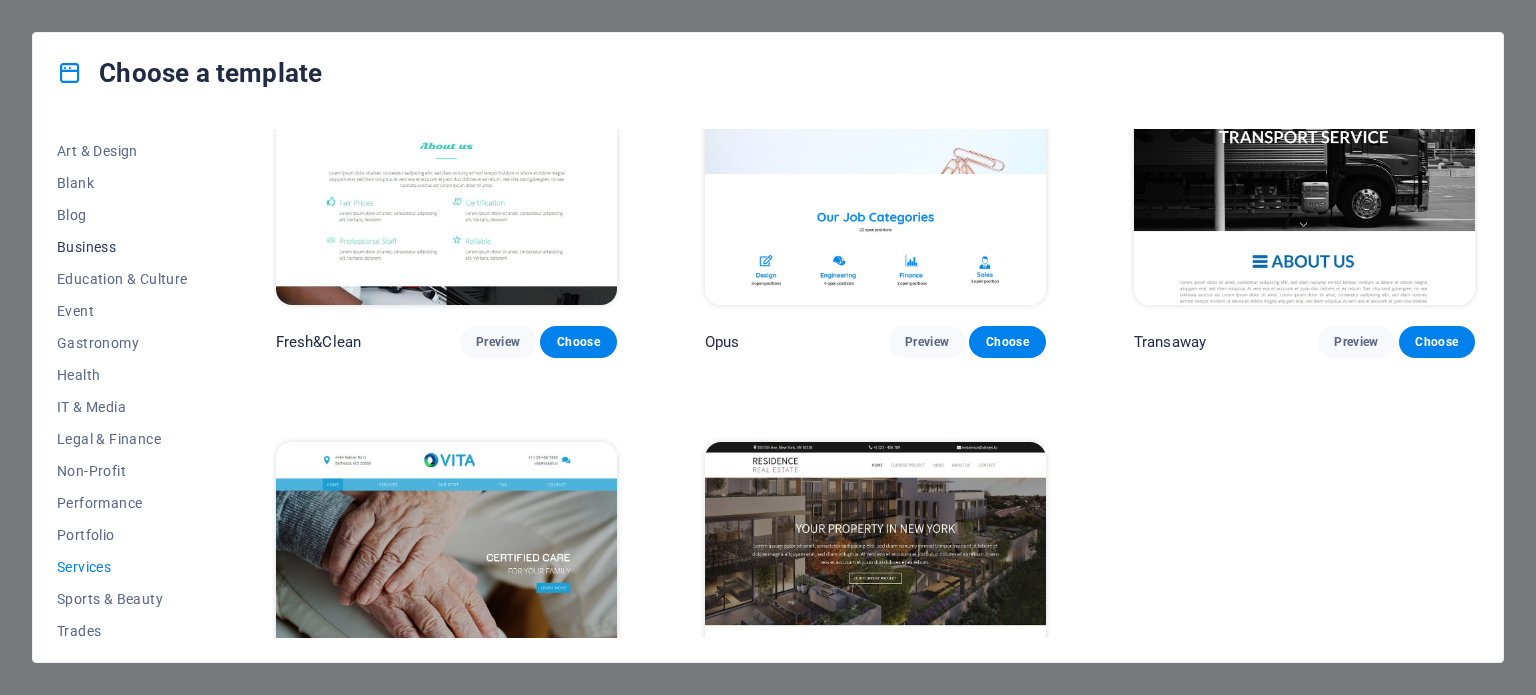 click on "Business" at bounding box center [122, 247] 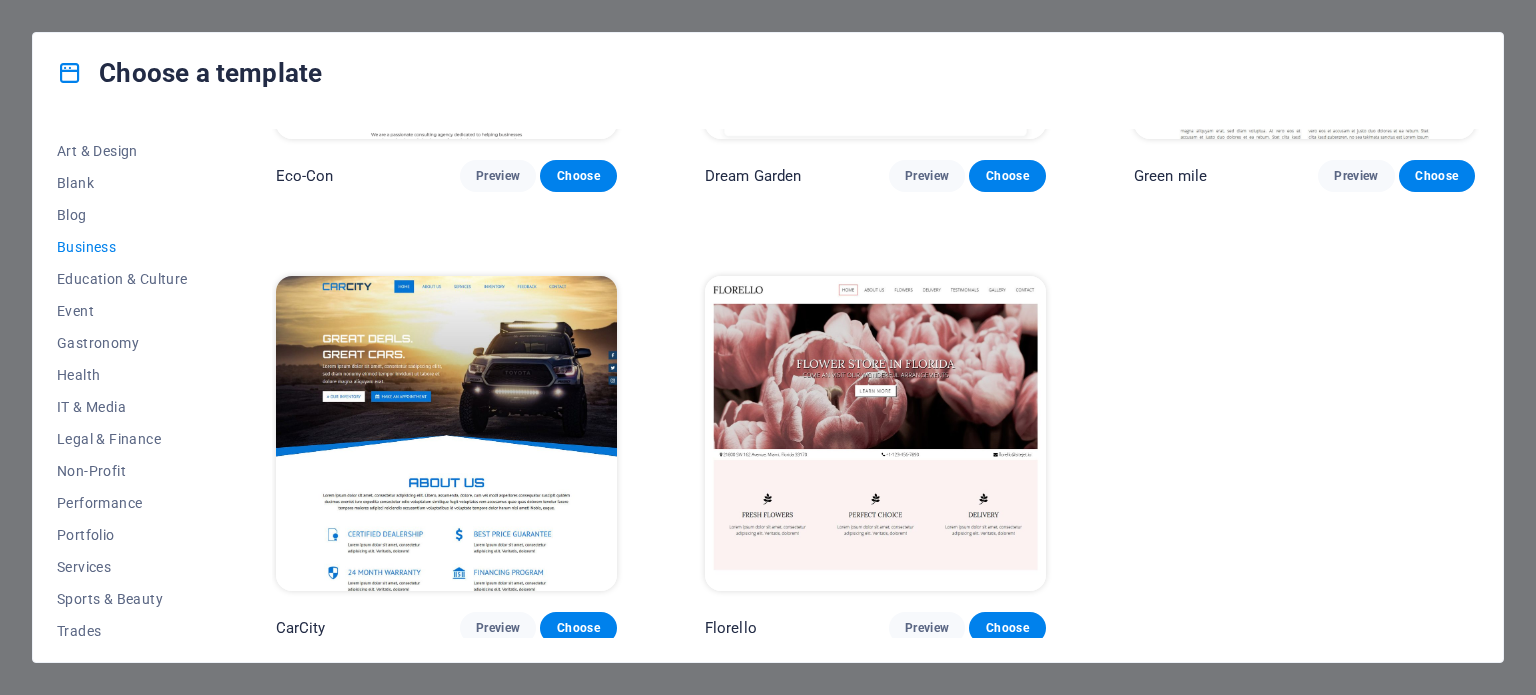 scroll, scrollTop: 0, scrollLeft: 0, axis: both 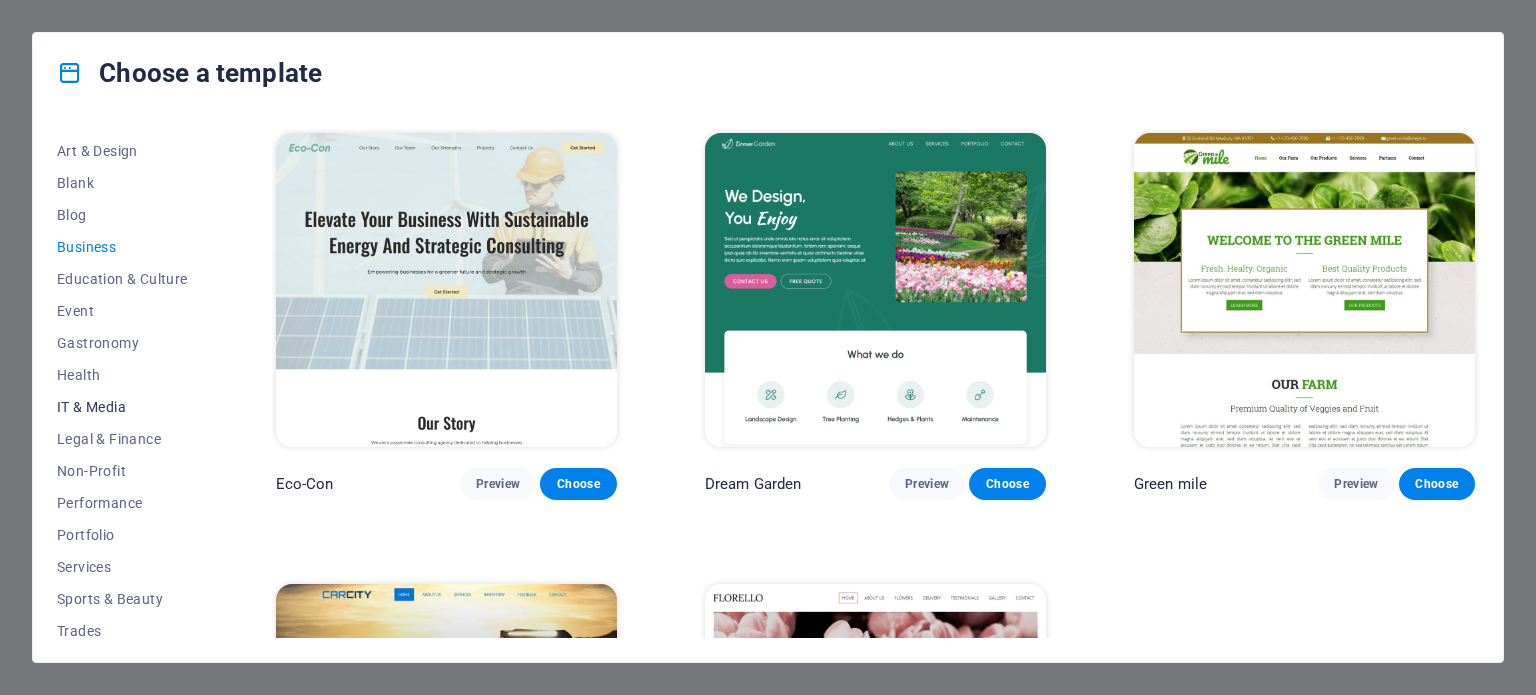 click on "IT & Media" at bounding box center [122, 407] 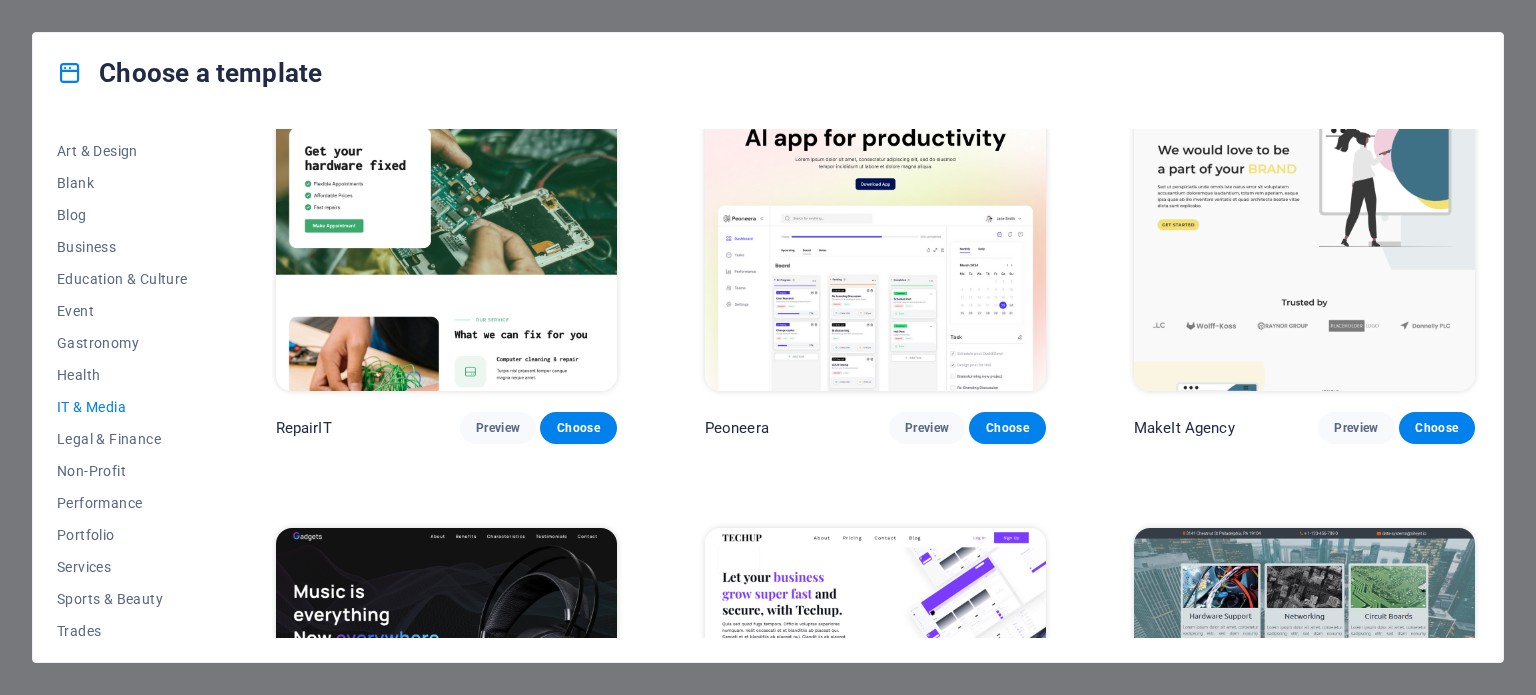 scroll, scrollTop: 58, scrollLeft: 0, axis: vertical 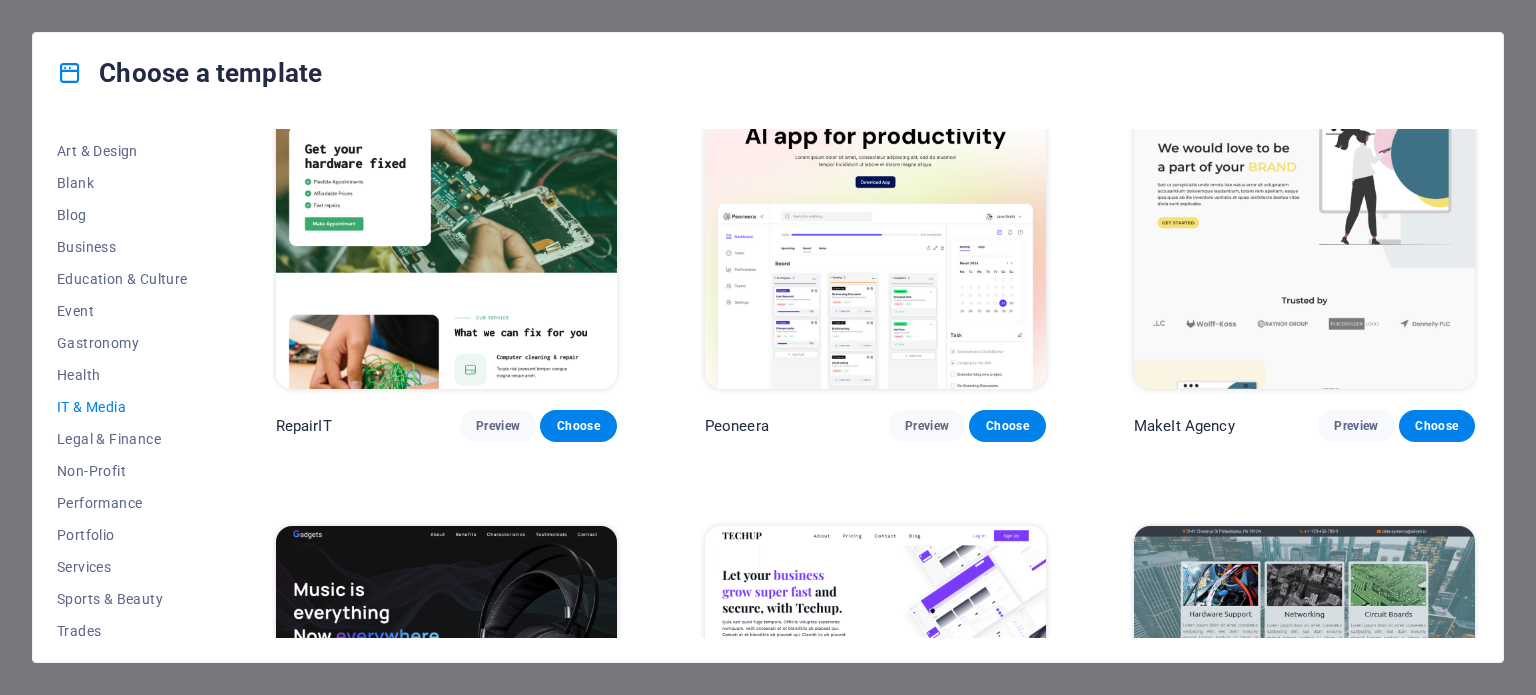 click at bounding box center [1304, 232] 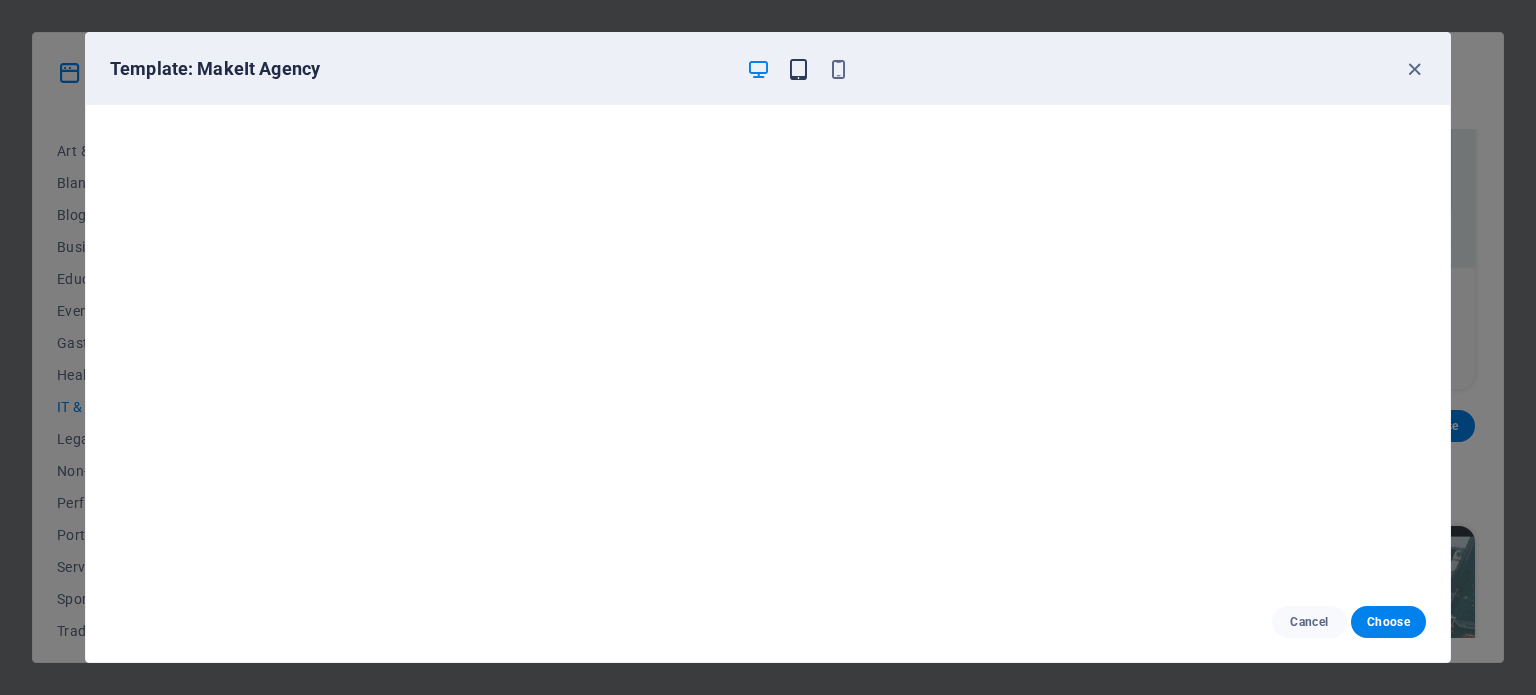 click at bounding box center [798, 69] 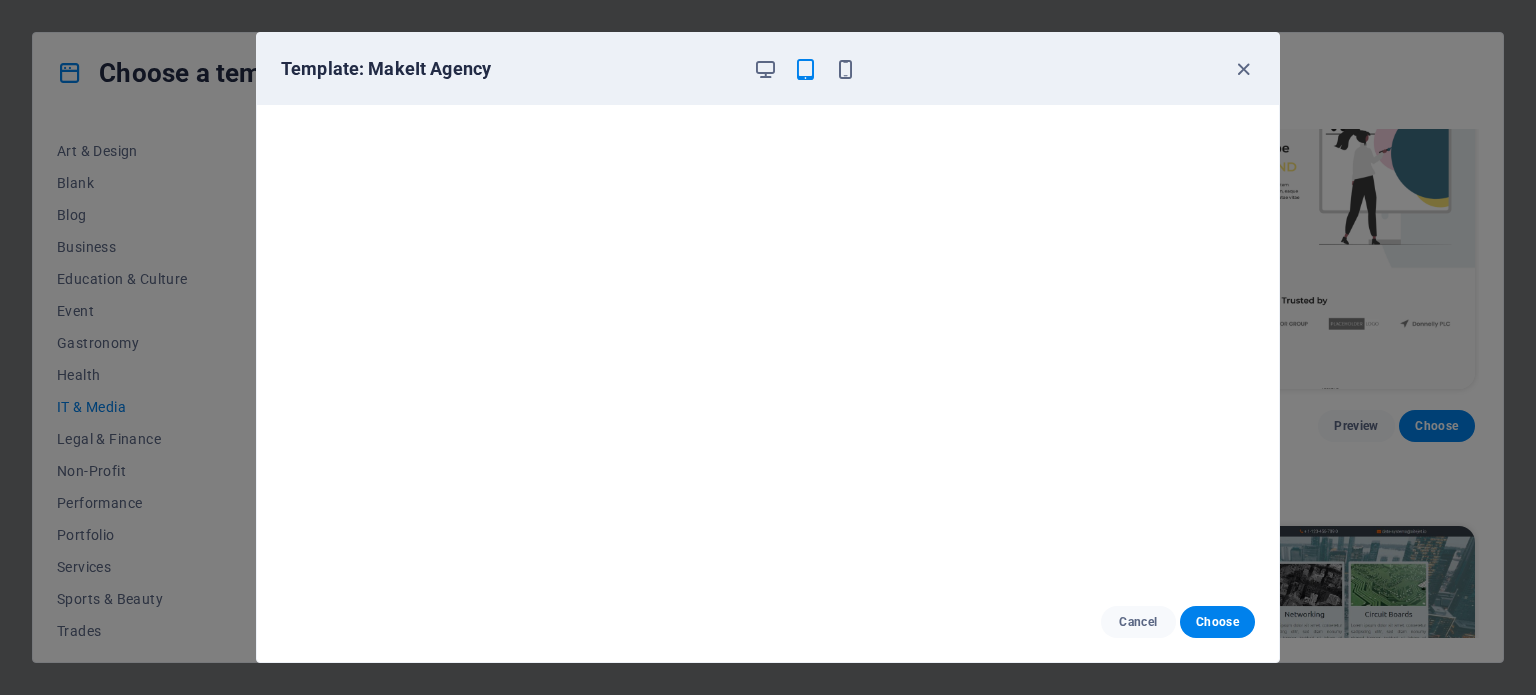 click at bounding box center (805, 69) 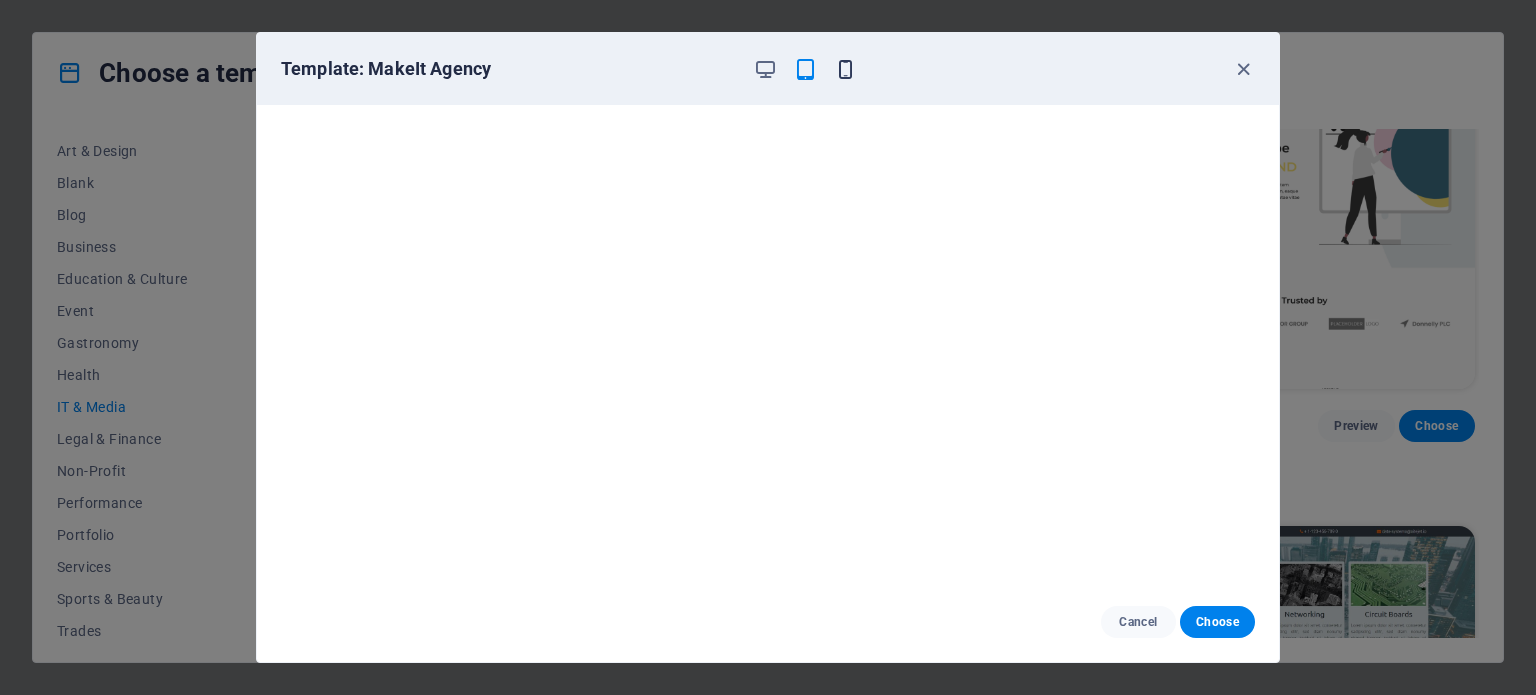 click at bounding box center (845, 69) 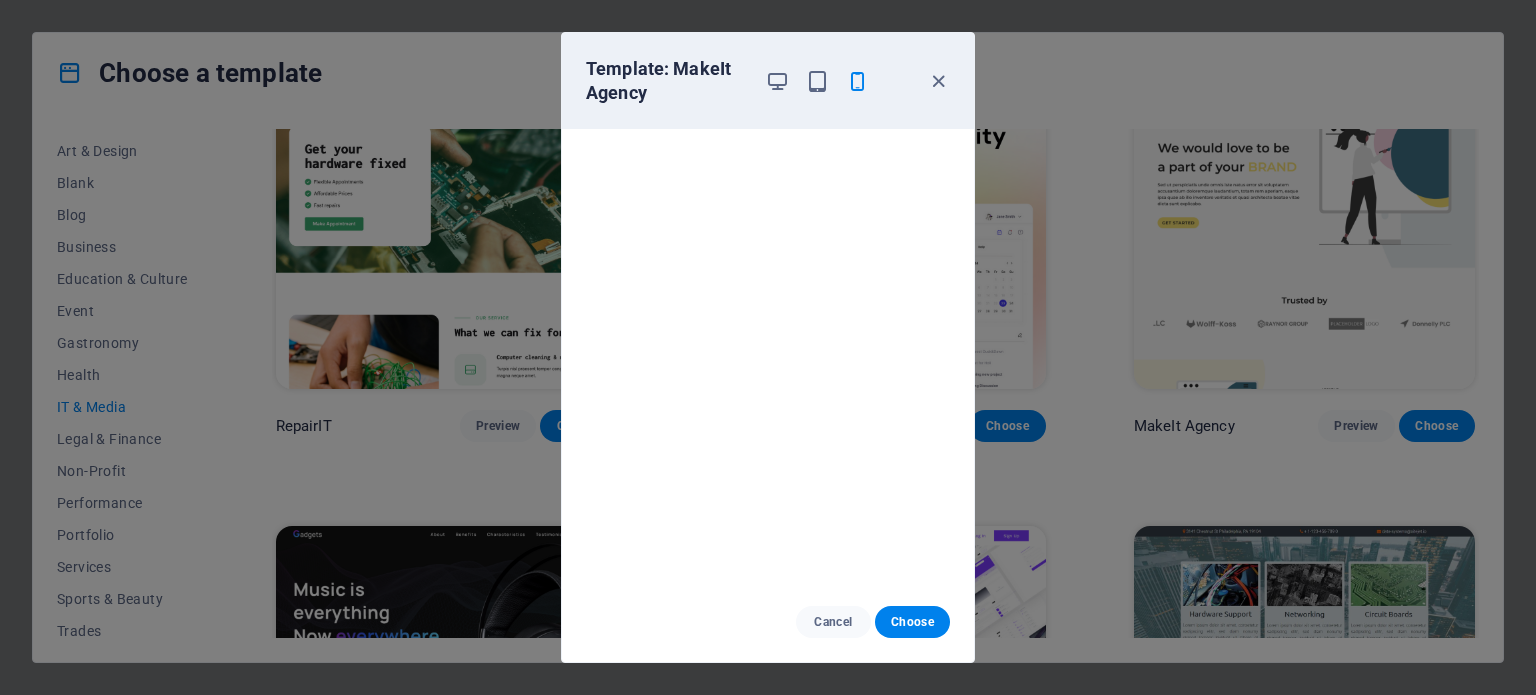scroll, scrollTop: 5, scrollLeft: 0, axis: vertical 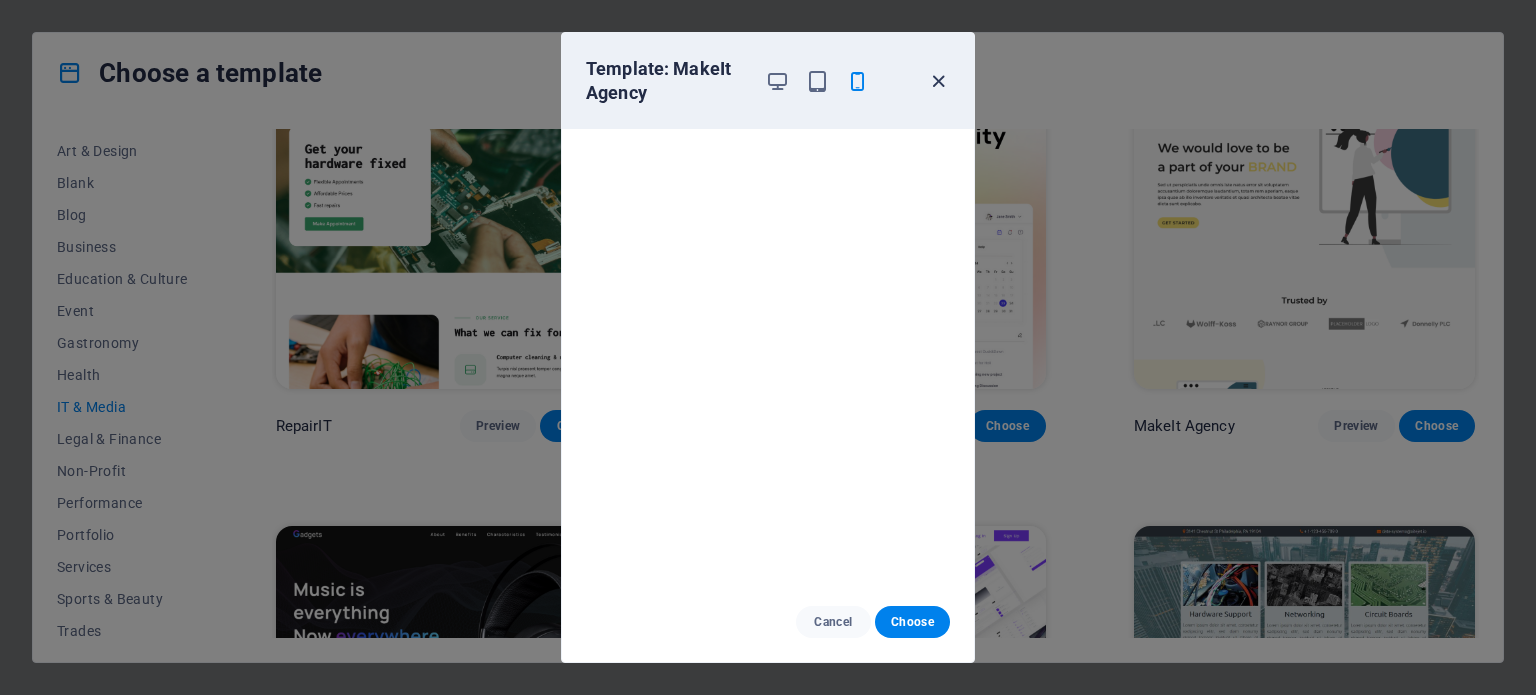 click at bounding box center (938, 81) 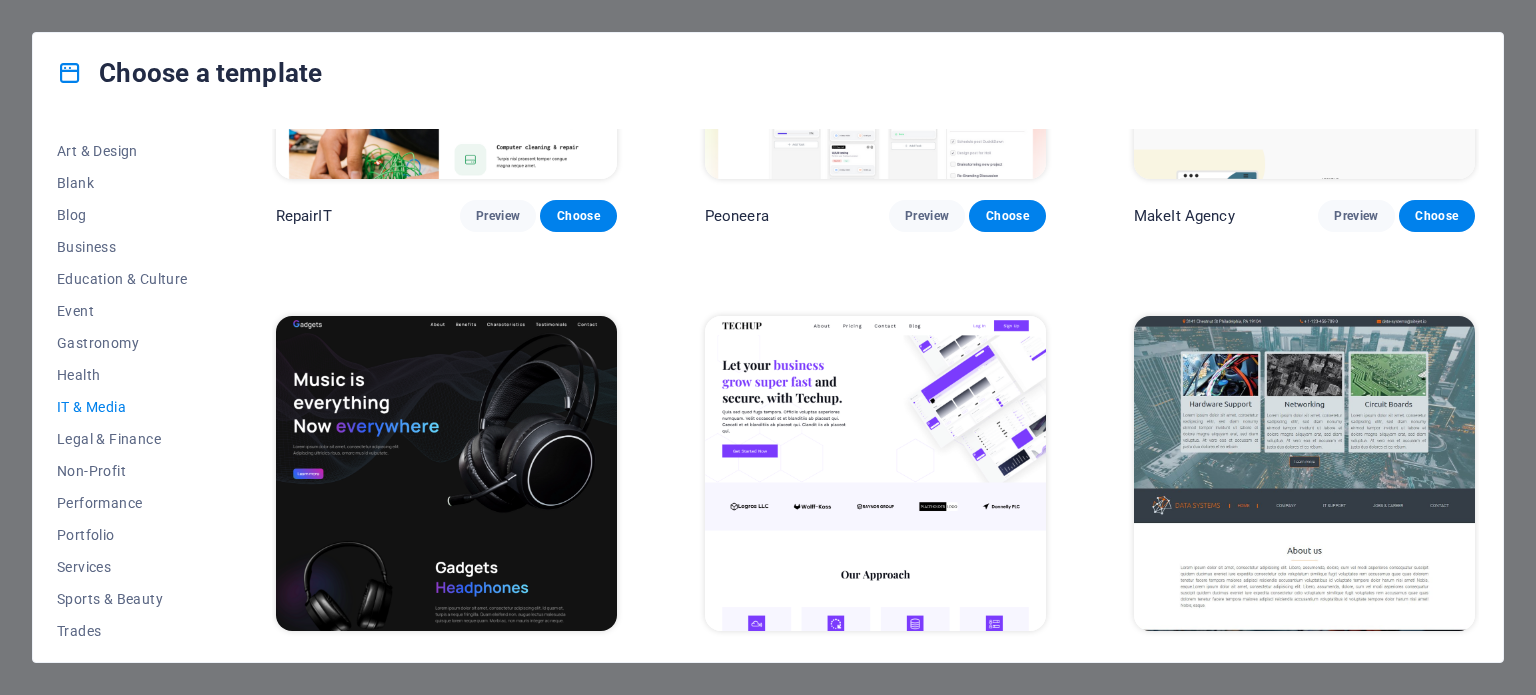 scroll, scrollTop: 276, scrollLeft: 0, axis: vertical 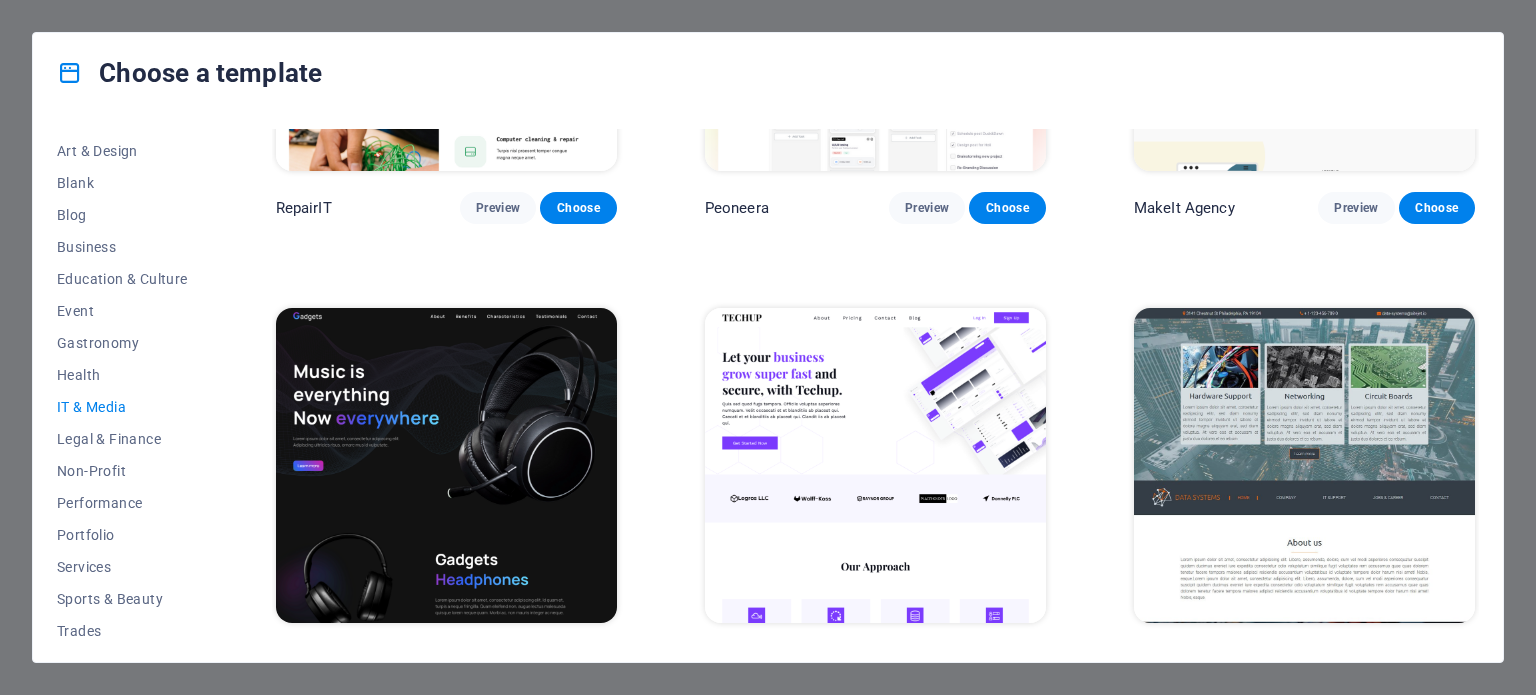 click at bounding box center (1304, 465) 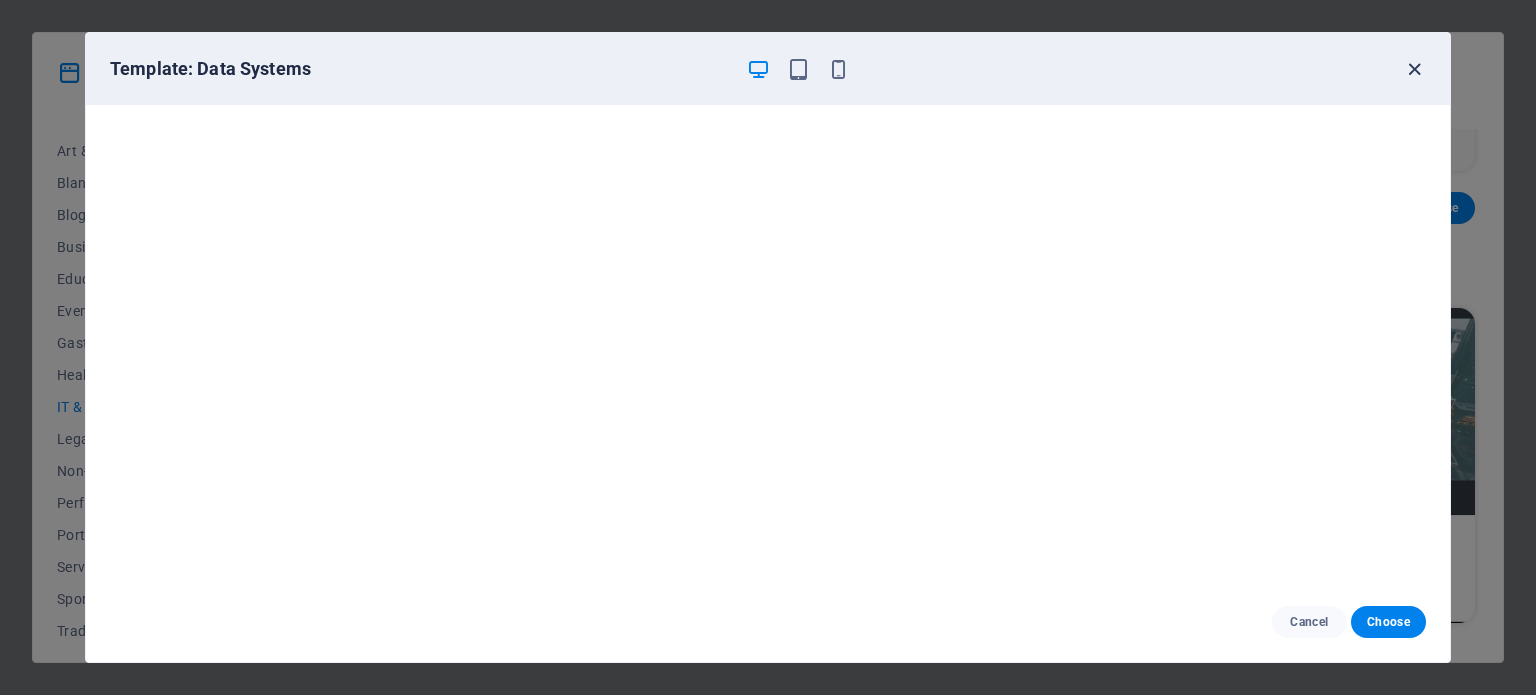 click at bounding box center [1414, 69] 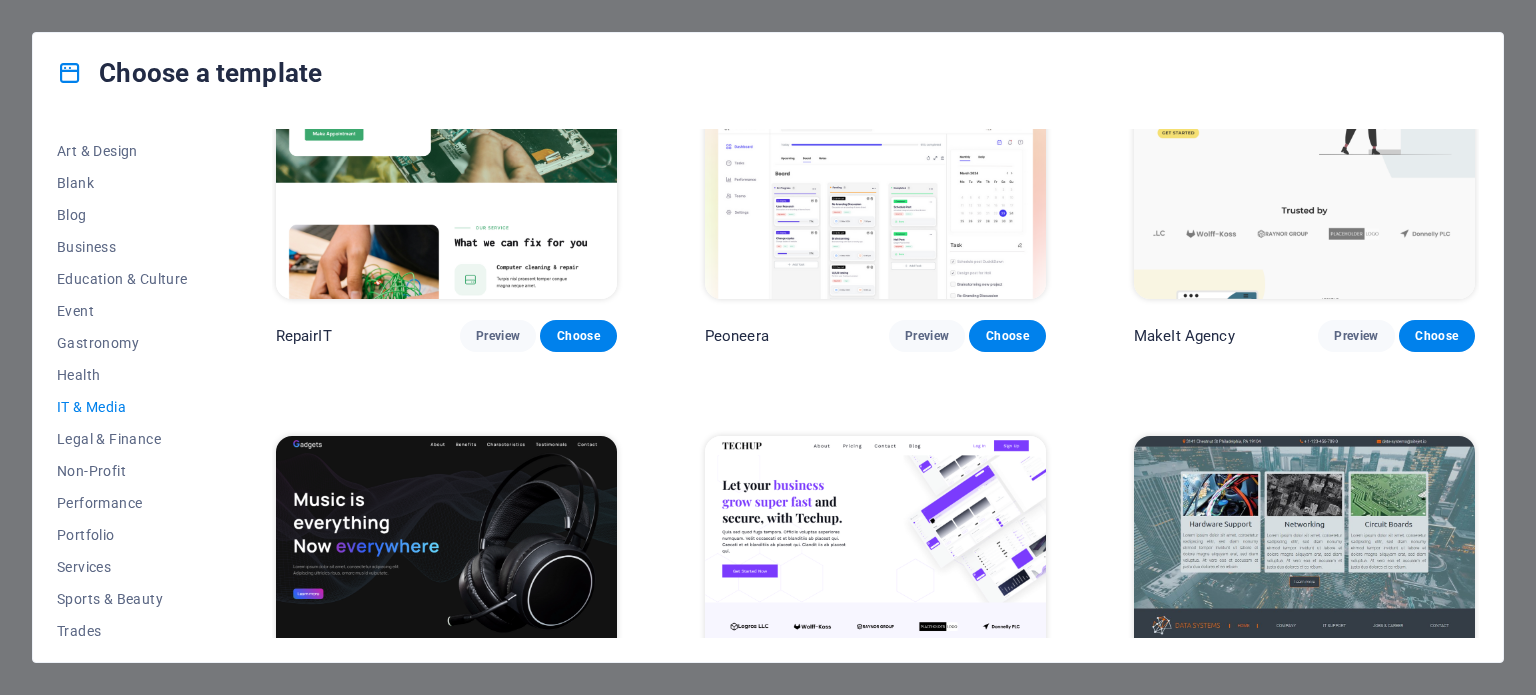 scroll, scrollTop: 0, scrollLeft: 0, axis: both 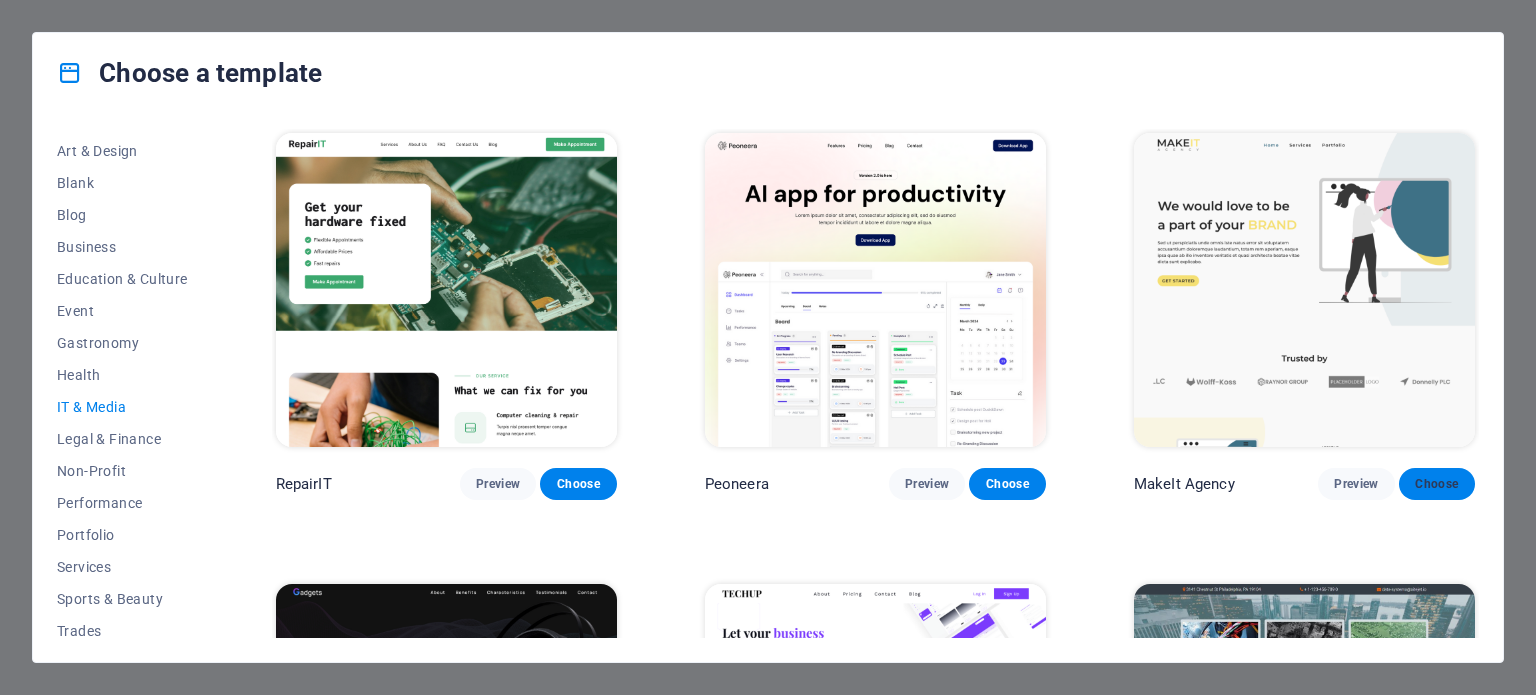 click on "Choose" at bounding box center (1437, 484) 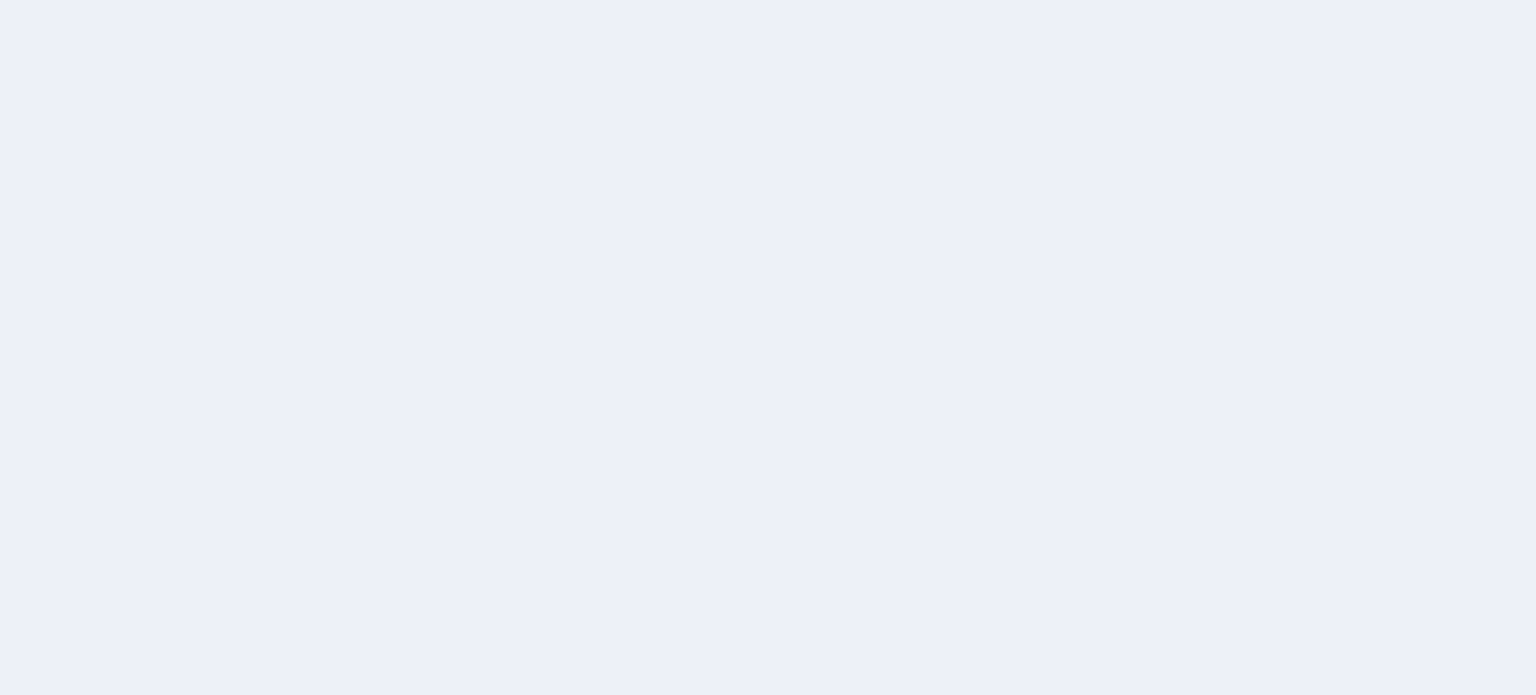 scroll, scrollTop: 0, scrollLeft: 0, axis: both 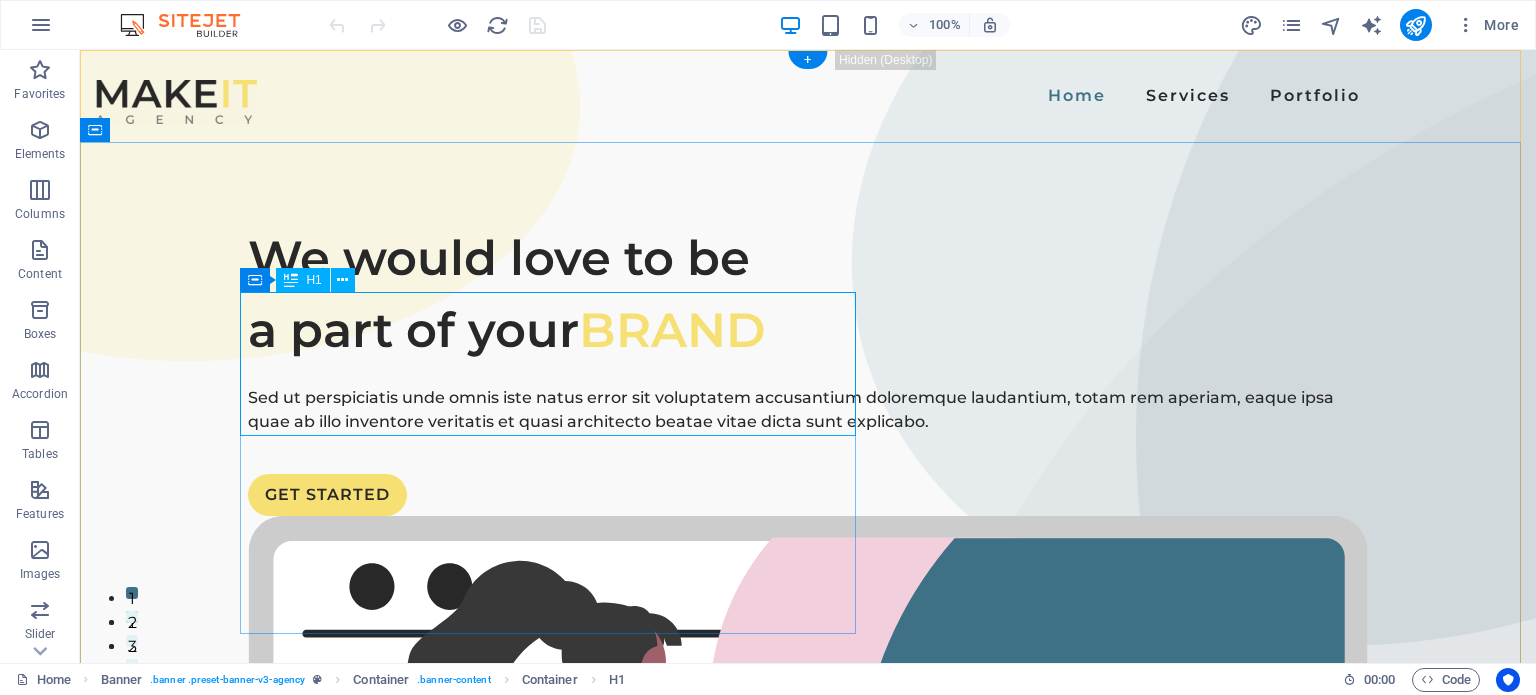 click on "We would love to be a part of your  BRAND" at bounding box center [808, 294] 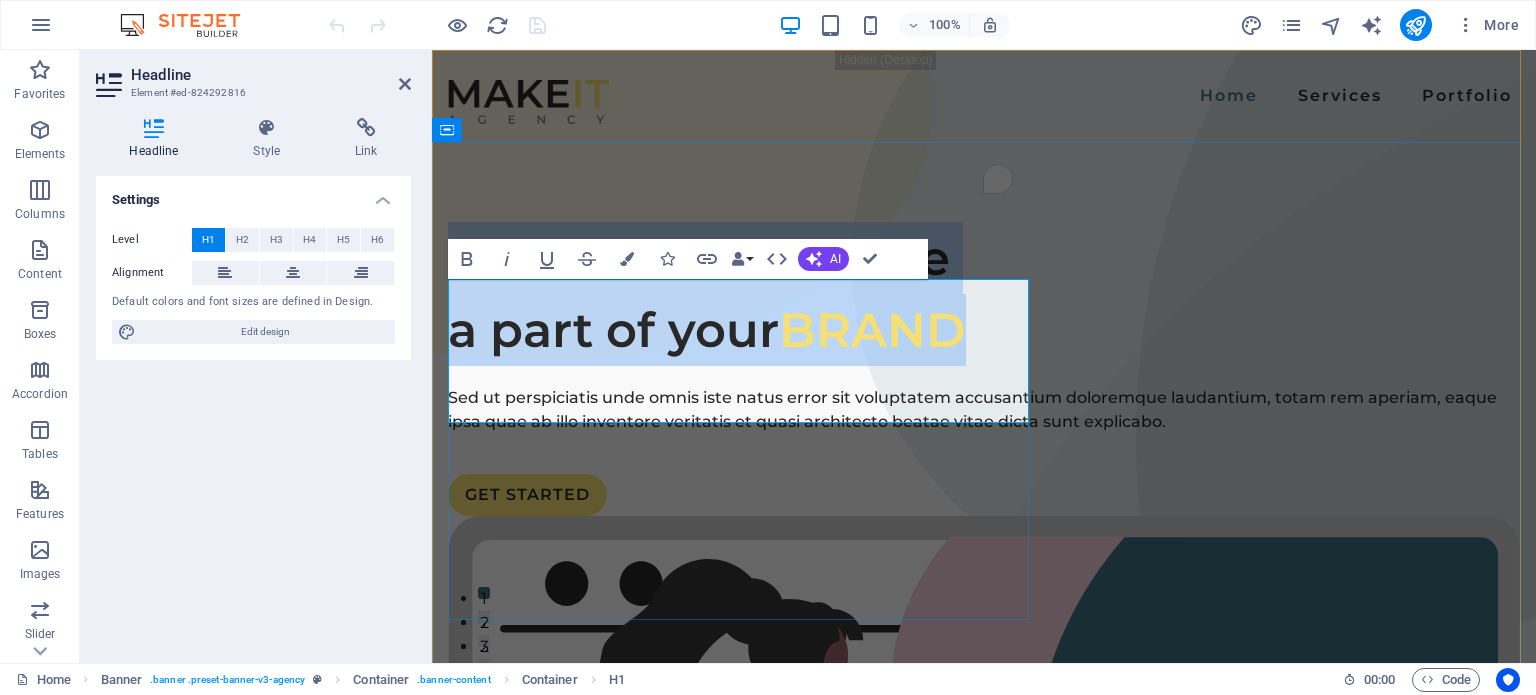 click on "We would love to be a part of your  BRAND" at bounding box center (984, 294) 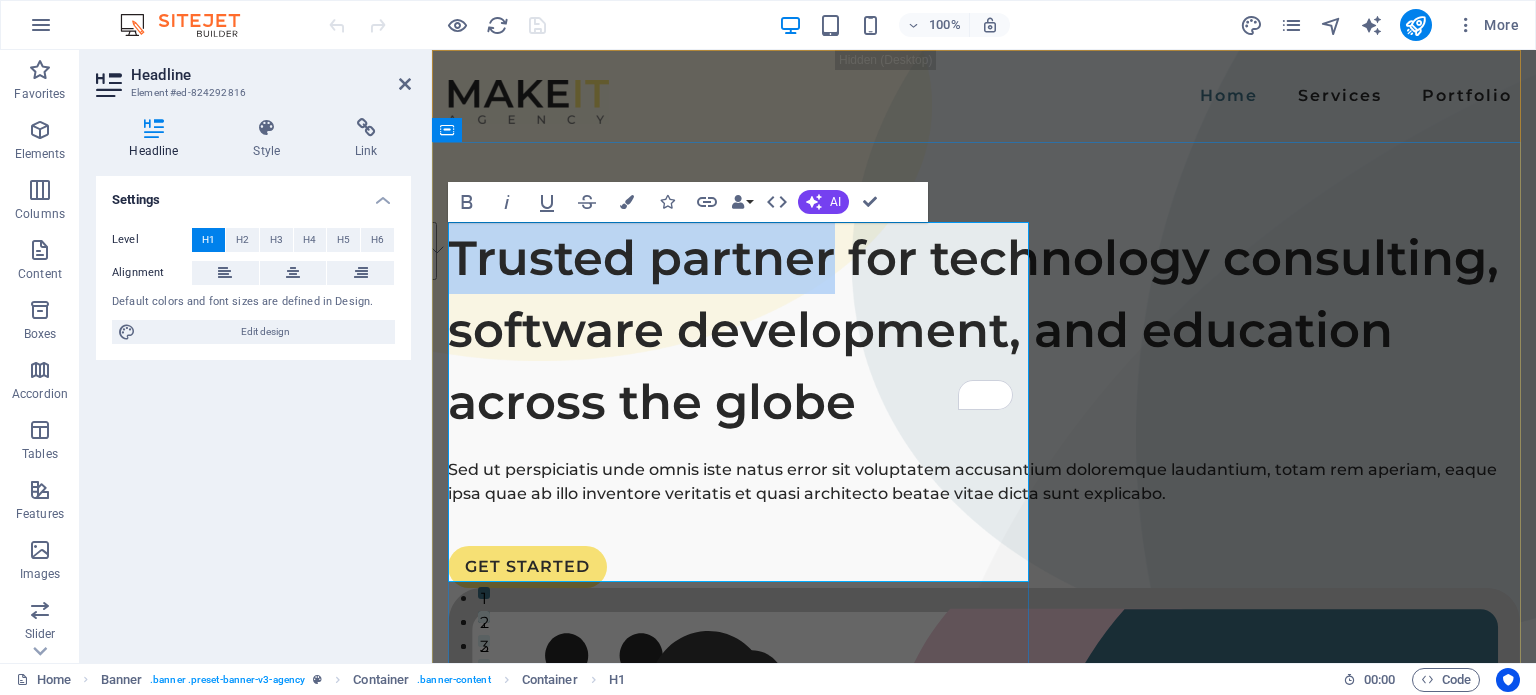 drag, startPoint x: 833, startPoint y: 265, endPoint x: 450, endPoint y: 260, distance: 383.03262 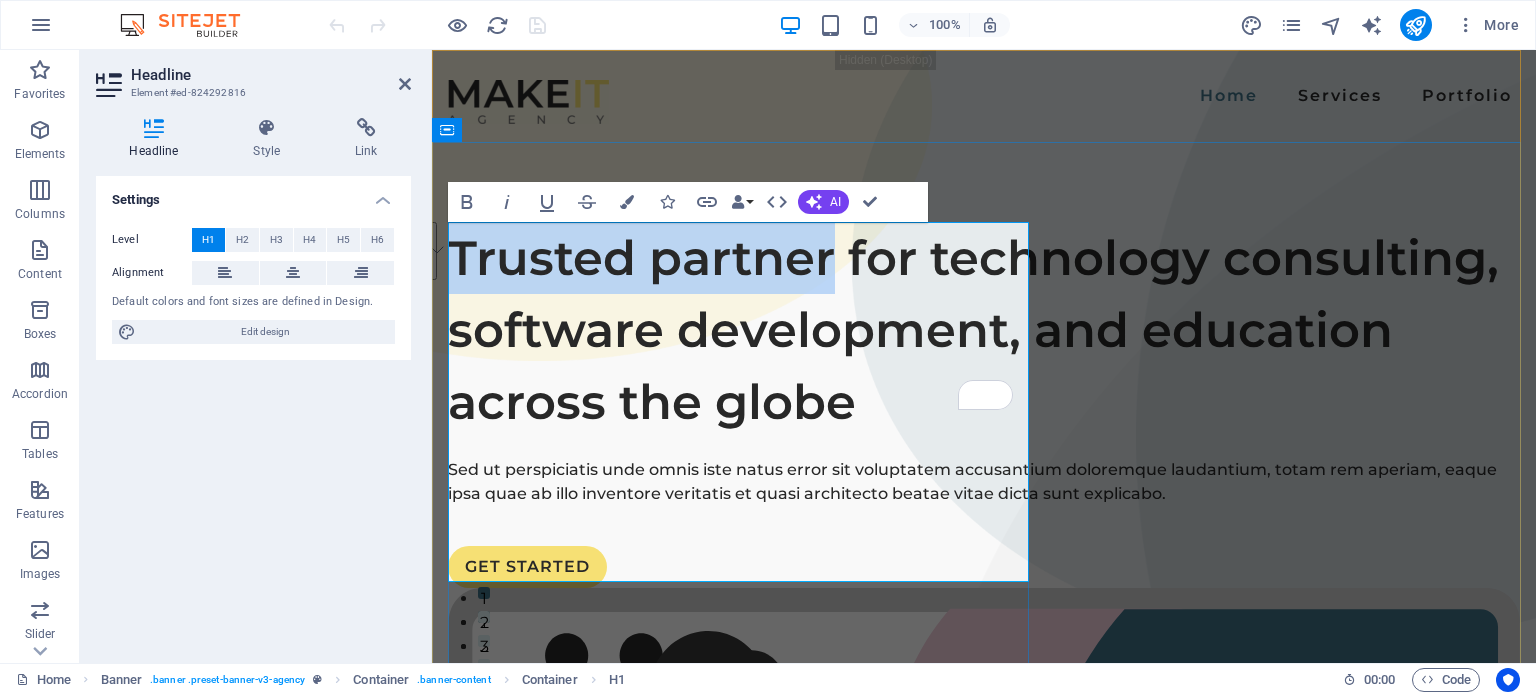 click on "Trusted partner for technology consulting, software development, and education across the globe" at bounding box center (984, 330) 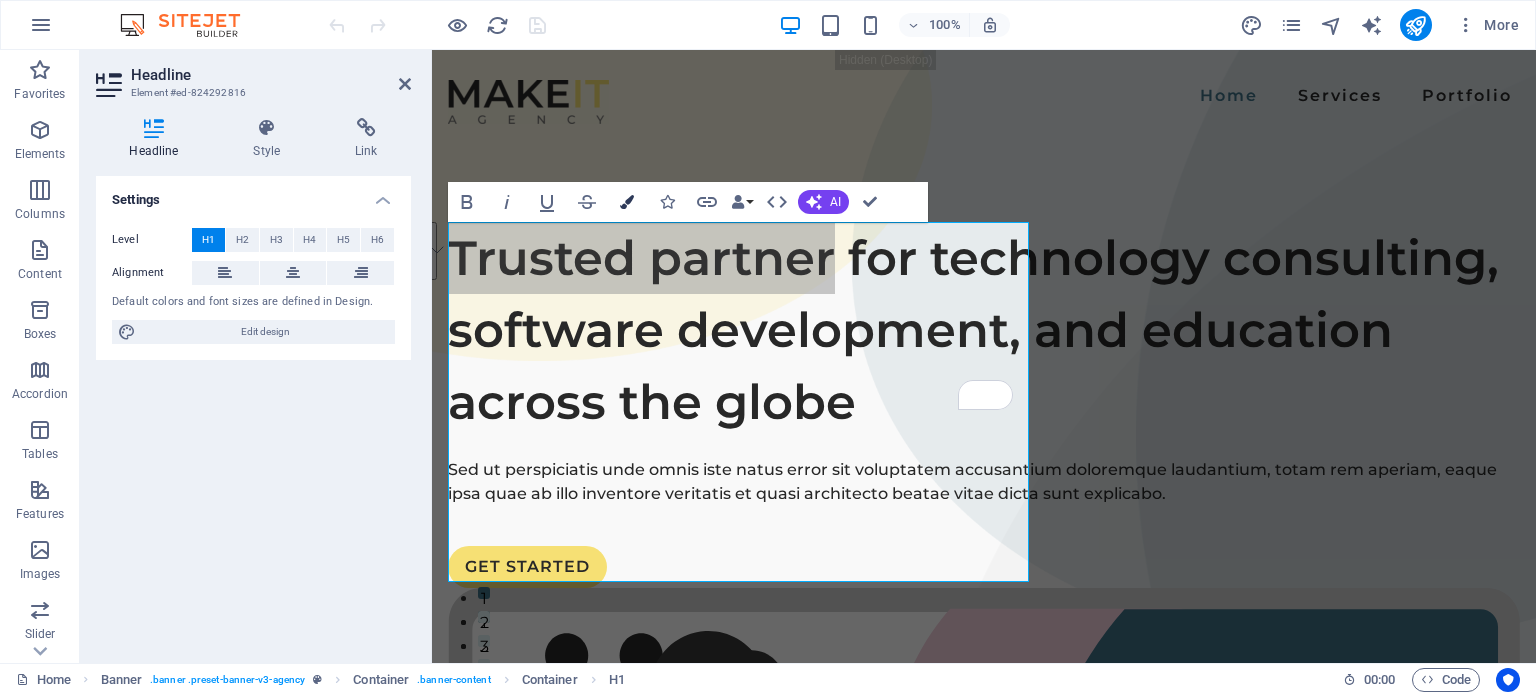 click at bounding box center [627, 202] 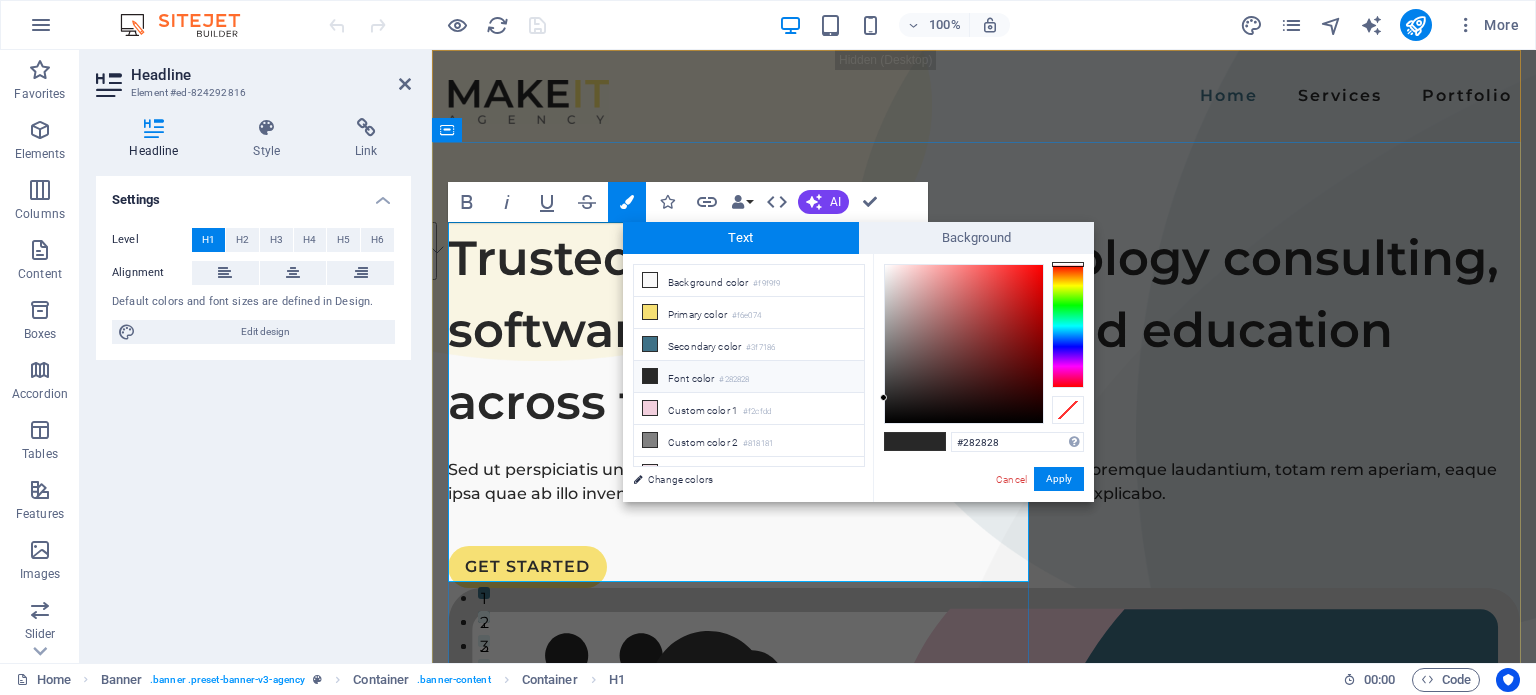 click on "Trusted partner for technology consulting, software development, and education across the globe" at bounding box center [984, 330] 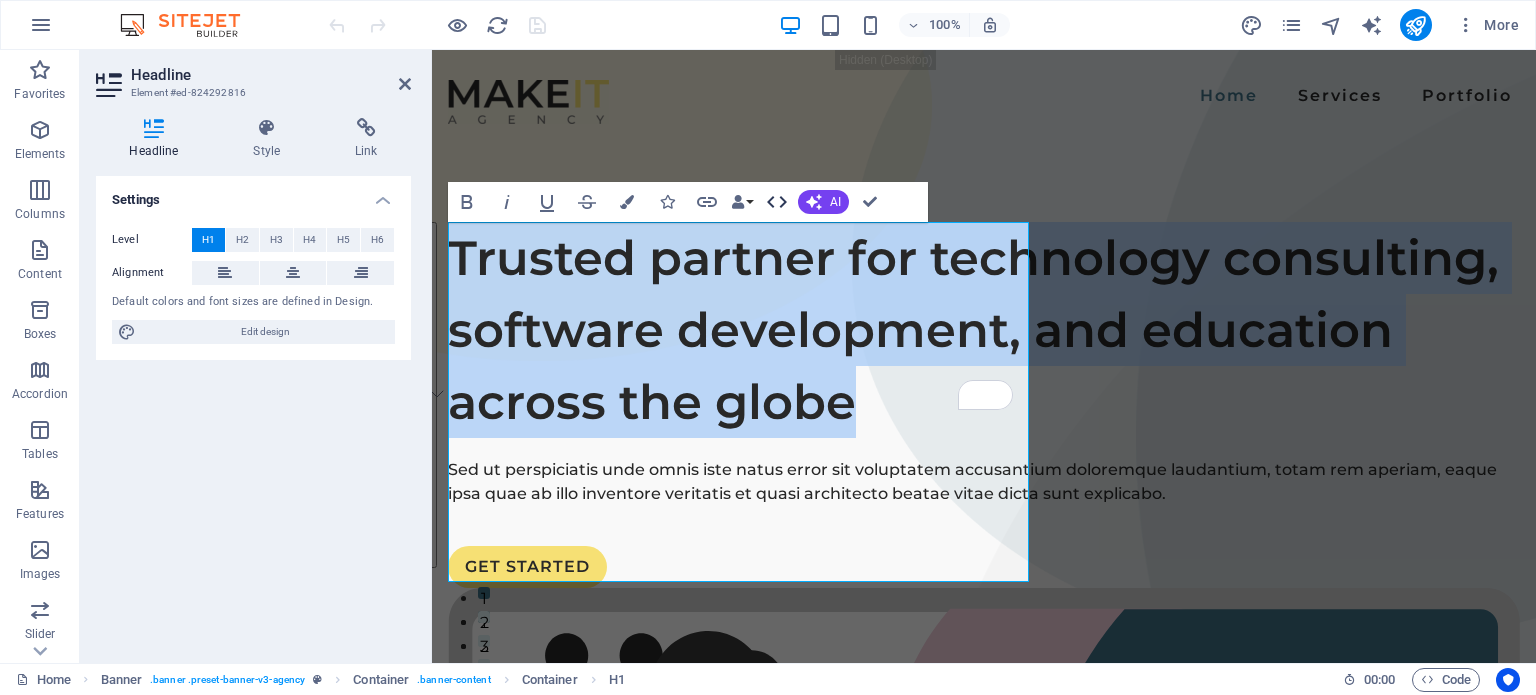 click 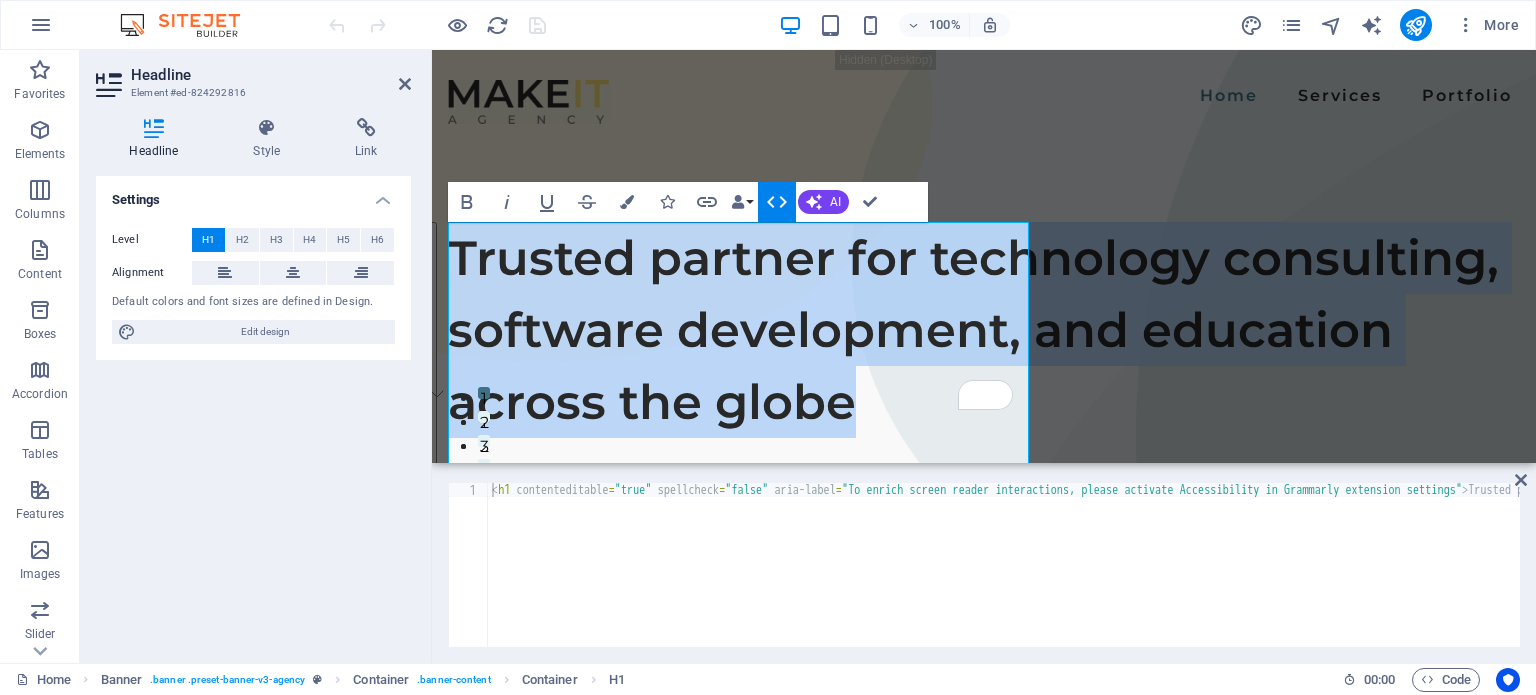 click 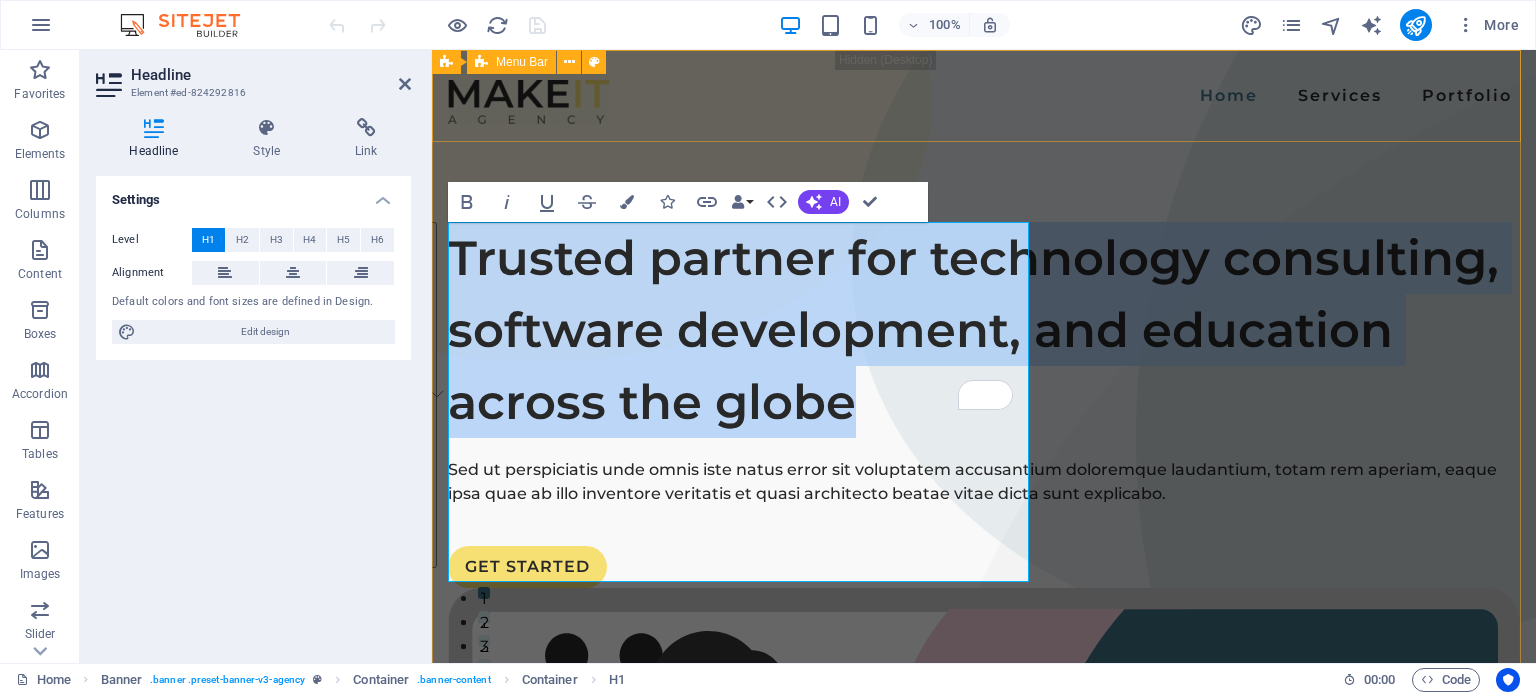 click on "Home Services Portfolio" at bounding box center [984, 96] 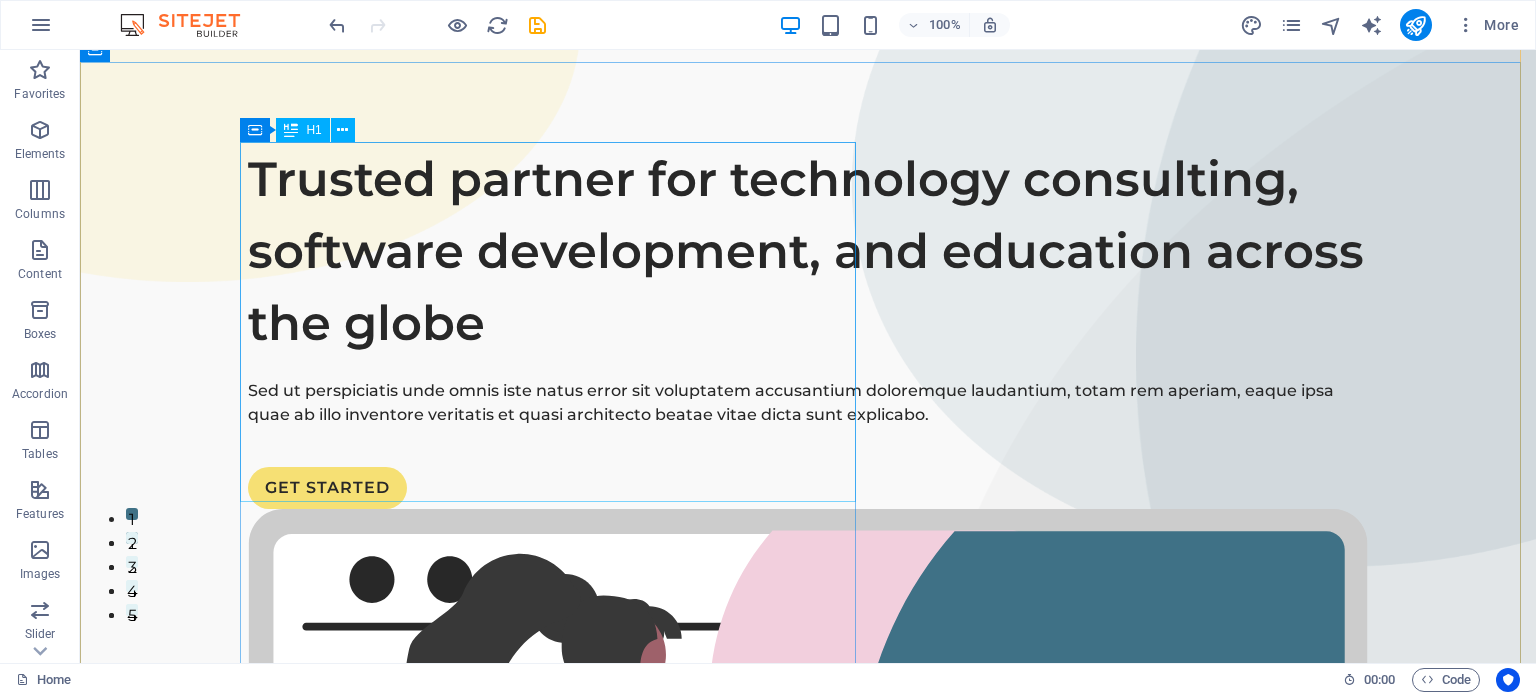 scroll, scrollTop: 80, scrollLeft: 0, axis: vertical 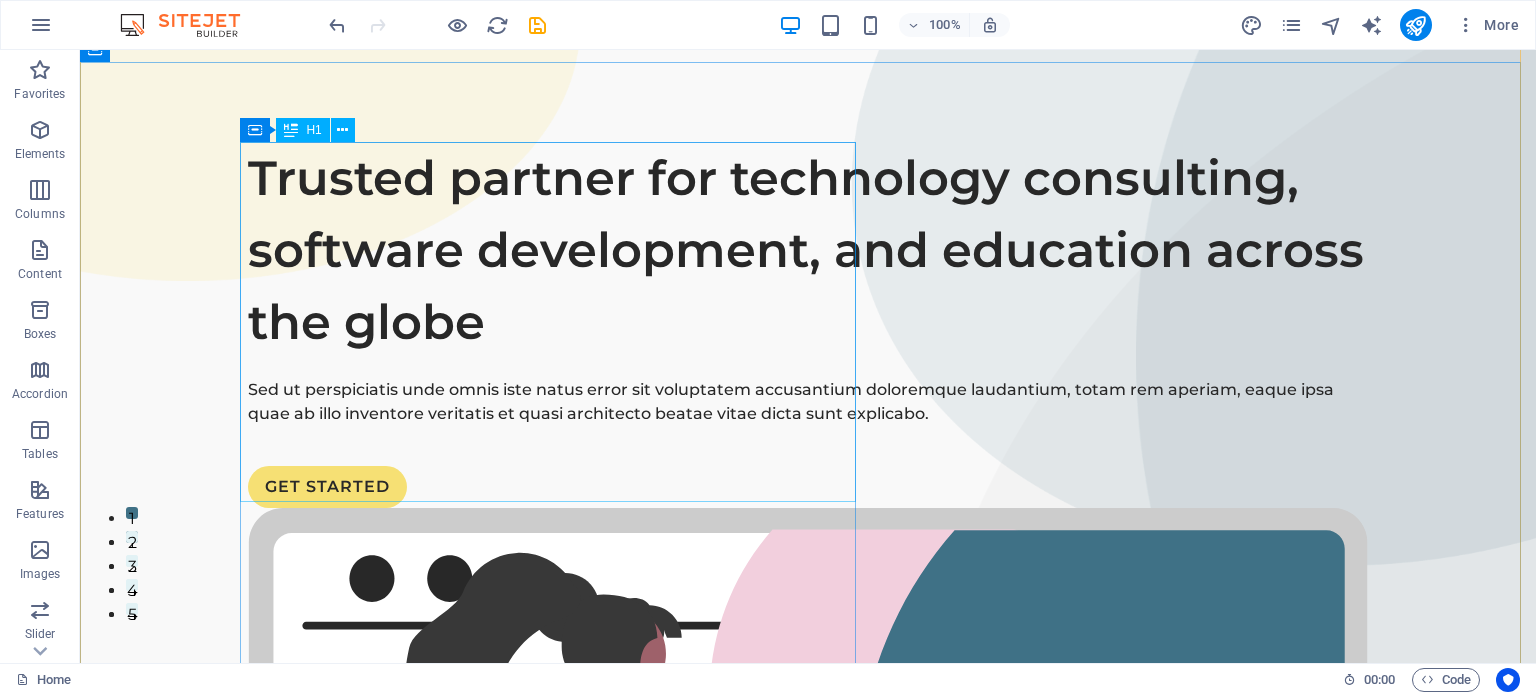 click on "Trusted partner for technology consulting, software development, and education across the globe" at bounding box center (808, 250) 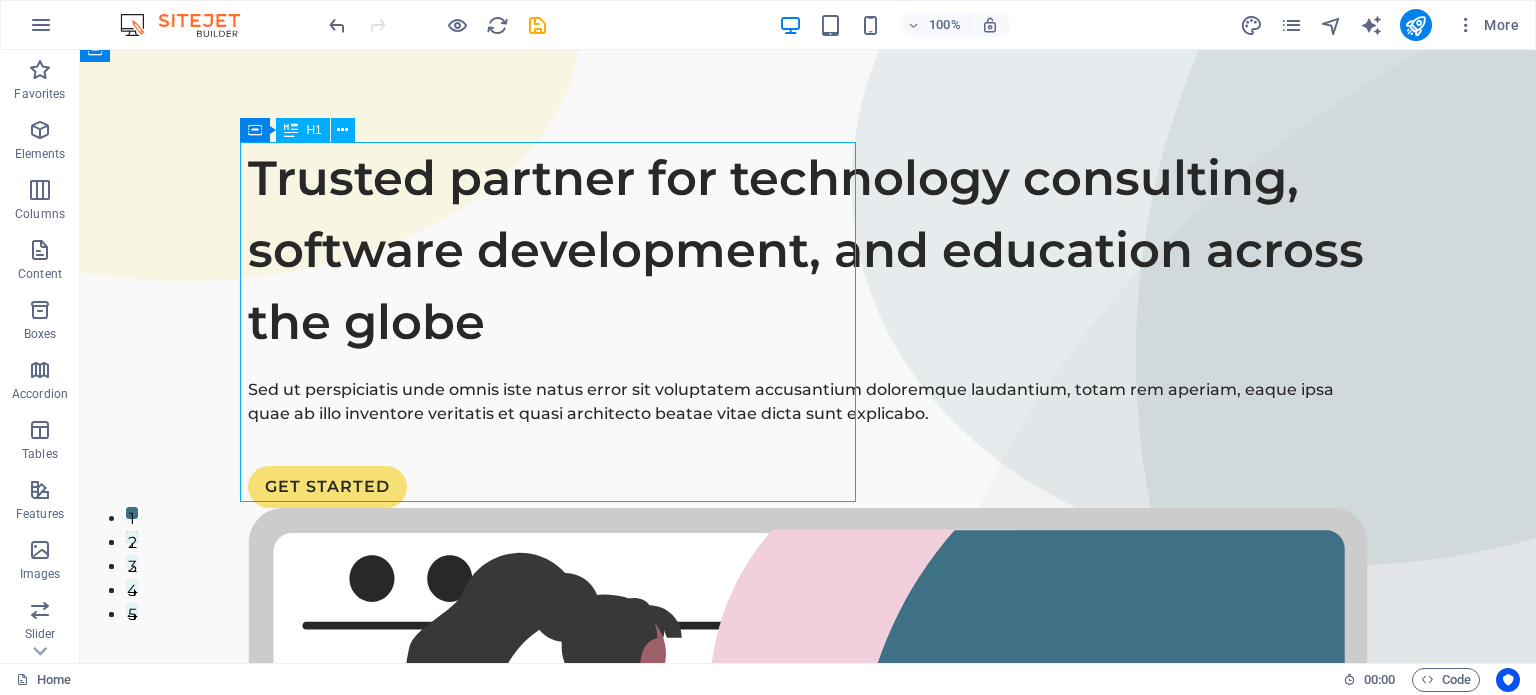 click on "Trusted partner for technology consulting, software development, and education across the globe" at bounding box center (808, 250) 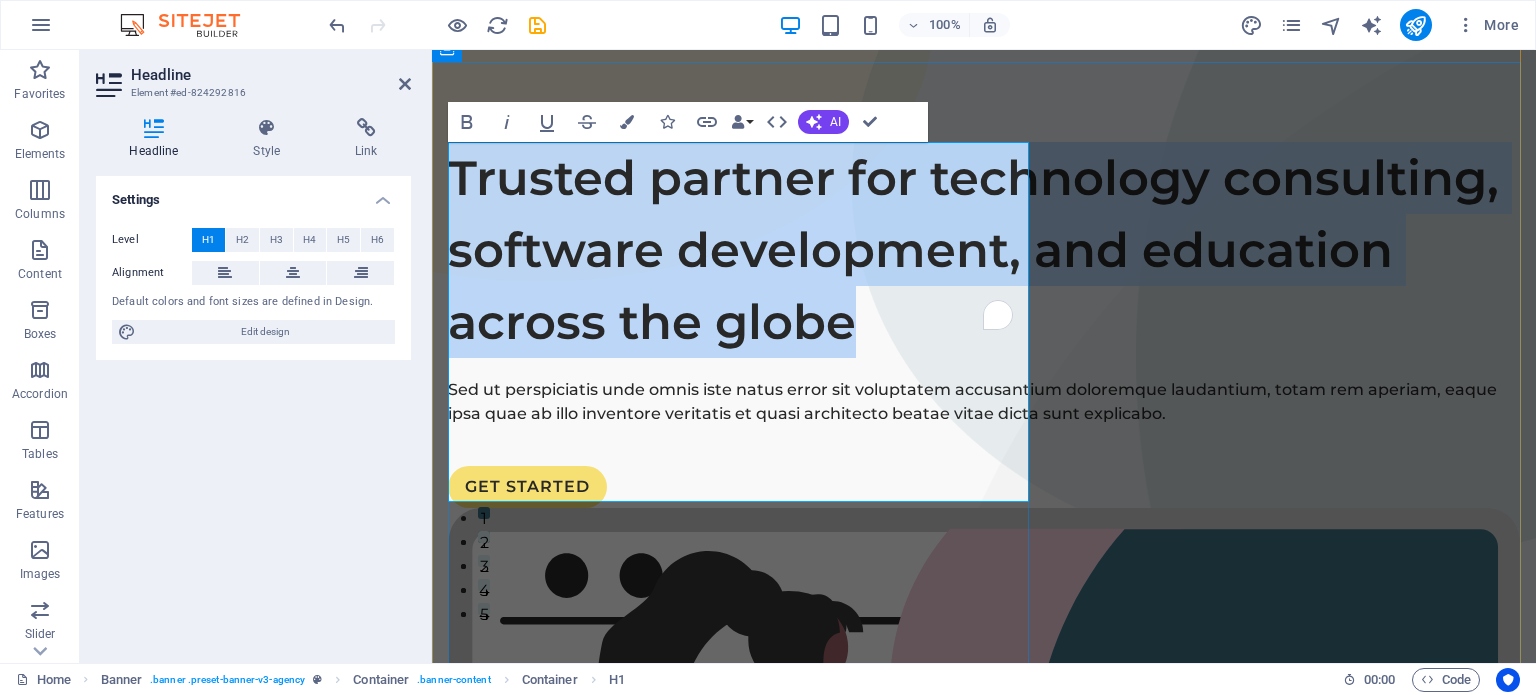 click on "Trusted partner for technology consulting, software development, and education across the globe" at bounding box center (984, 250) 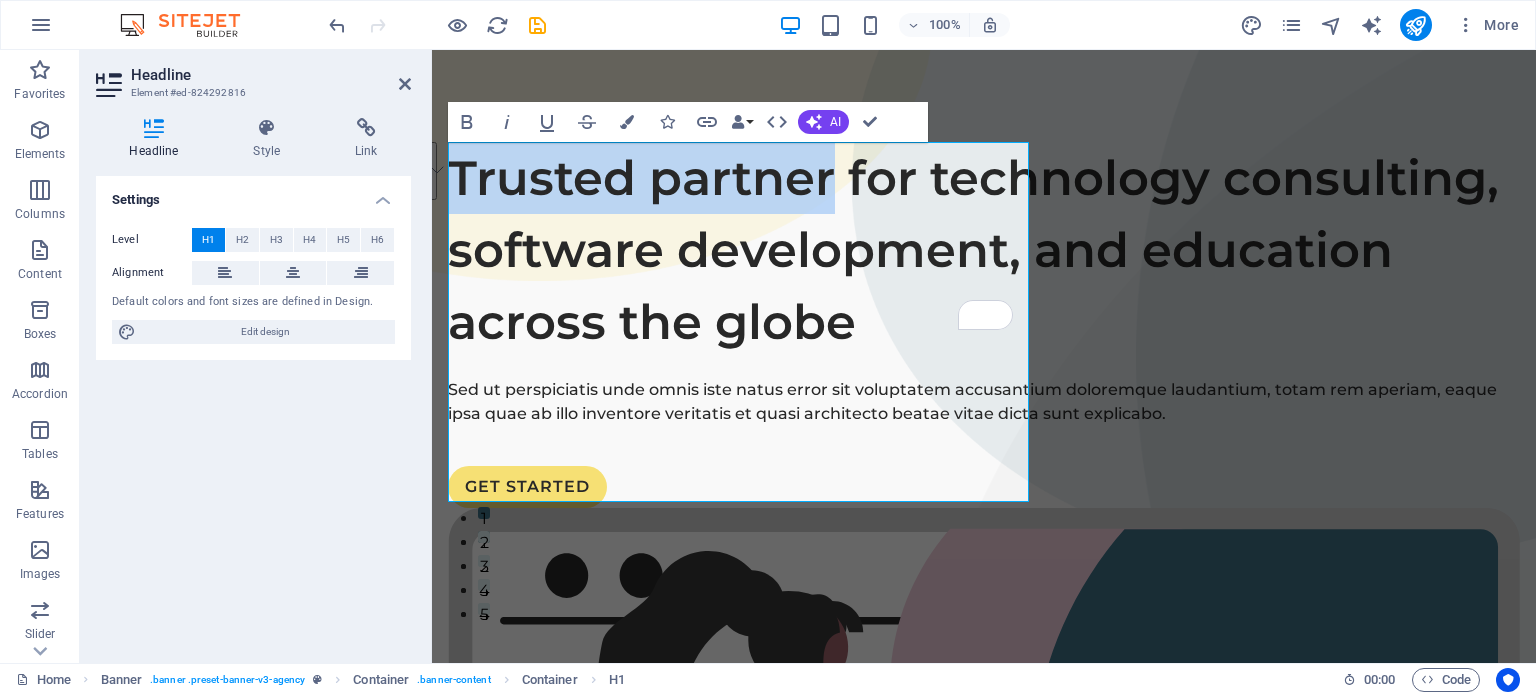 drag, startPoint x: 832, startPoint y: 179, endPoint x: 435, endPoint y: 178, distance: 397.00125 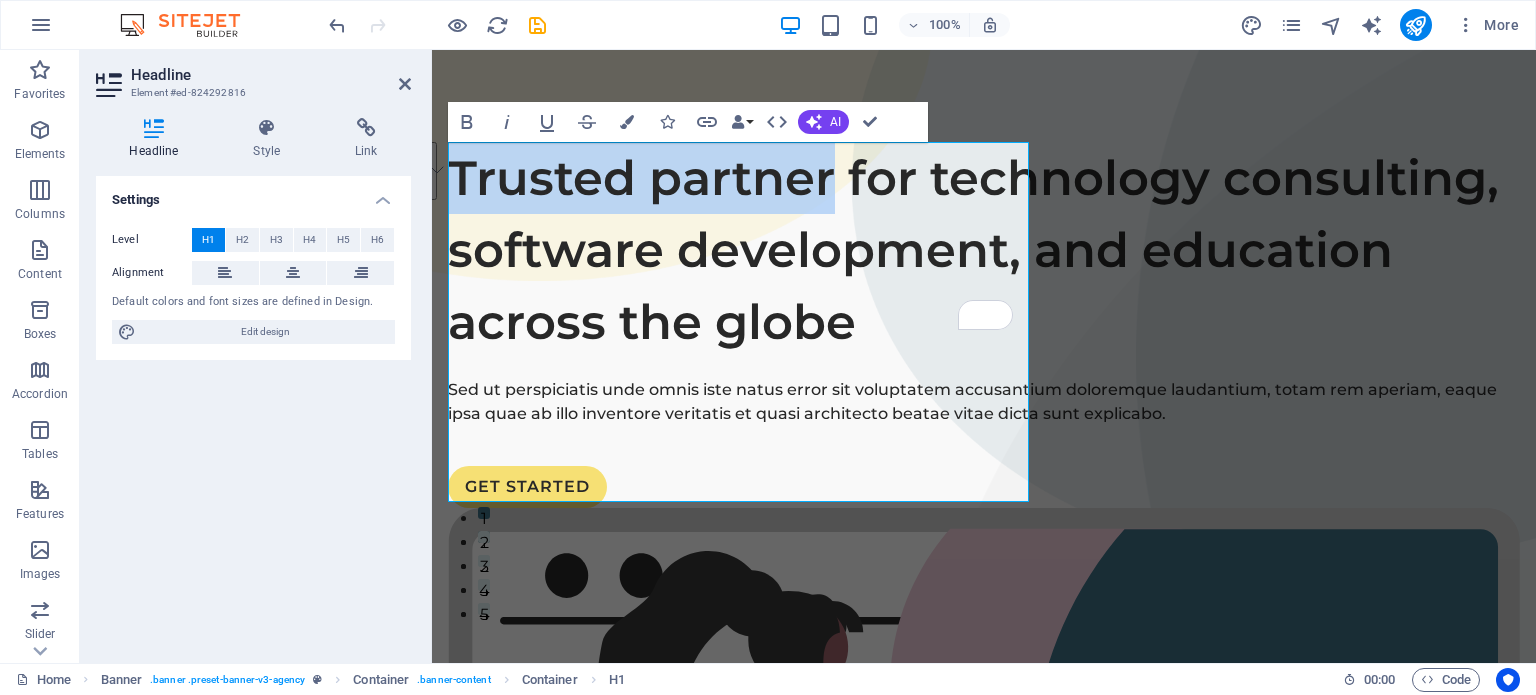 click on "Skip to main content
Home Services Portfolio Trusted partner for technology consulting, software development, and education across the globe Sed ut perspiciatis unde omnis iste natus error sit voluptatem accusantium doloremque laudantium, totam rem aperiam, eaque ipsa quae ab illo inventore veritatis et quasi architecto beatae vitae dicta sunt explicabo.  GET STARTED
Trusted by
ABOUT US What we are all about Sed ut perspiciatis unde omnis iste natus error sit voluptatem accusantium doloremque laudantium, totam rem aperiam, eaque ipsa quae ab illo inventore veritatis et quasi architecto beatae vitae dicta sunt explicabo.  LEARN MORE We guarantee Fast Results Sed ut perspiciatis unde omnis natus error sit  doloremque et laudantium, totam rem aperiam SERVICES" at bounding box center (984, 10333) 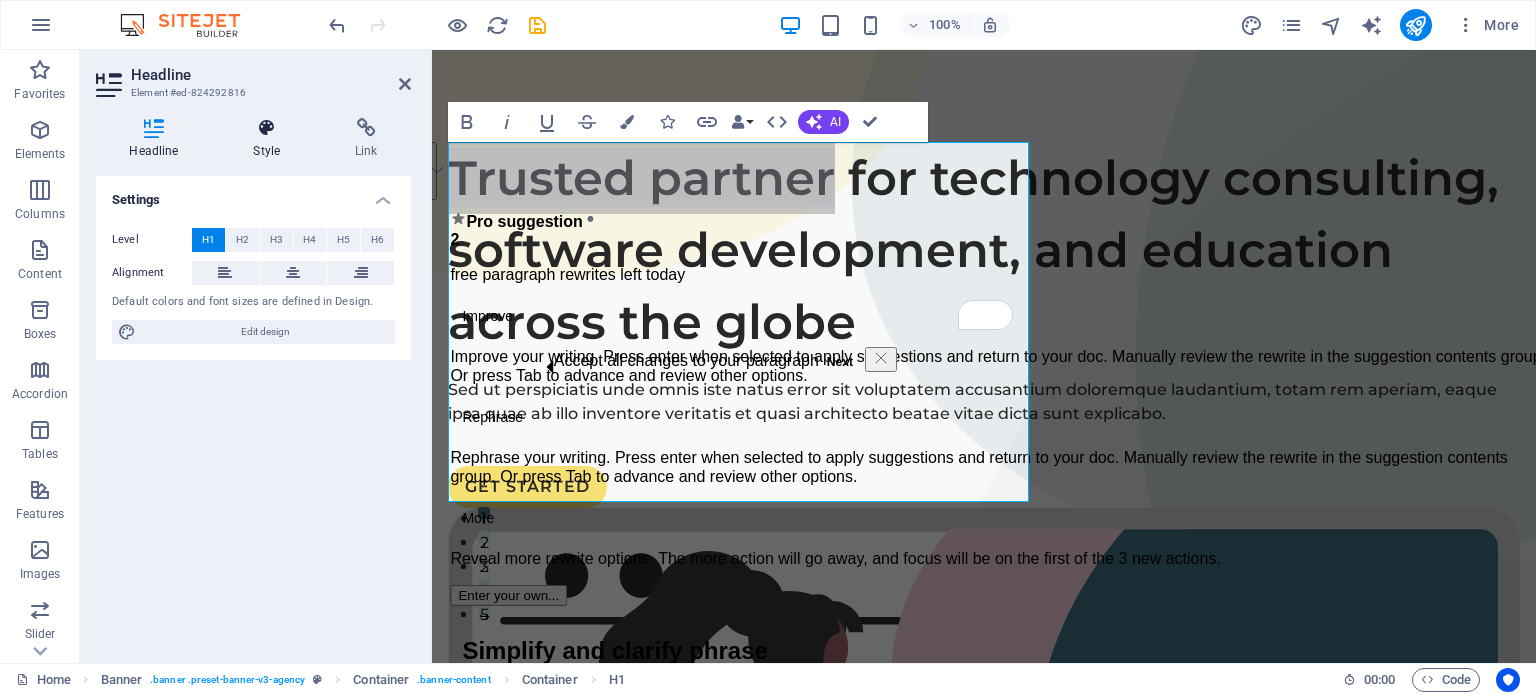click on "Style" at bounding box center (271, 139) 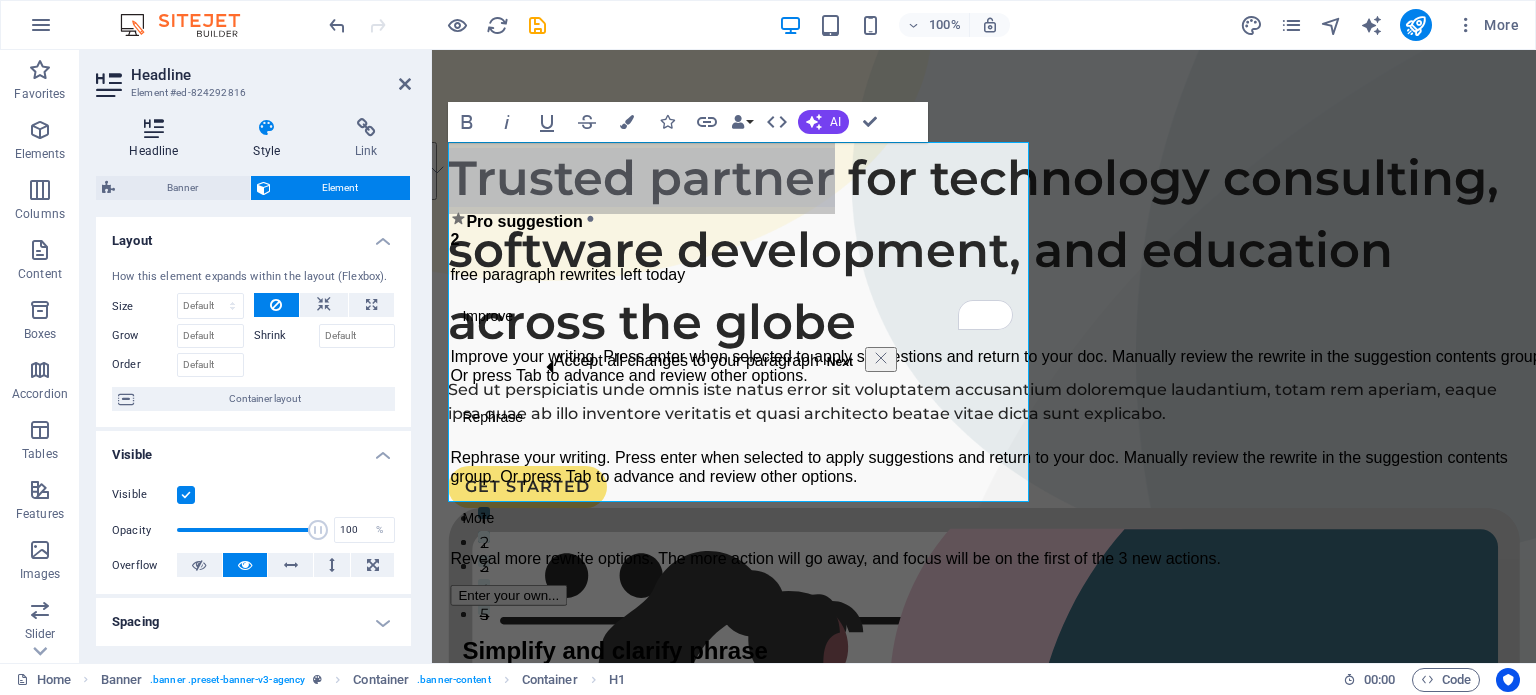 click on "Headline" at bounding box center [158, 139] 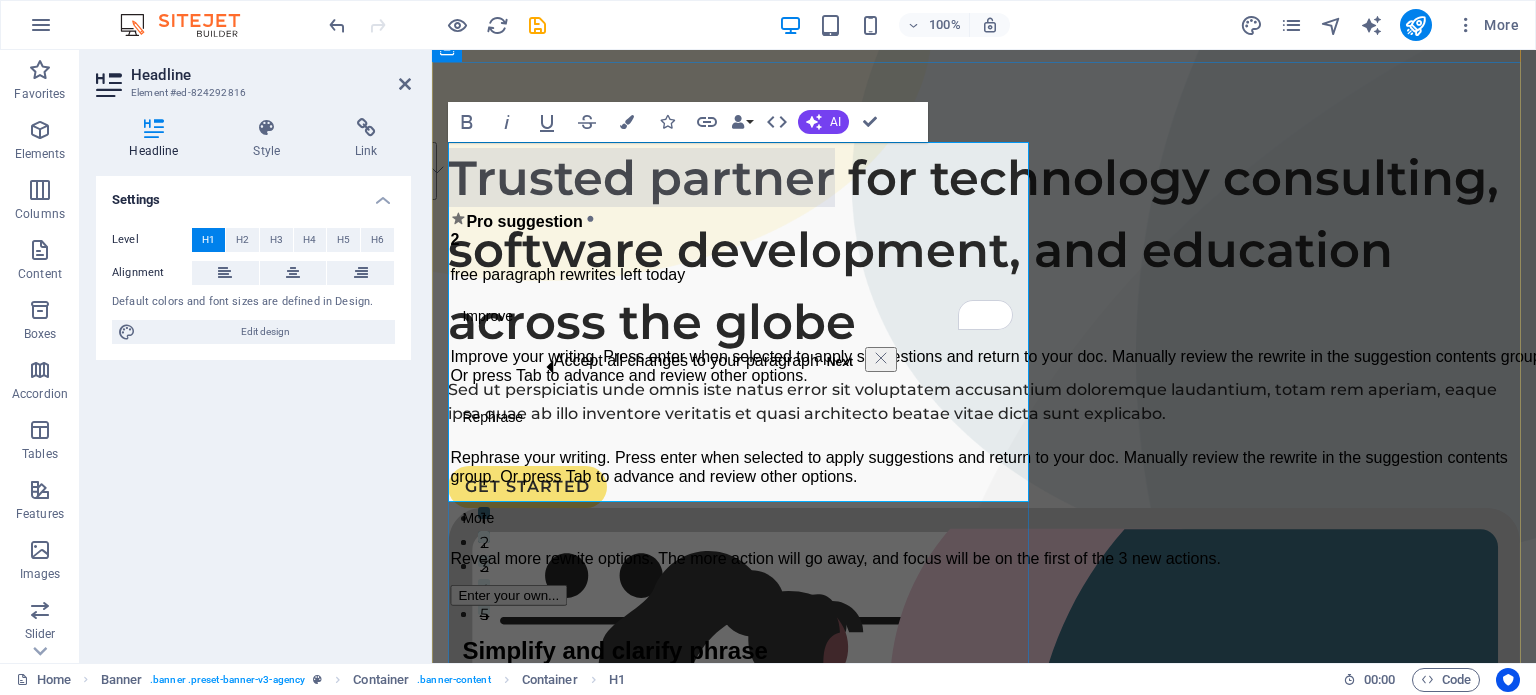 click on "Trusted partner for technology consulting, software development, and education across the globe" at bounding box center (984, 250) 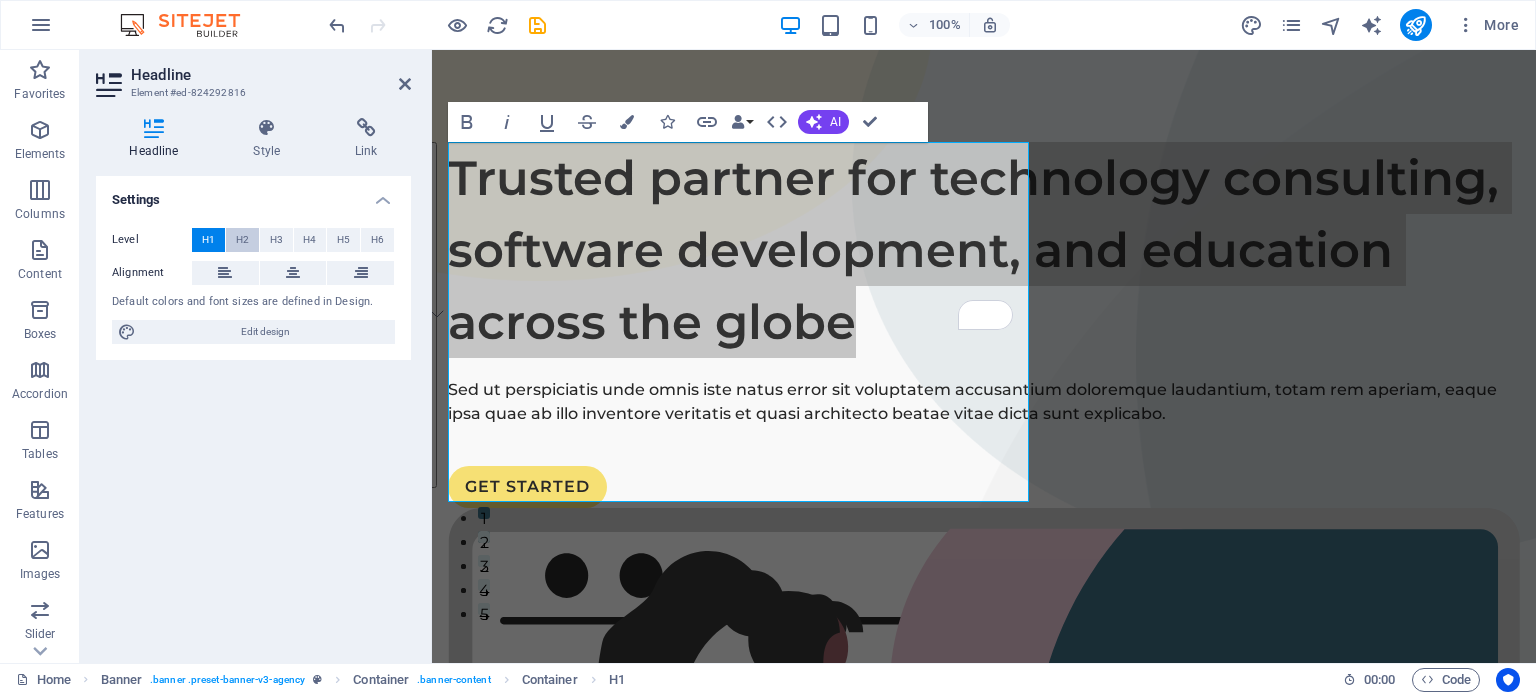 click on "H2" at bounding box center (242, 240) 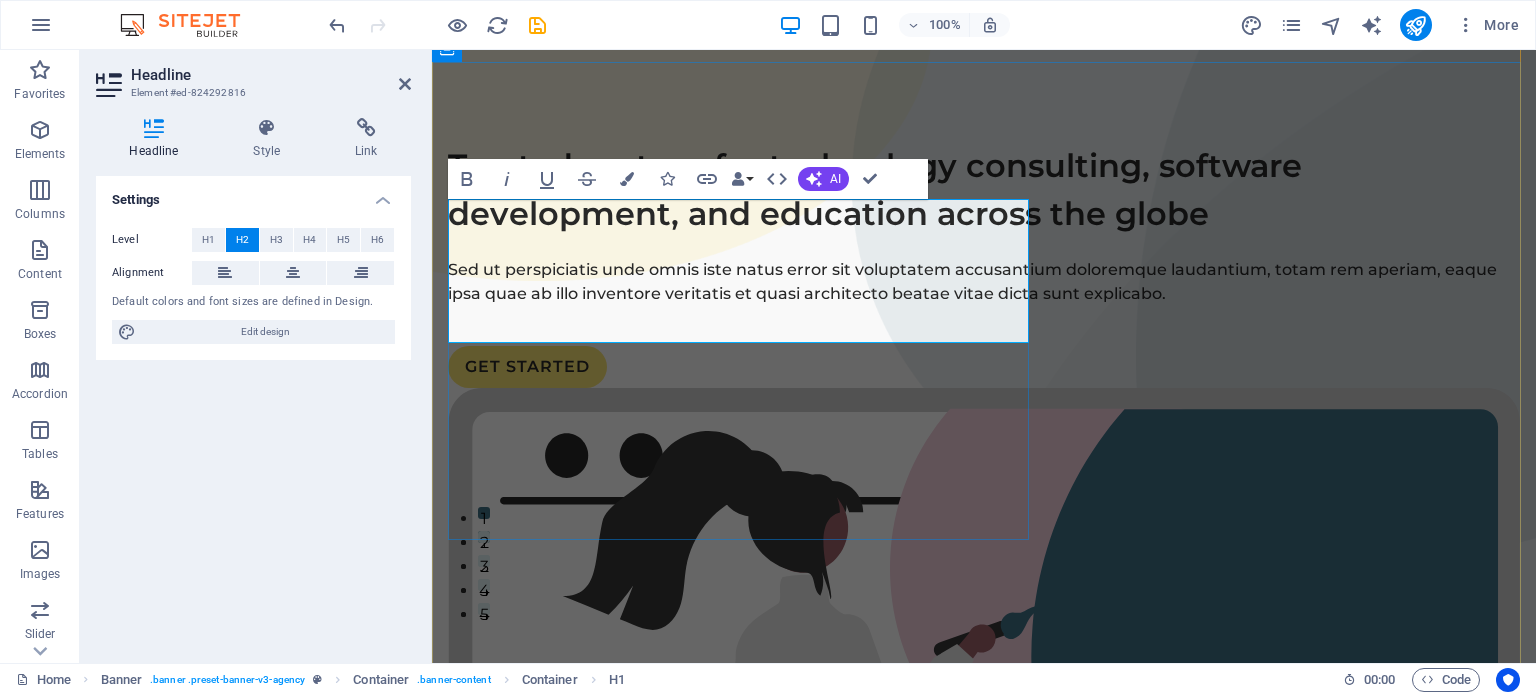 click on "Trusted partner for technology consulting, software development, and education across the globe" at bounding box center [984, 190] 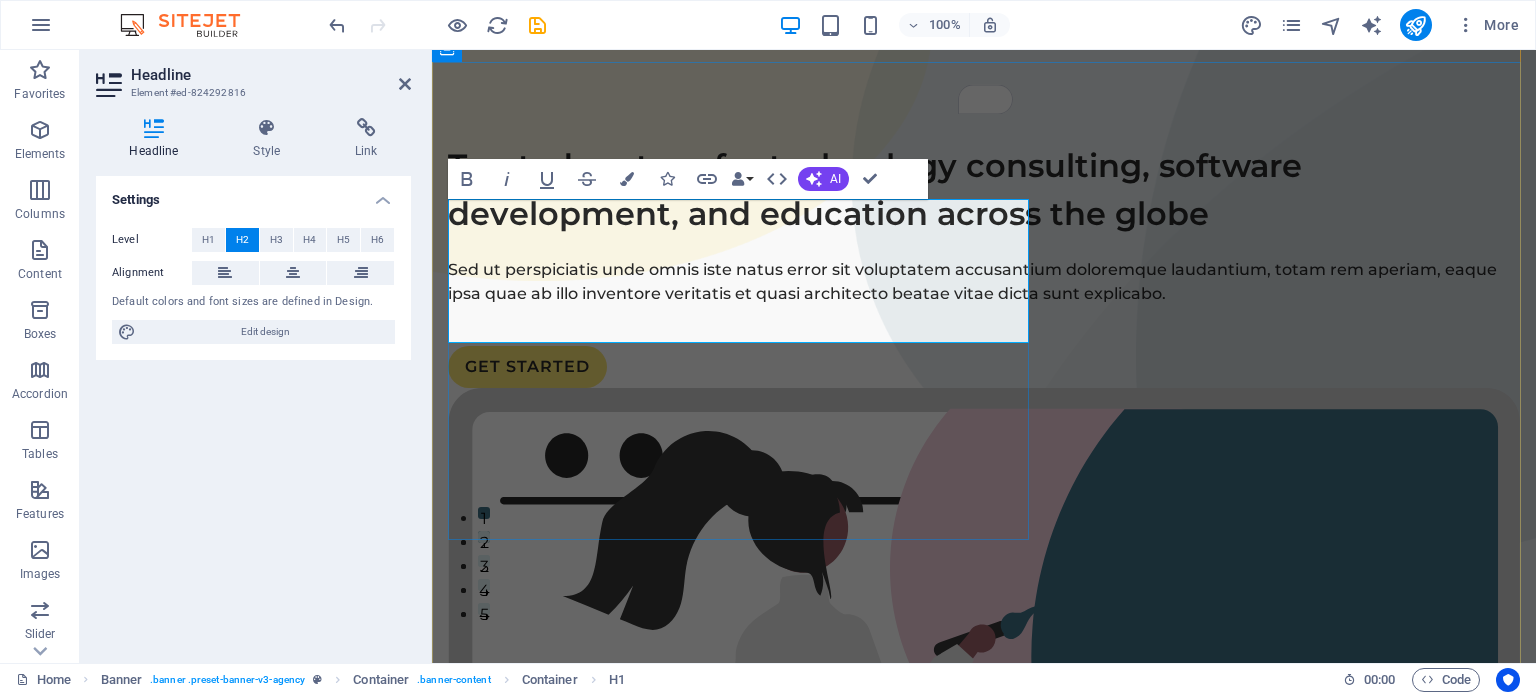 click on "Trusted partner for technology consulting, software development, and education across the globe" at bounding box center [984, 190] 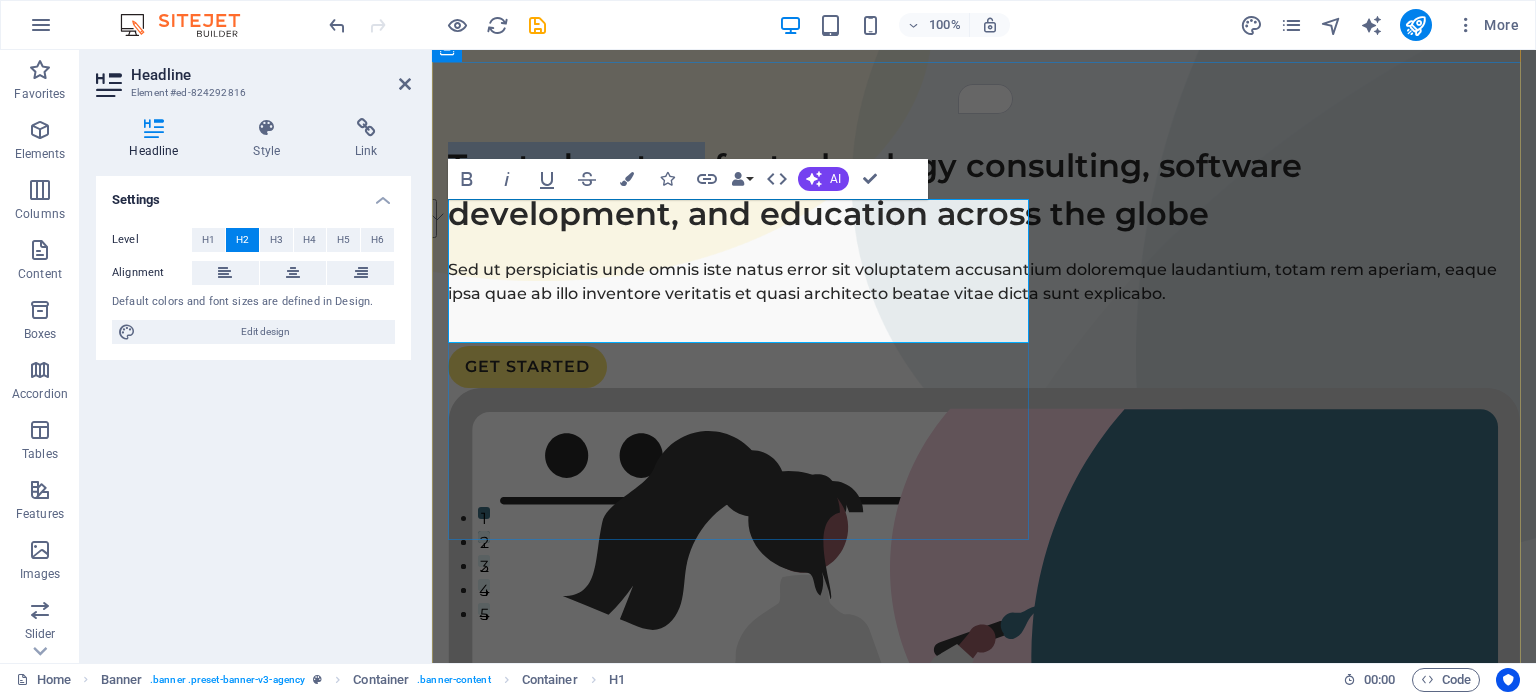 drag, startPoint x: 708, startPoint y: 224, endPoint x: 452, endPoint y: 207, distance: 256.56384 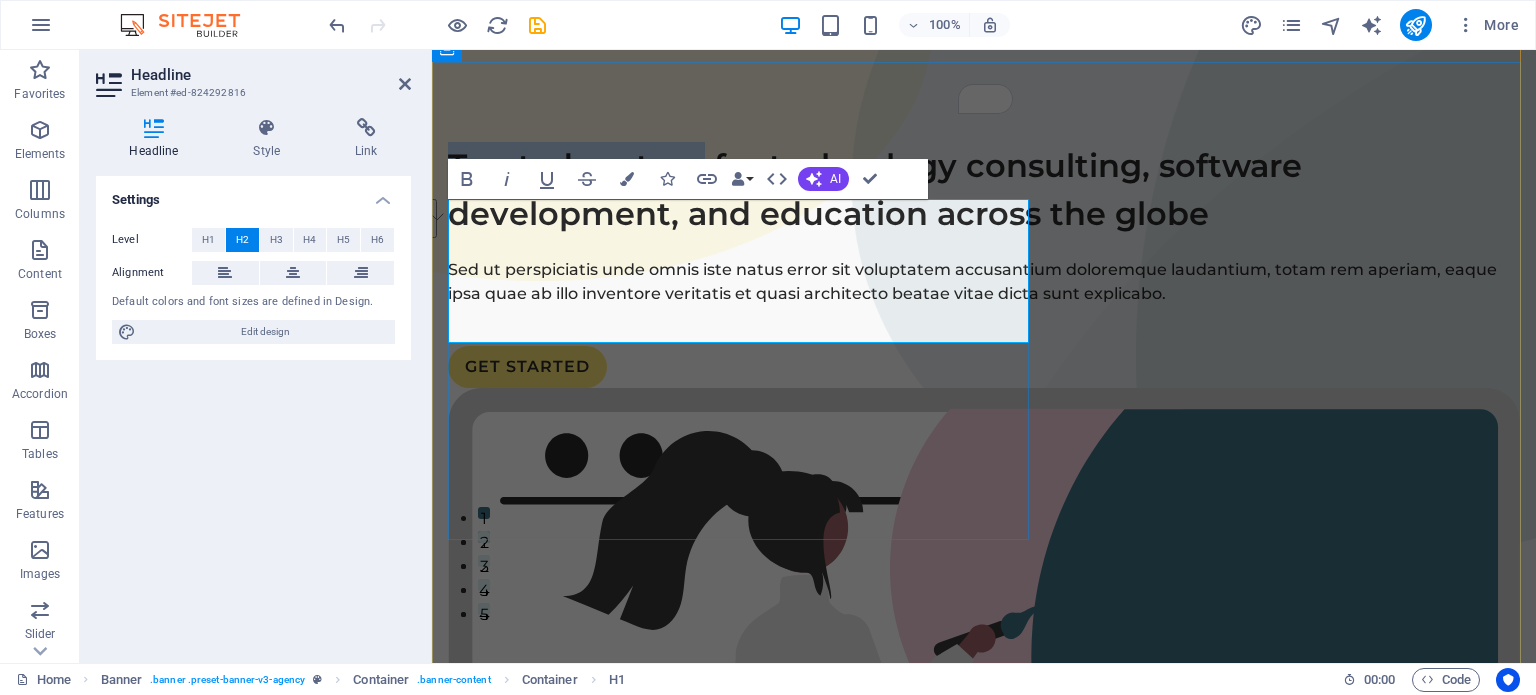 click on "Trusted partner for technology consulting, software development, and education across the globe" at bounding box center [984, 190] 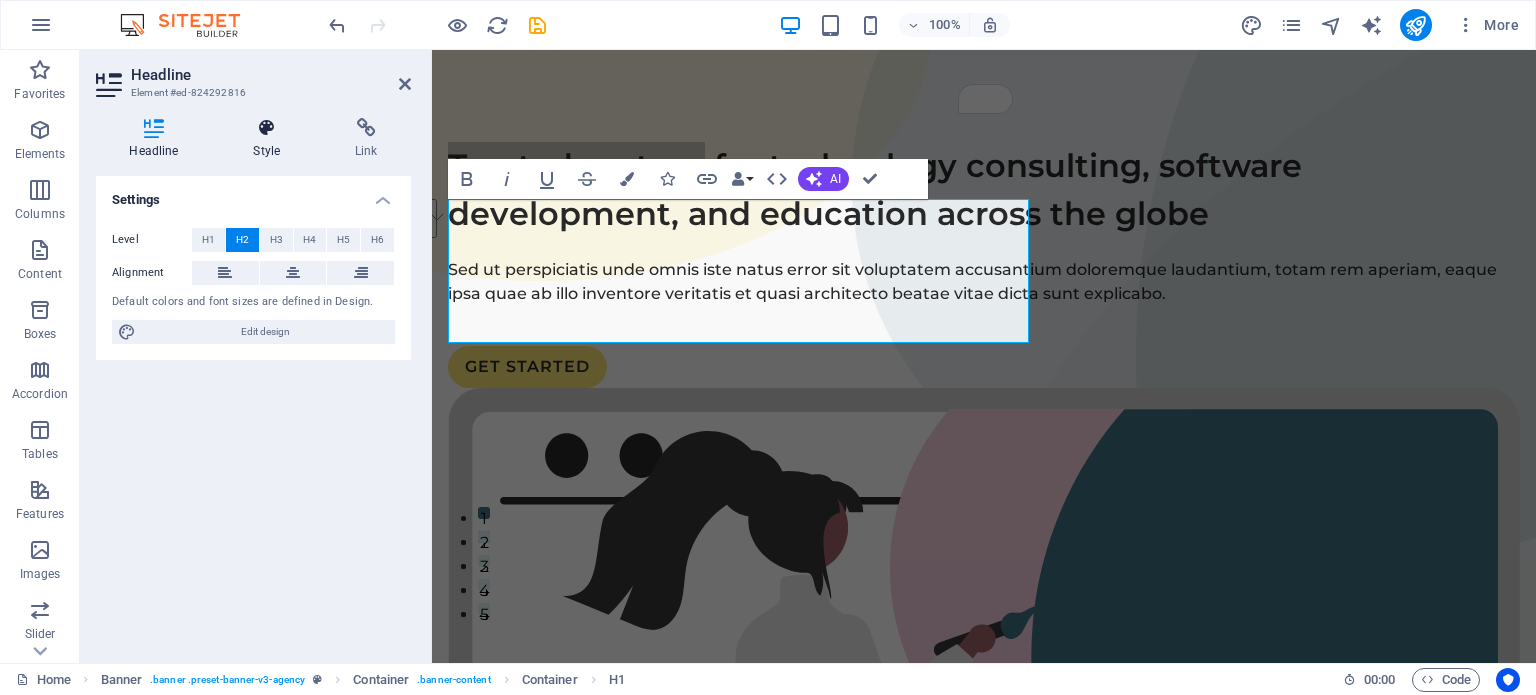 click on "Style" at bounding box center [271, 139] 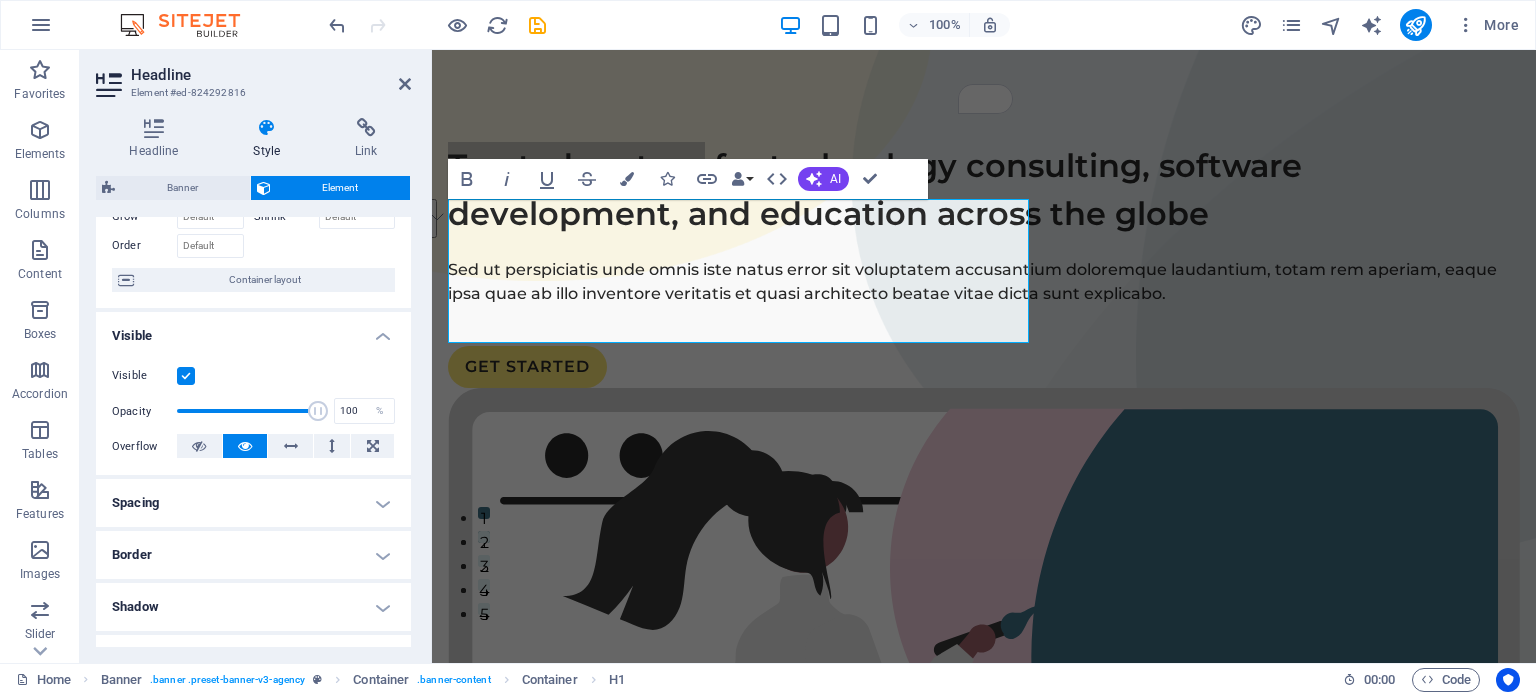 scroll, scrollTop: 0, scrollLeft: 0, axis: both 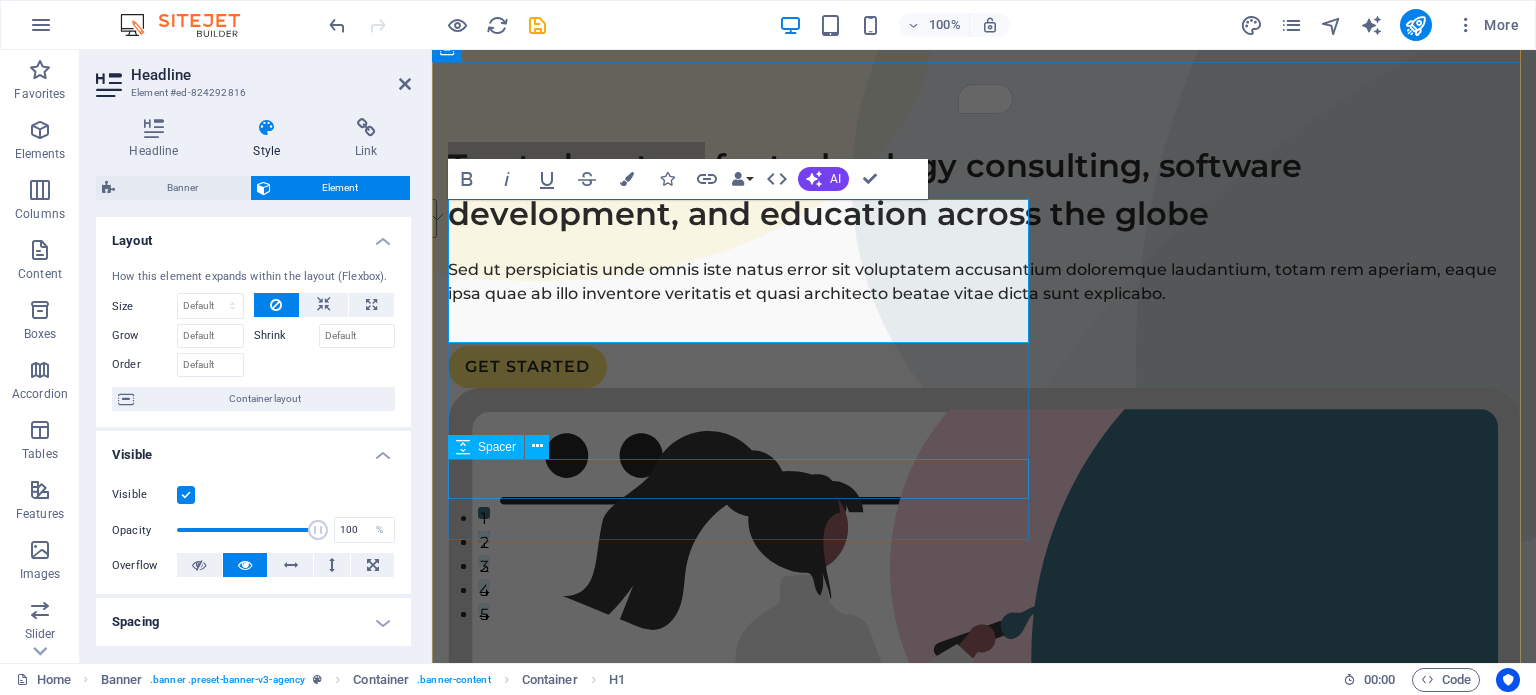 click at bounding box center (984, 326) 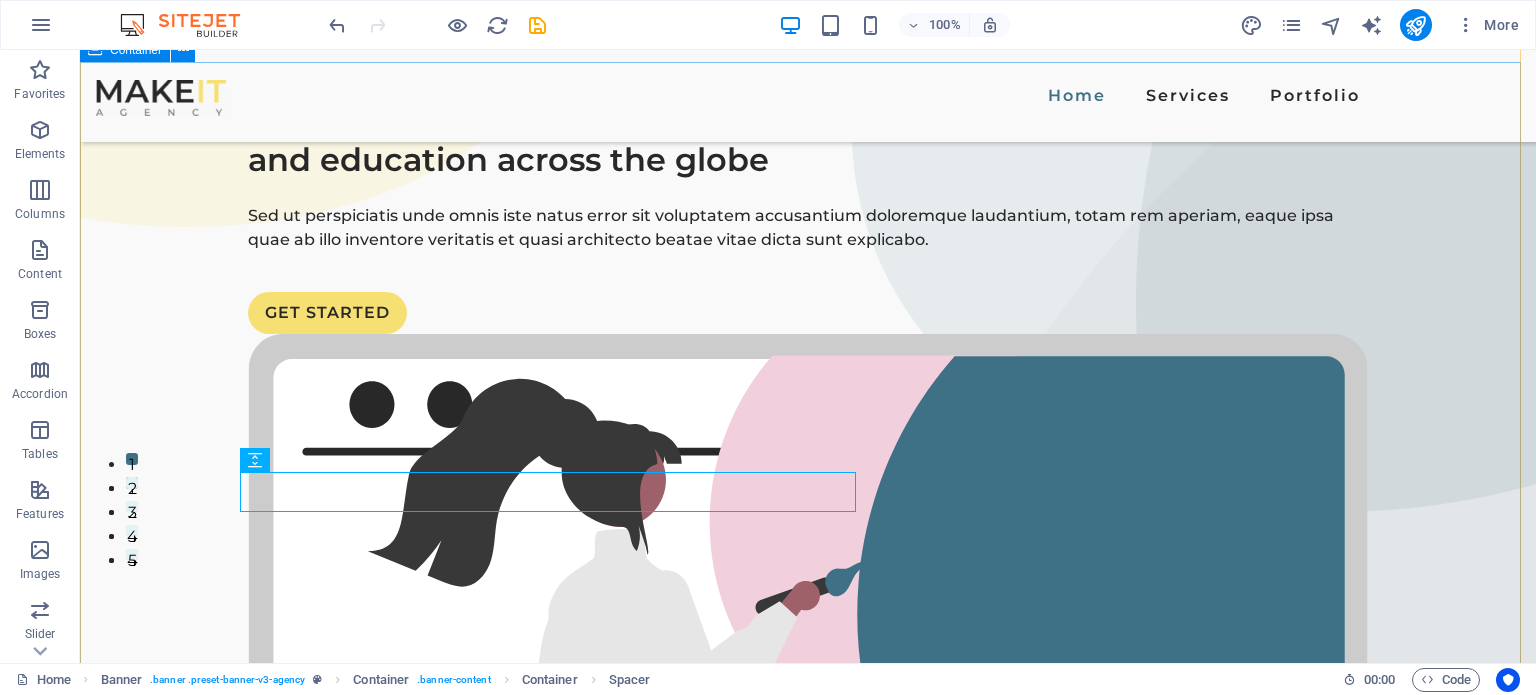 scroll, scrollTop: 135, scrollLeft: 0, axis: vertical 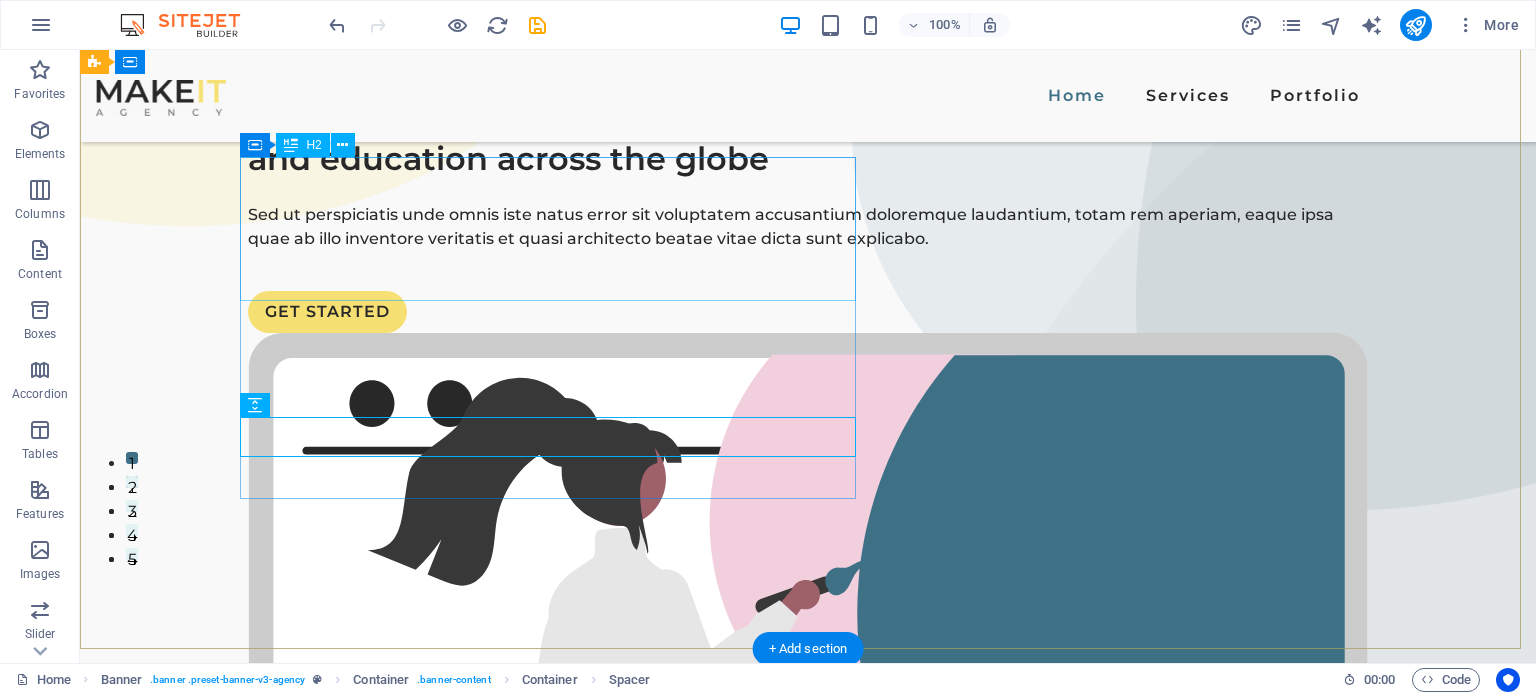 click on "Trusted partner for technology consulting, software development, and education across the globe" at bounding box center [808, 135] 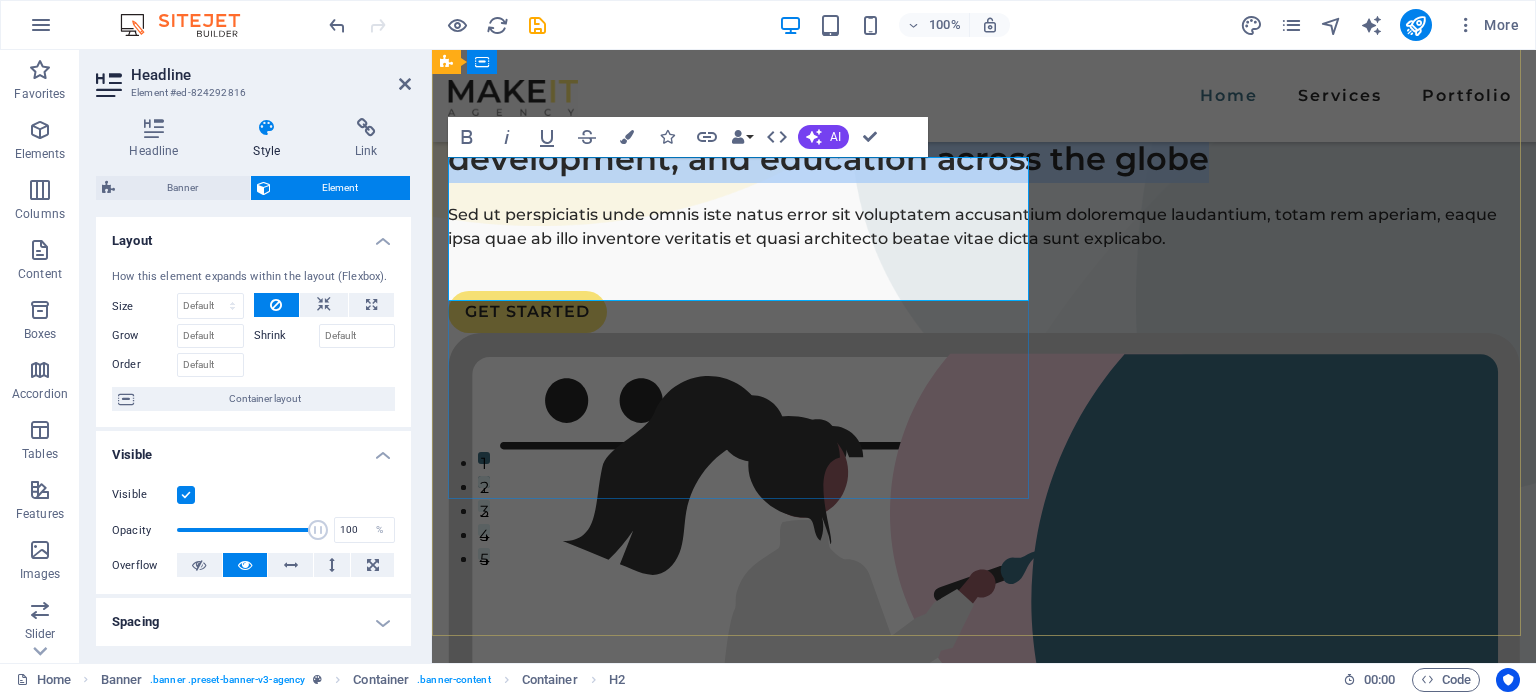 scroll, scrollTop: 121, scrollLeft: 0, axis: vertical 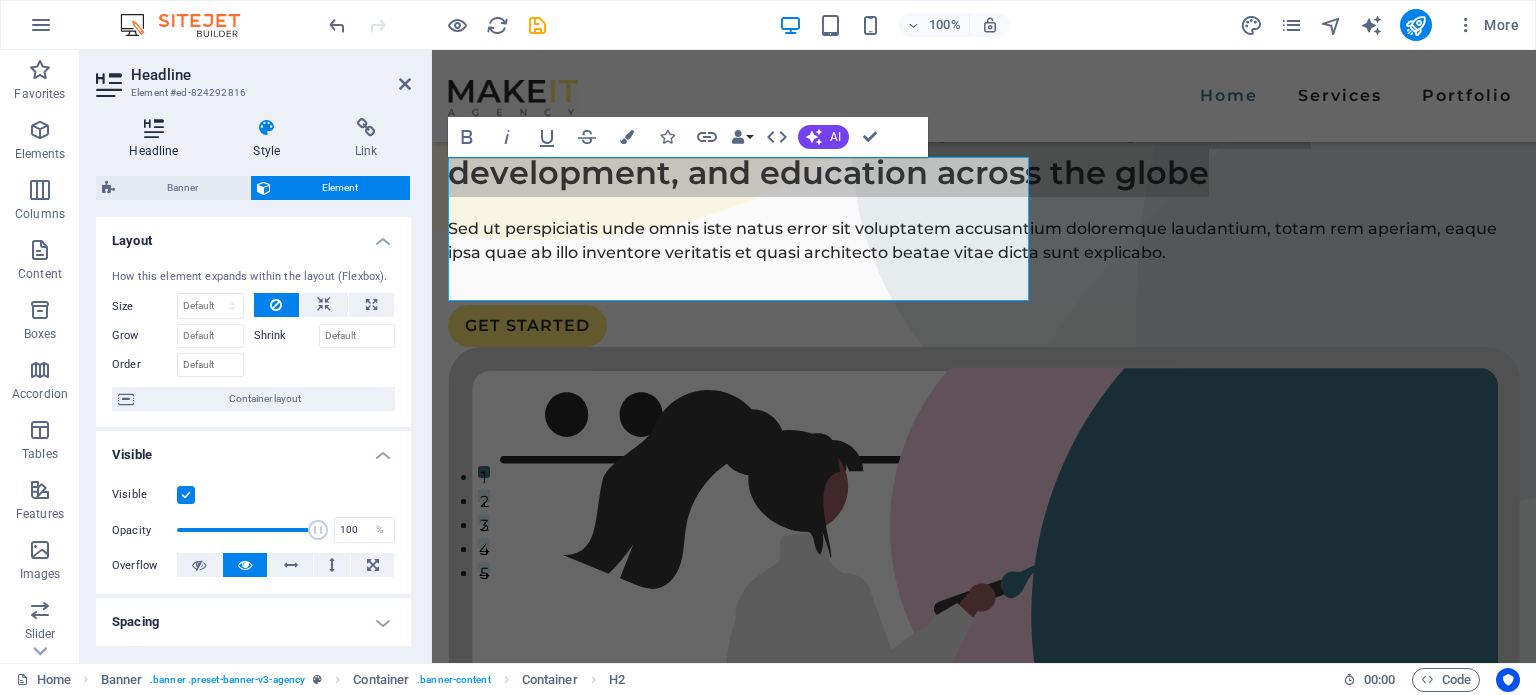 click on "Headline" at bounding box center [158, 139] 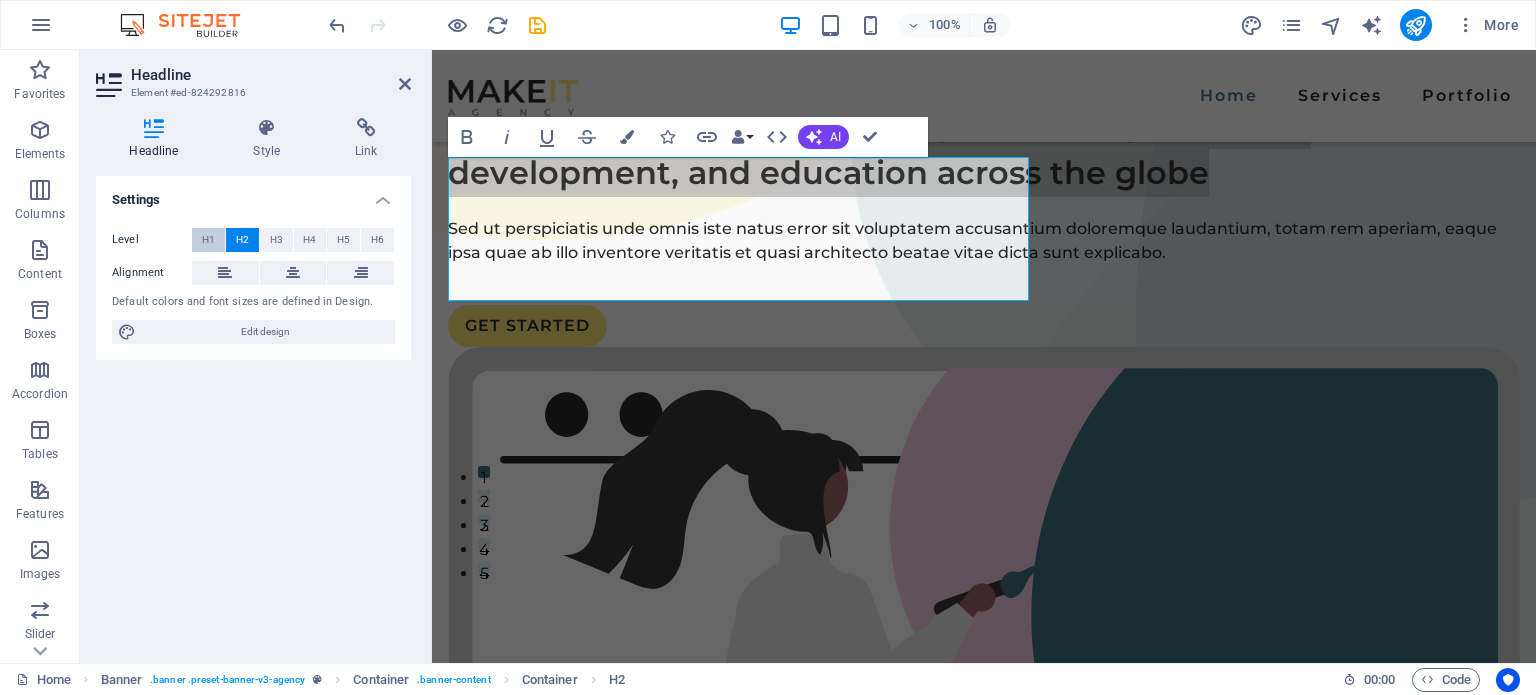 click on "H1" at bounding box center [208, 240] 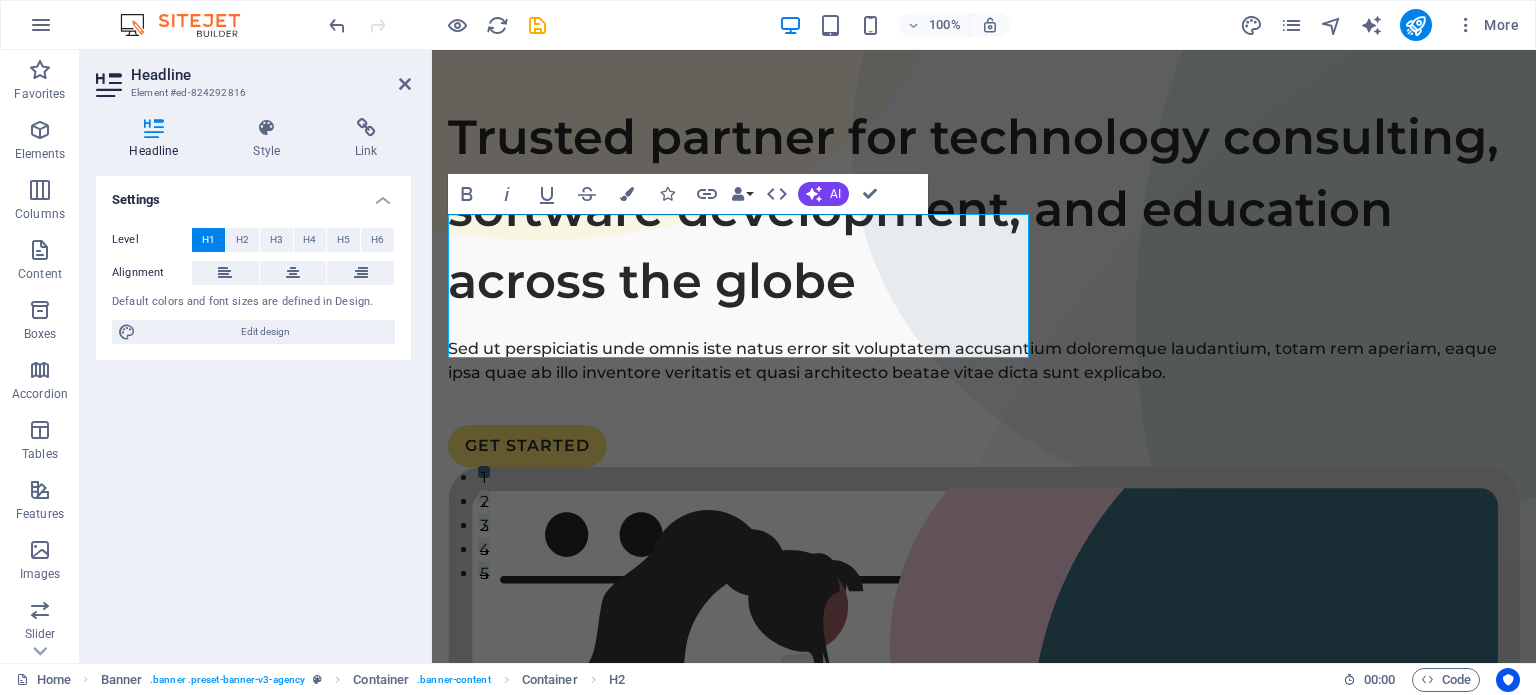 scroll, scrollTop: 64, scrollLeft: 0, axis: vertical 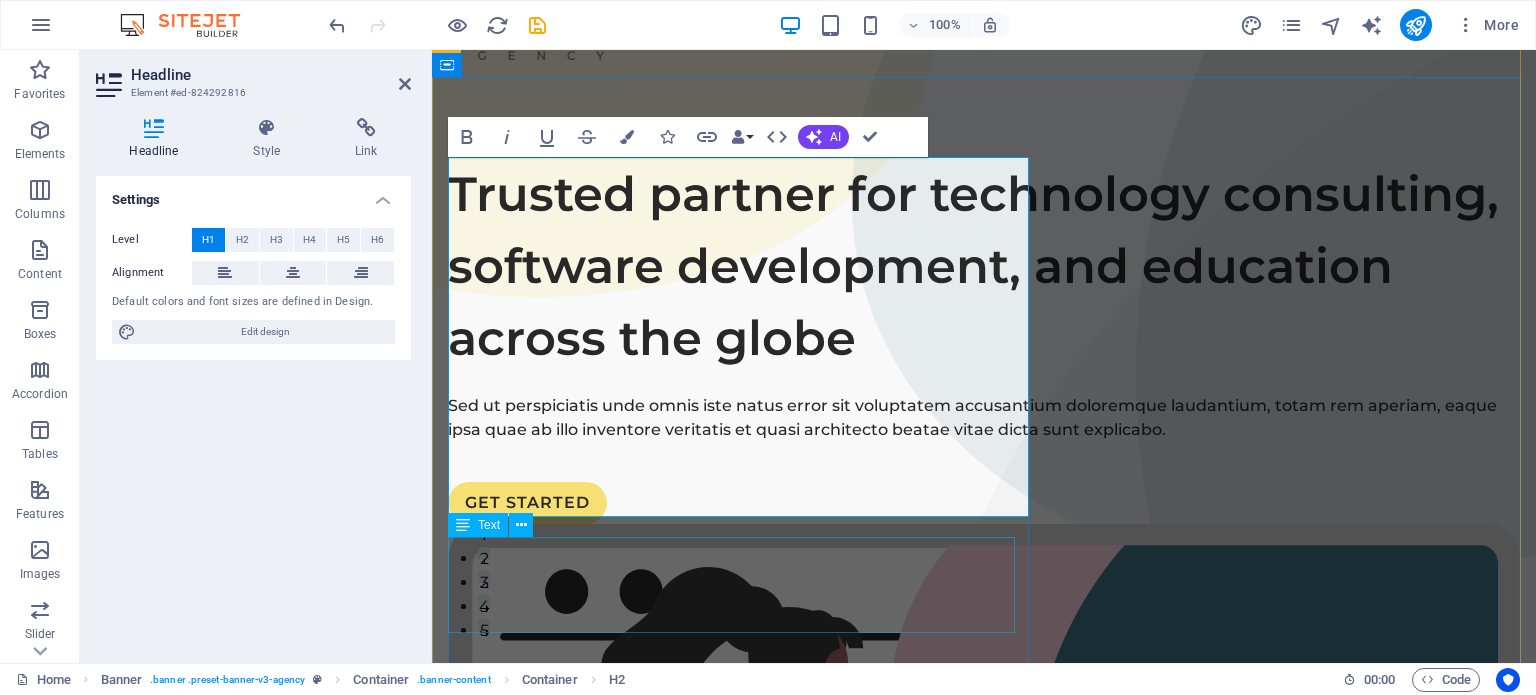 click on "Sed ut perspiciatis unde omnis iste natus error sit voluptatem accusantium doloremque laudantium, totam rem aperiam, eaque ipsa quae ab illo inventore veritatis et quasi architecto beatae vitae dicta sunt explicabo." at bounding box center [984, 418] 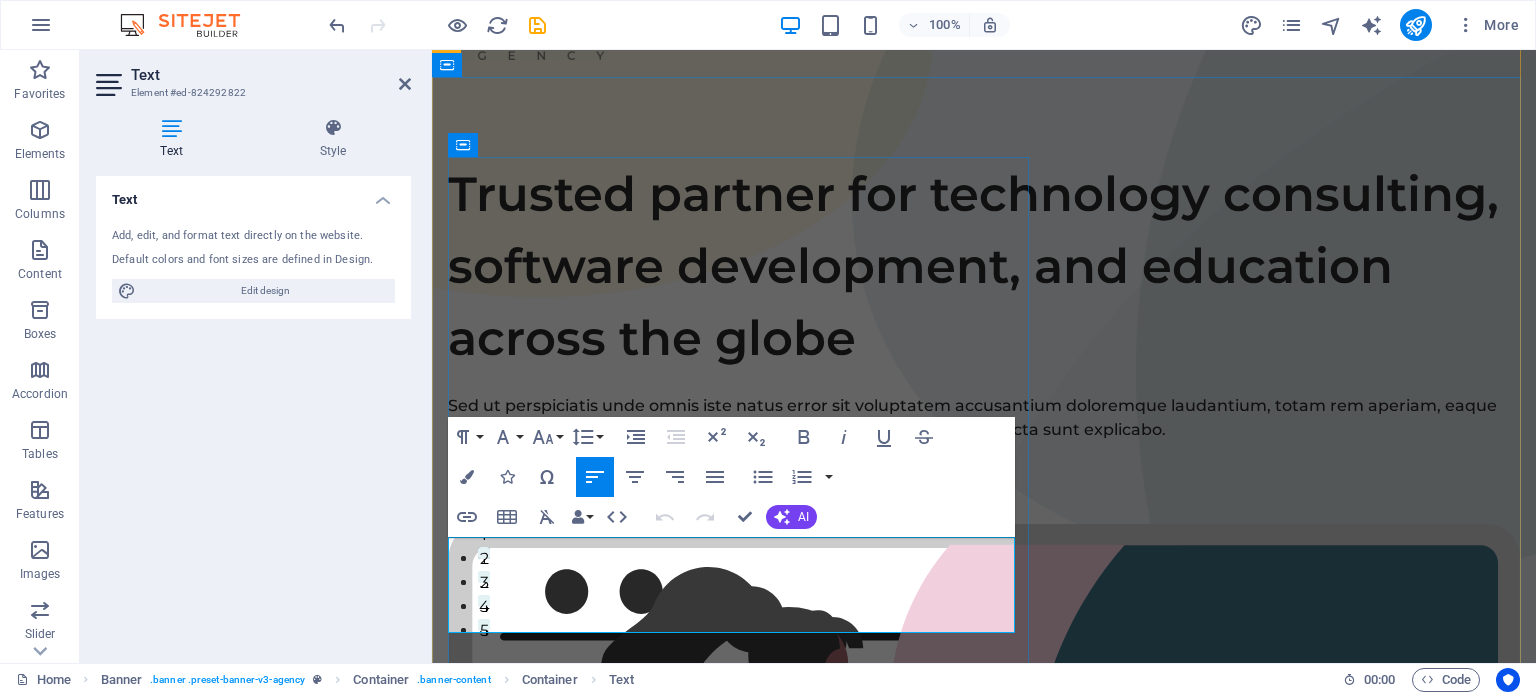 click on "Sed ut perspiciatis unde omnis iste natus error sit voluptatem accusantium doloremque laudantium, totam rem aperiam, eaque ipsa quae ab illo inventore veritatis et quasi architecto beatae vitae dicta sunt explicabo." at bounding box center [984, 418] 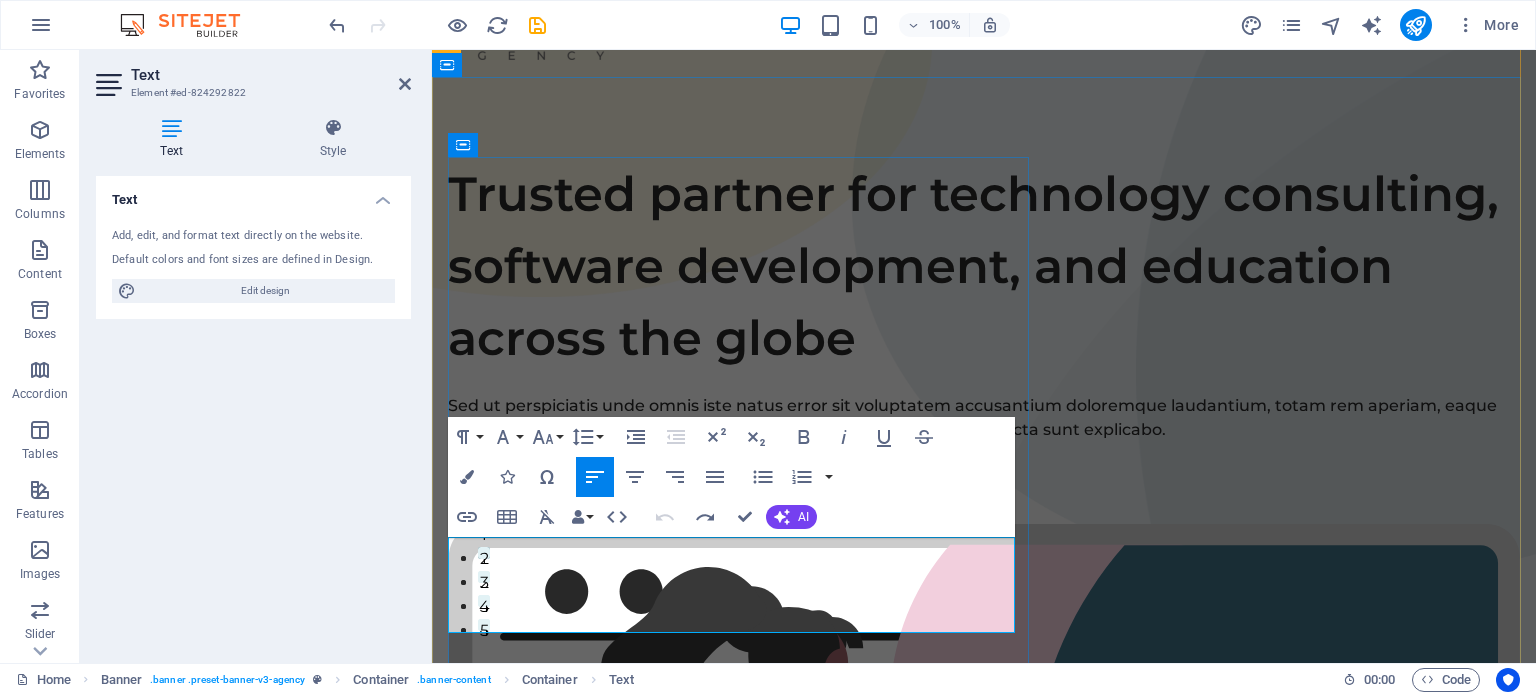 click on "Sed ut perspiciatis unde omnis iste natus error sit voluptatem accusantium doloremque laudantium, totam rem aperiam, eaque ipsa quae ab illo inventore veritatis et quasi architecto beatae vitae dicta sunt explicabo." at bounding box center [984, 418] 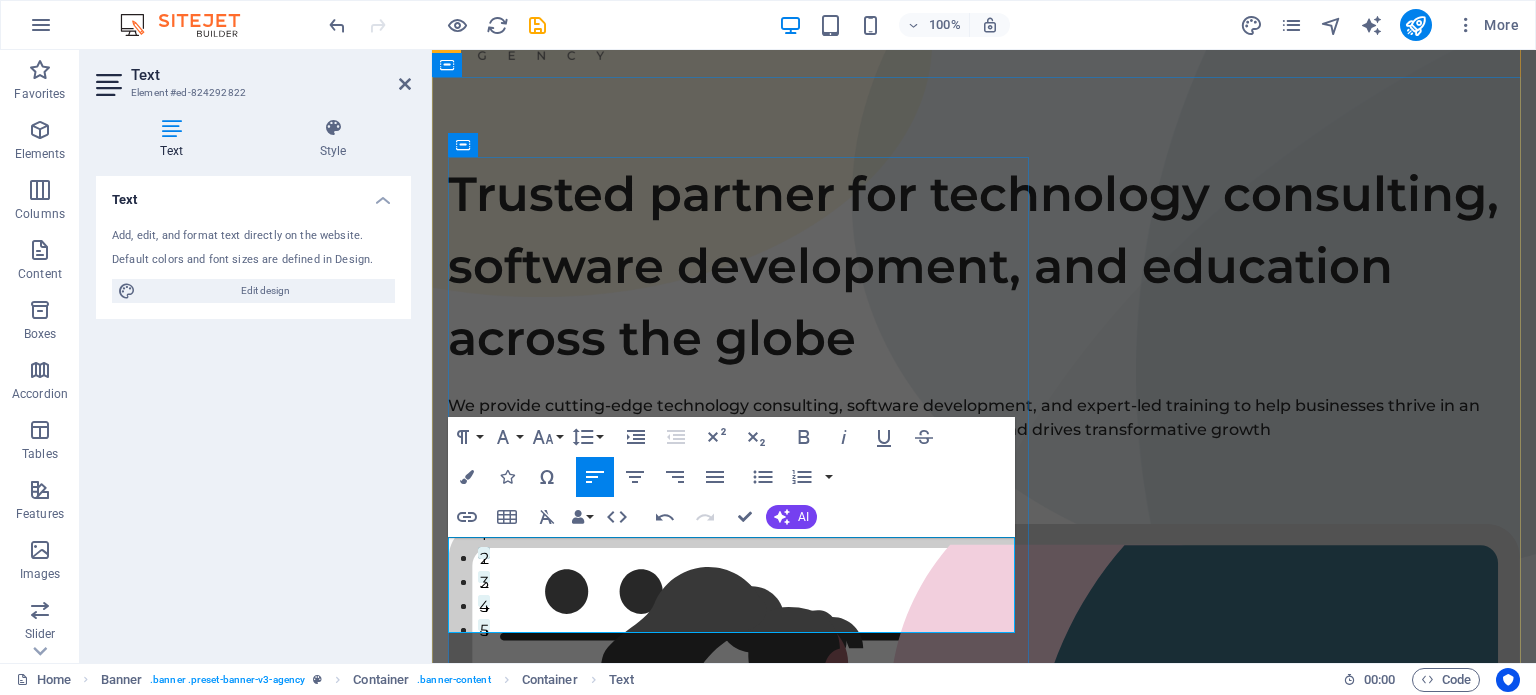 scroll, scrollTop: 3864, scrollLeft: 9, axis: both 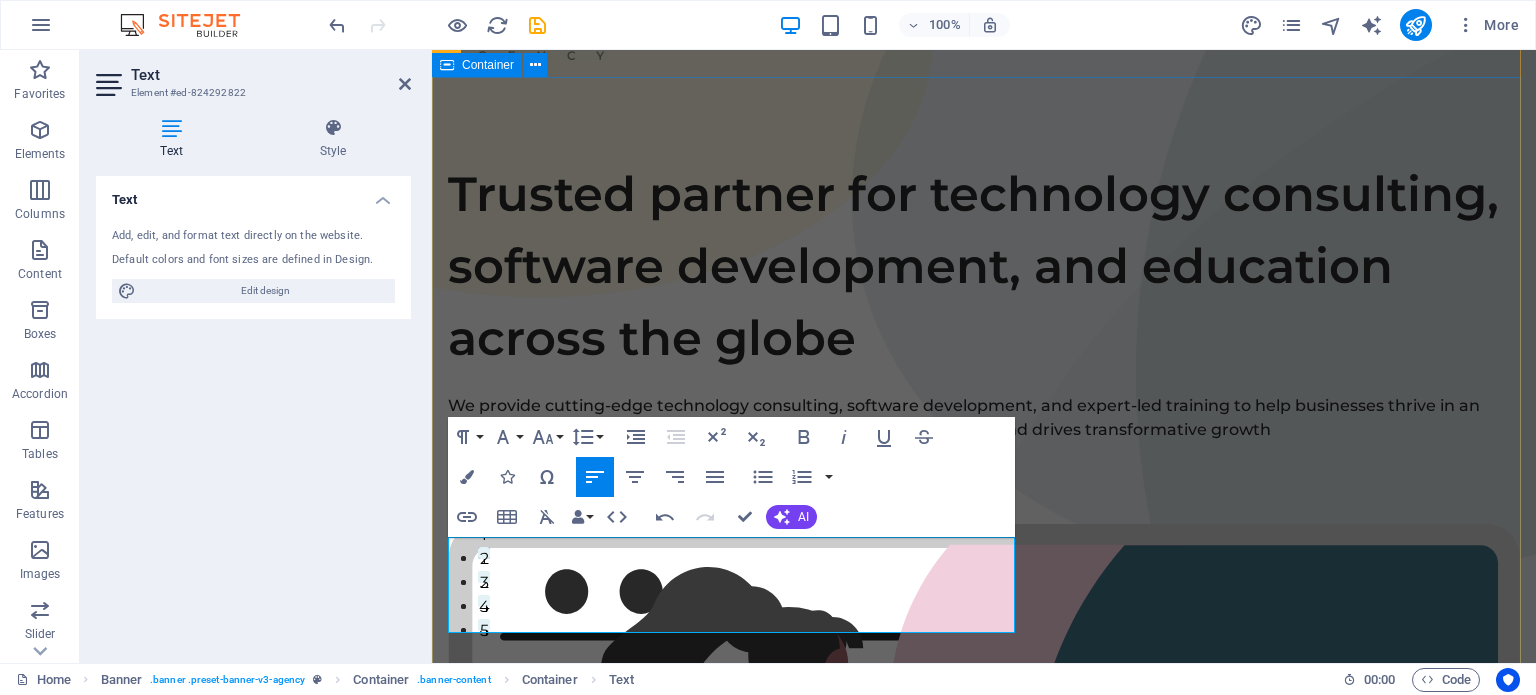 click on "Trusted partner for technology consulting, software development, and education across the globe We provide cutting-edge technology consulting, software development, and expert-led training to help businesses thrive in an ever-evolving digital world. Our tailored support boosts capabilities and drives transformative growth We provide cutting-edge technology consulting, software development, and expert-led training to help businesses thrive in an ever-evolving digital world. Our tailored support boosts capabilities and drives transformative growth GET STARTED" at bounding box center (984, 850) 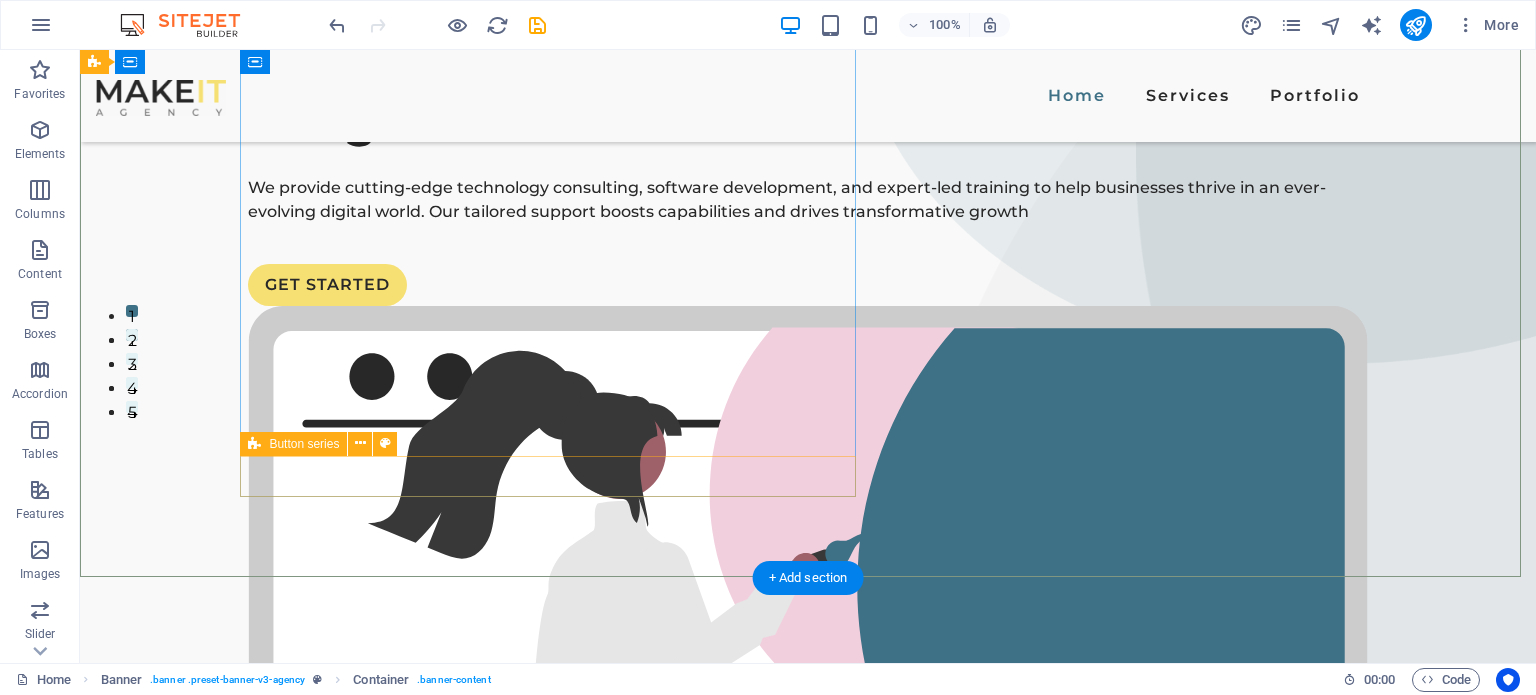 scroll, scrollTop: 288, scrollLeft: 0, axis: vertical 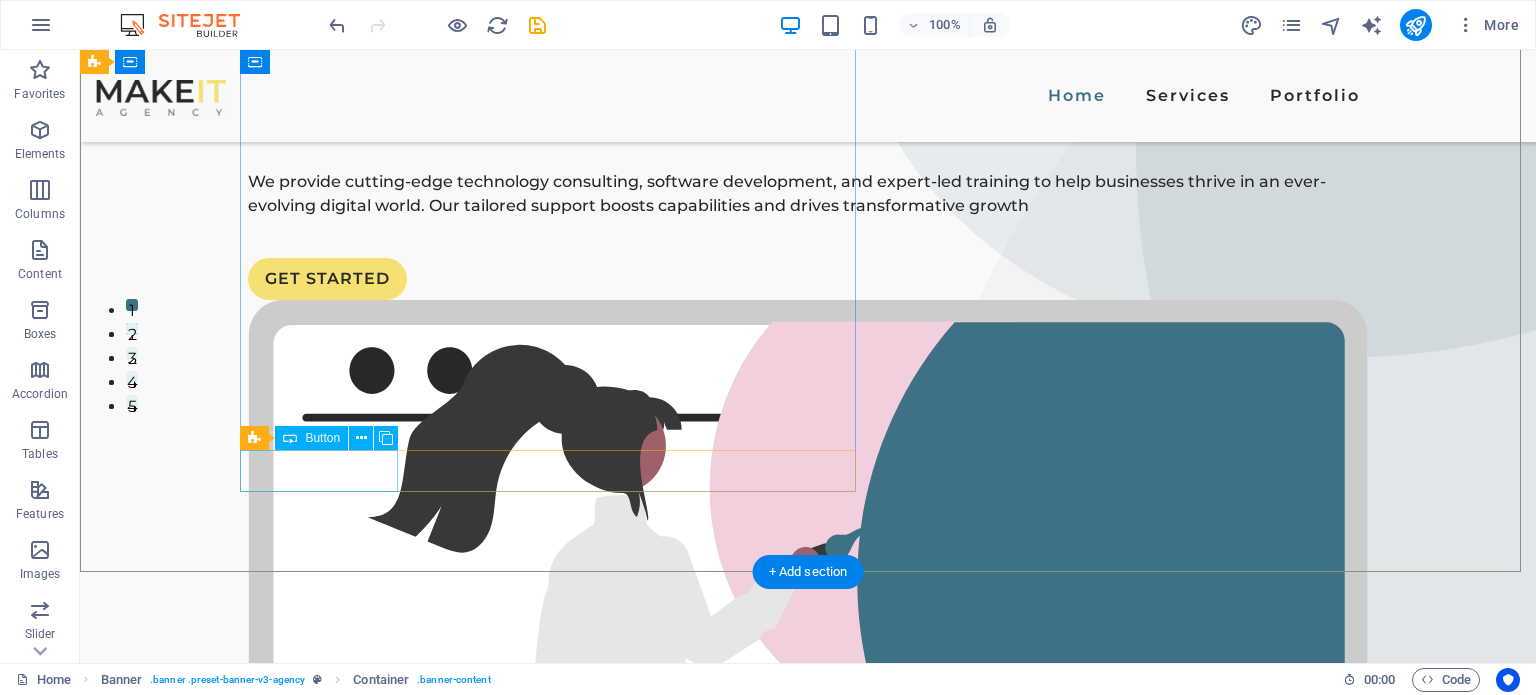 click on "GET STARTED" at bounding box center (808, 279) 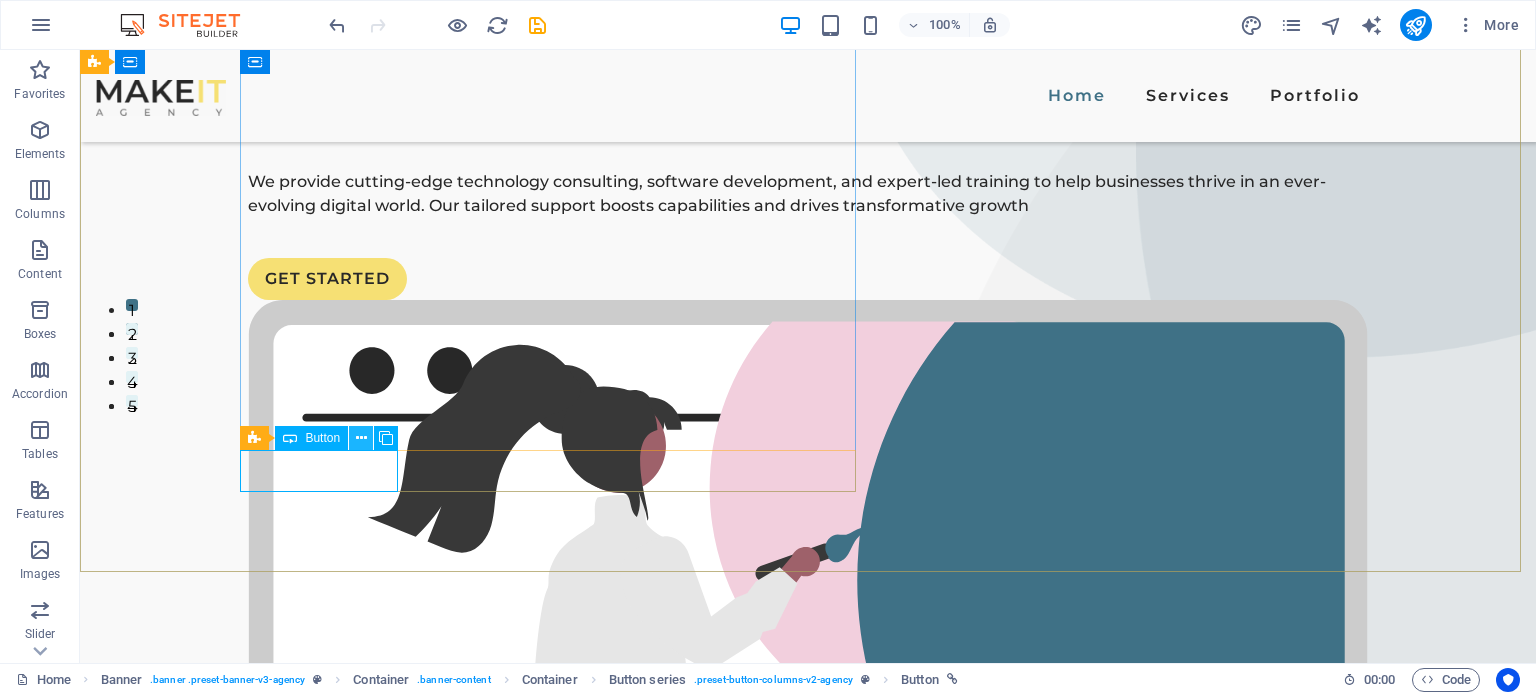 click at bounding box center [361, 438] 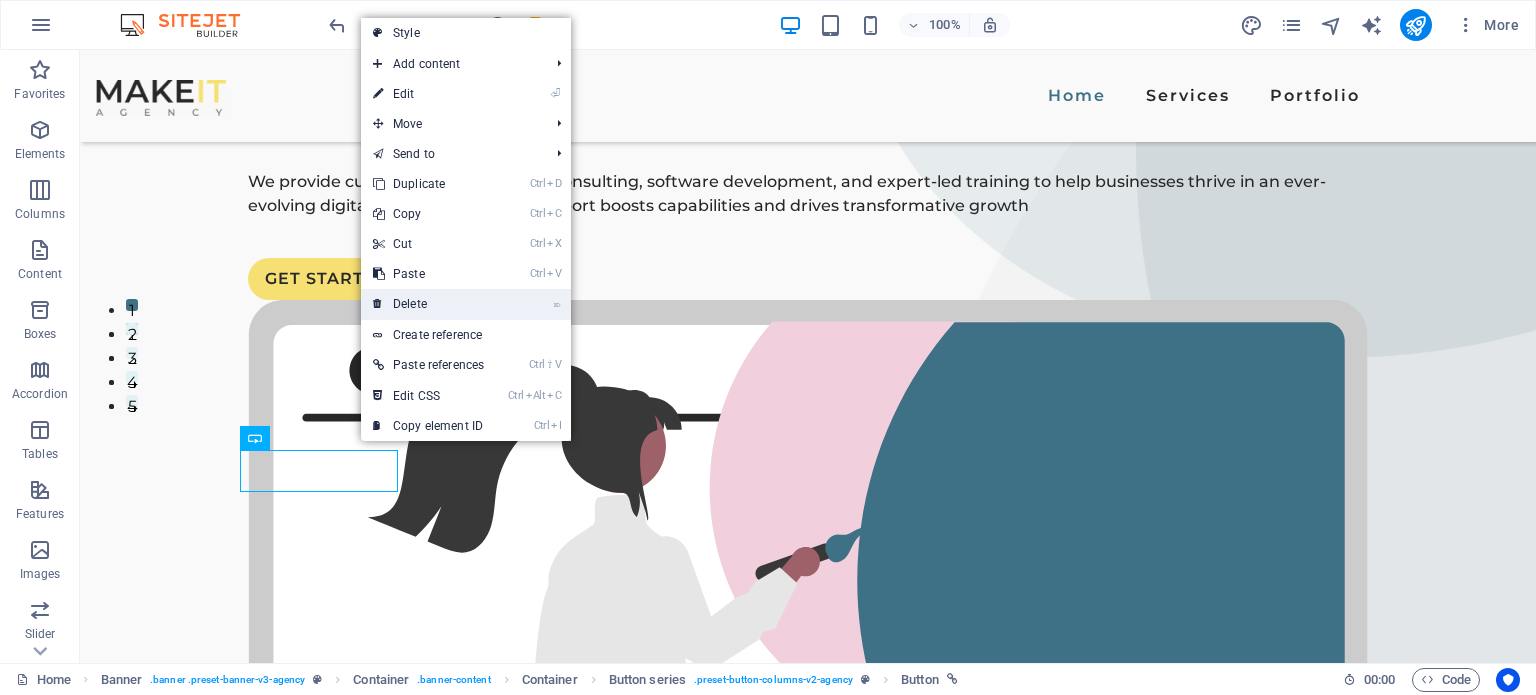 click on "⌦  Delete" at bounding box center [428, 304] 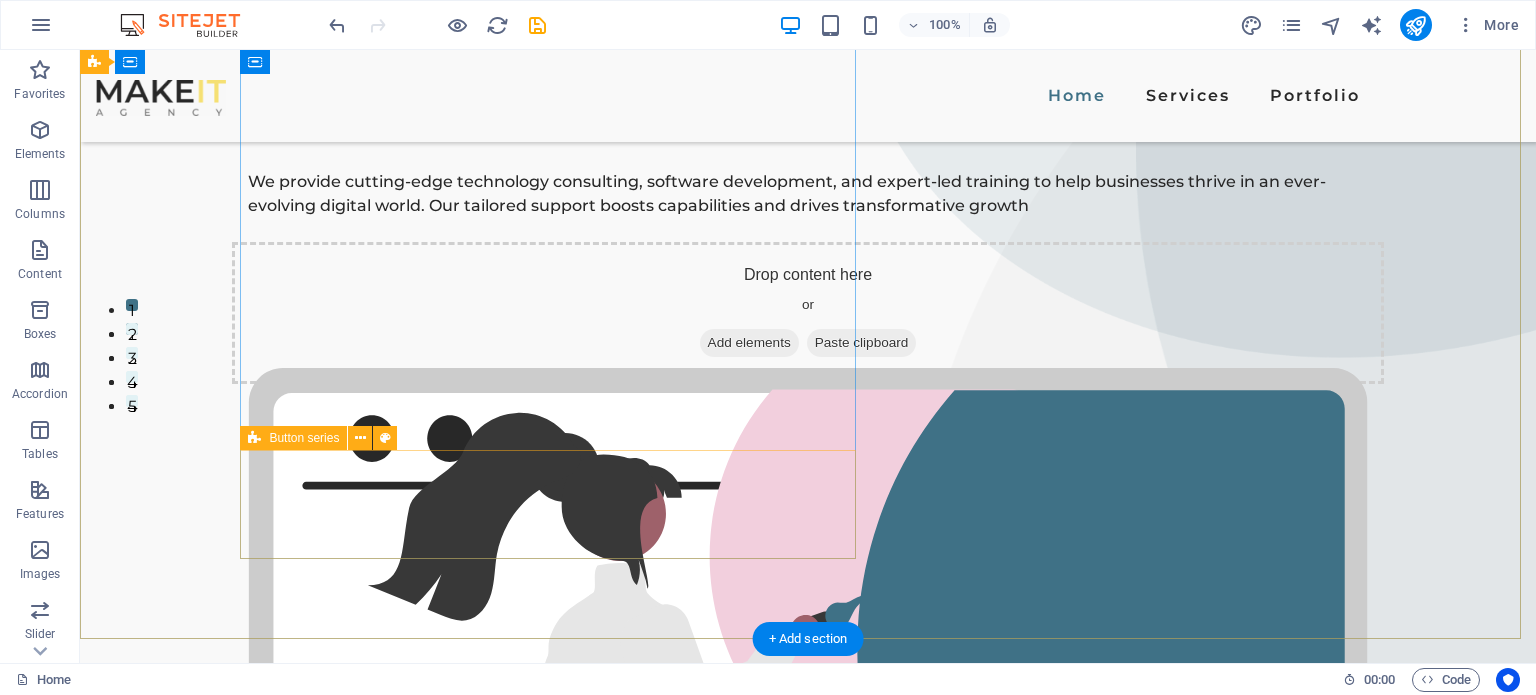 click on "Drop content here or  Add elements  Paste clipboard" at bounding box center (808, 313) 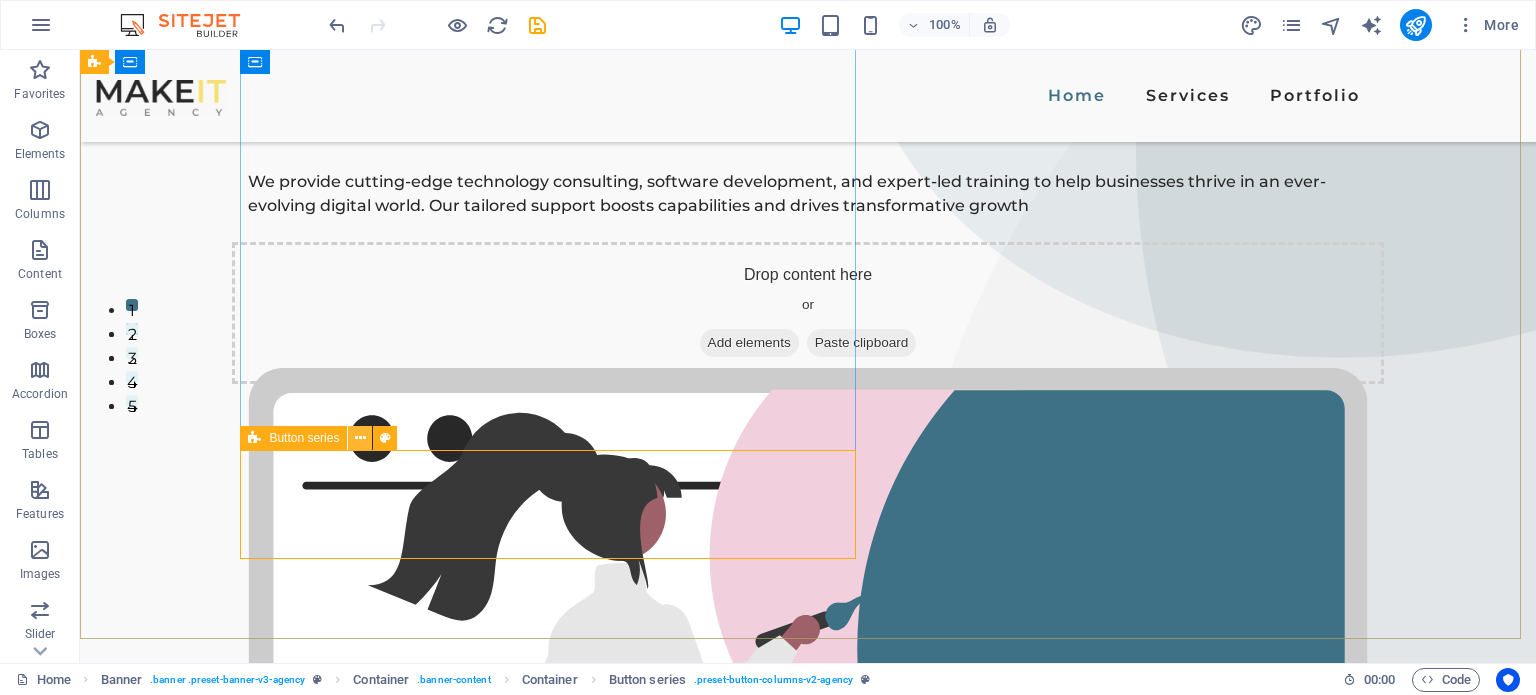 click at bounding box center (360, 438) 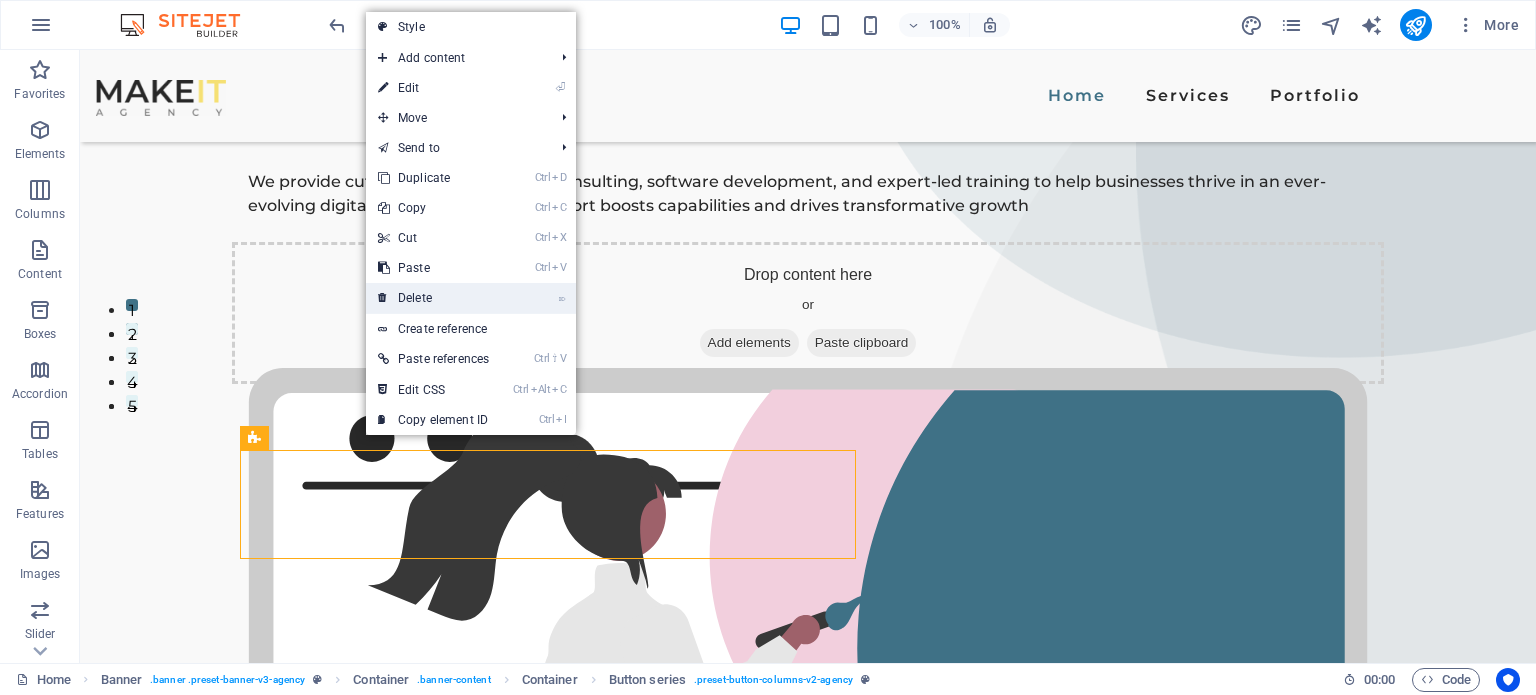 click on "⌦  Delete" at bounding box center (433, 298) 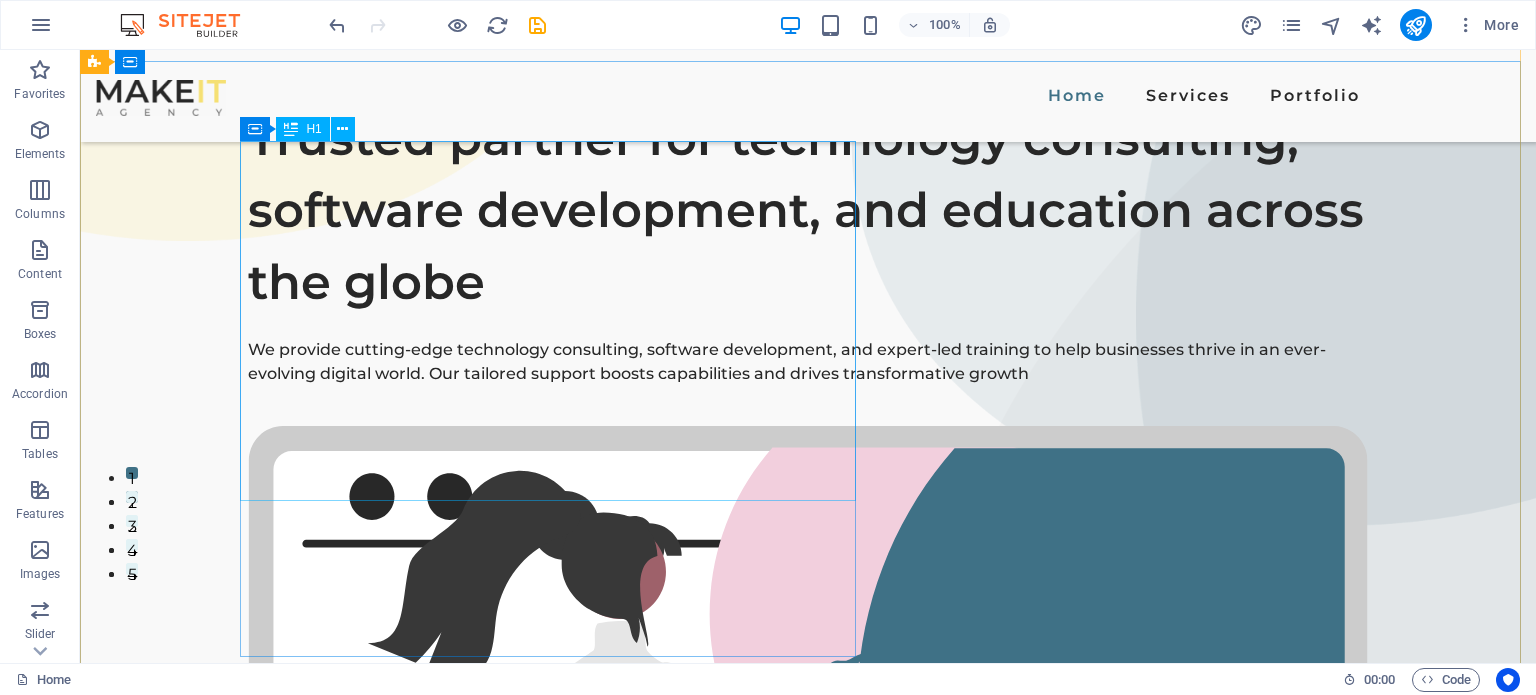 scroll, scrollTop: 0, scrollLeft: 0, axis: both 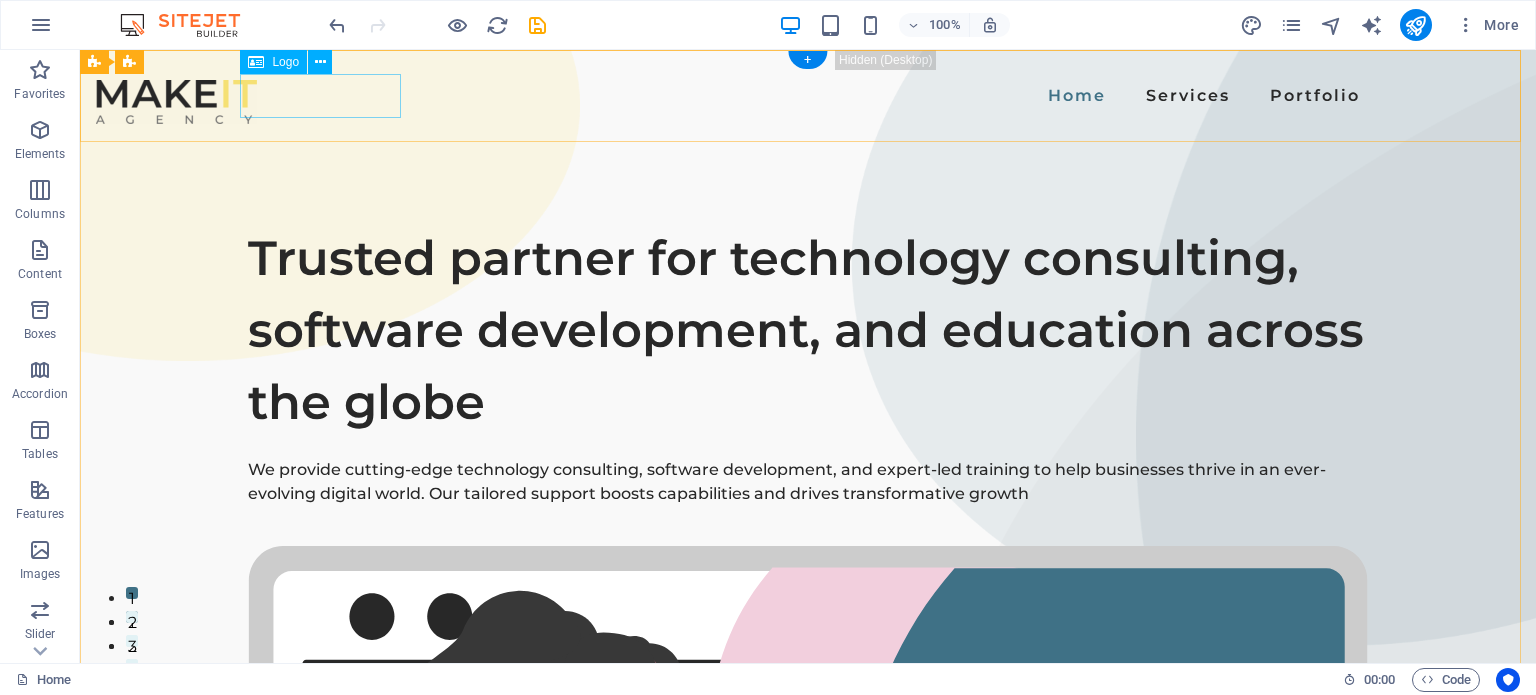 click at bounding box center [176, 102] 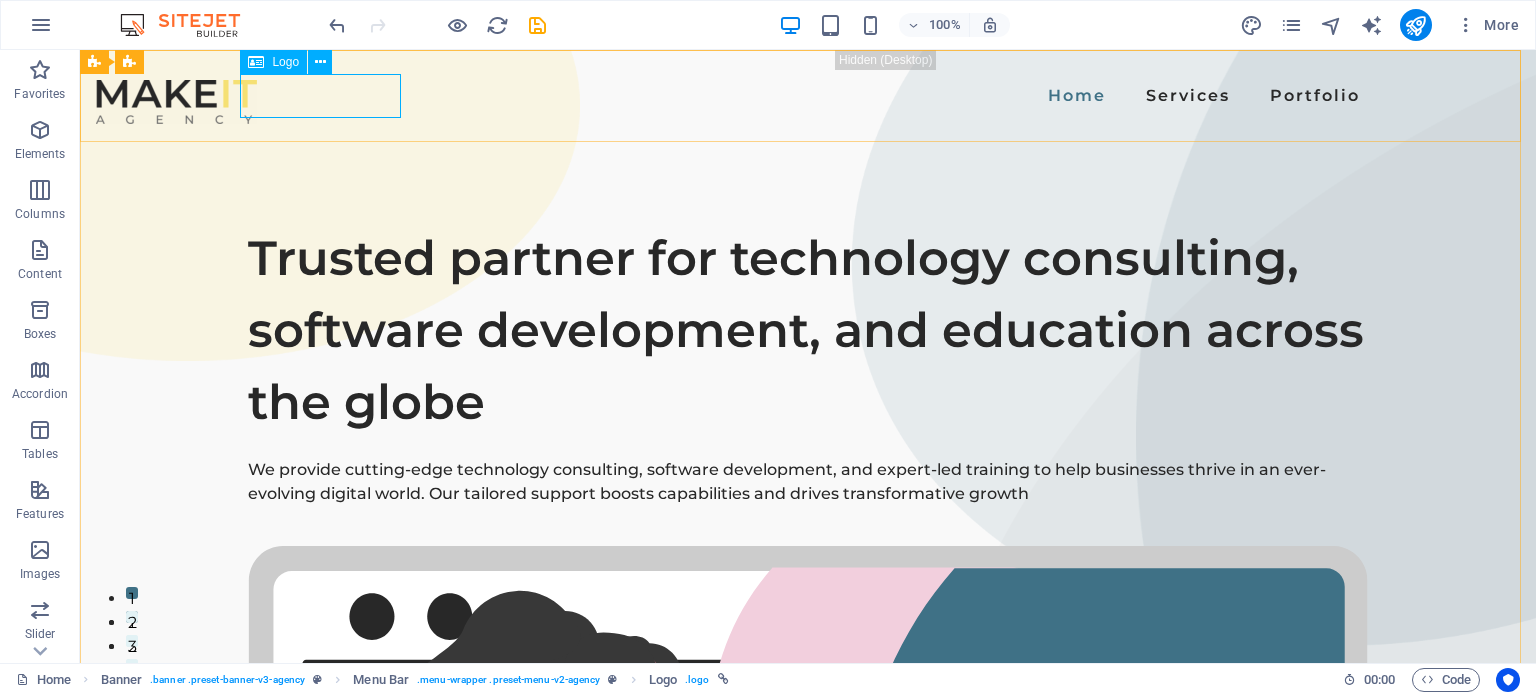 click on "Logo" at bounding box center (285, 62) 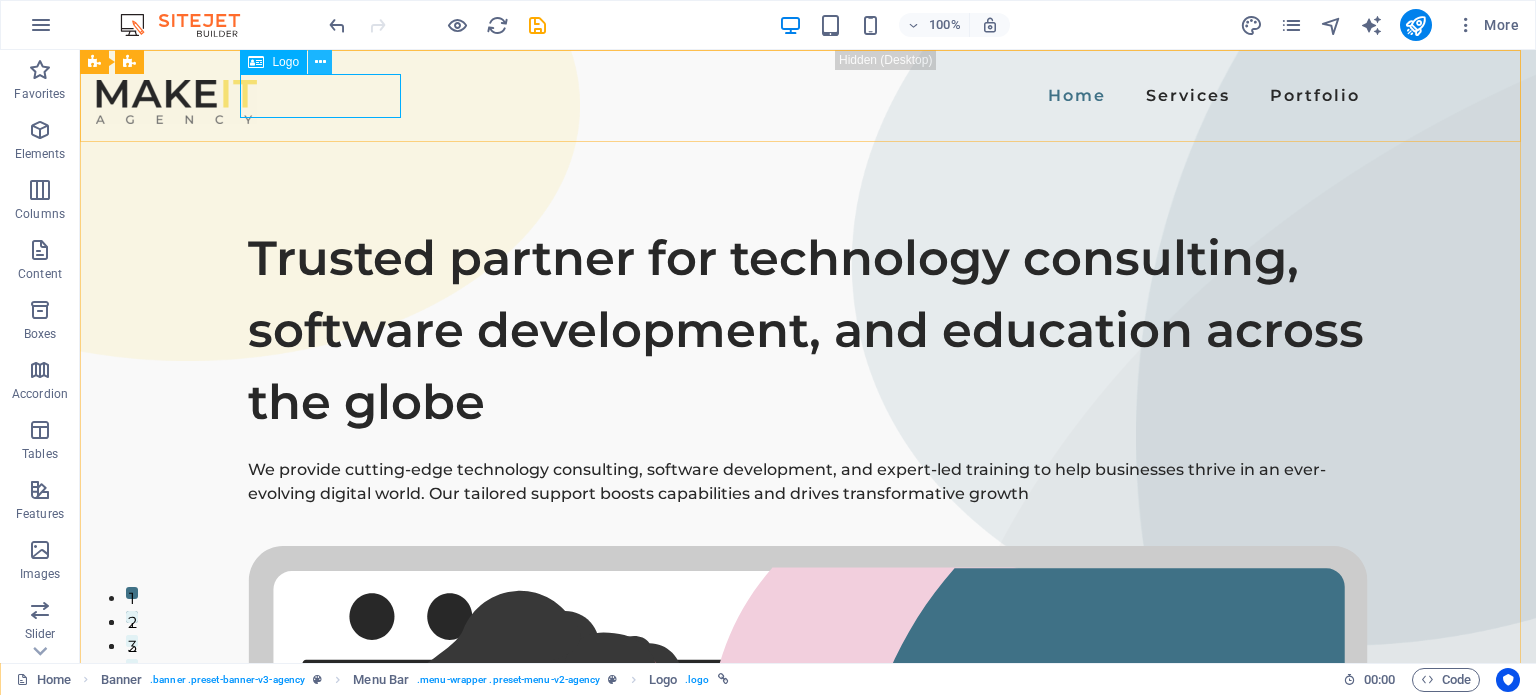click at bounding box center (320, 62) 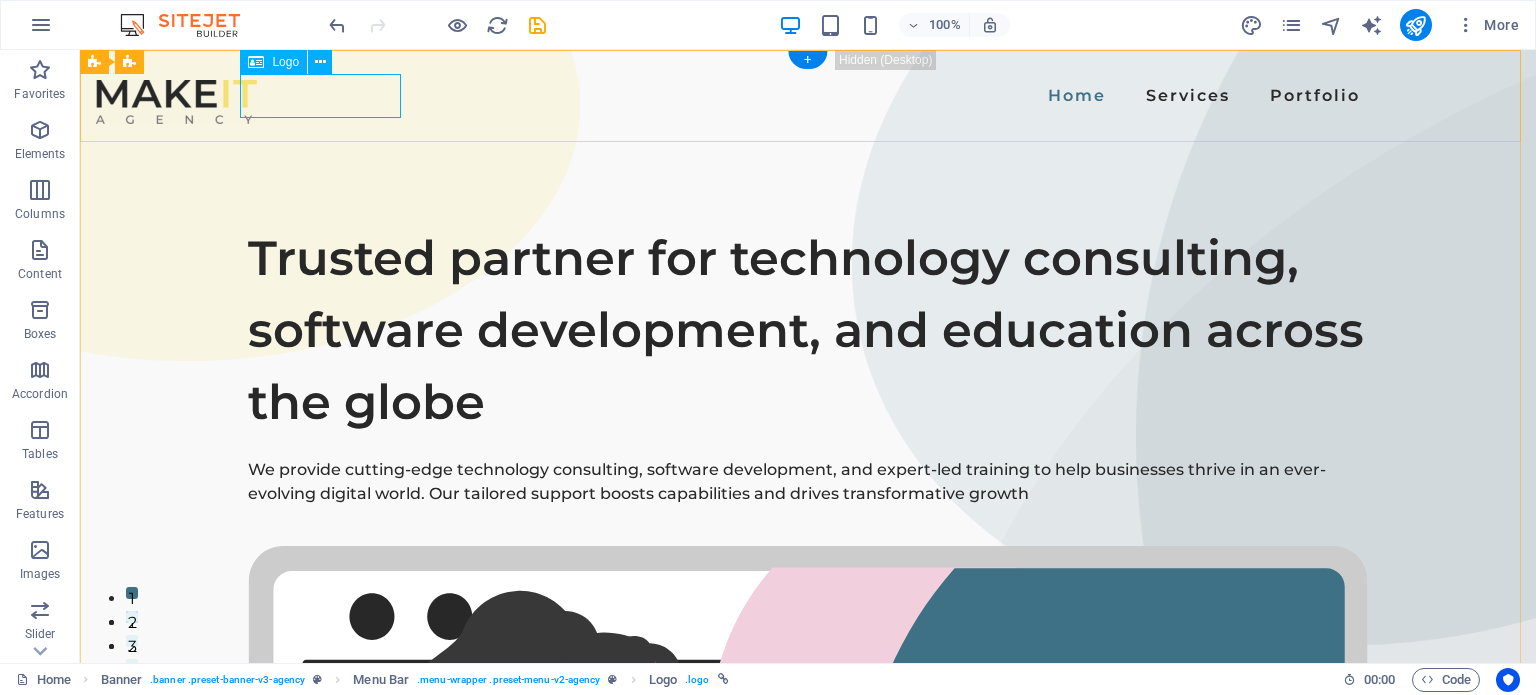 click at bounding box center (176, 102) 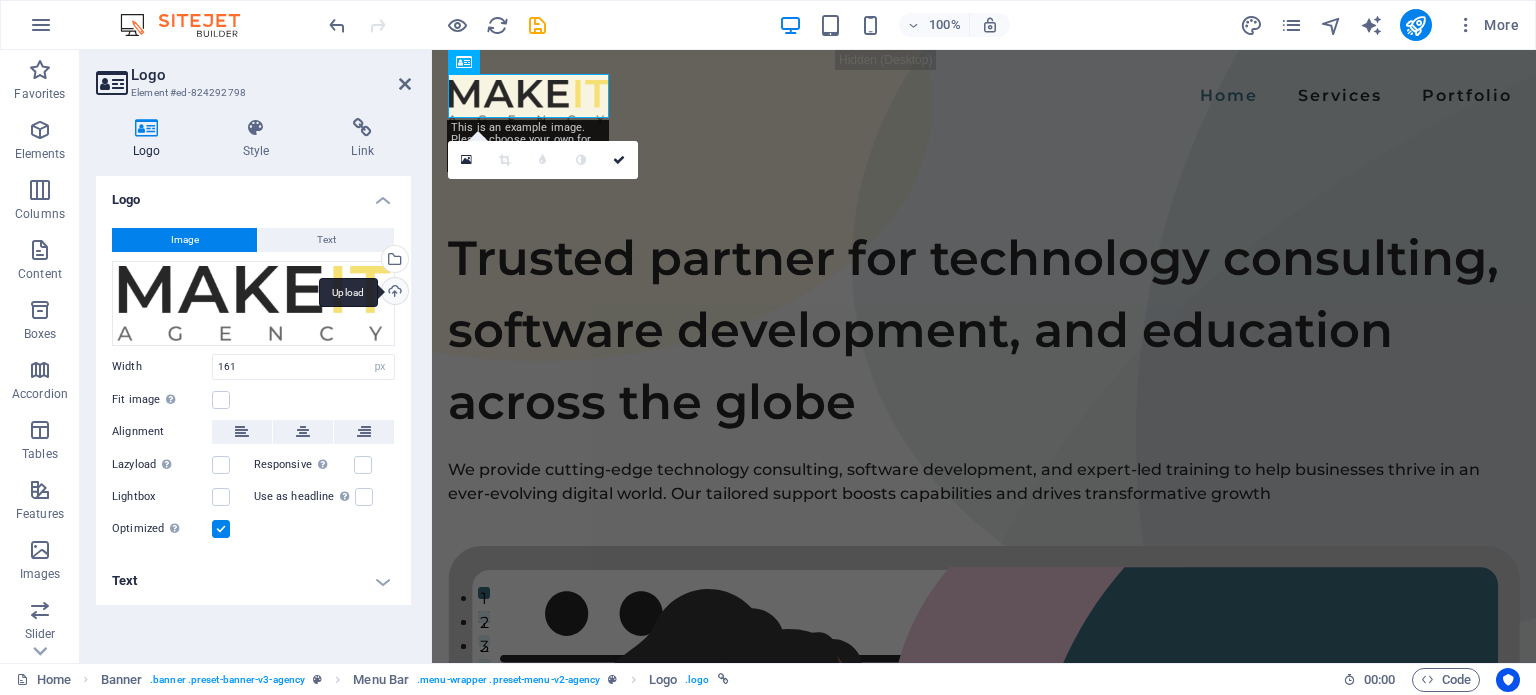 click on "Upload" at bounding box center [393, 293] 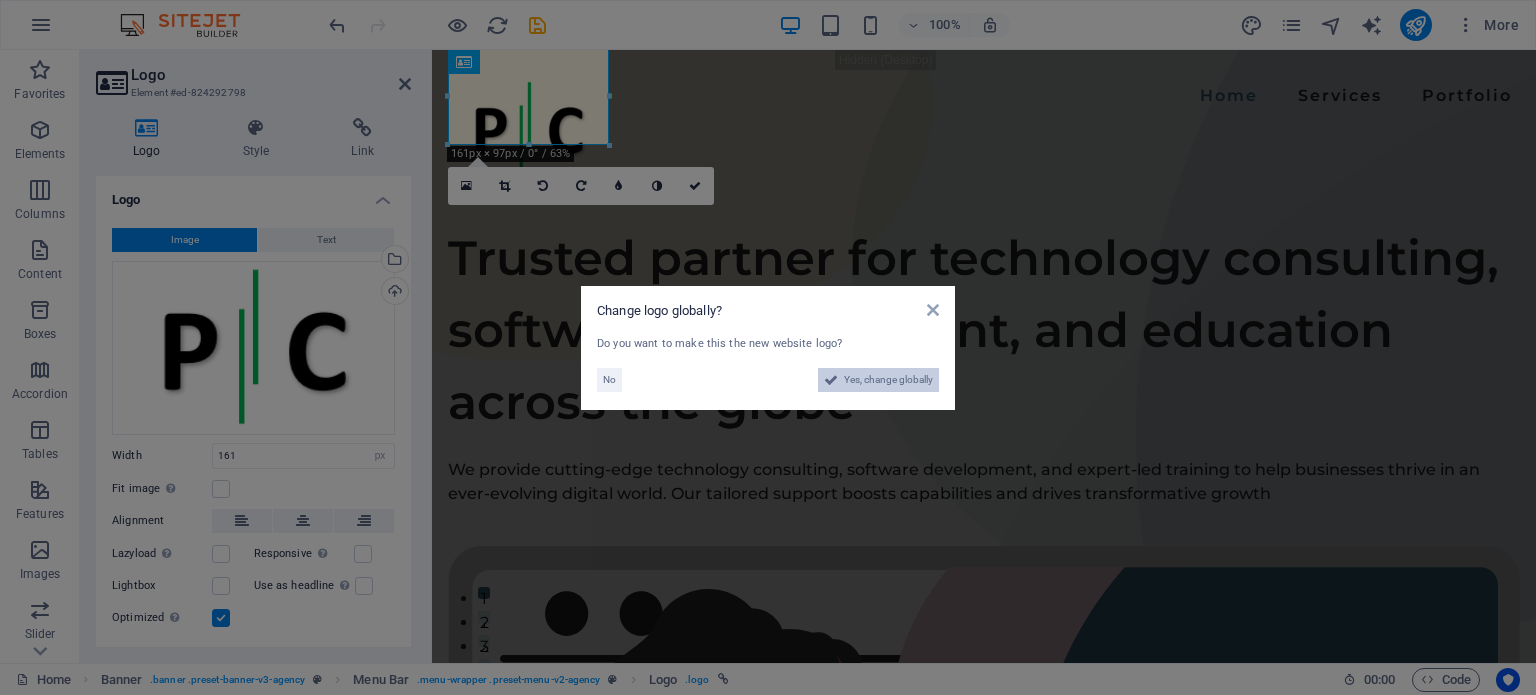click on "Yes, change globally" at bounding box center (888, 380) 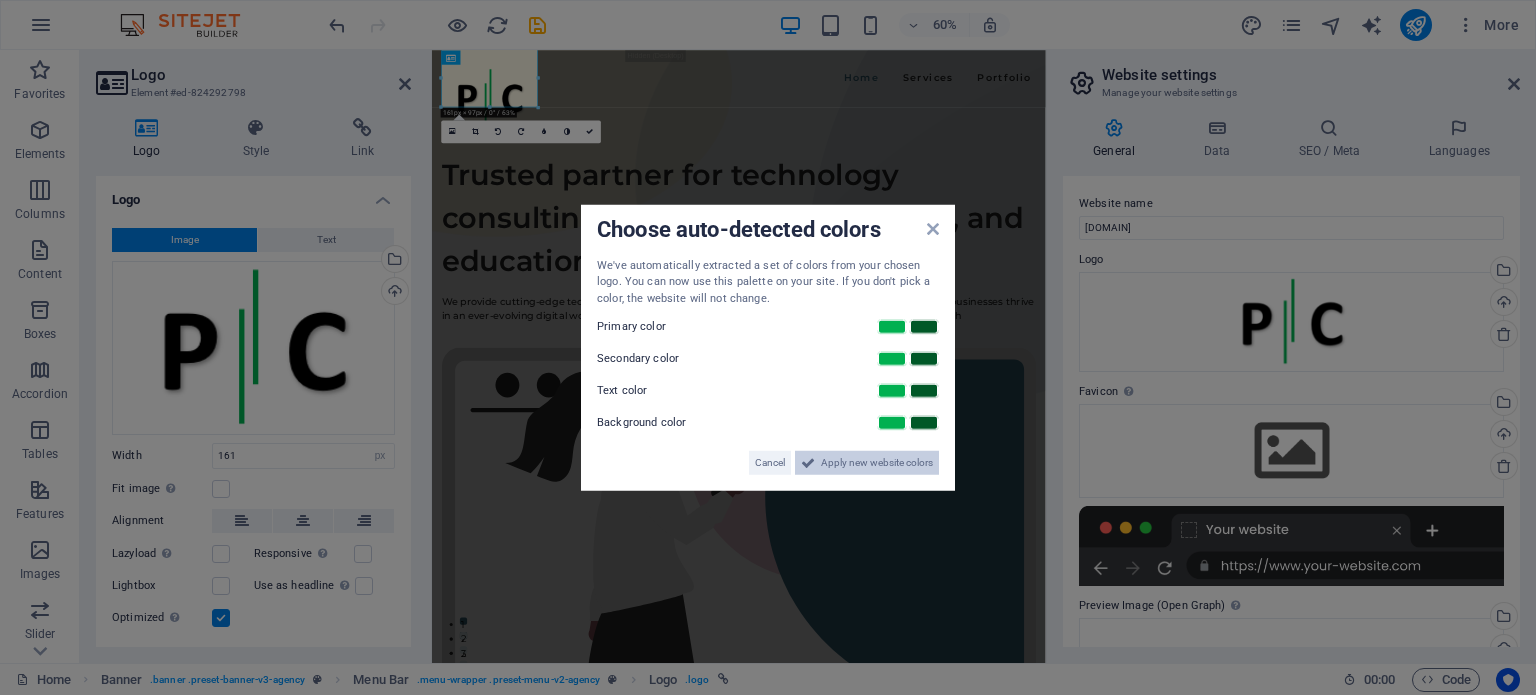 click on "Apply new website colors" at bounding box center (877, 463) 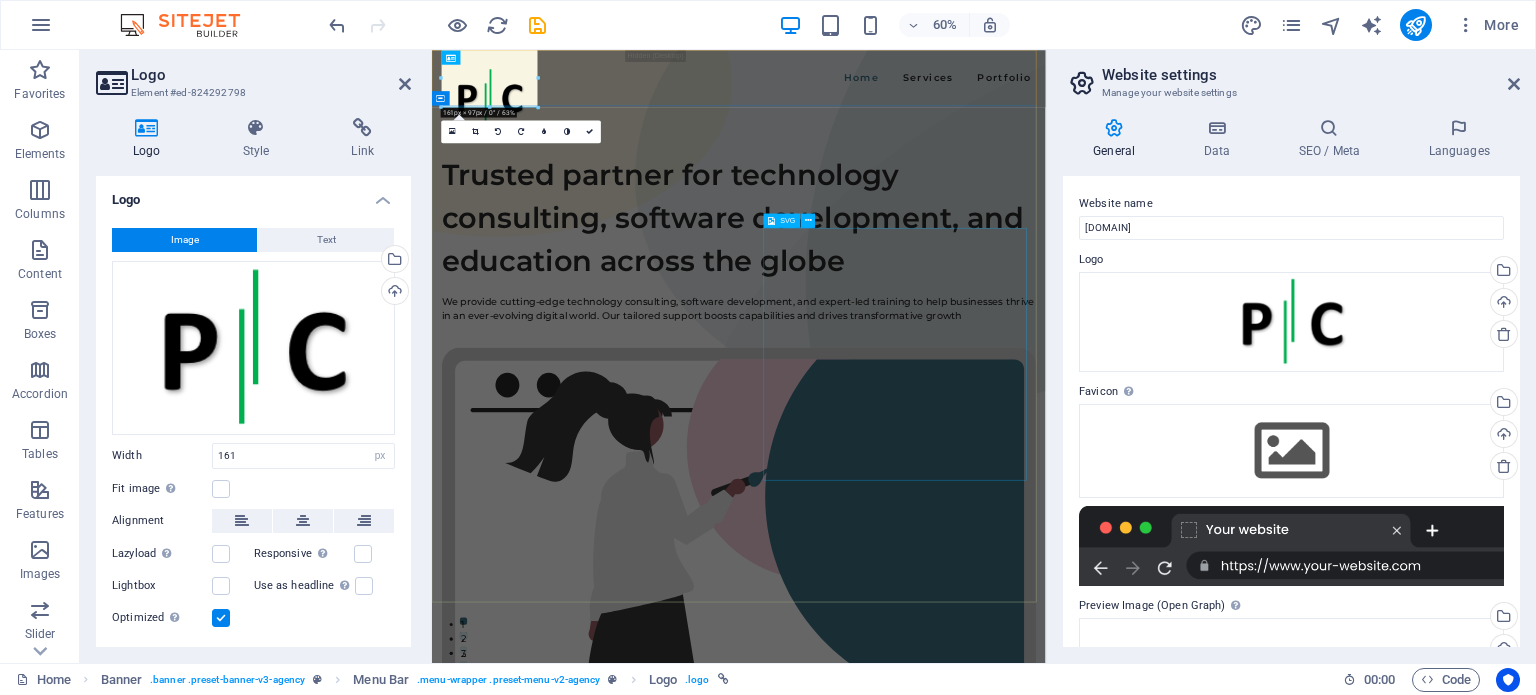 click at bounding box center (943, 1017) 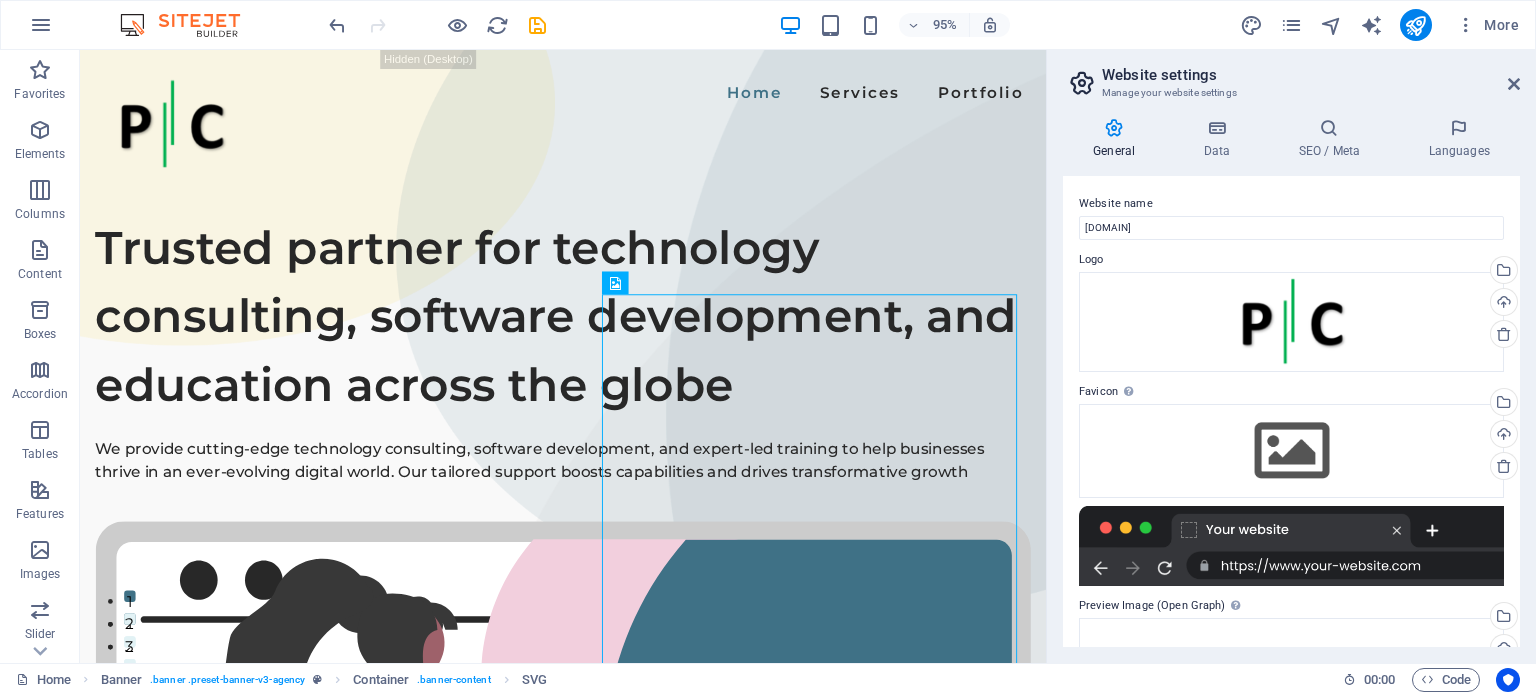 click on "Website settings Manage your website settings  General  Data  SEO / Meta  Languages Website name parivartanconsulting.com Logo Drag files here, click to choose files or select files from Files or our free stock photos & videos Select files from the file manager, stock photos, or upload file(s) Upload Favicon Set the favicon of your website here. A favicon is a small icon shown in the browser tab next to your website title. It helps visitors identify your website. Drag files here, click to choose files or select files from Files or our free stock photos & videos Select files from the file manager, stock photos, or upload file(s) Upload Preview Image (Open Graph) This image will be shown when the website is shared on social networks Drag files here, click to choose files or select files from Files or our free stock photos & videos Select files from the file manager, stock photos, or upload file(s) Upload Contact data for this website. This can be used everywhere on the website and will update automatically. Fax" at bounding box center [1291, 356] 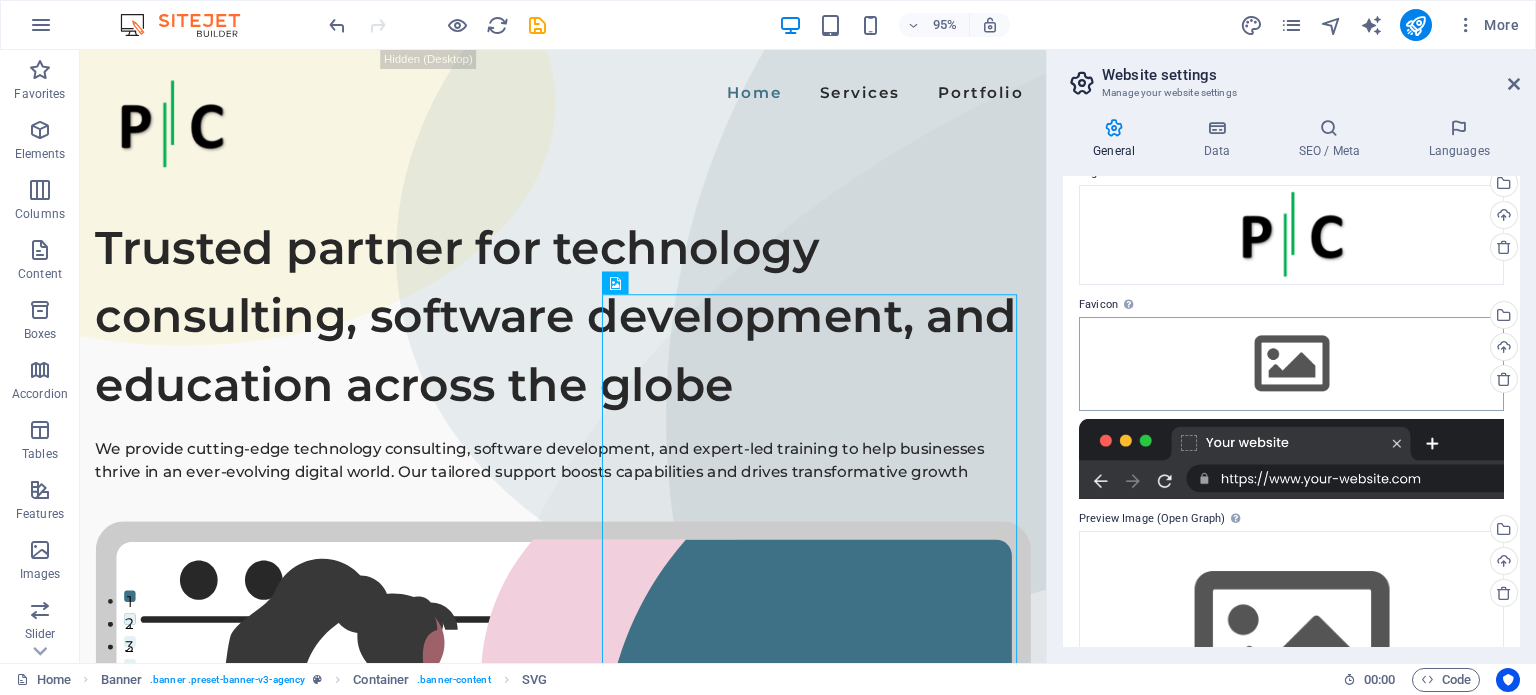 scroll, scrollTop: 88, scrollLeft: 0, axis: vertical 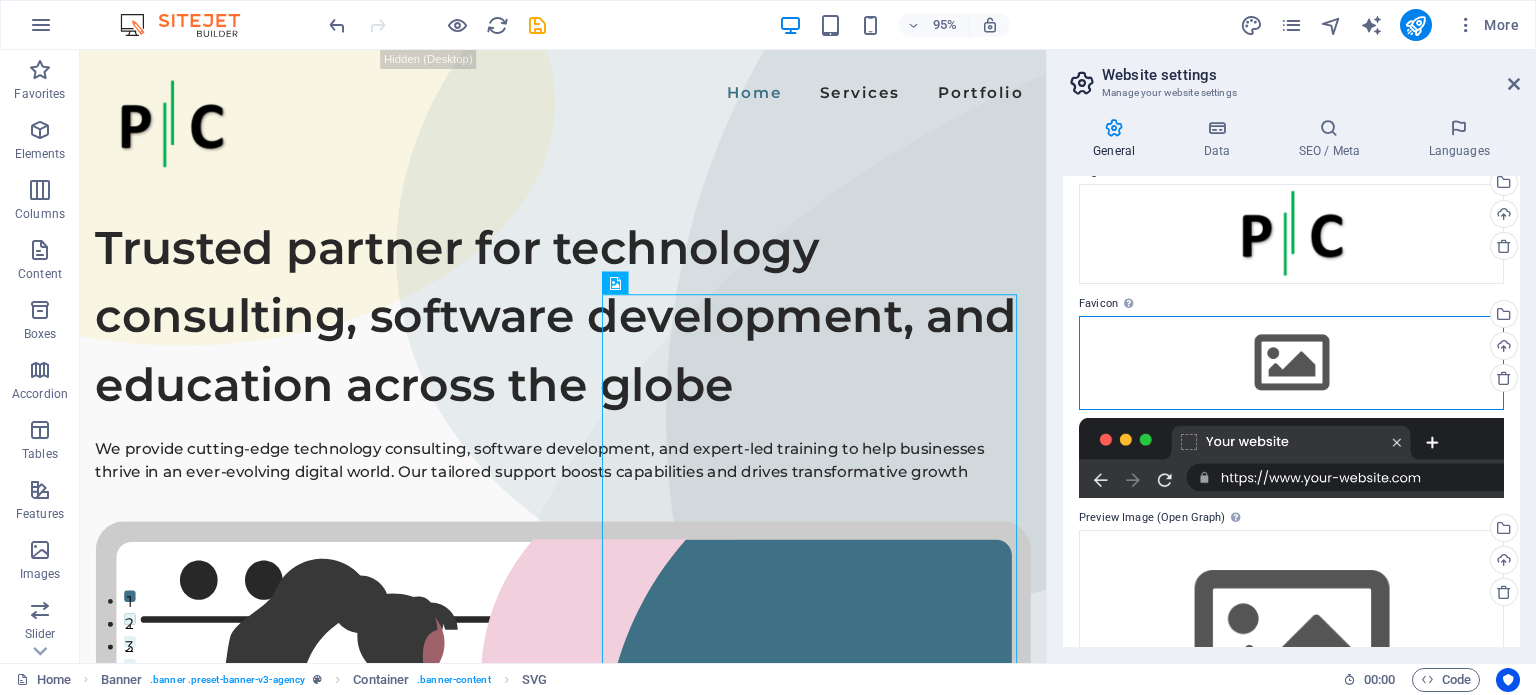 click on "Drag files here, click to choose files or select files from Files or our free stock photos & videos" at bounding box center [1291, 363] 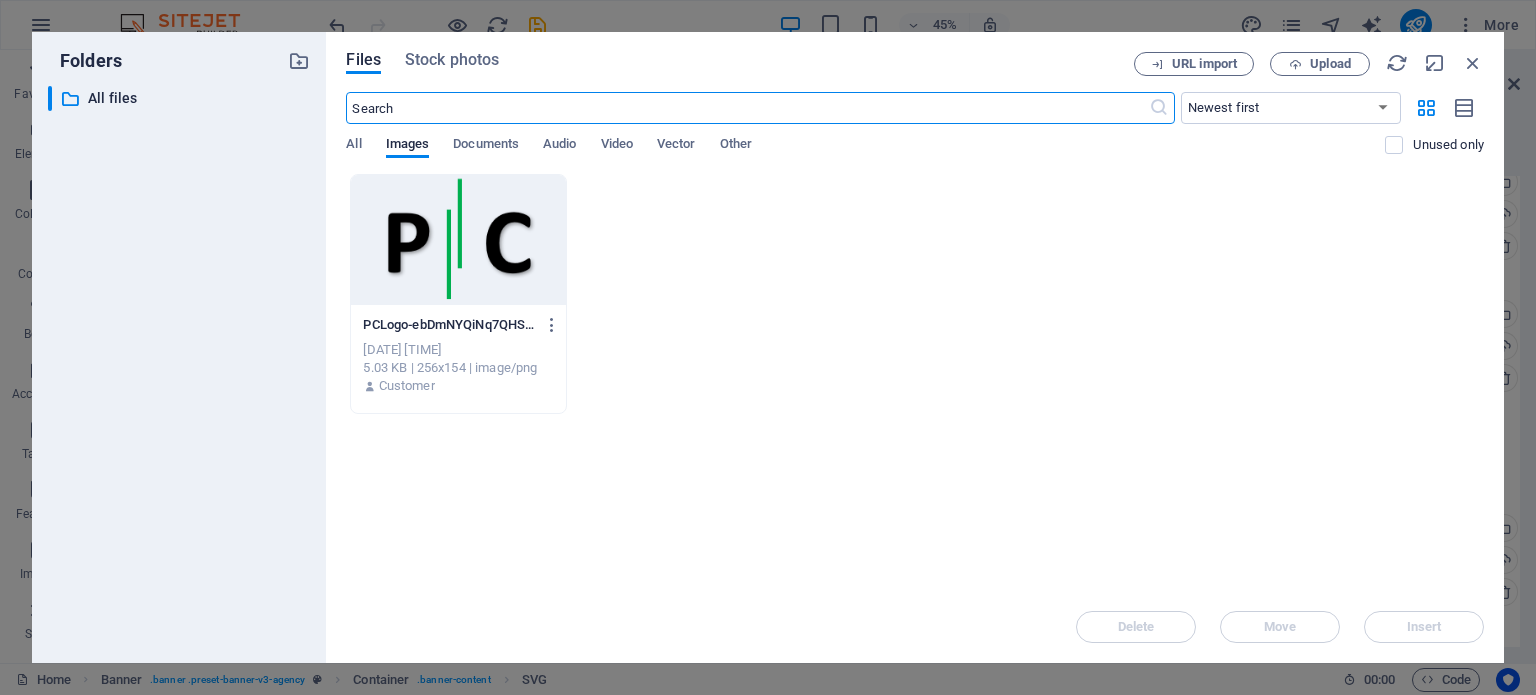 click at bounding box center [458, 240] 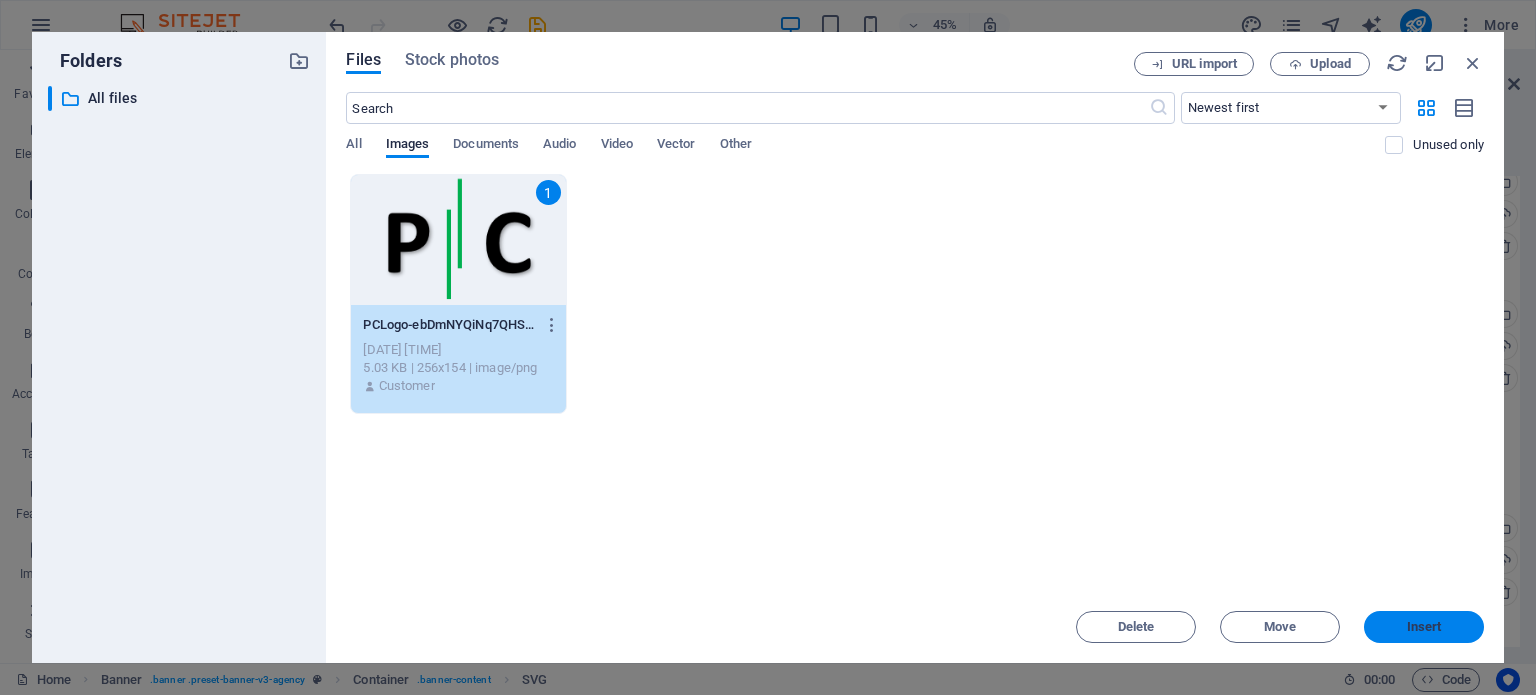 click on "Insert" at bounding box center (1424, 627) 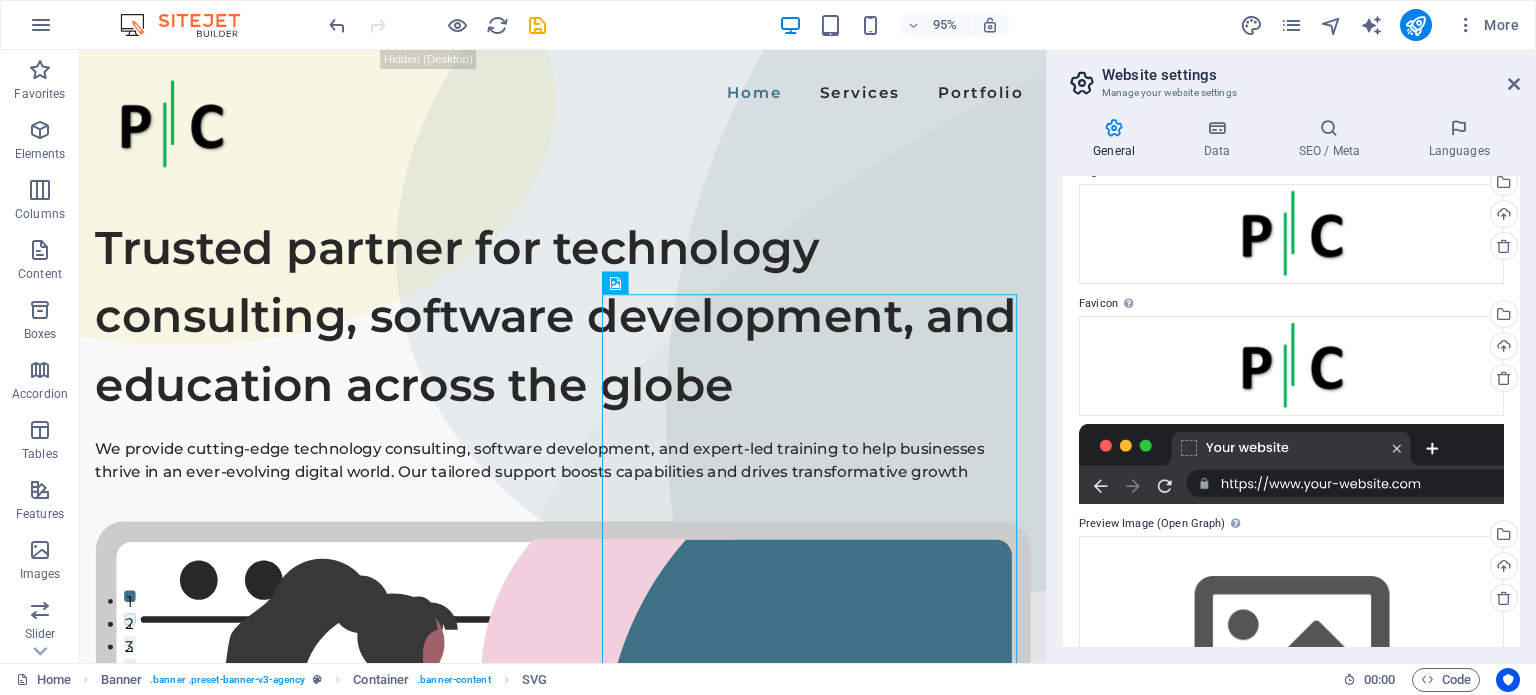 scroll, scrollTop: 221, scrollLeft: 0, axis: vertical 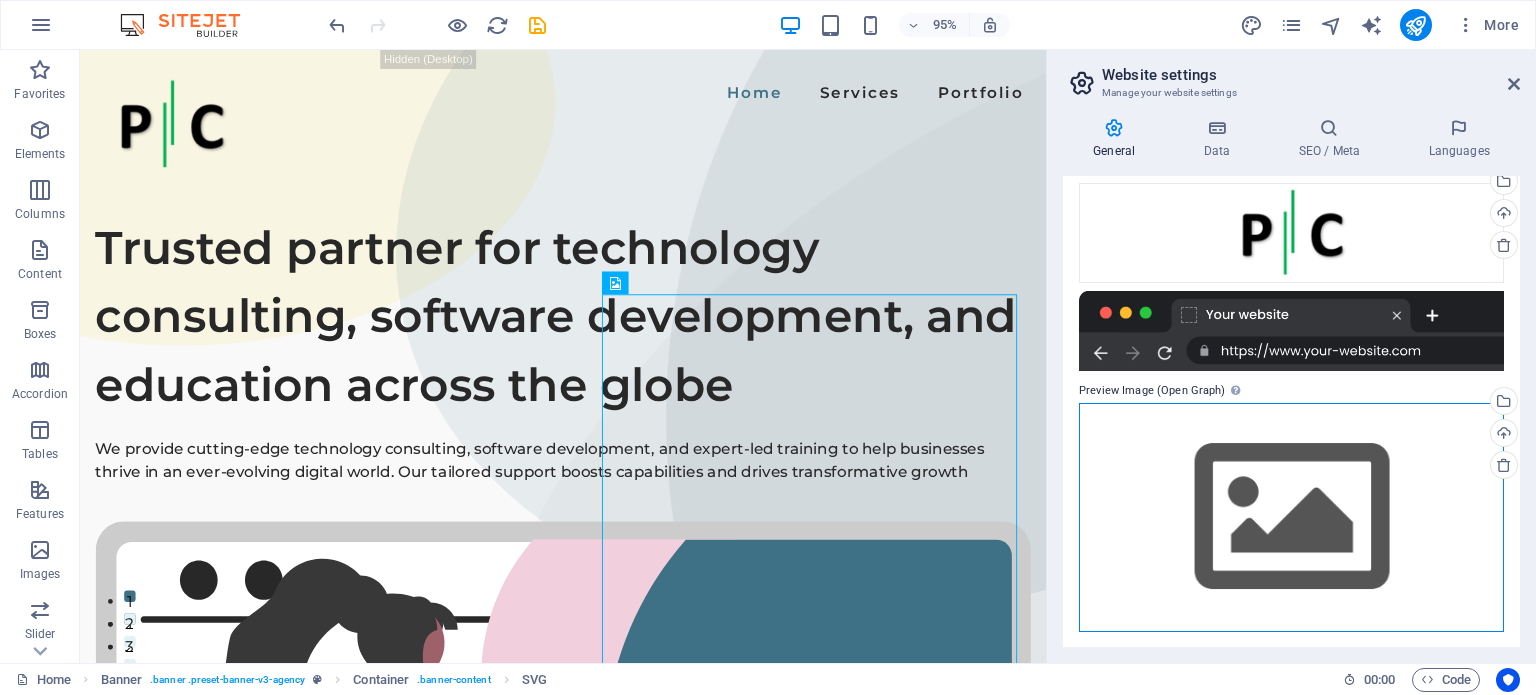 click on "Drag files here, click to choose files or select files from Files or our free stock photos & videos" at bounding box center [1291, 517] 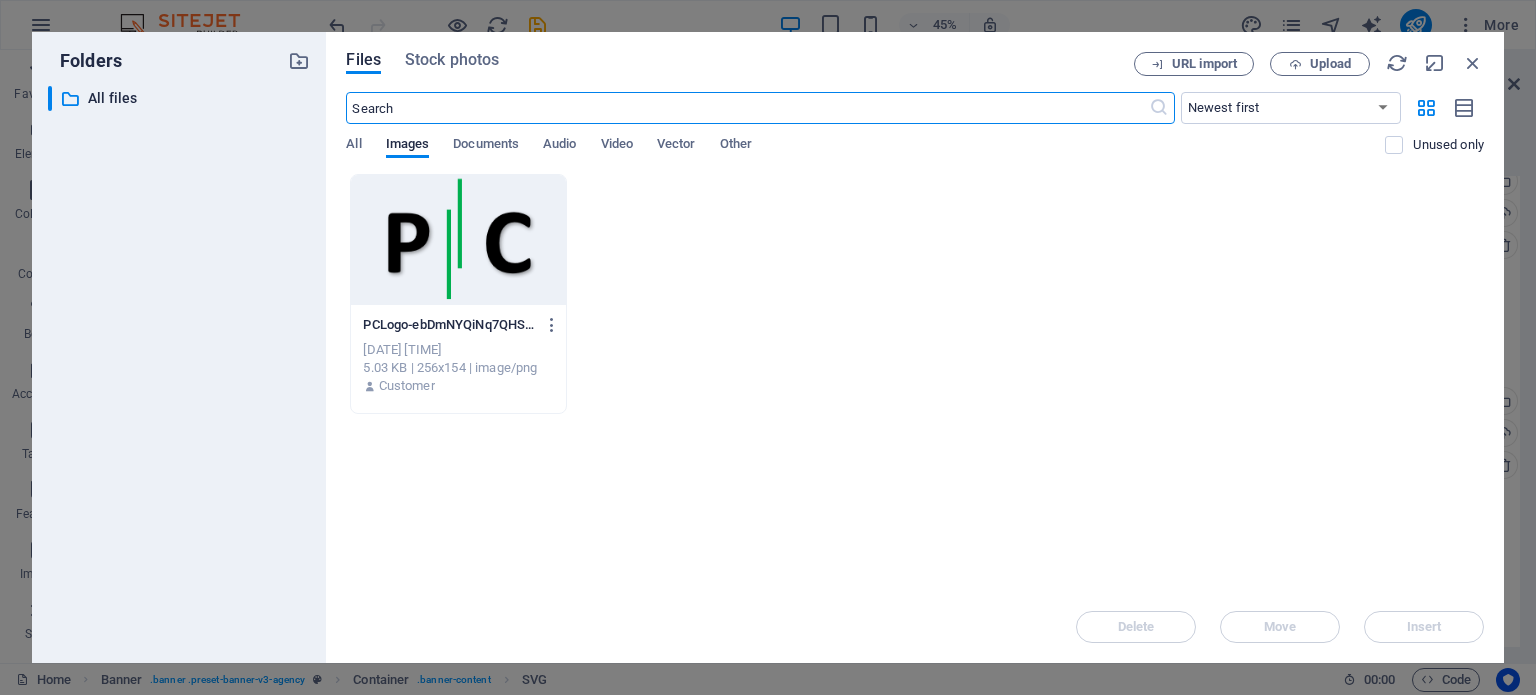 click at bounding box center (458, 240) 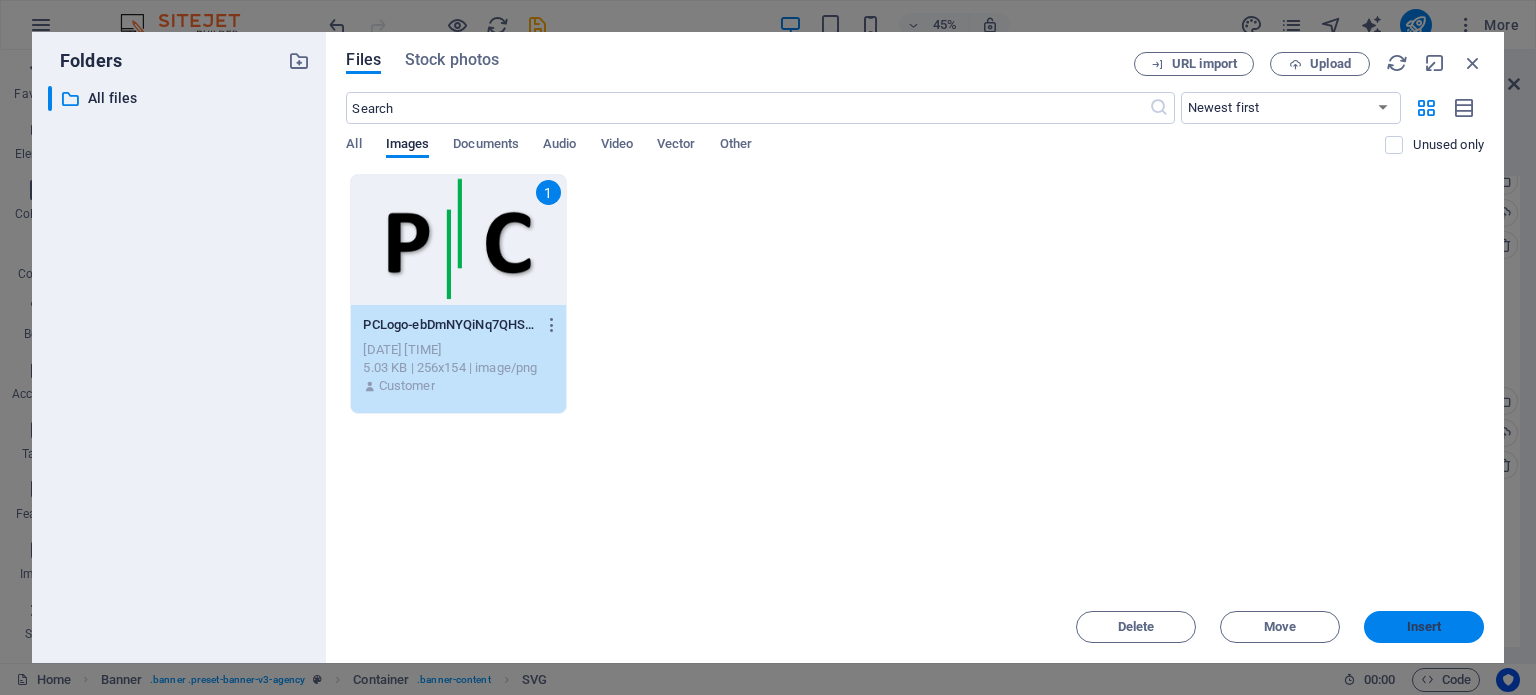 click on "Insert" at bounding box center [1424, 627] 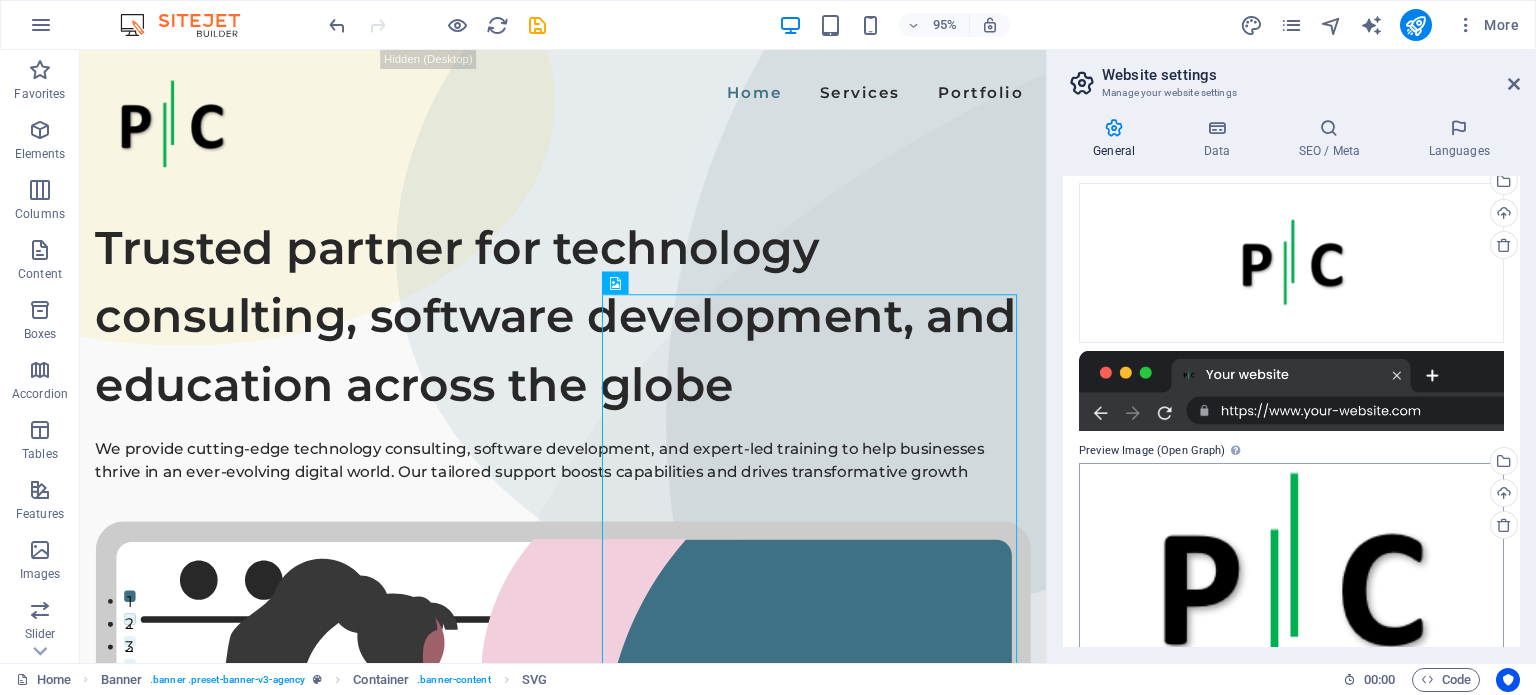 scroll, scrollTop: 296, scrollLeft: 0, axis: vertical 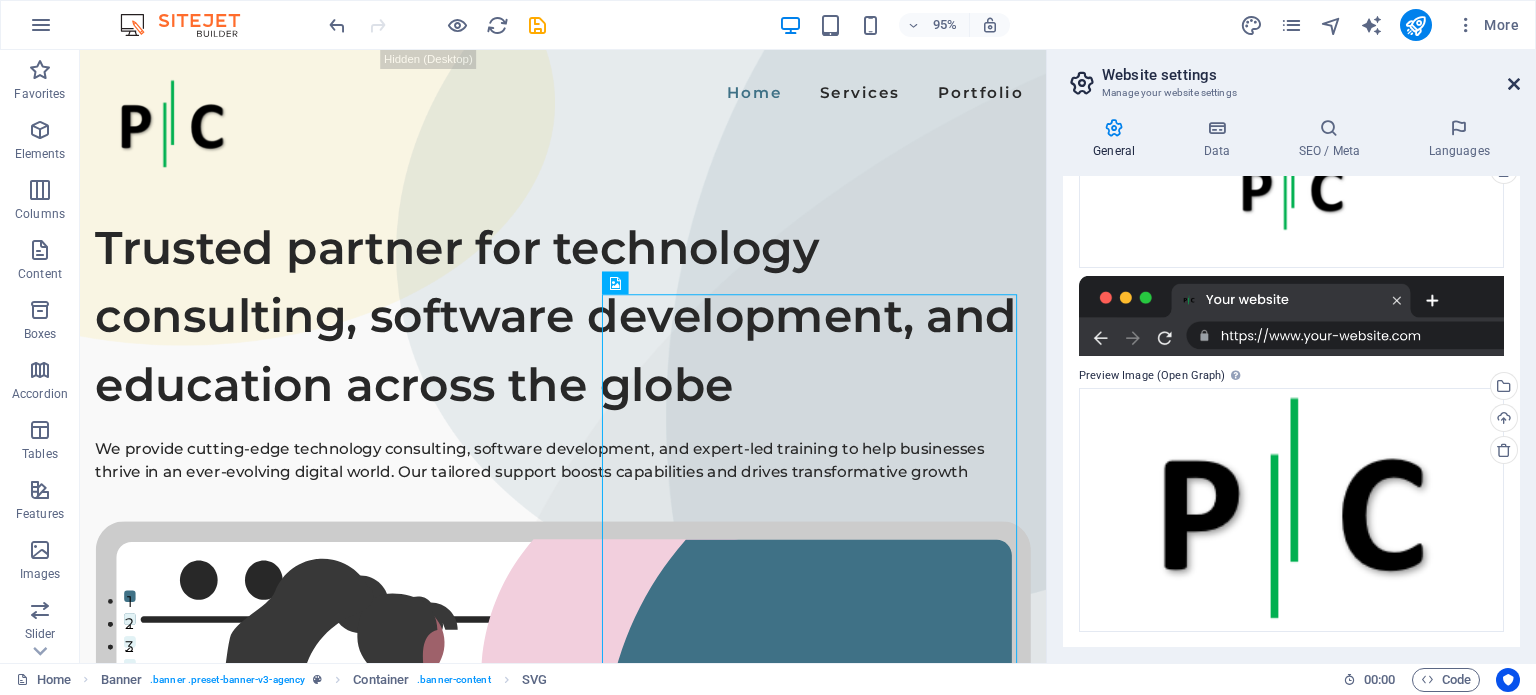 click at bounding box center [1514, 84] 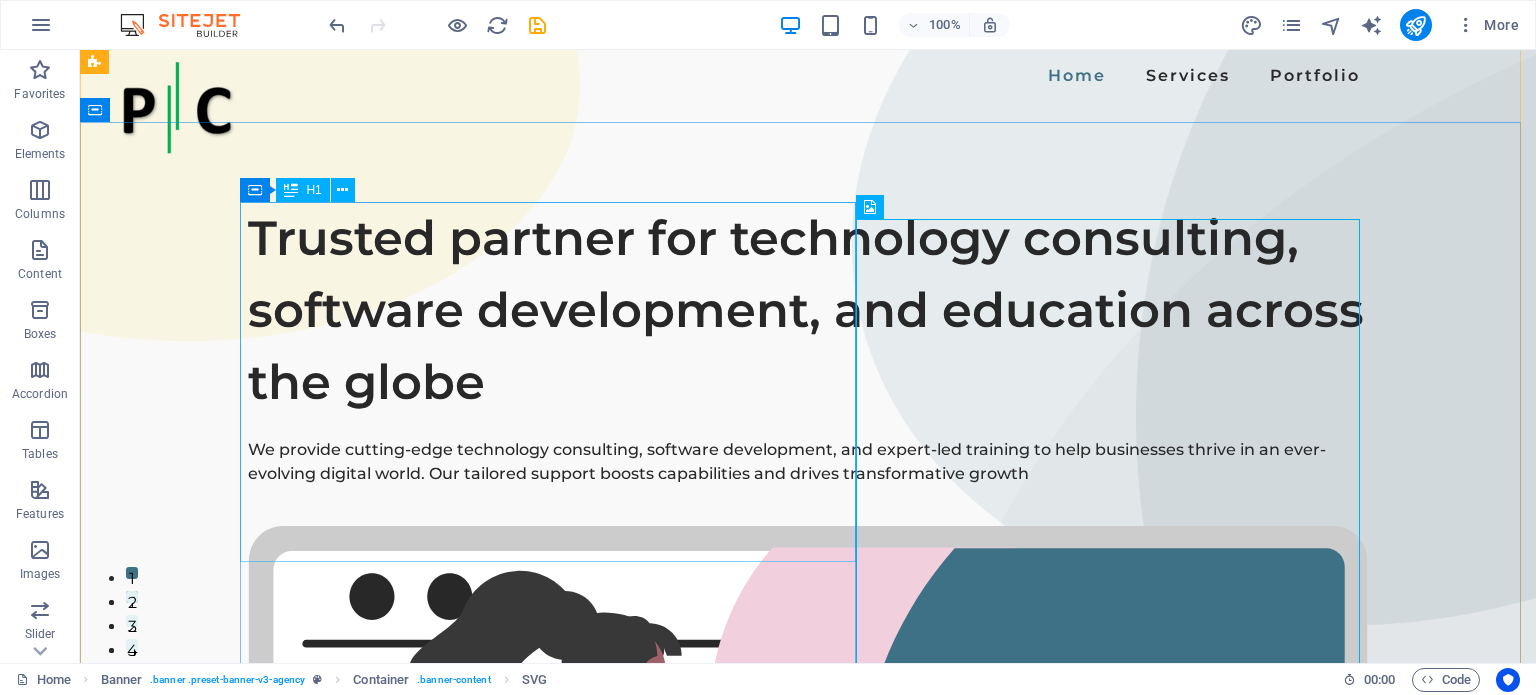scroll, scrollTop: 0, scrollLeft: 0, axis: both 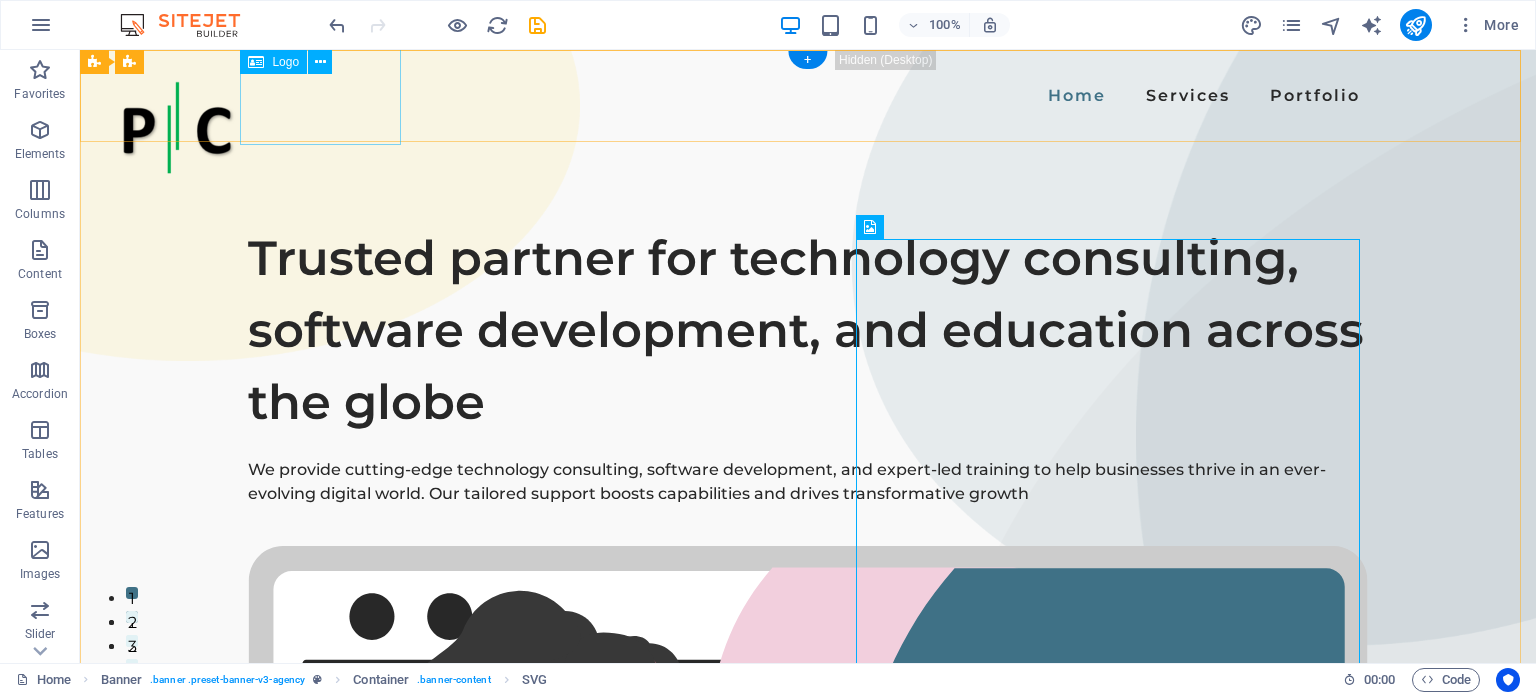 click at bounding box center [176, 128] 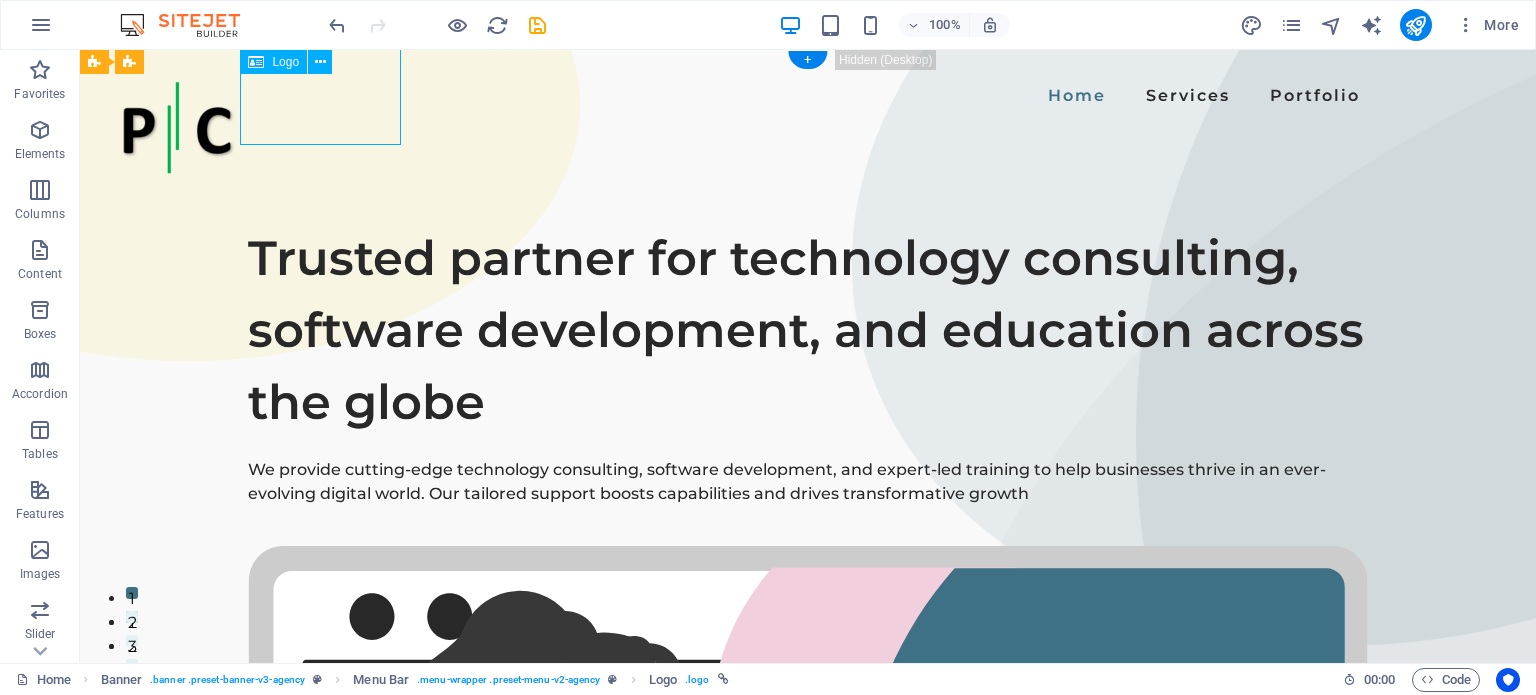 click at bounding box center [176, 128] 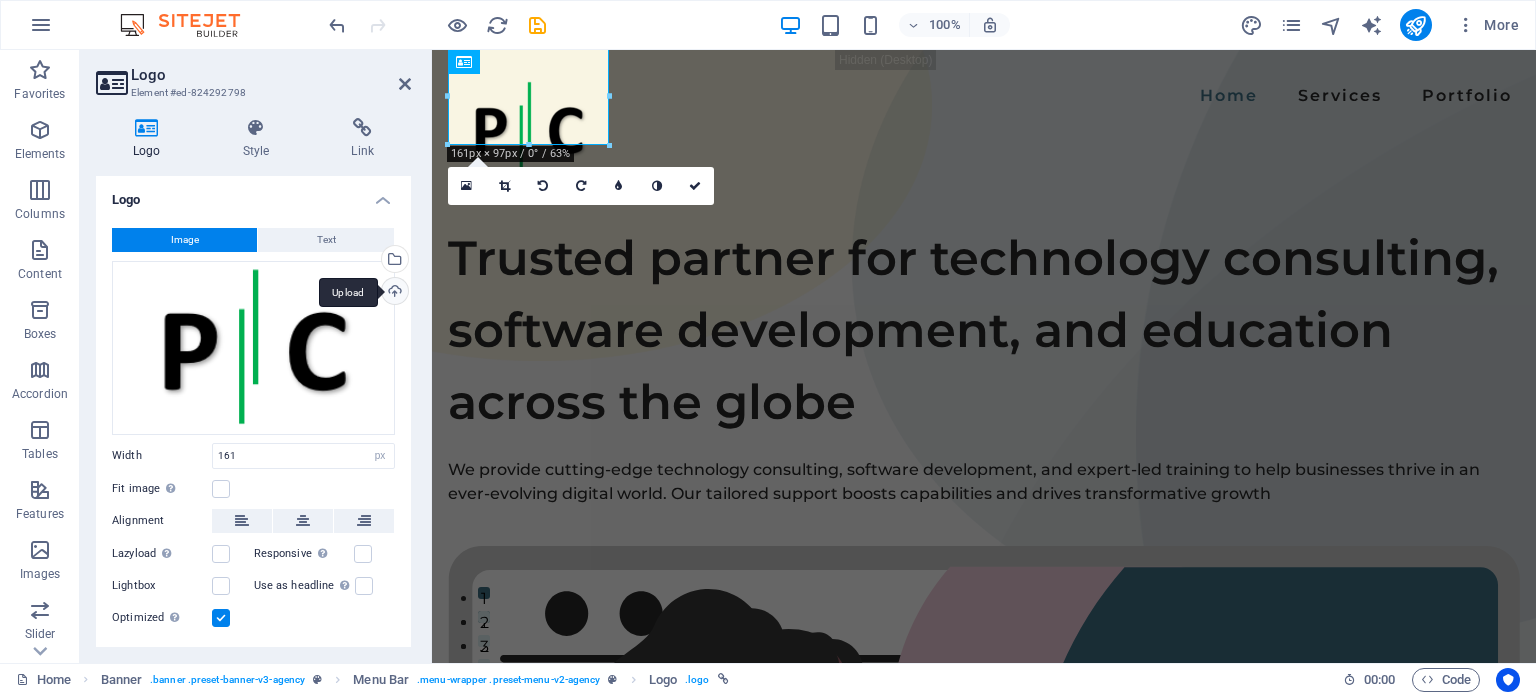 click on "Upload" at bounding box center [393, 293] 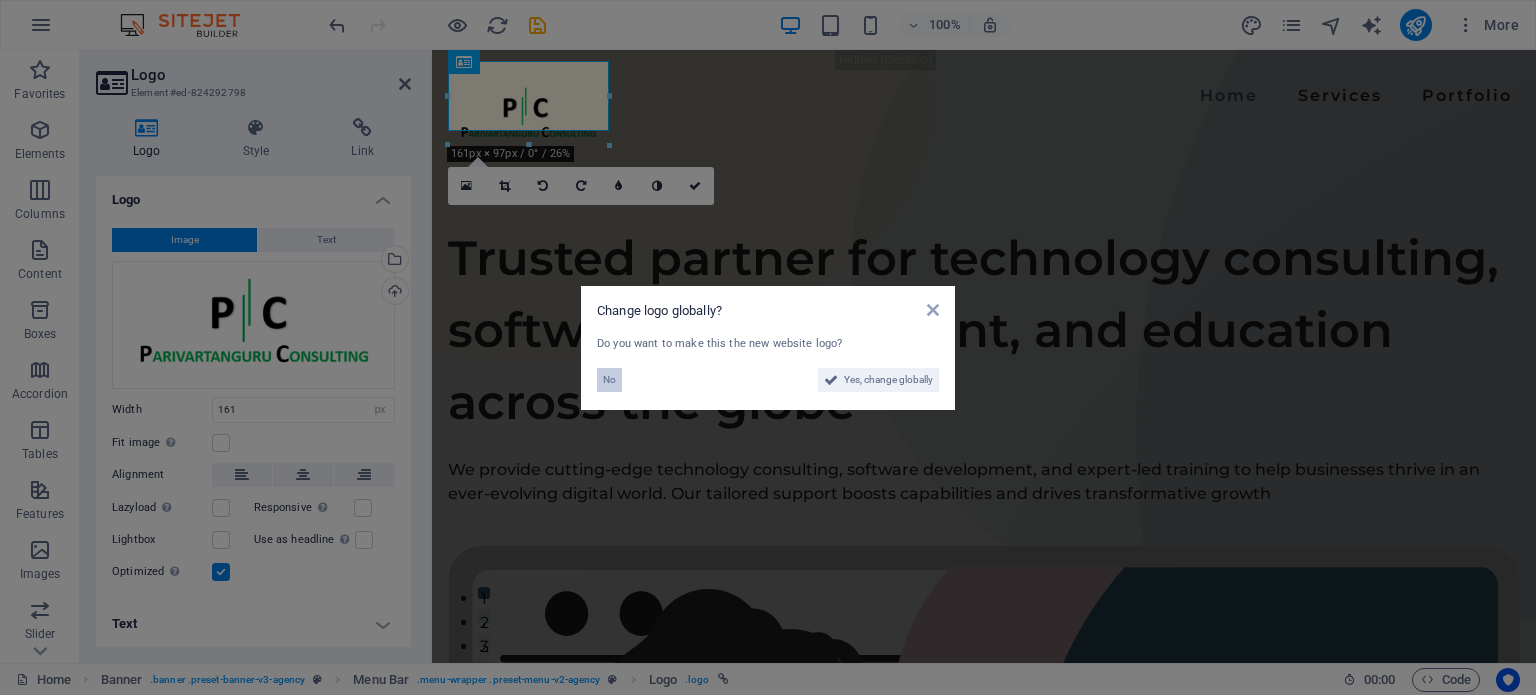 click on "No" at bounding box center [609, 380] 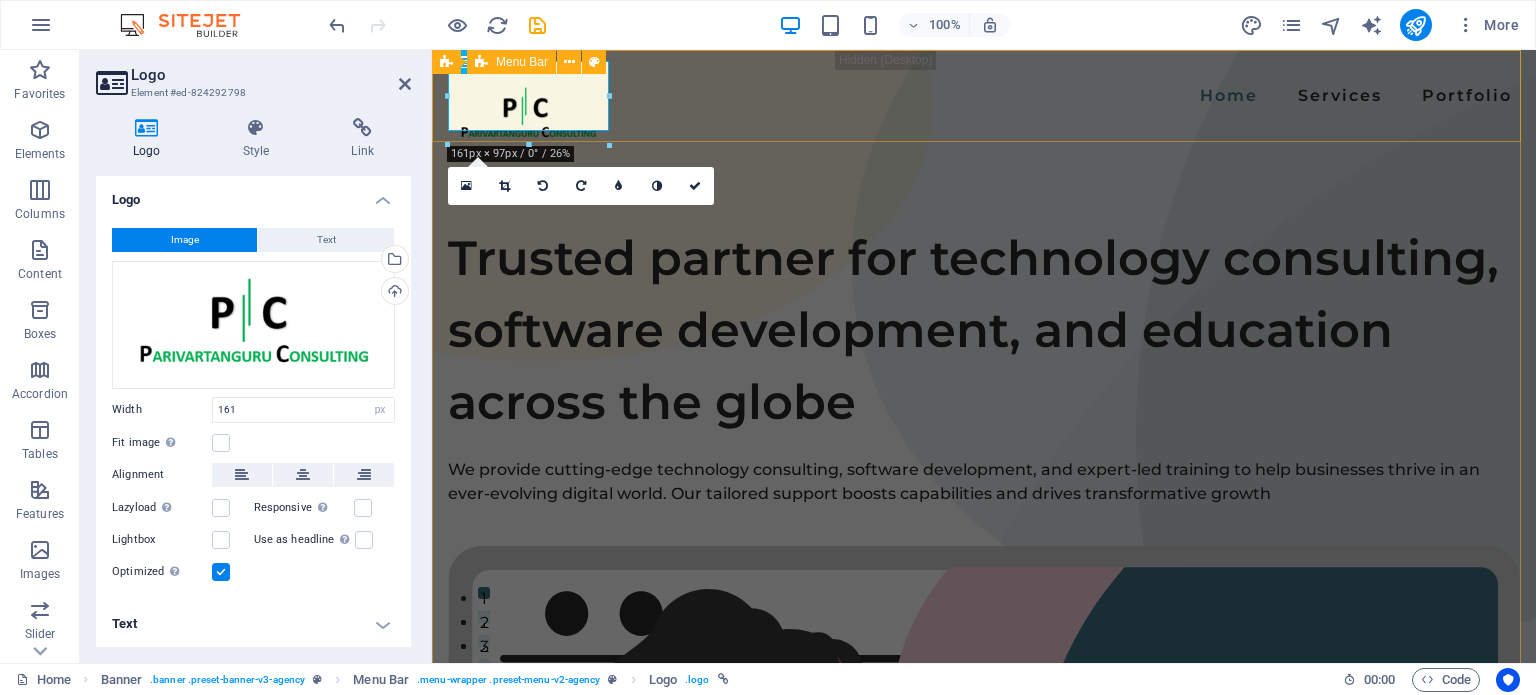 click on "Home Services Portfolio" at bounding box center [984, 96] 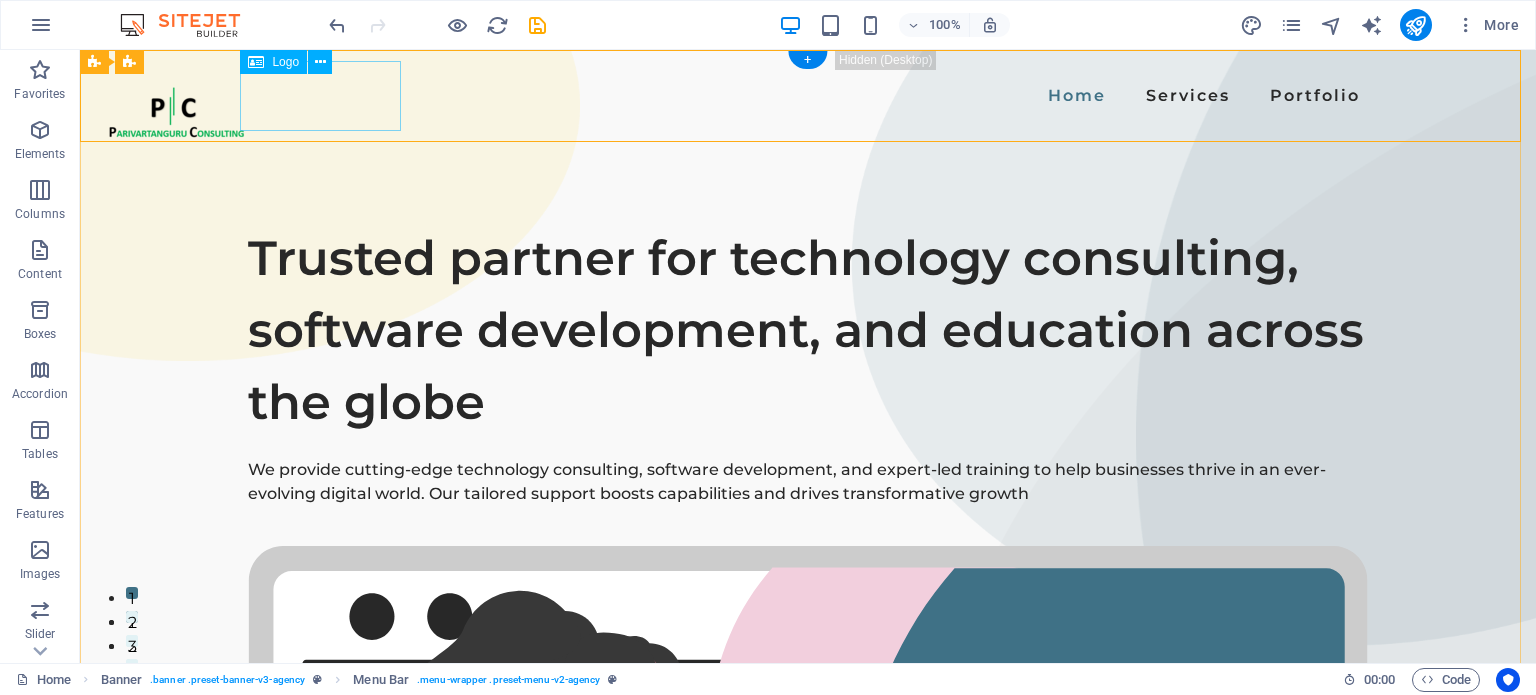 click at bounding box center (176, 115) 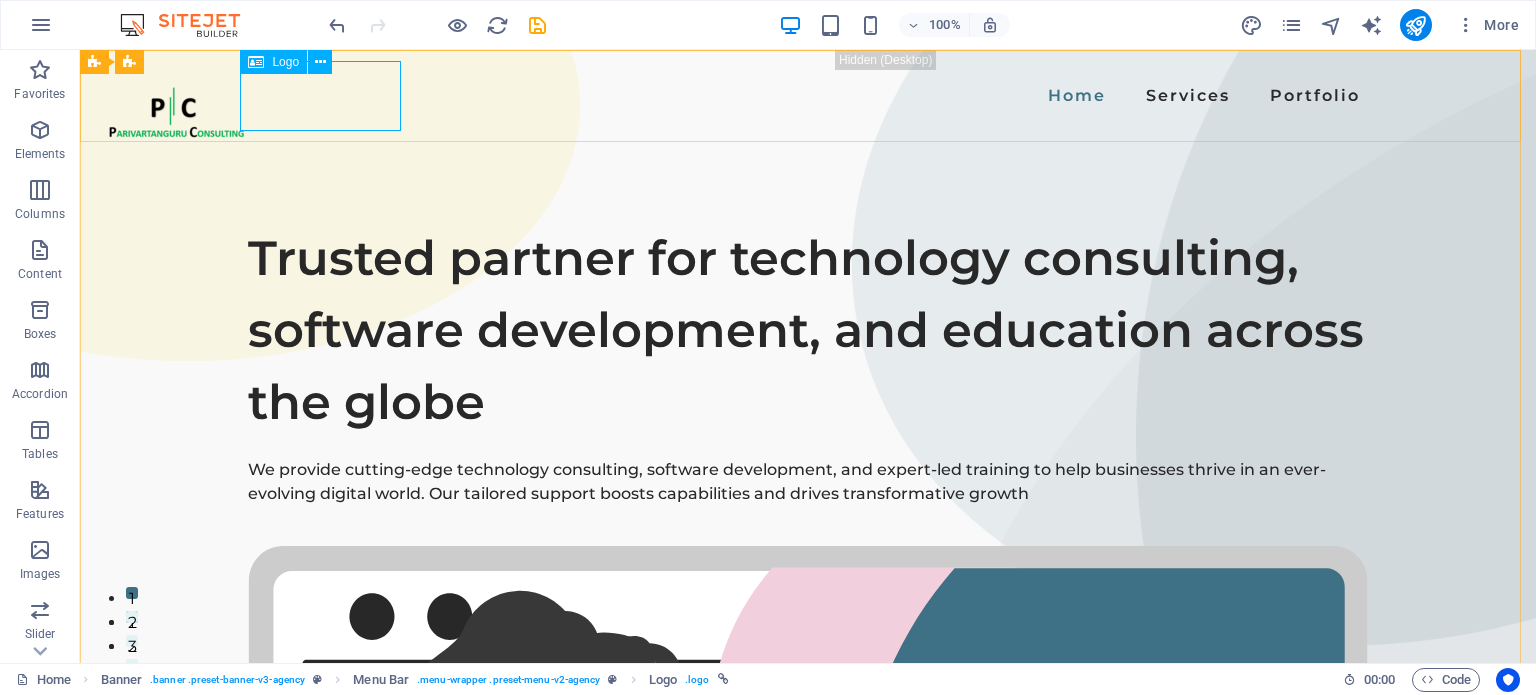 click on "Logo" at bounding box center [273, 62] 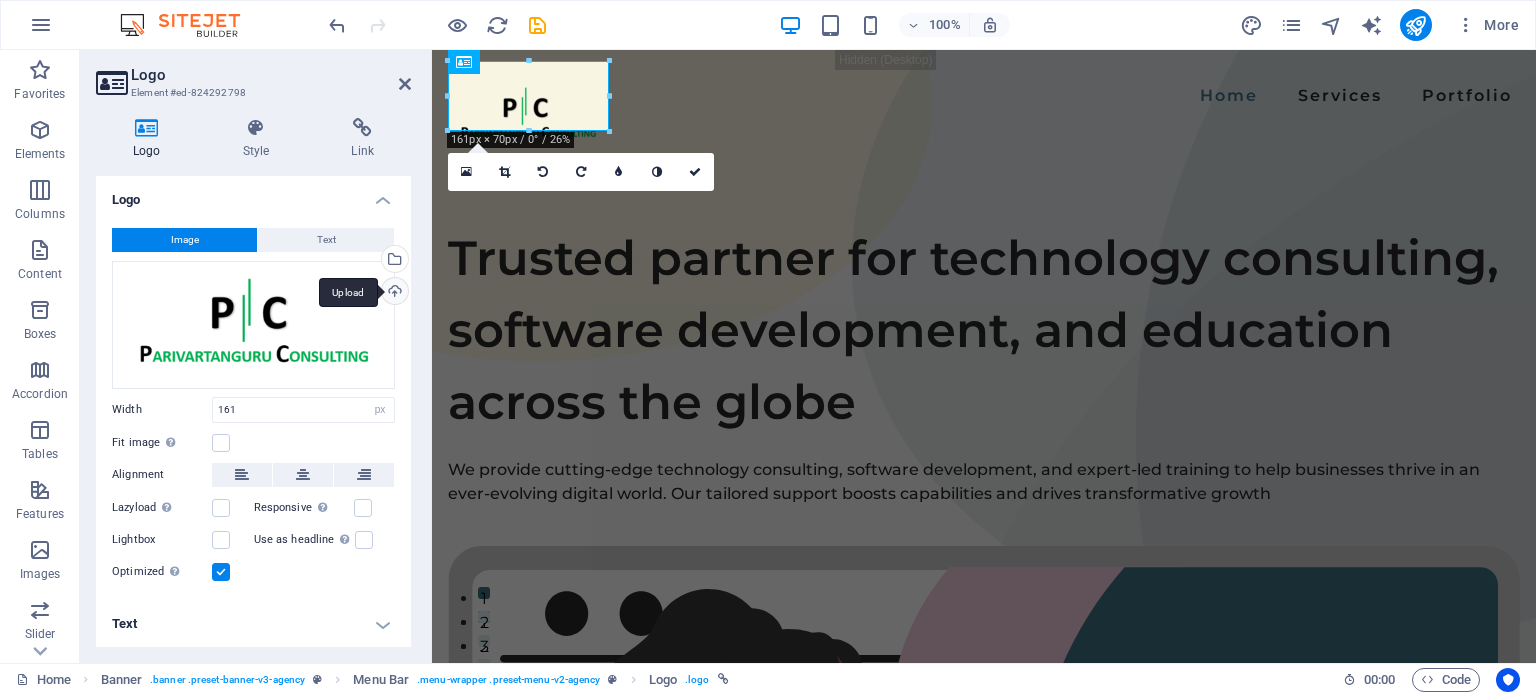 click on "Upload" at bounding box center (393, 293) 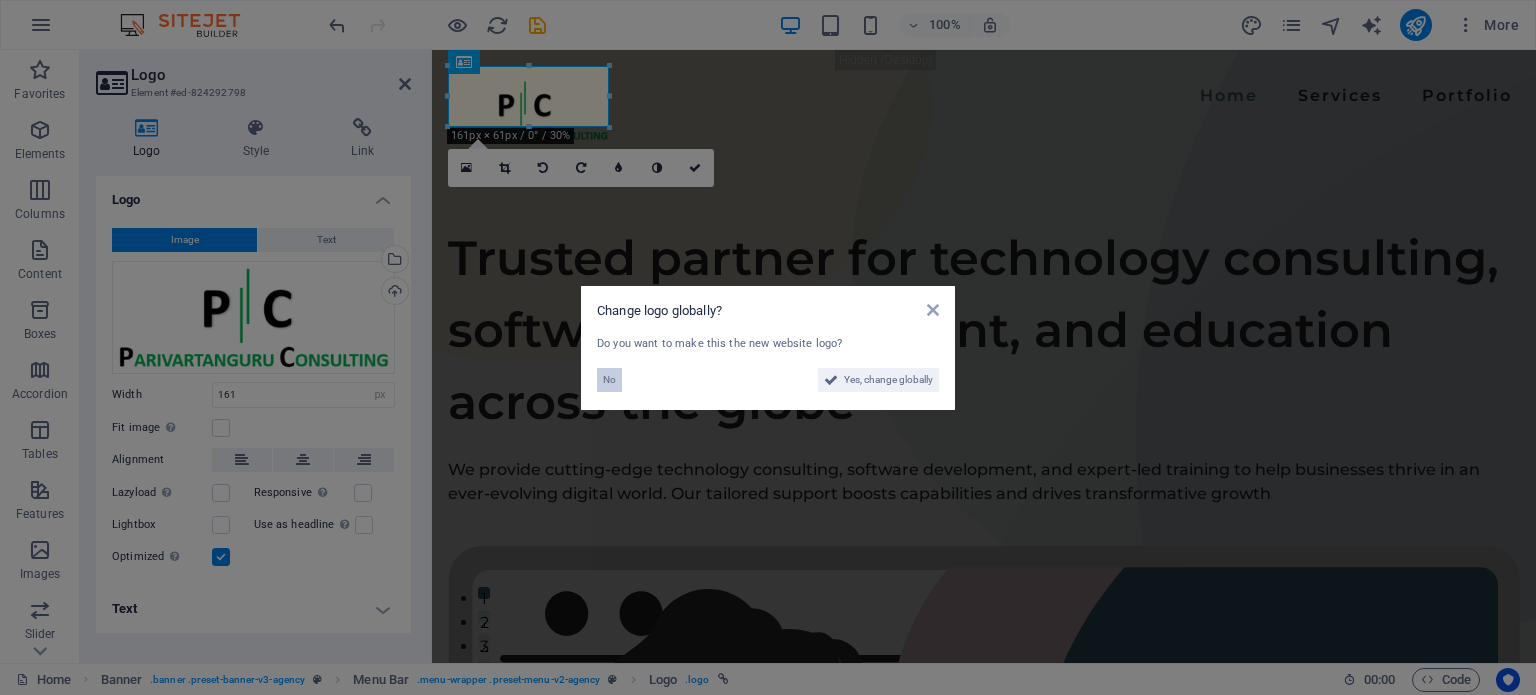 click on "No" at bounding box center [609, 380] 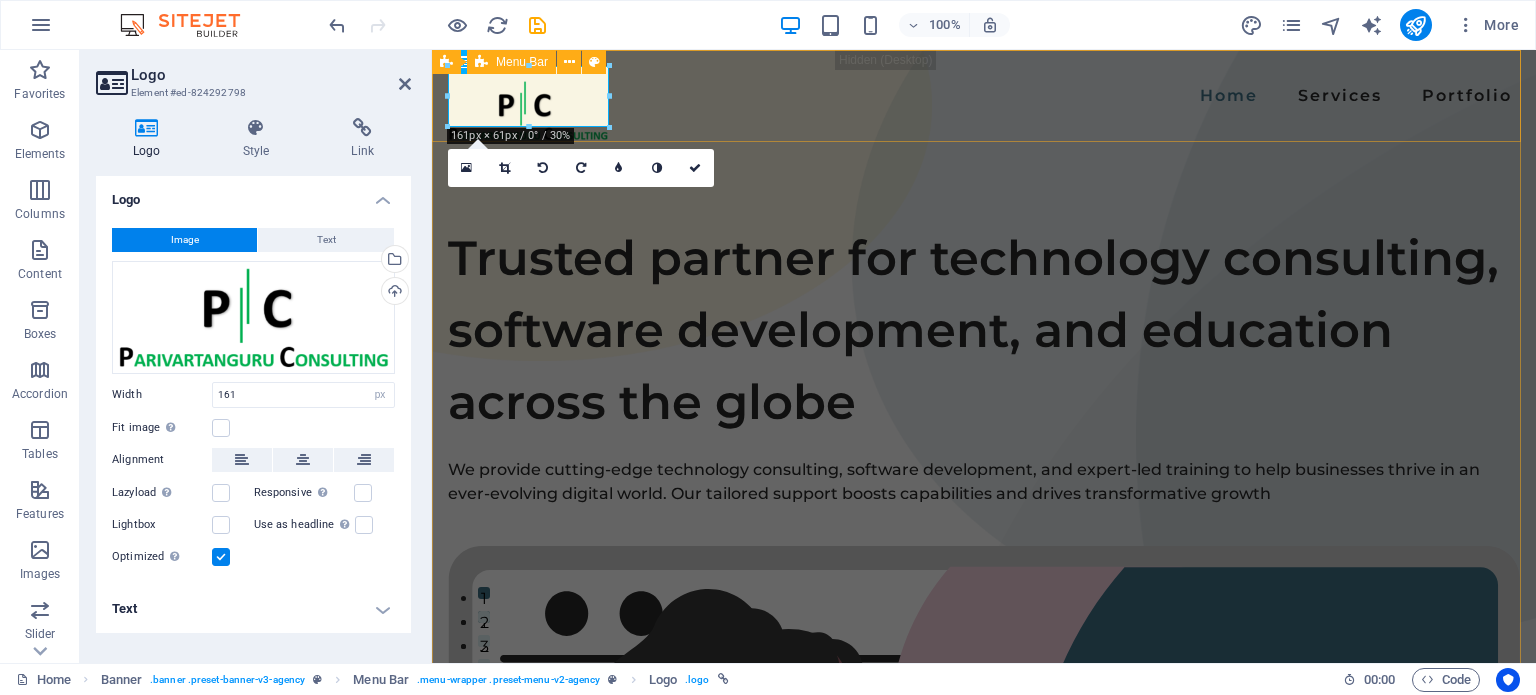 click on "Home Services Portfolio" at bounding box center (984, 96) 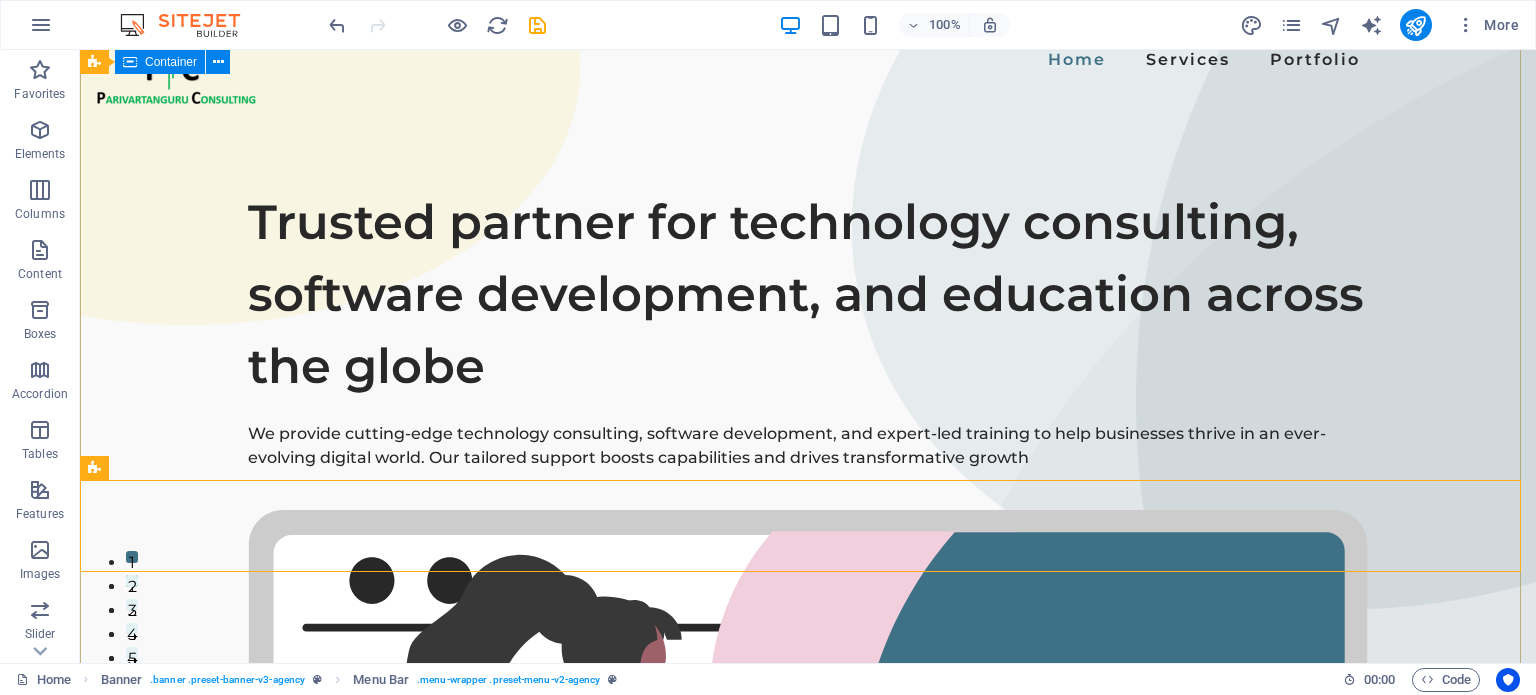 scroll, scrollTop: 0, scrollLeft: 0, axis: both 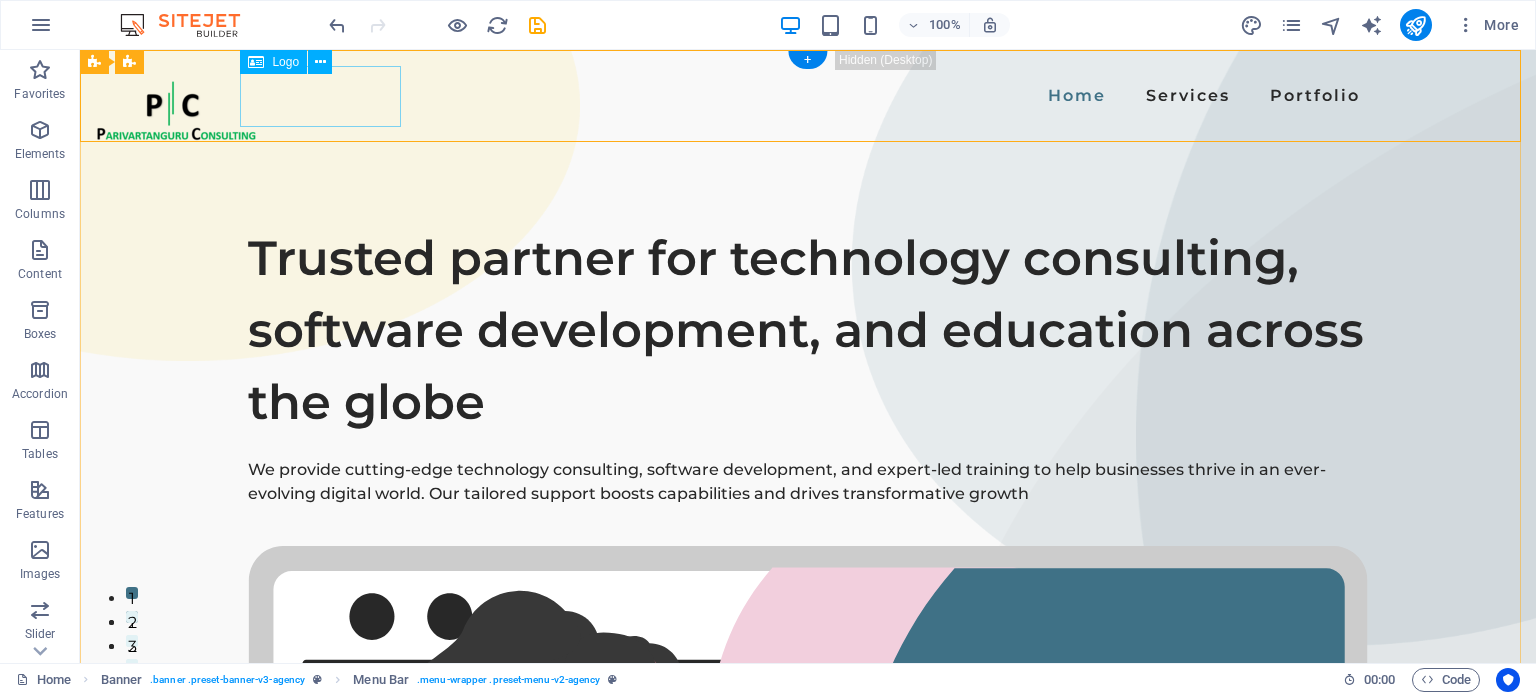 click at bounding box center [176, 110] 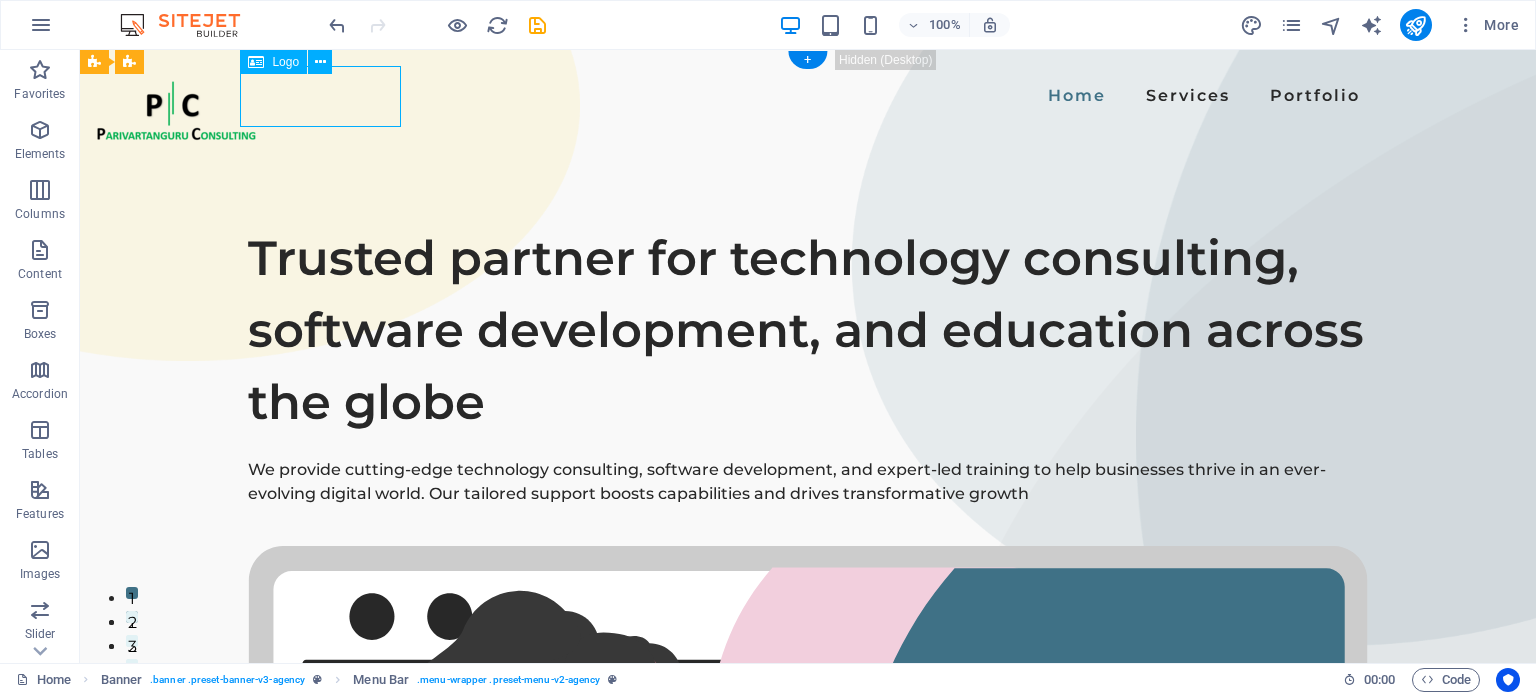 click at bounding box center [176, 110] 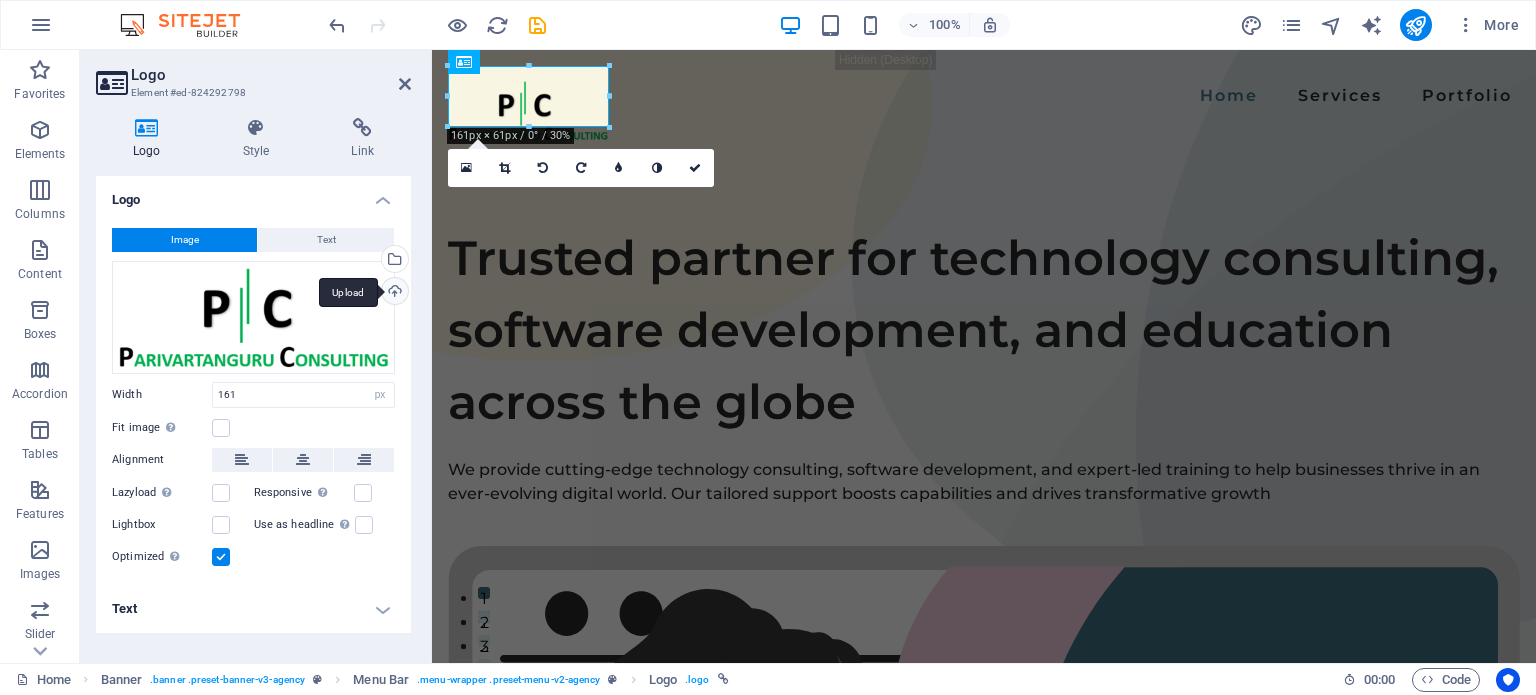 click on "Upload" at bounding box center [393, 293] 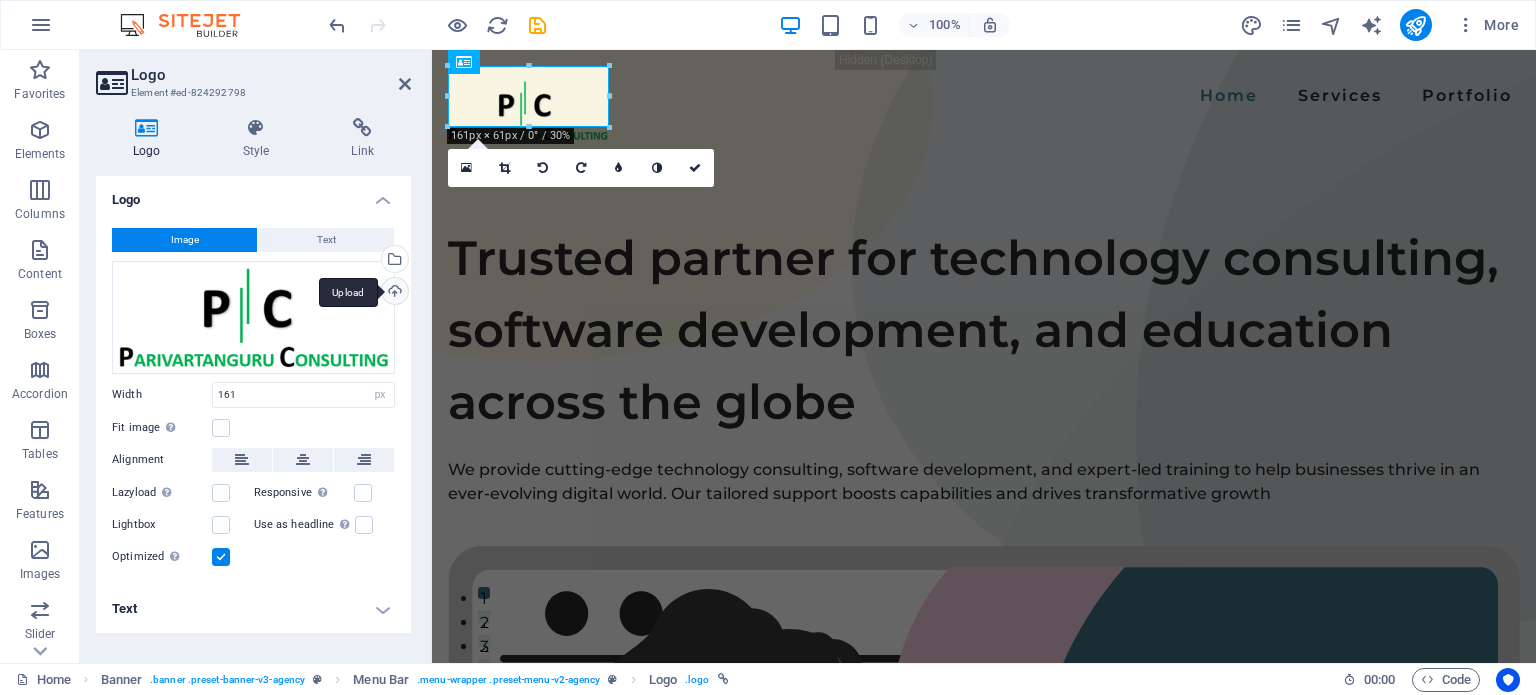 click on "Upload" at bounding box center (393, 293) 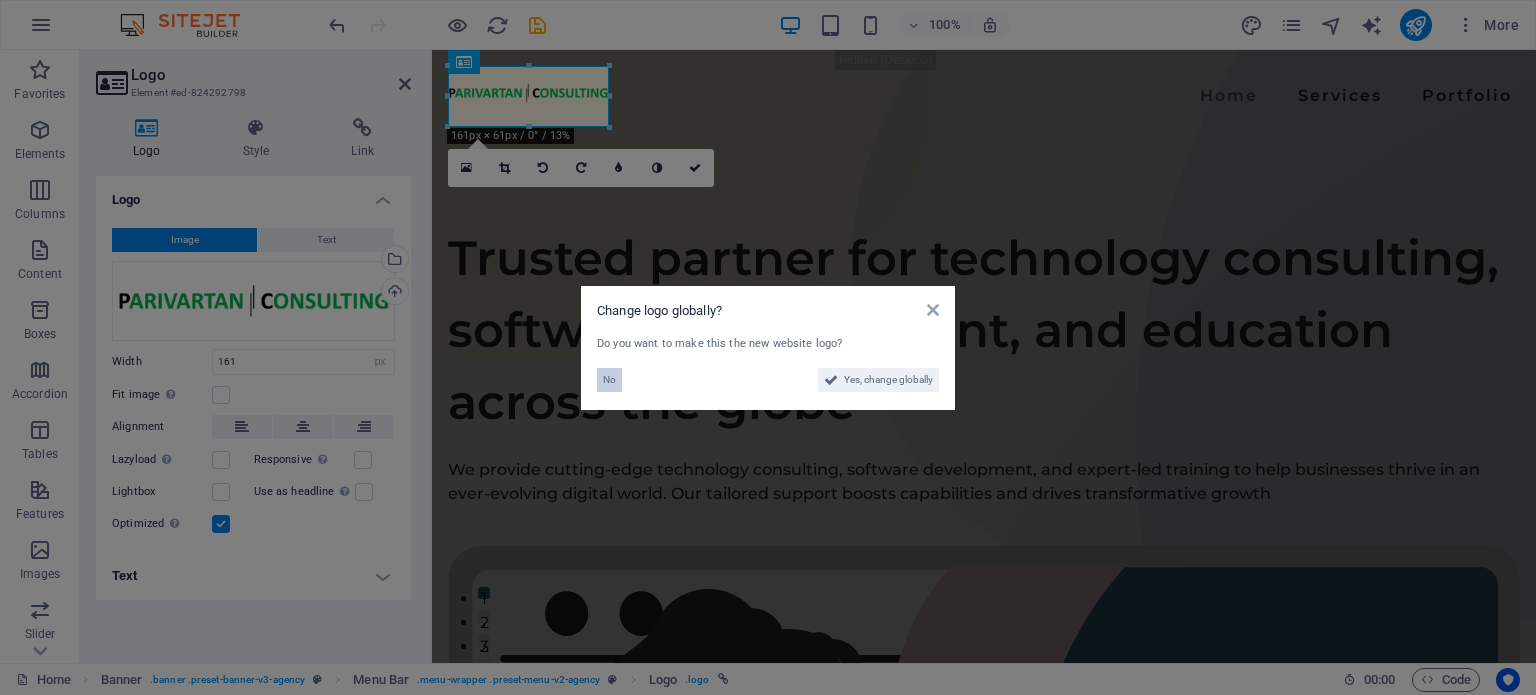 click on "No" at bounding box center [609, 380] 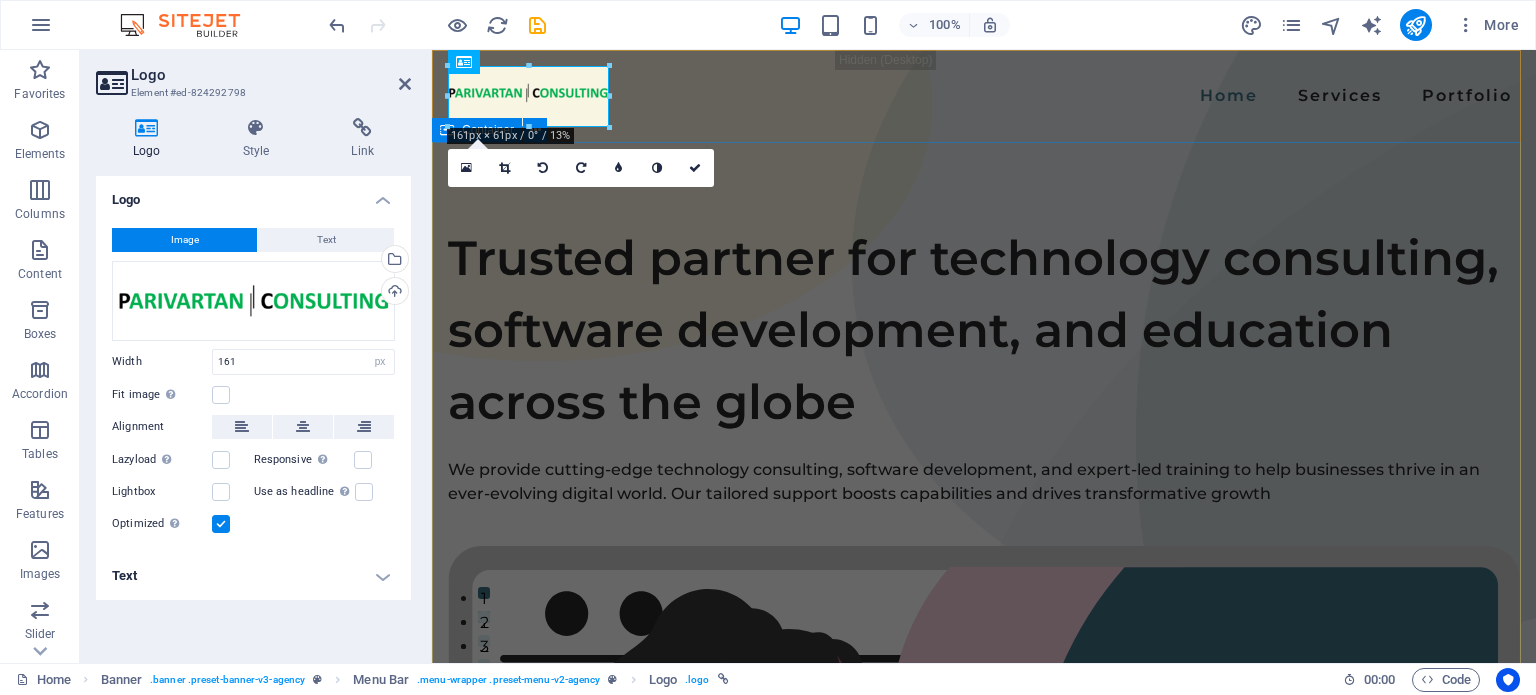 click on "Trusted partner for technology consulting, software development, and education across the globe We provide cutting-edge technology consulting, software development, and expert-led training to help businesses thrive in an ever-evolving digital world. Our tailored support boosts capabilities and drives transformative growth" at bounding box center (984, 893) 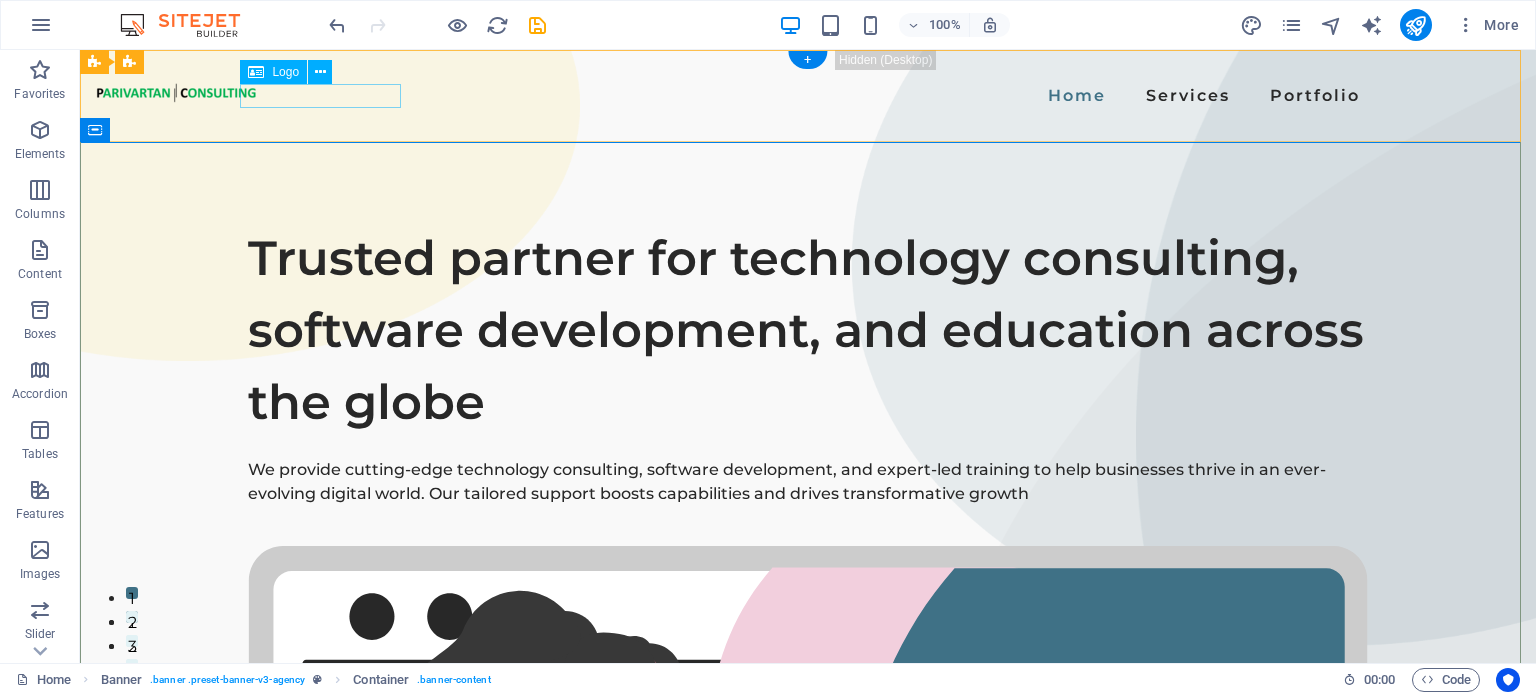click at bounding box center (176, 92) 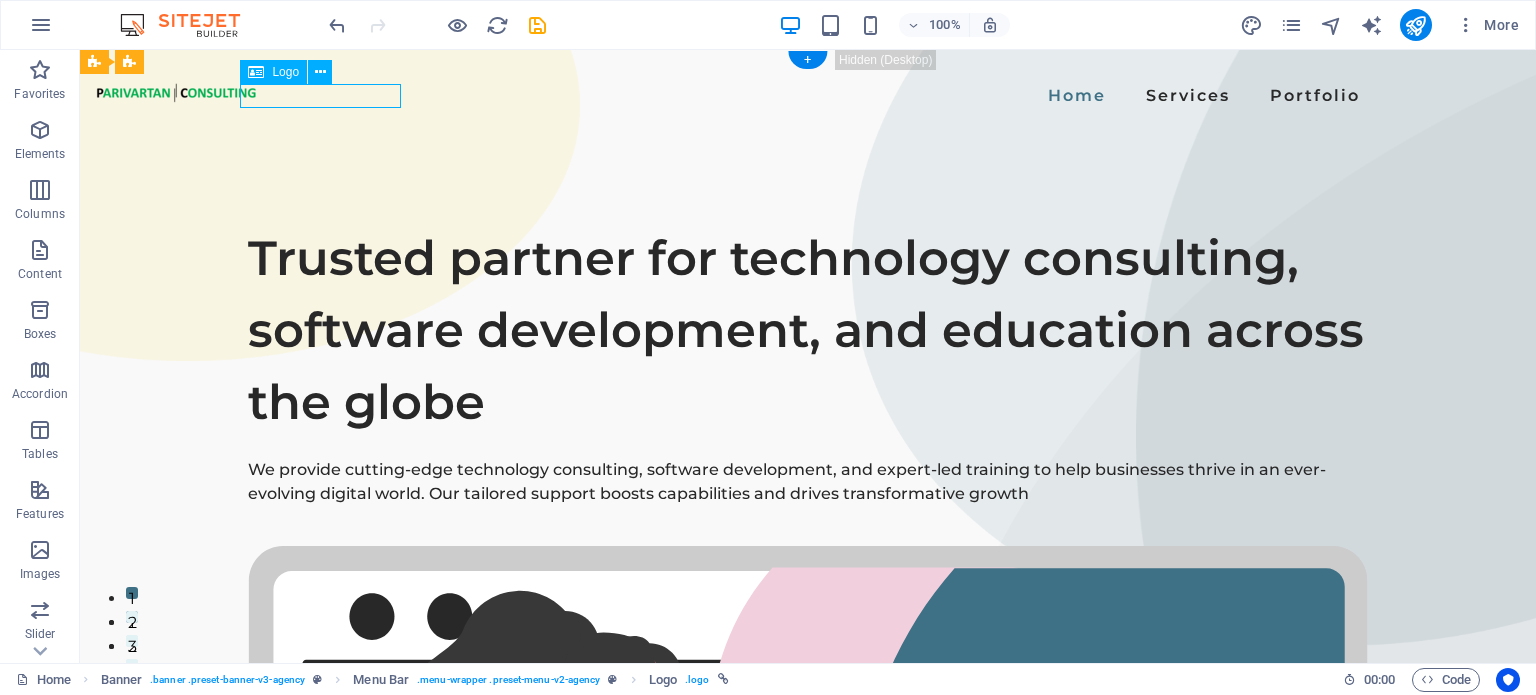 click at bounding box center (176, 92) 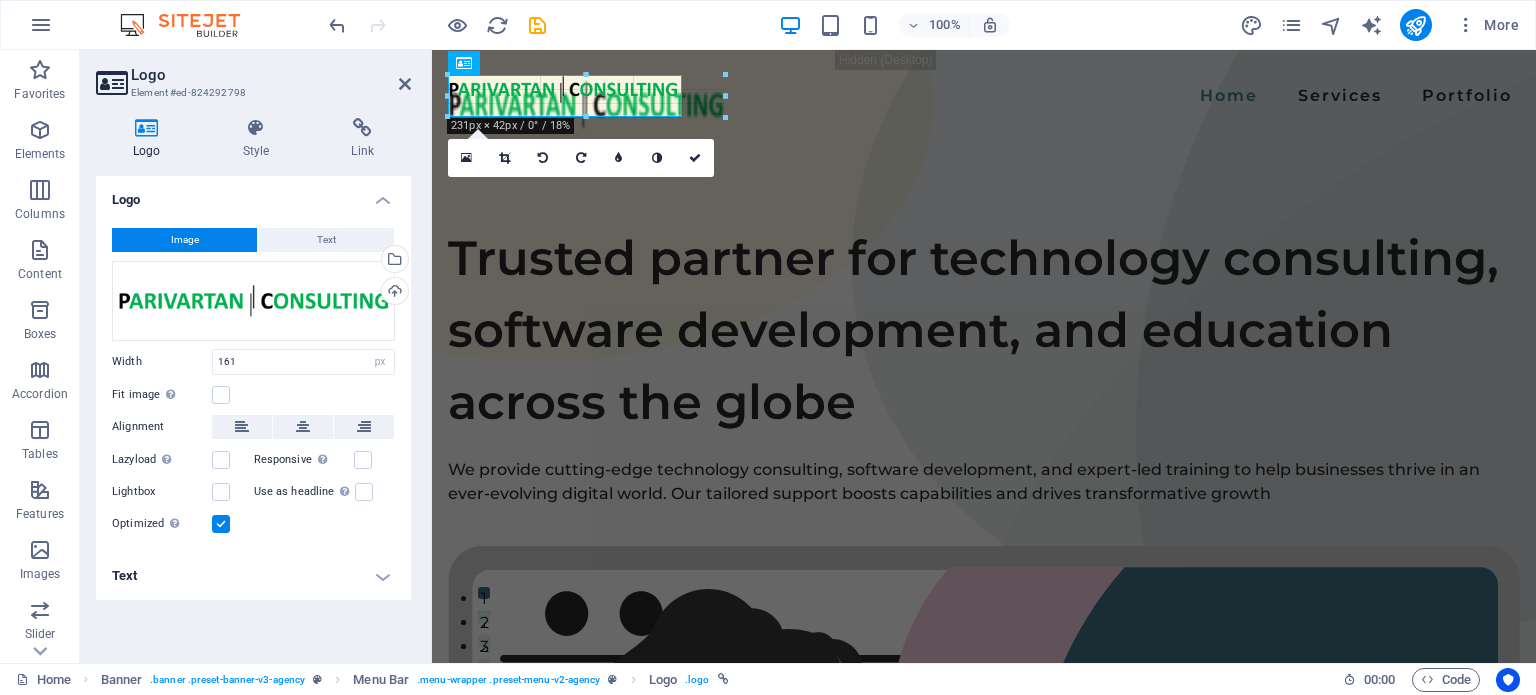 drag, startPoint x: 609, startPoint y: 107, endPoint x: 246, endPoint y: 87, distance: 363.55054 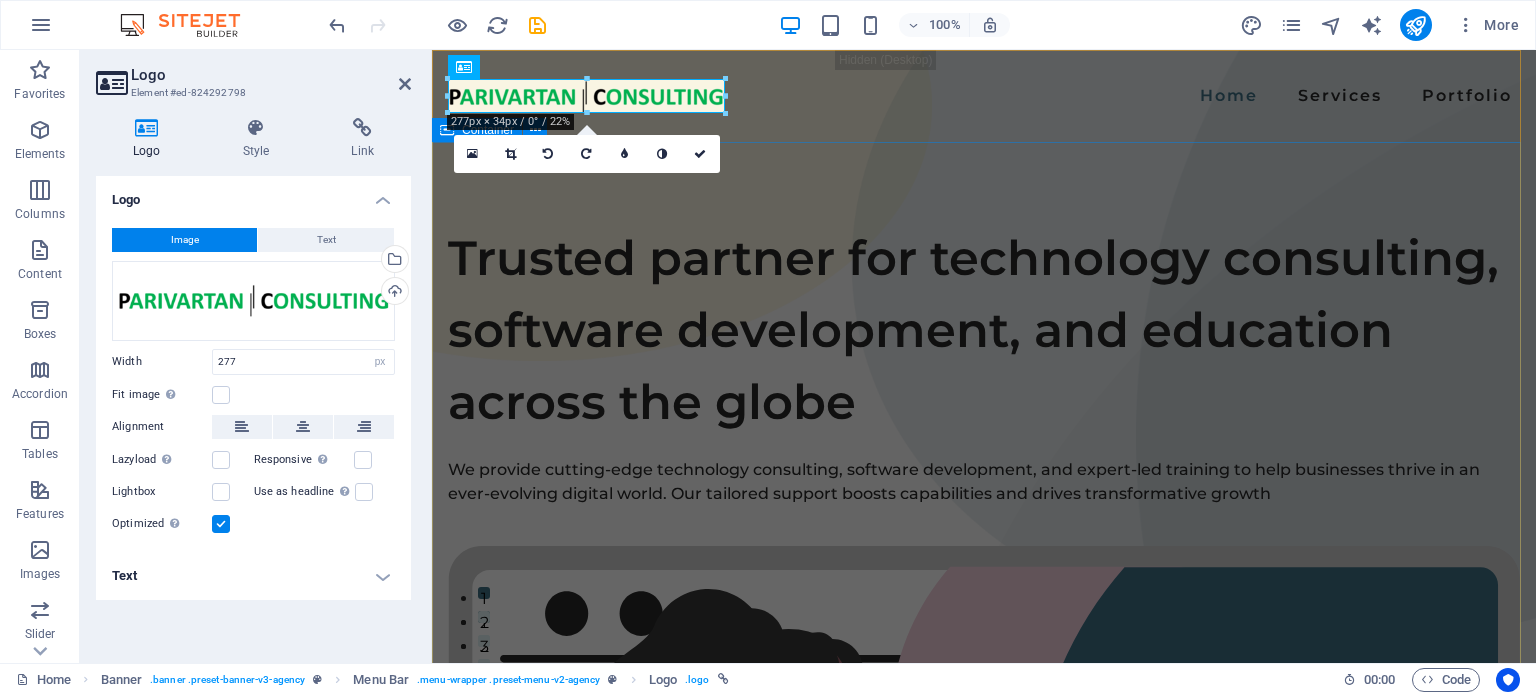 click on "Trusted partner for technology consulting, software development, and education across the globe We provide cutting-edge technology consulting, software development, and expert-led training to help businesses thrive in an ever-evolving digital world. Our tailored support boosts capabilities and drives transformative growth" at bounding box center [984, 893] 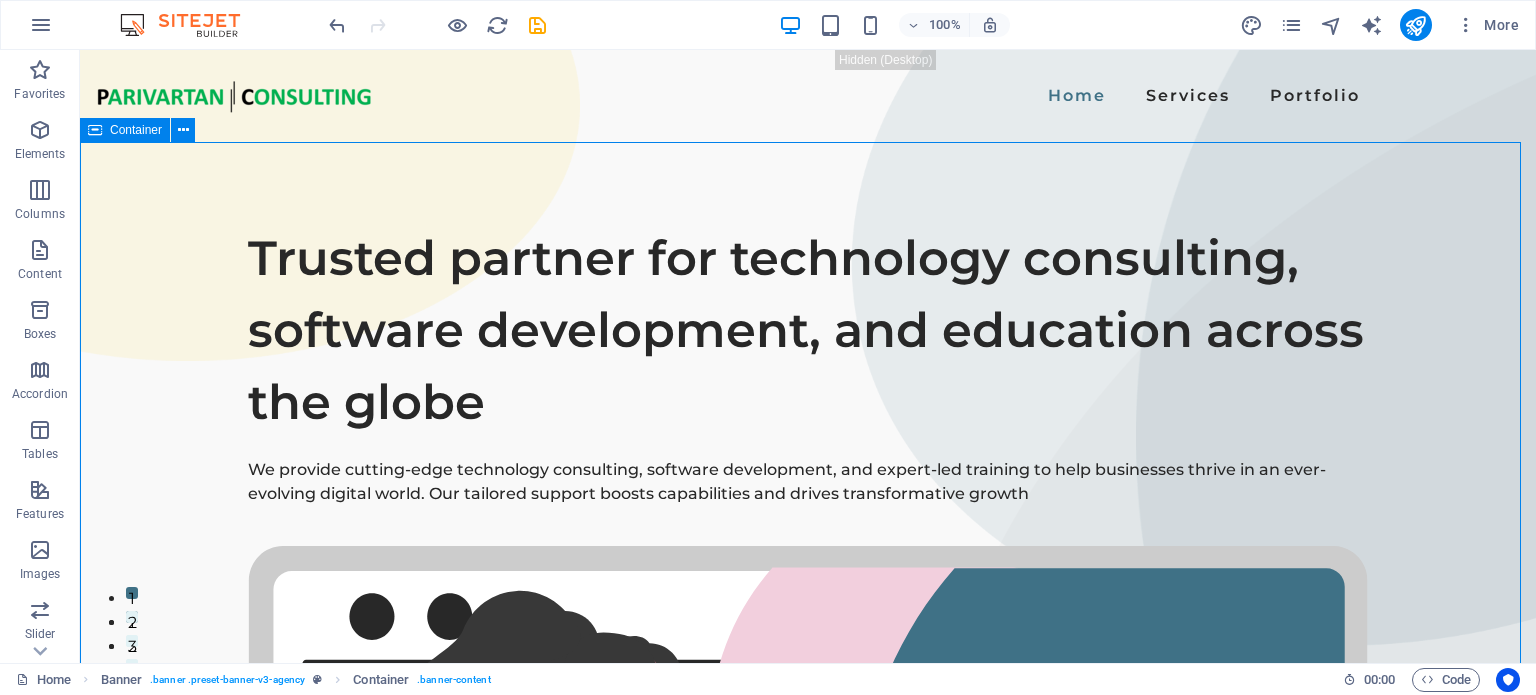 click on "Trusted partner for technology consulting, software development, and education across the globe We provide cutting-edge technology consulting, software development, and expert-led training to help businesses thrive in an ever-evolving digital world. Our tailored support boosts capabilities and drives transformative growth" at bounding box center [808, 916] 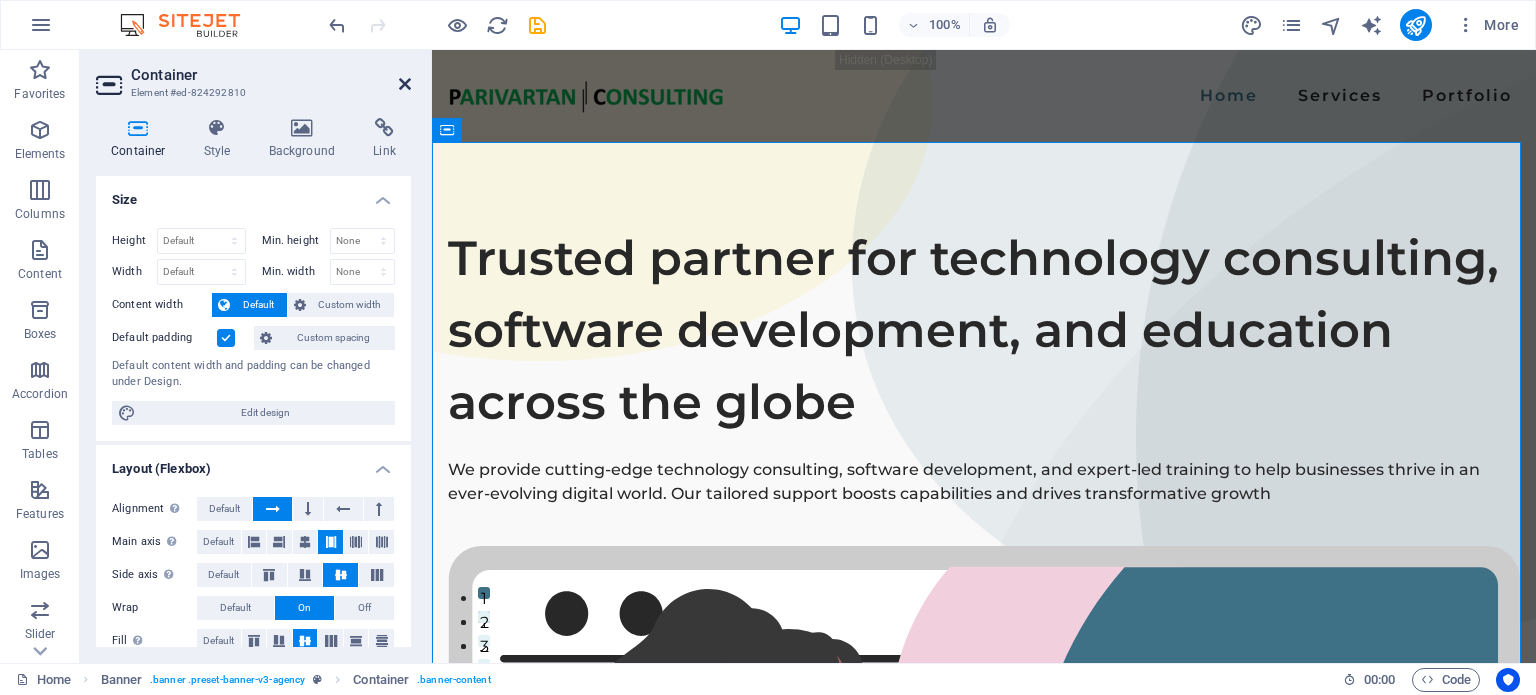 click at bounding box center [405, 84] 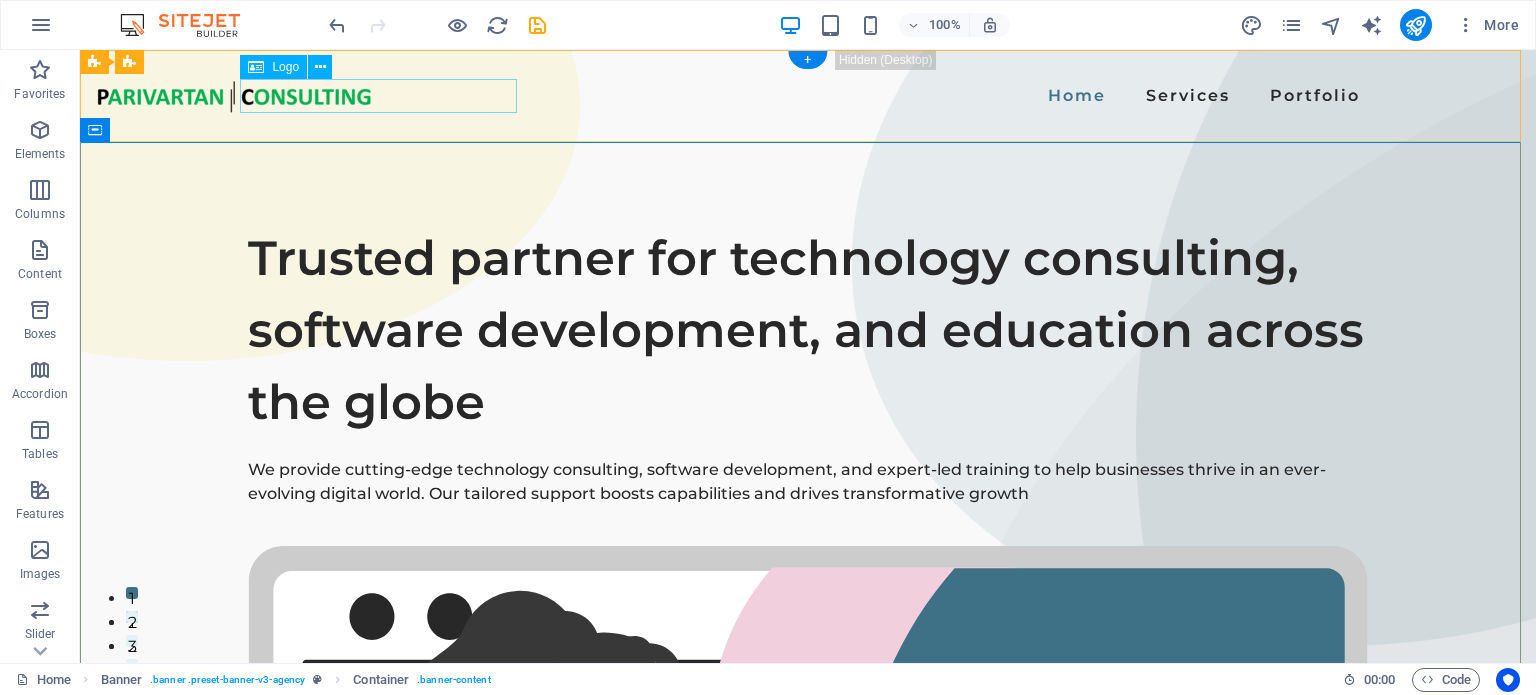click at bounding box center (234, 97) 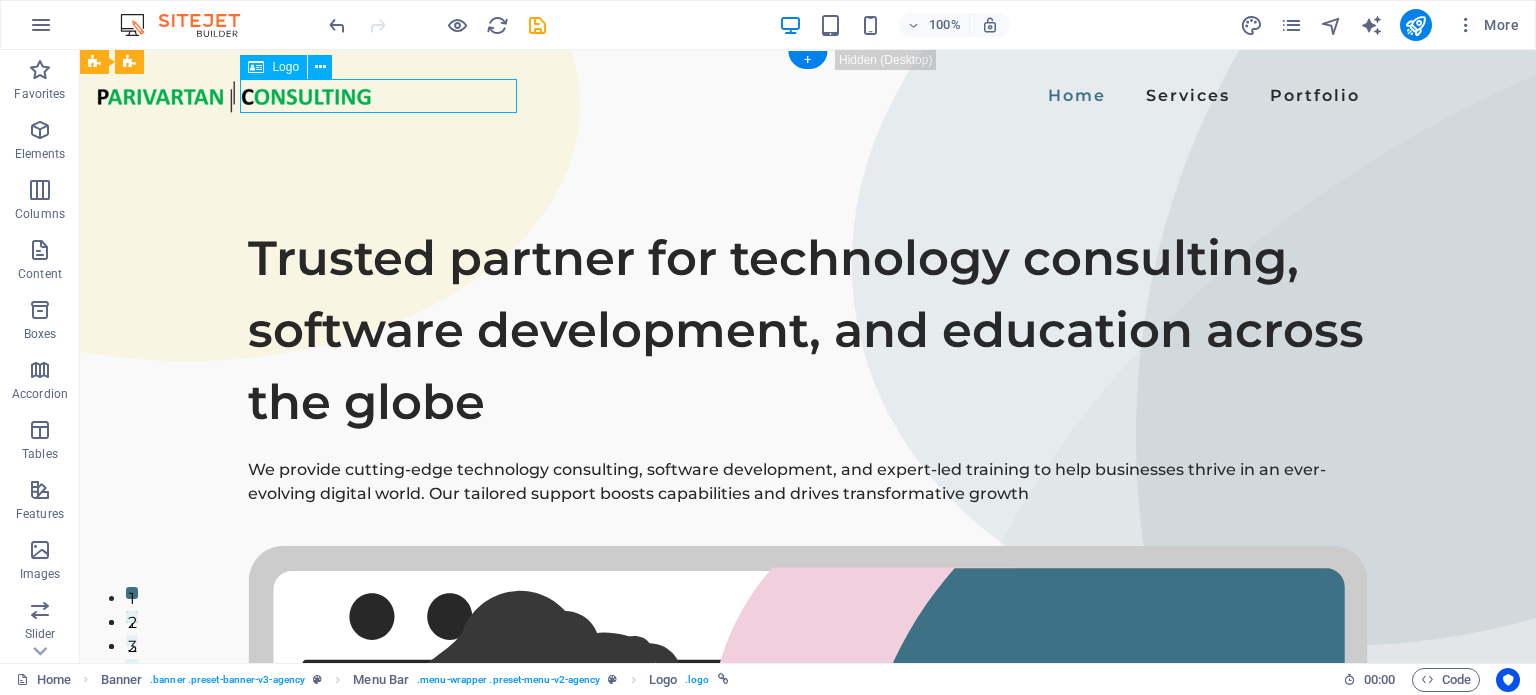click at bounding box center (234, 97) 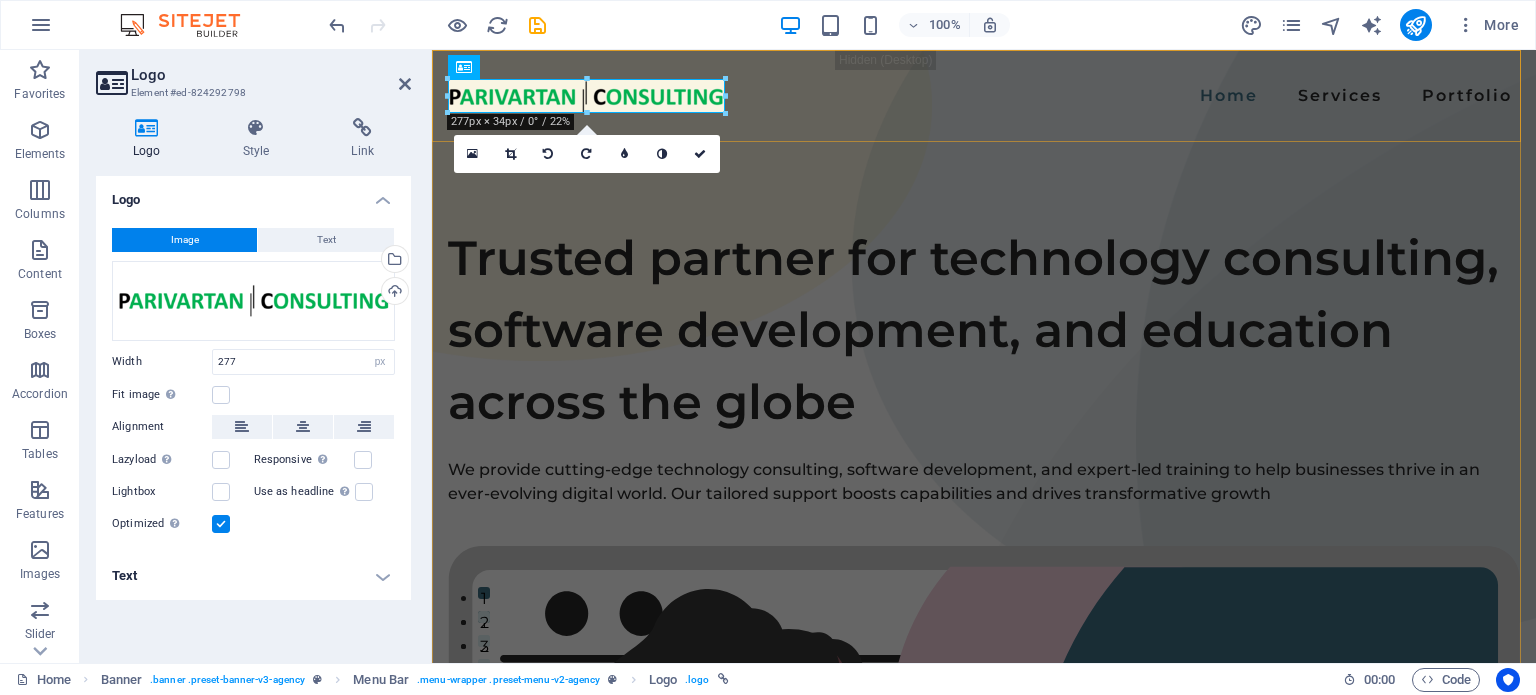 click on "Home Services Portfolio" at bounding box center (984, 96) 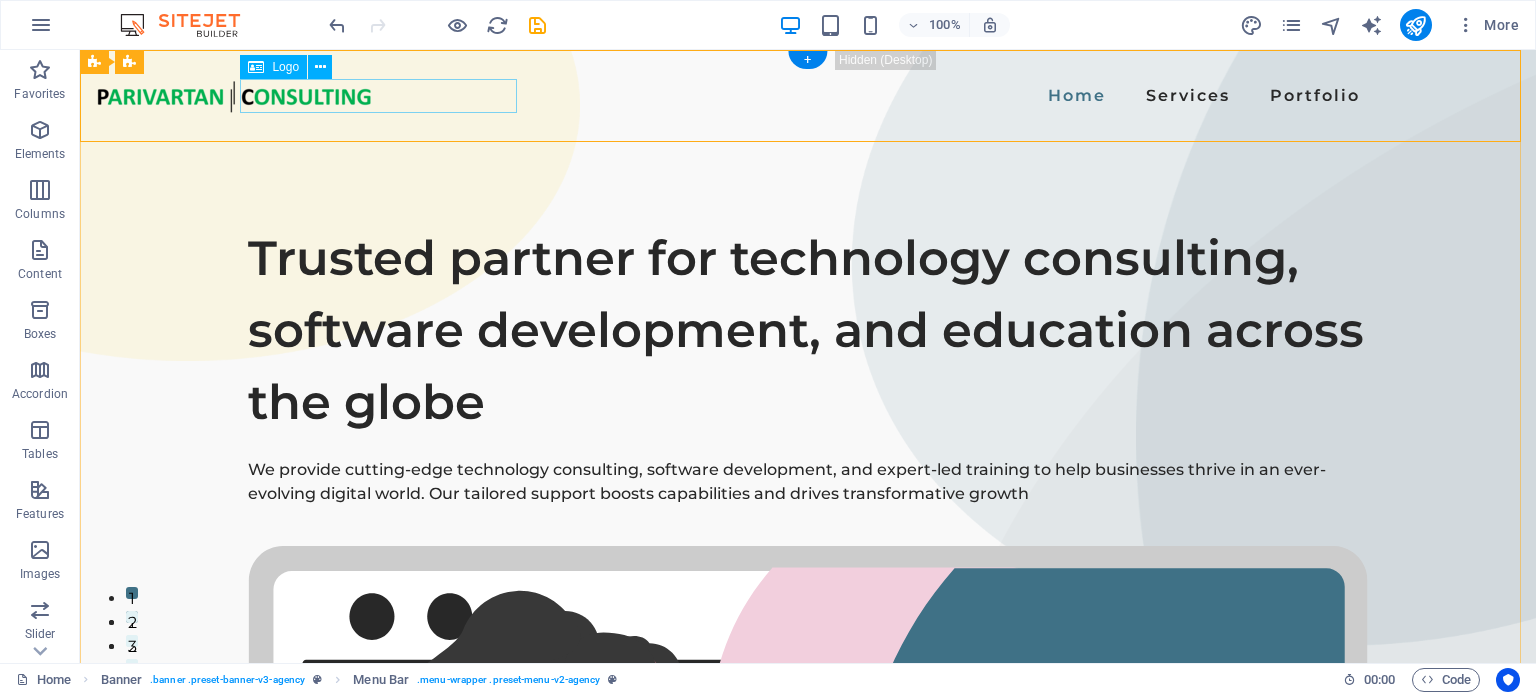 click at bounding box center (234, 97) 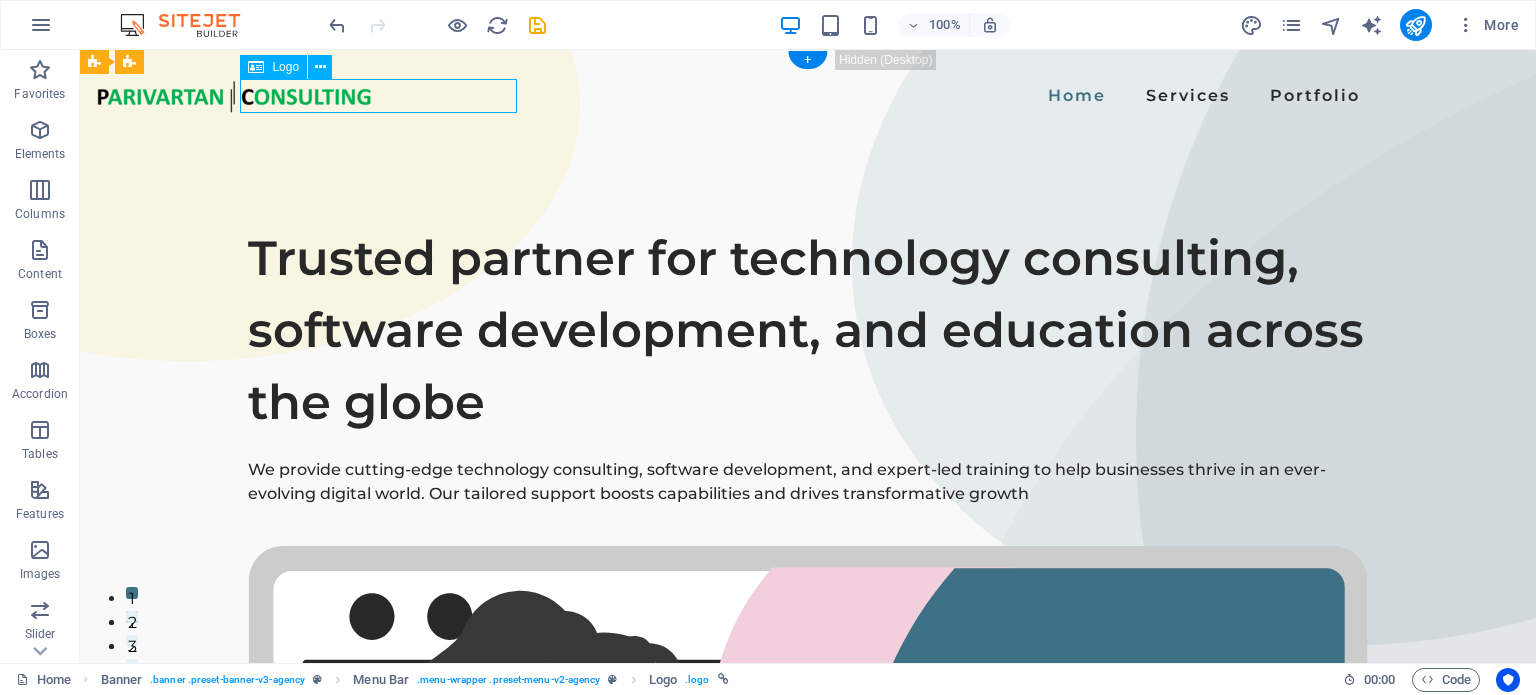 click at bounding box center (234, 97) 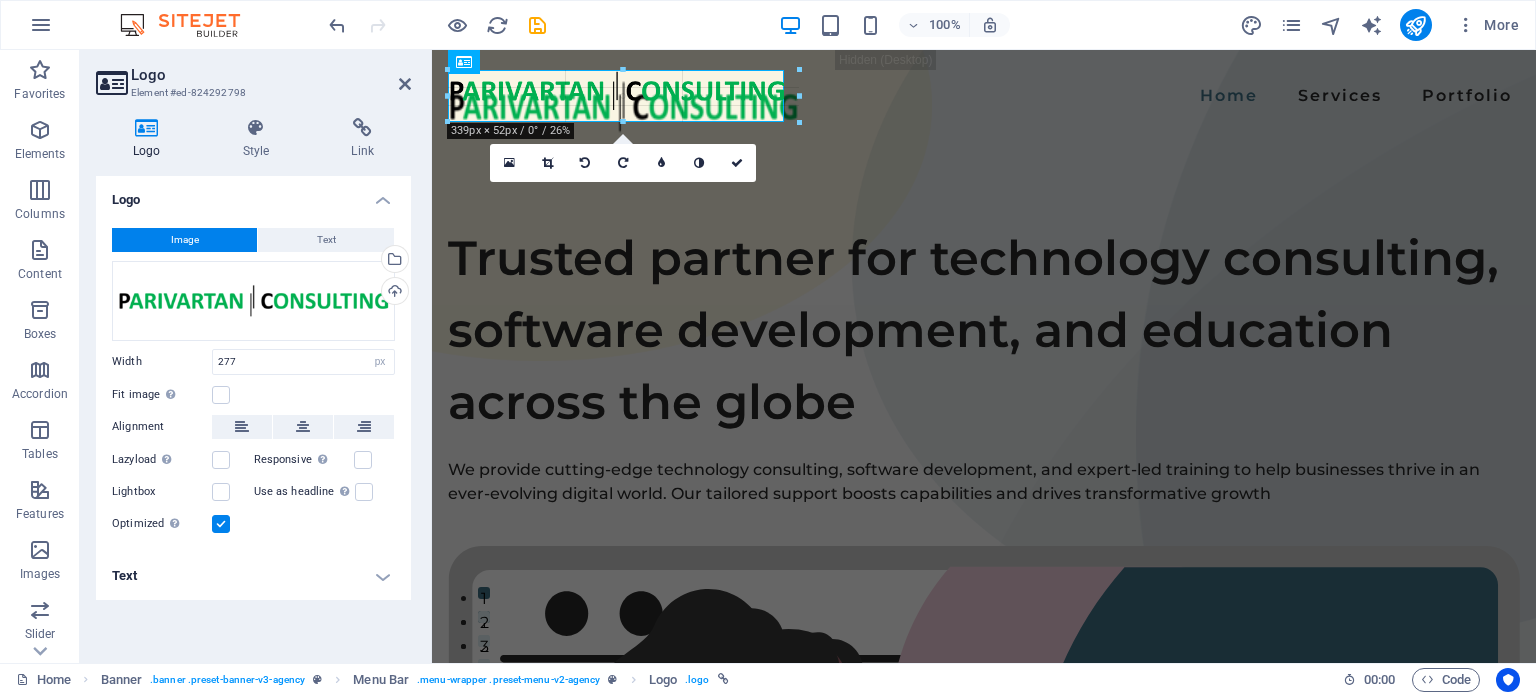 drag, startPoint x: 724, startPoint y: 114, endPoint x: 784, endPoint y: 134, distance: 63.245552 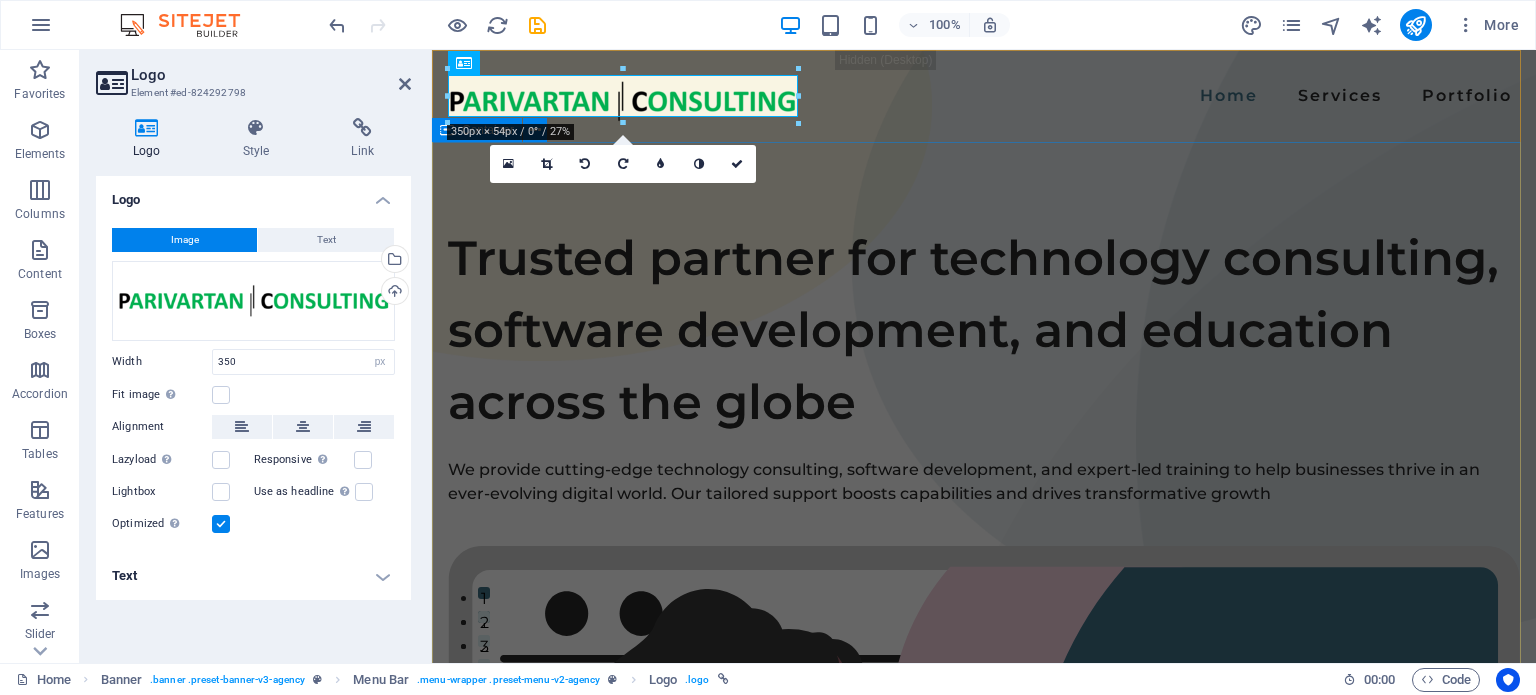 click on "Trusted partner for technology consulting, software development, and education across the globe We provide cutting-edge technology consulting, software development, and expert-led training to help businesses thrive in an ever-evolving digital world. Our tailored support boosts capabilities and drives transformative growth" at bounding box center (984, 893) 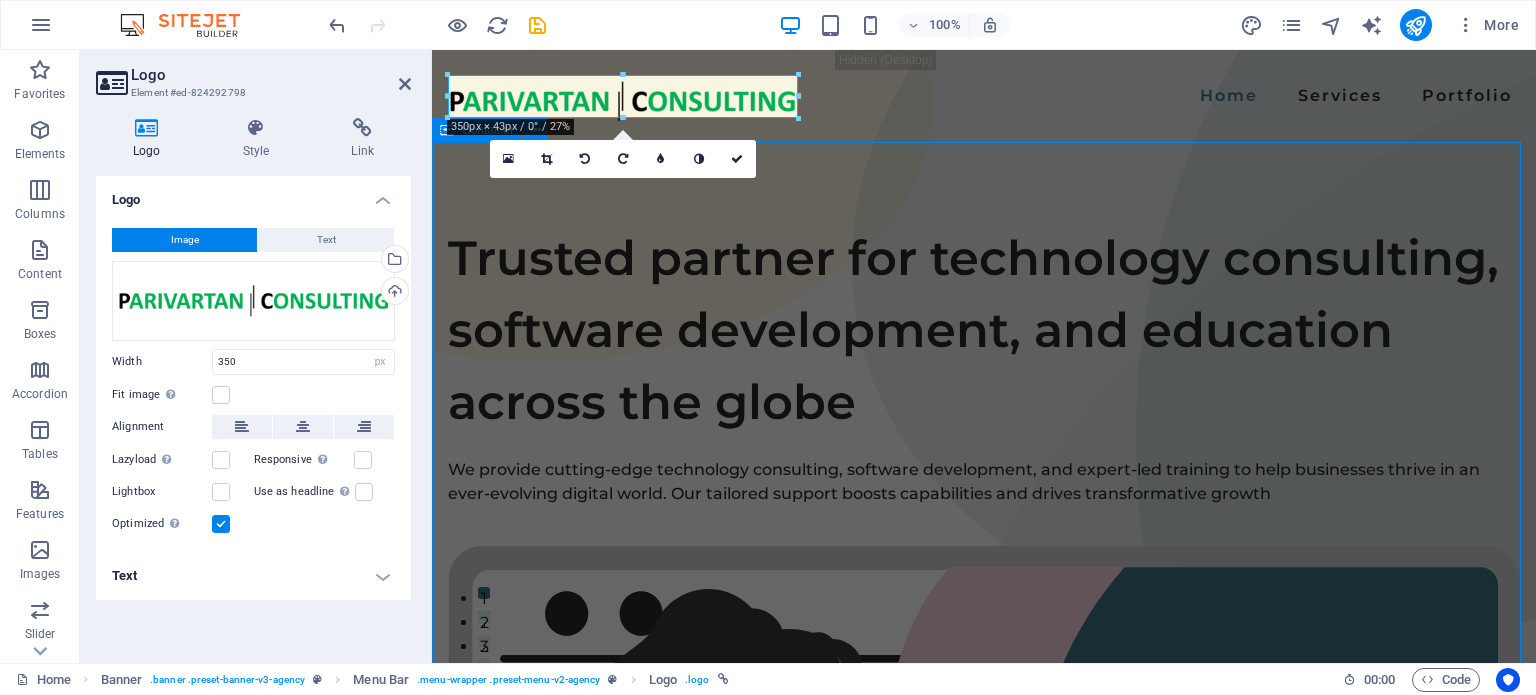 click on "Trusted partner for technology consulting, software development, and education across the globe We provide cutting-edge technology consulting, software development, and expert-led training to help businesses thrive in an ever-evolving digital world. Our tailored support boosts capabilities and drives transformative growth" at bounding box center [984, 893] 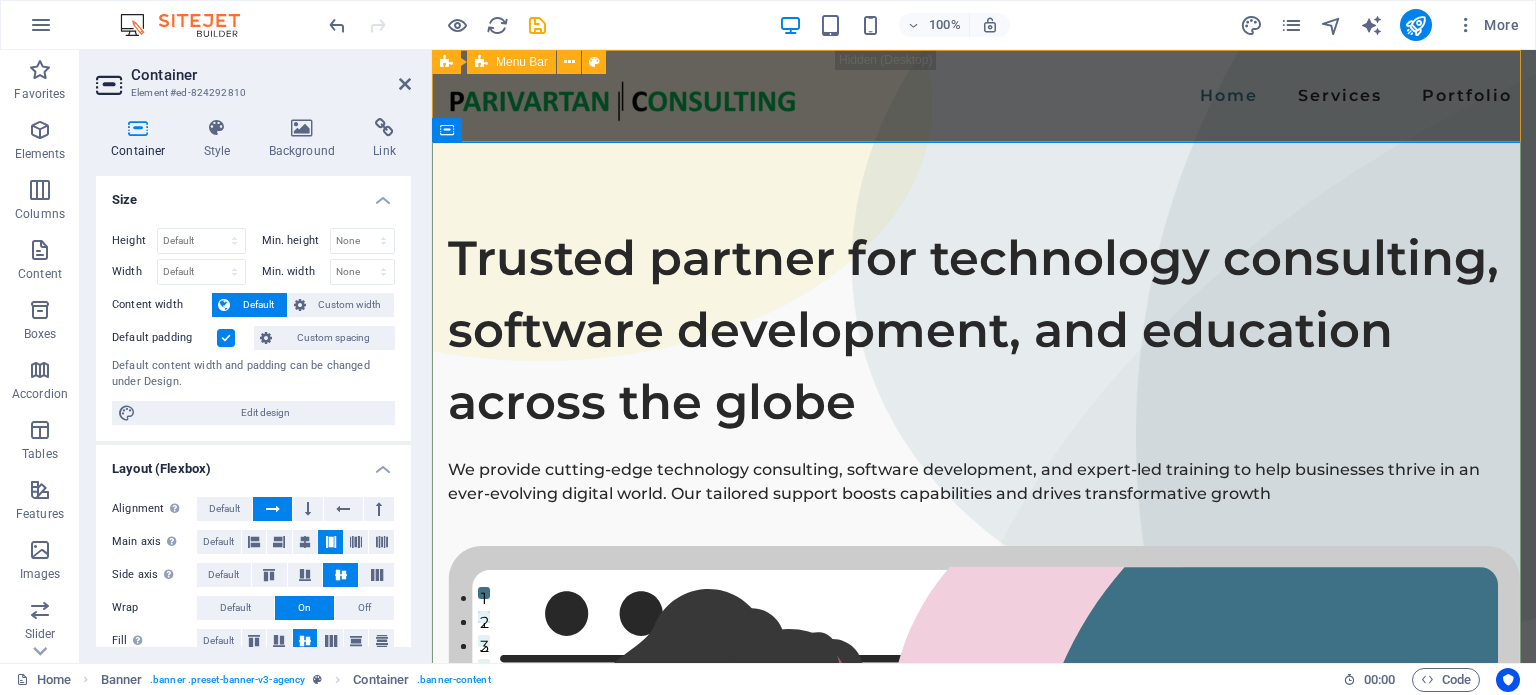 click on "Home Services Portfolio" at bounding box center (984, 96) 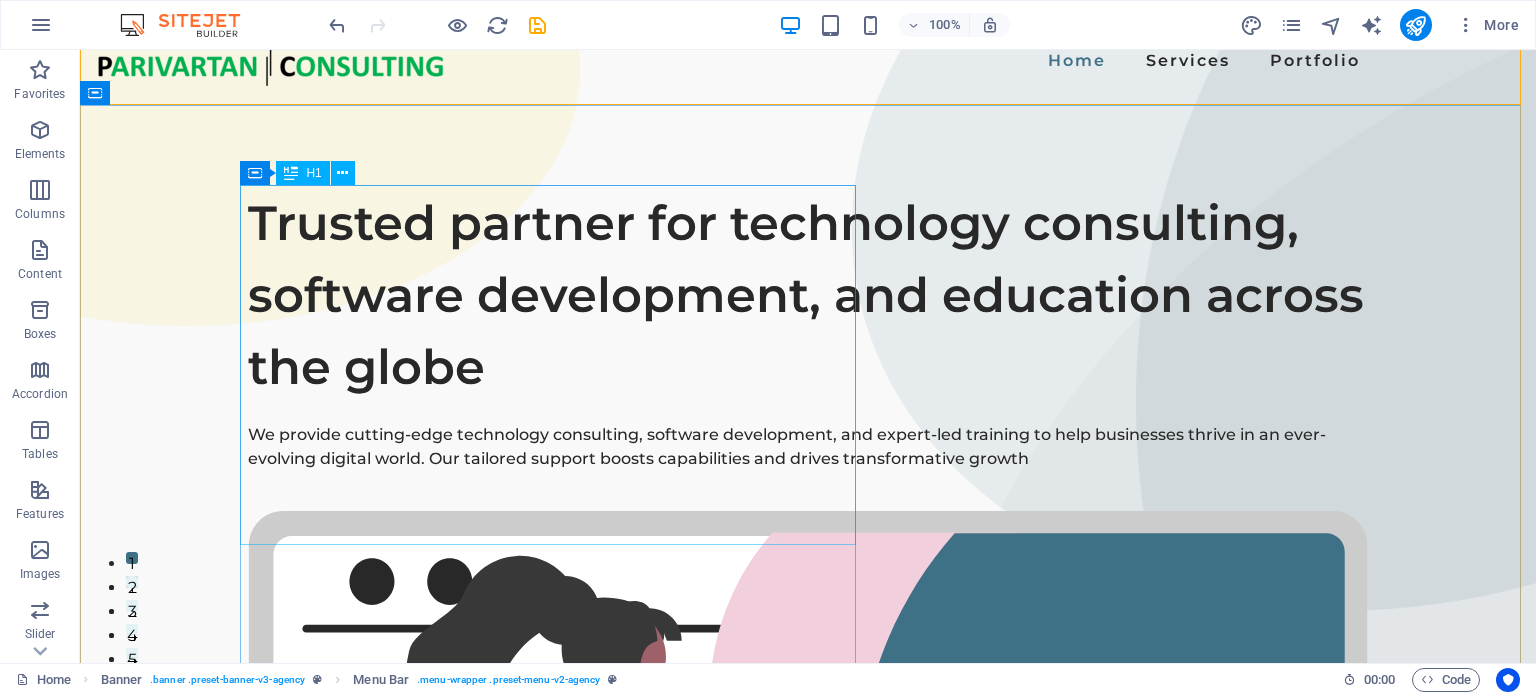 scroll, scrollTop: 0, scrollLeft: 0, axis: both 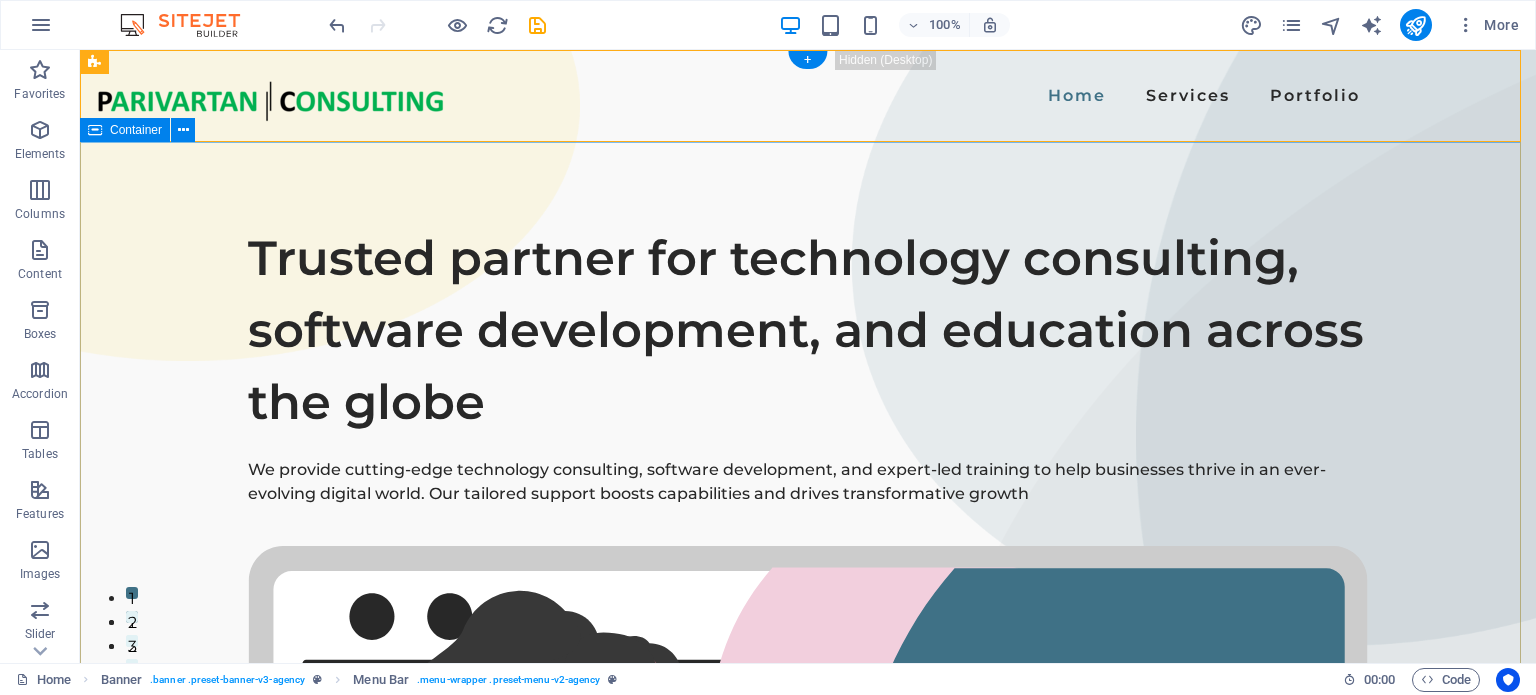 click on "Trusted partner for technology consulting, software development, and education across the globe We provide cutting-edge technology consulting, software development, and expert-led training to help businesses thrive in an ever-evolving digital world. Our tailored support boosts capabilities and drives transformative growth" at bounding box center (808, 916) 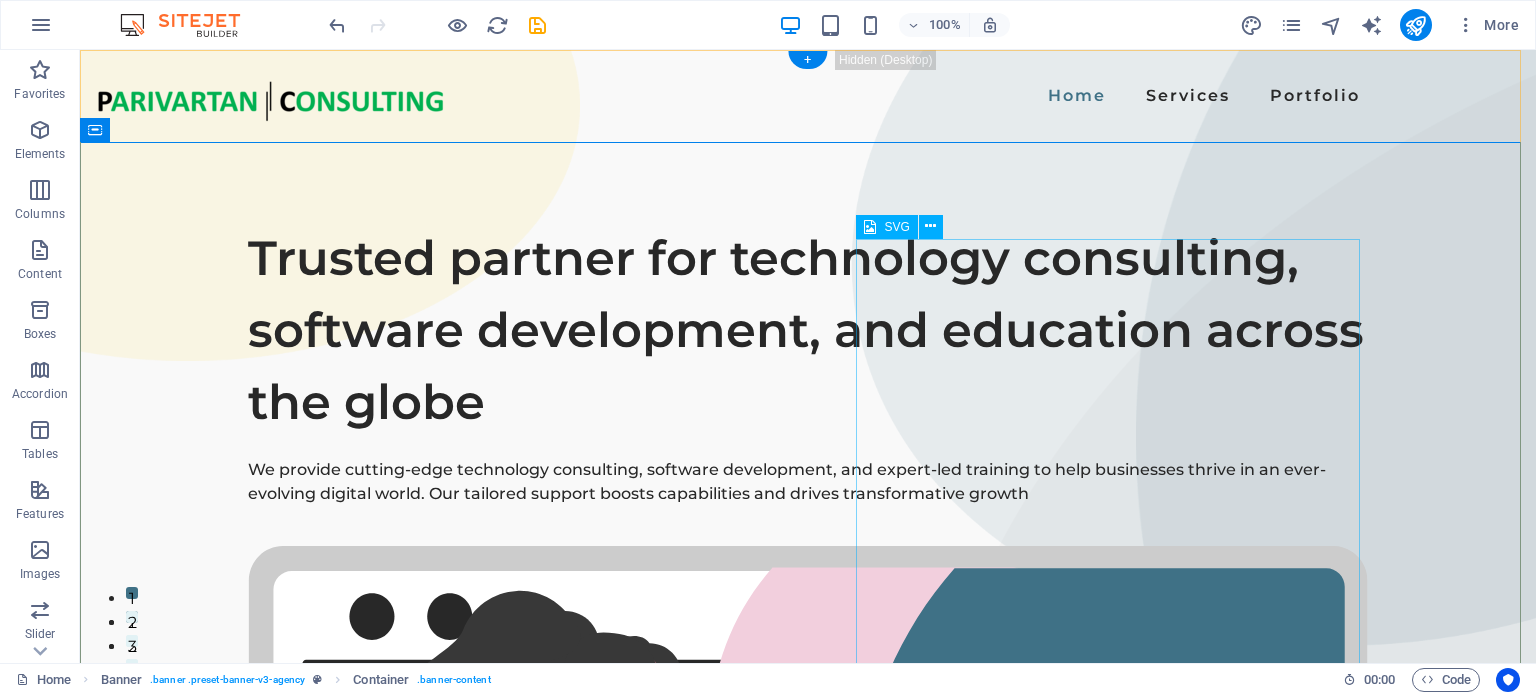 click at bounding box center [808, 1078] 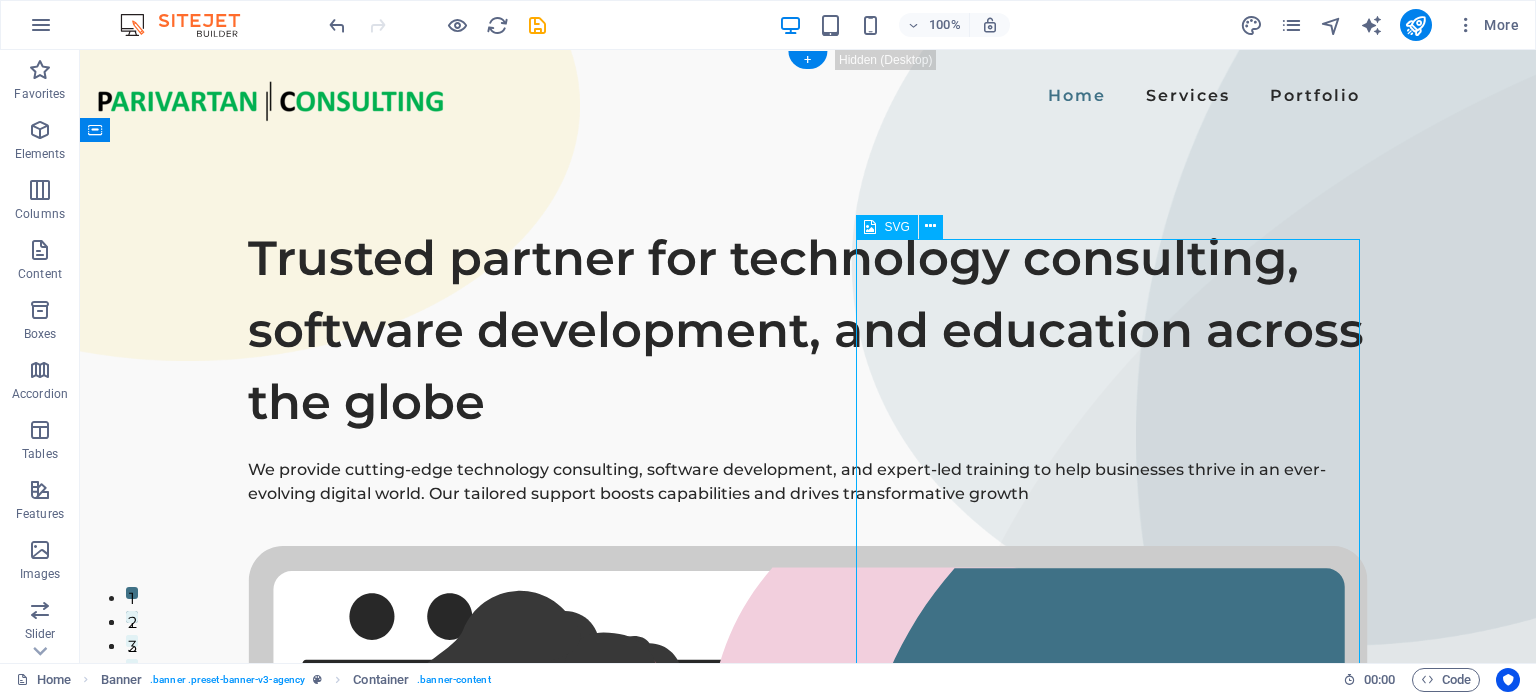 click at bounding box center (808, 1078) 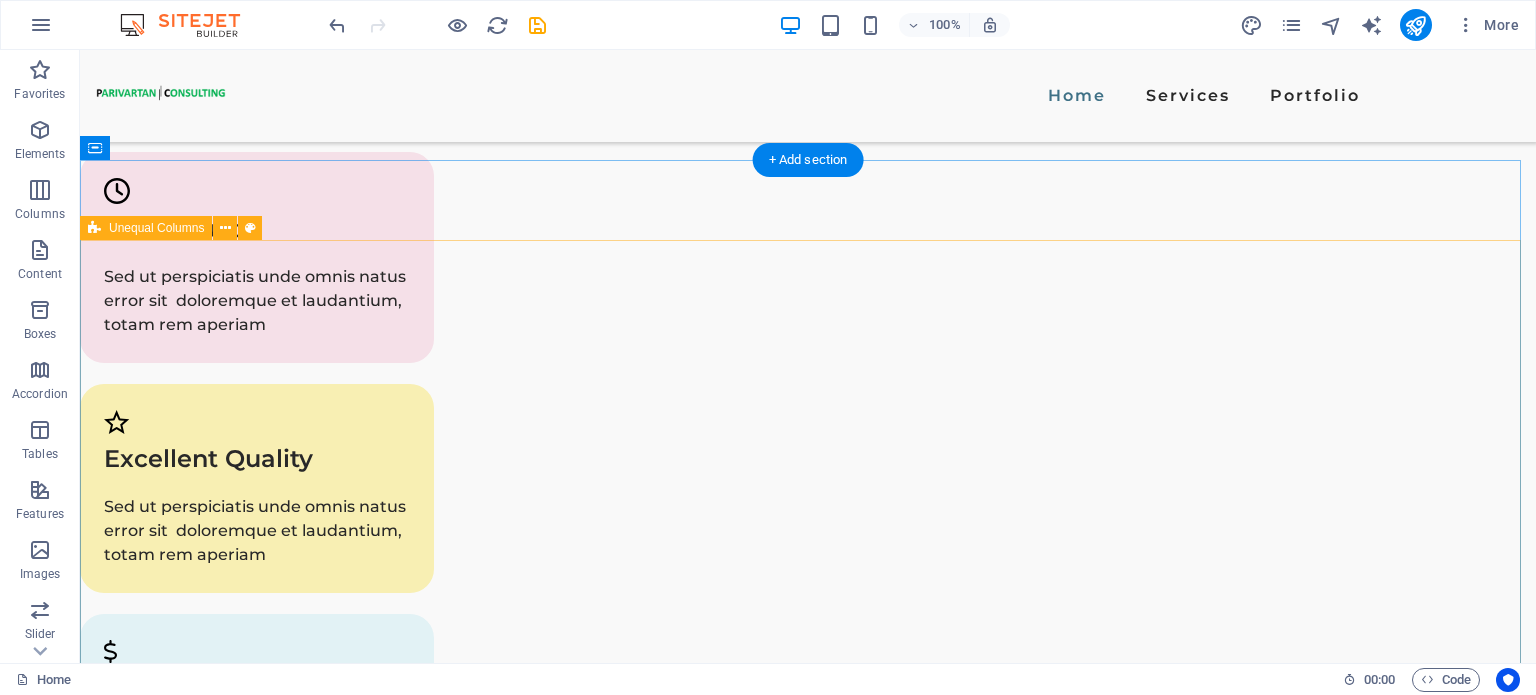 scroll, scrollTop: 1577, scrollLeft: 0, axis: vertical 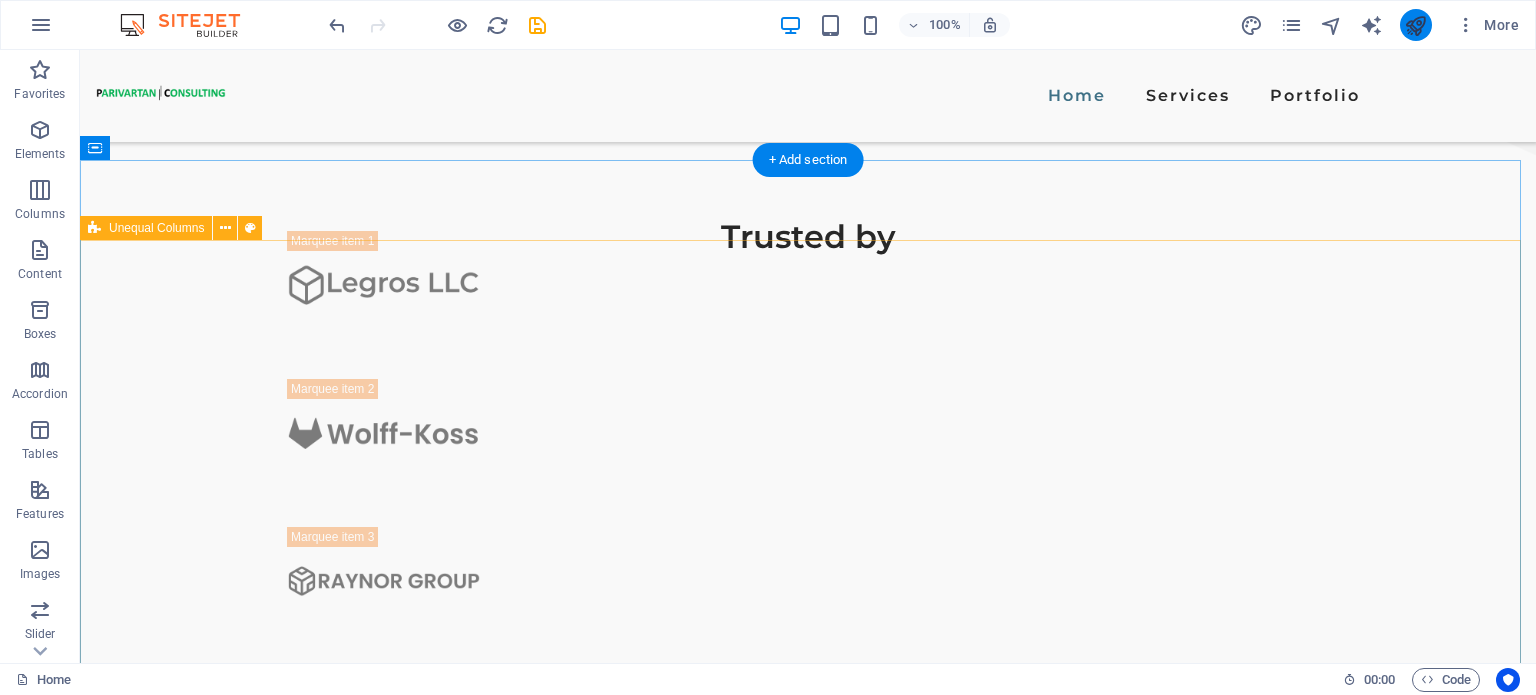 click at bounding box center [1415, 25] 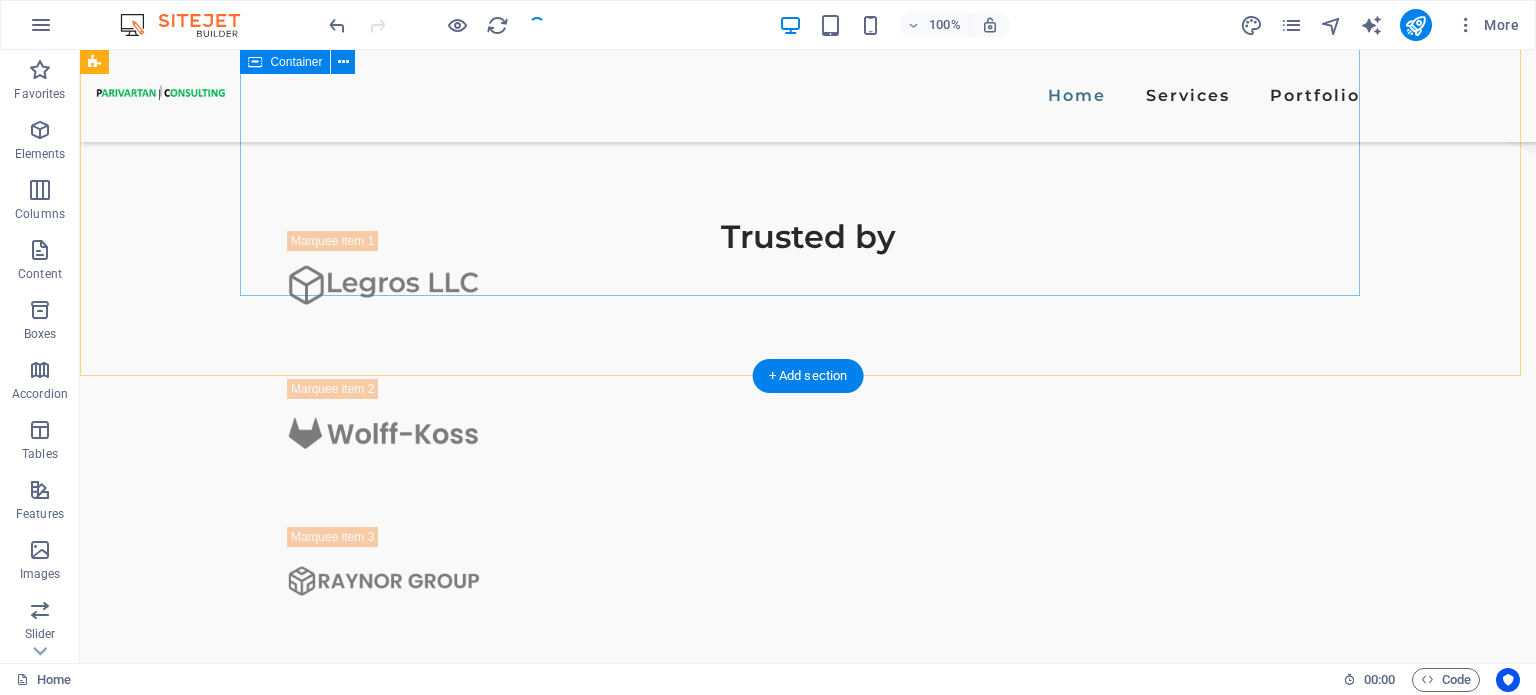 scroll, scrollTop: 0, scrollLeft: 0, axis: both 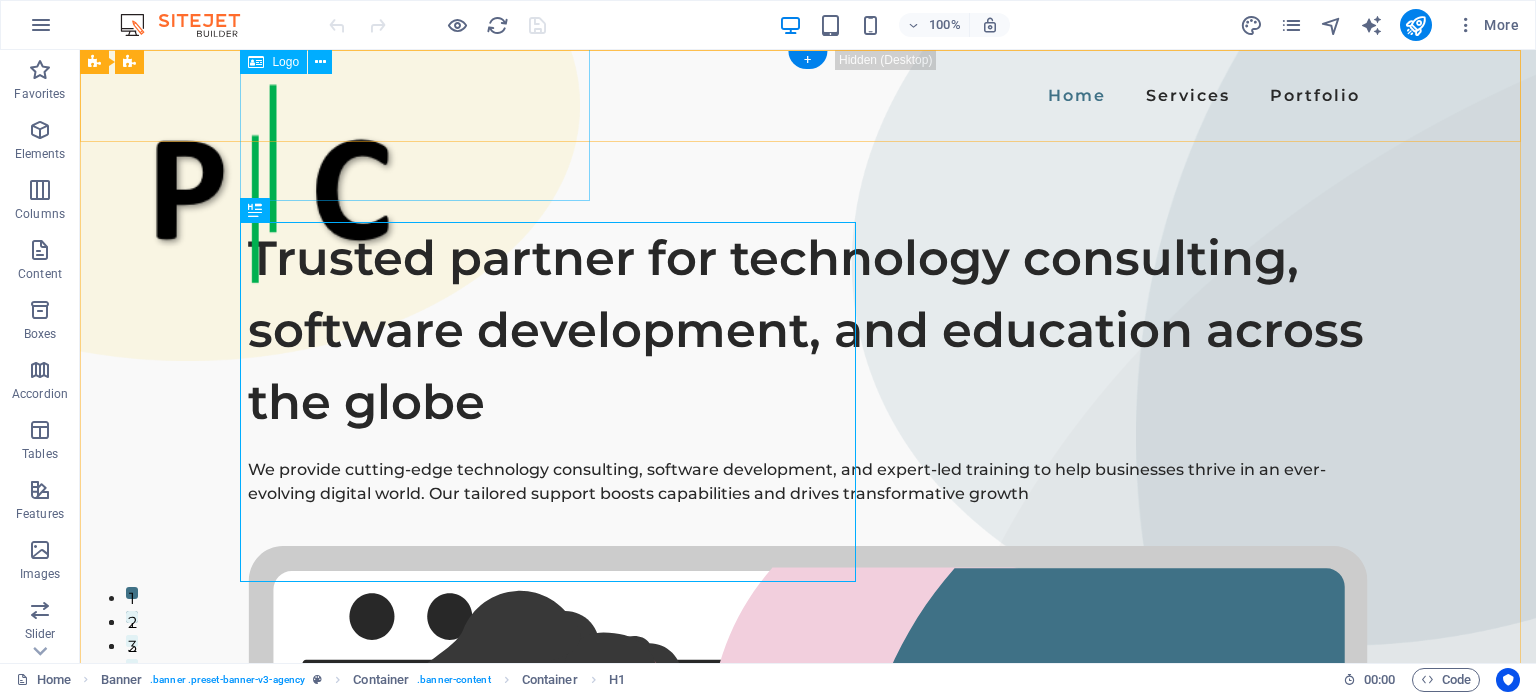 click at bounding box center (271, 185) 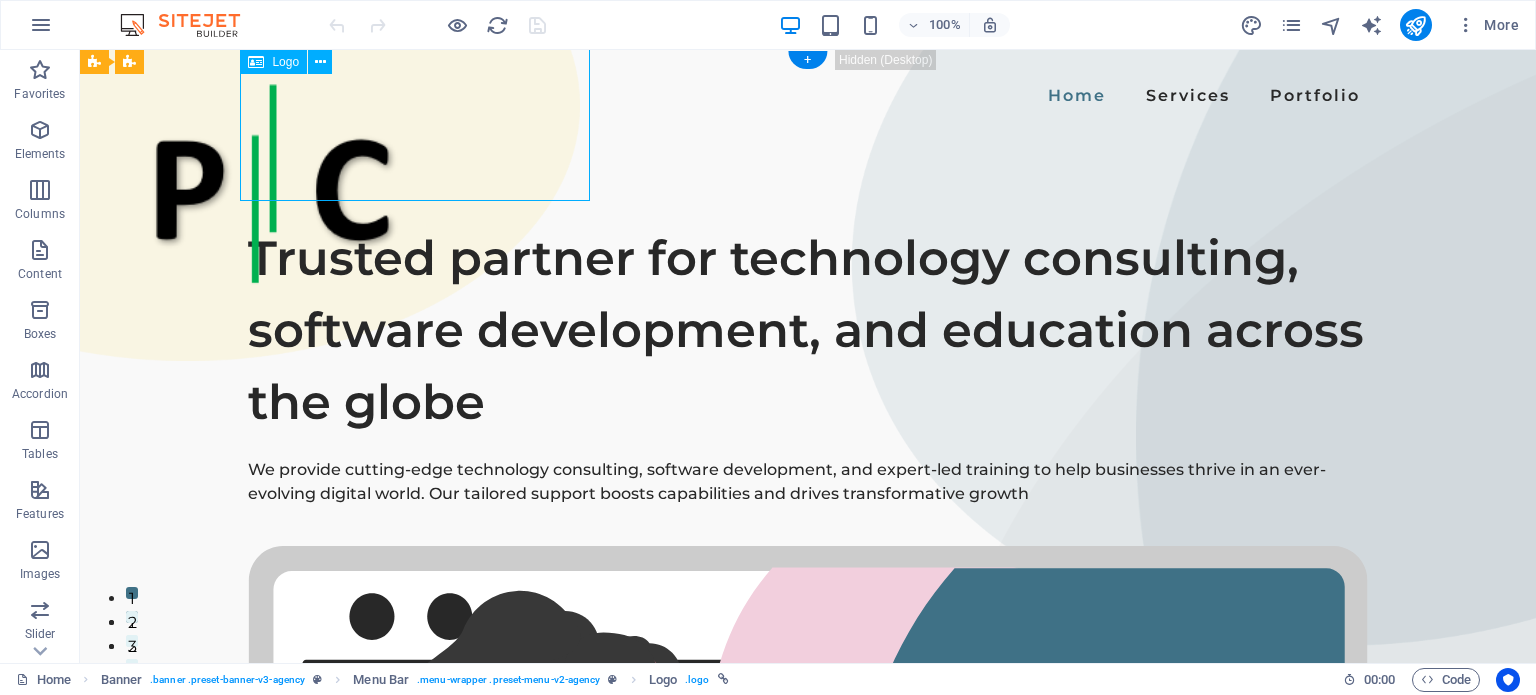 click at bounding box center [271, 185] 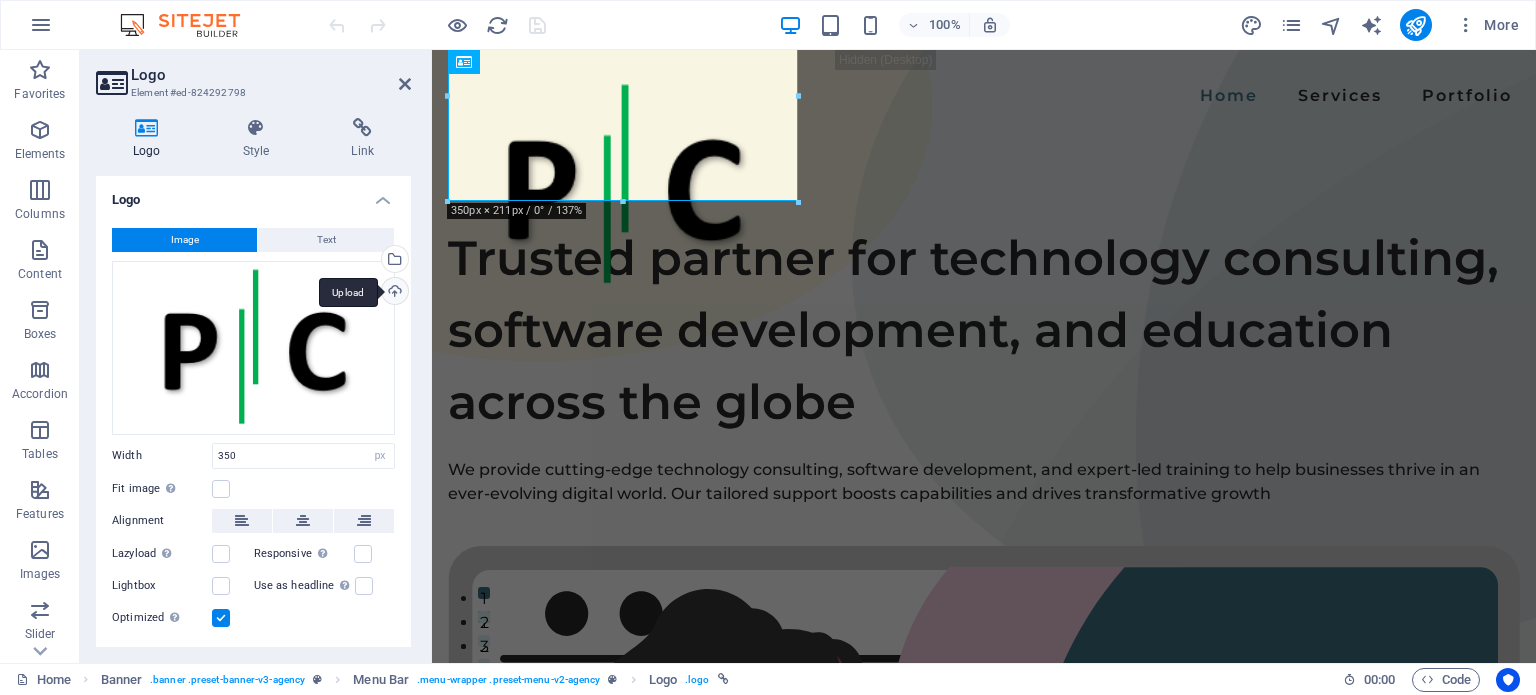 click on "Upload" at bounding box center [393, 293] 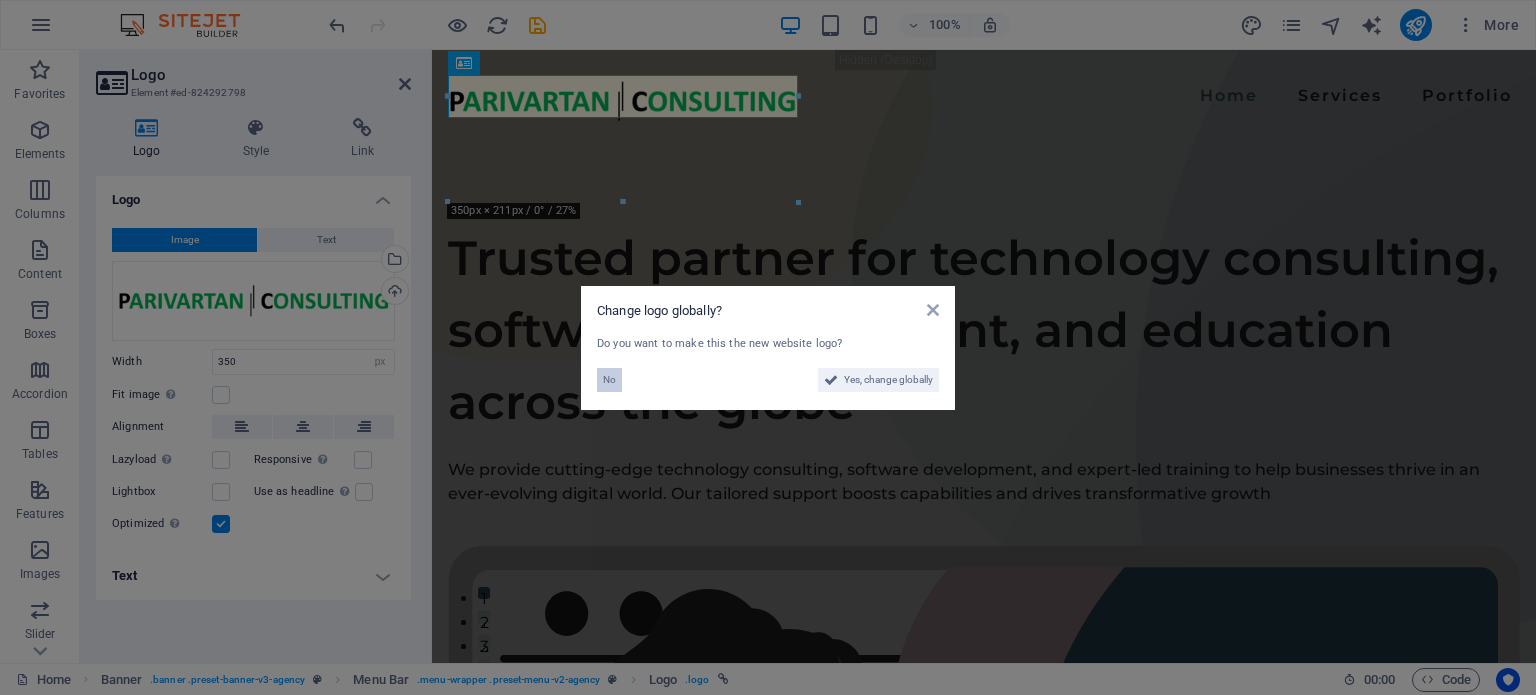 click on "No" at bounding box center (609, 380) 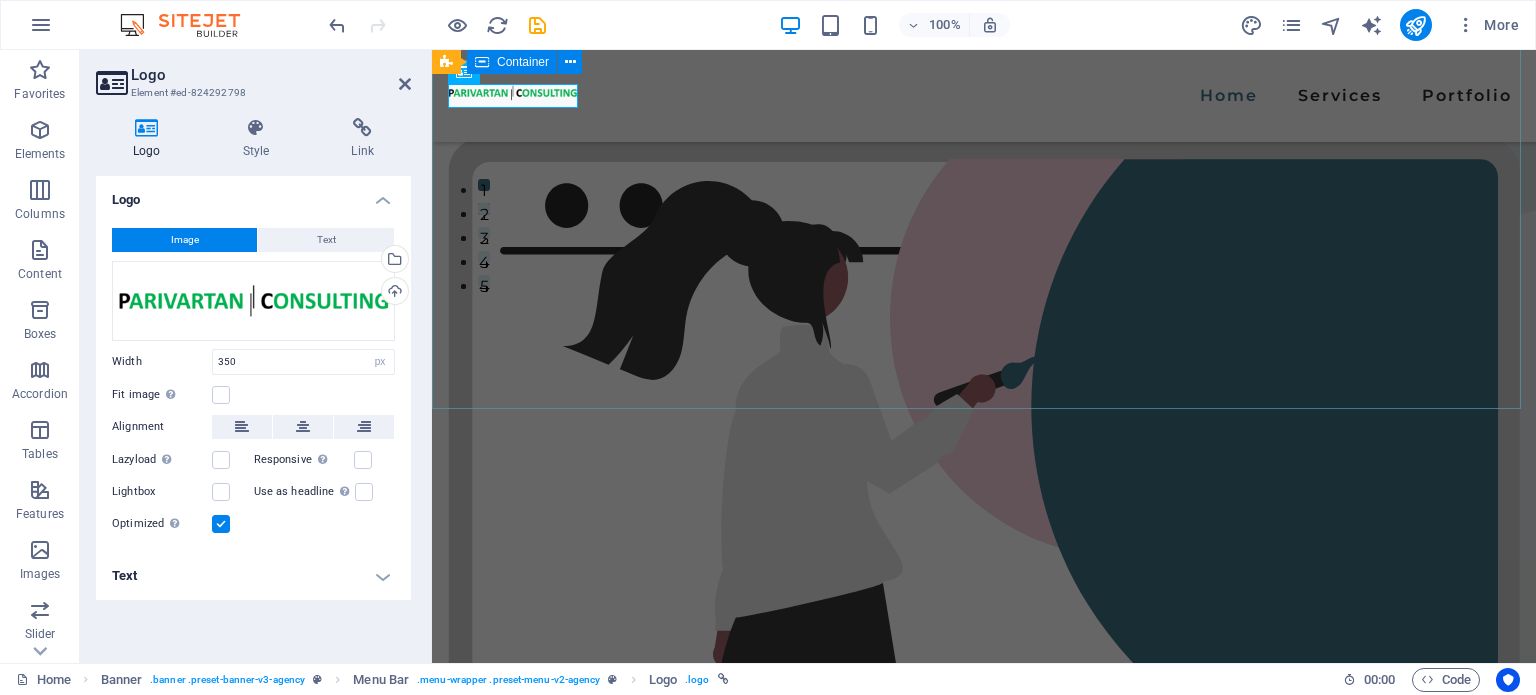 scroll, scrollTop: 644, scrollLeft: 0, axis: vertical 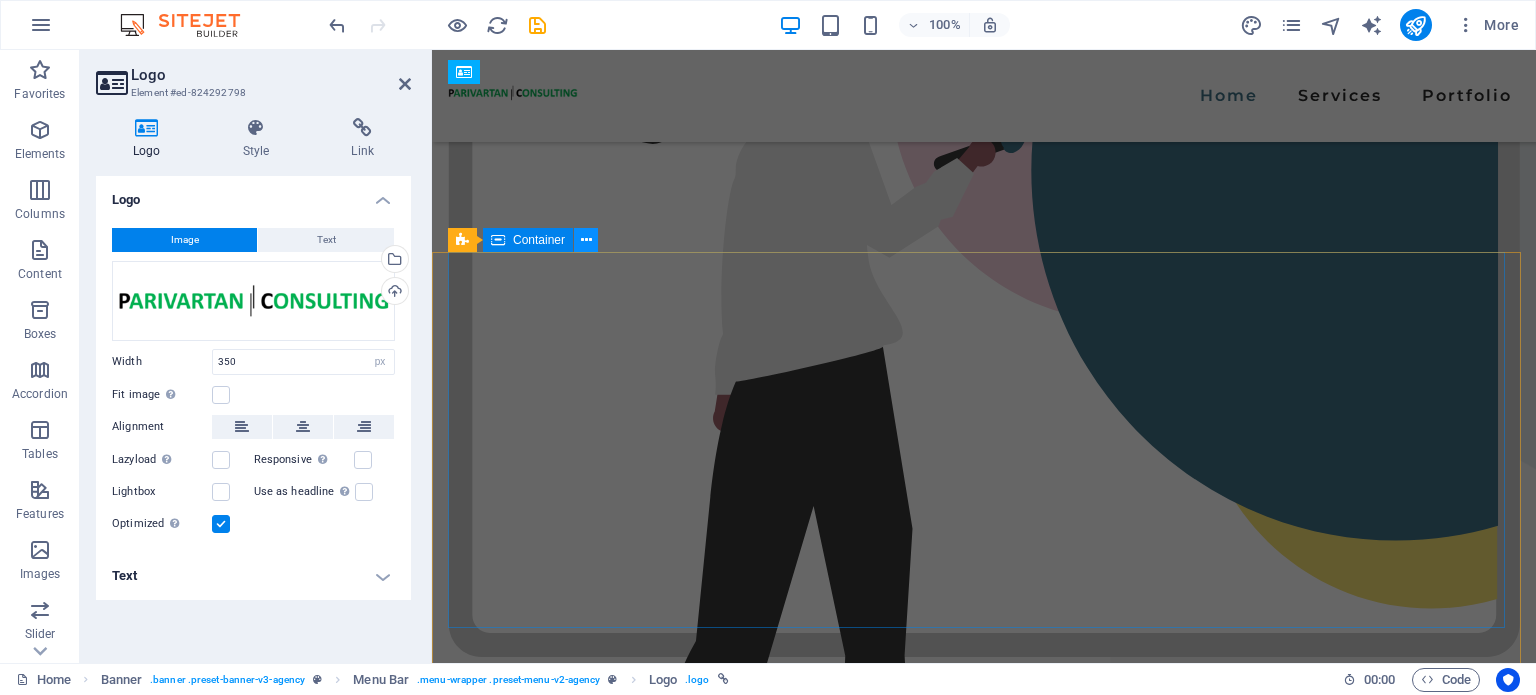 click at bounding box center [586, 240] 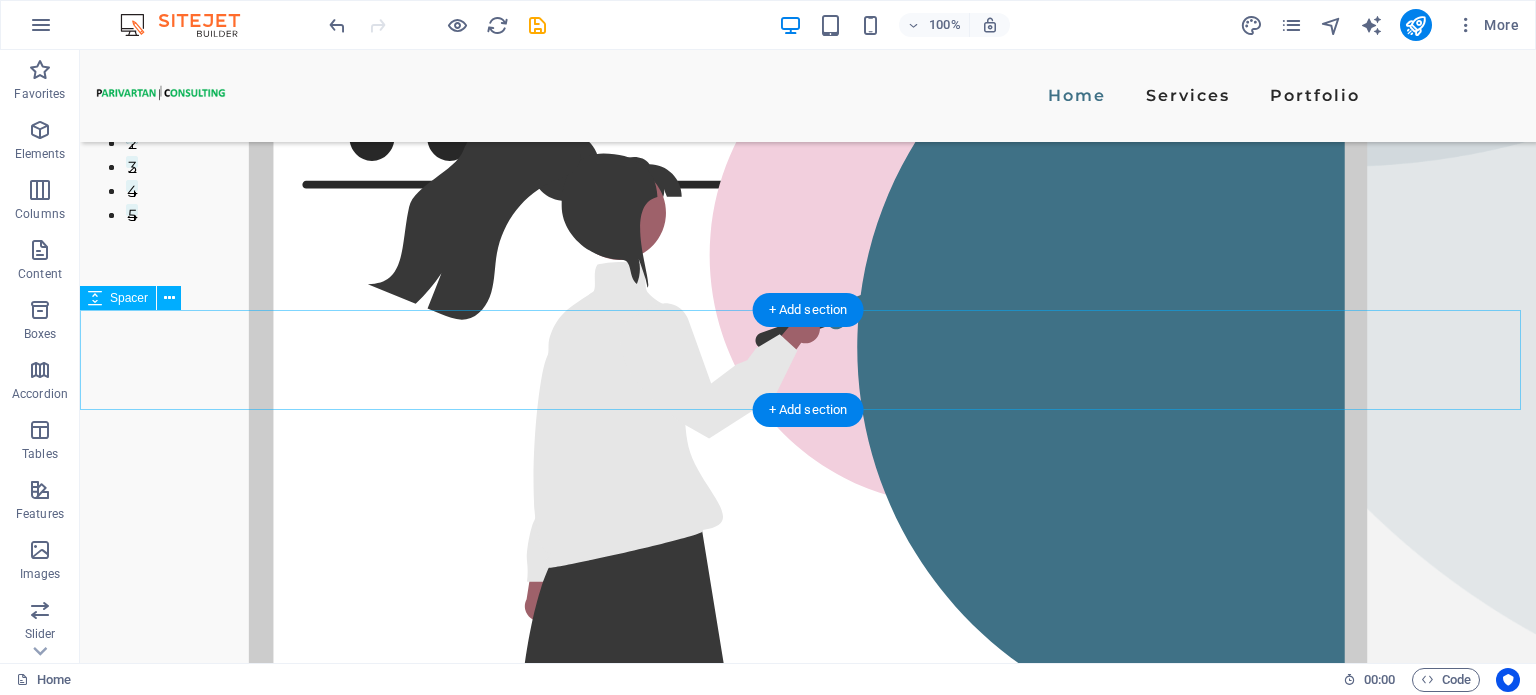 scroll, scrollTop: 508, scrollLeft: 0, axis: vertical 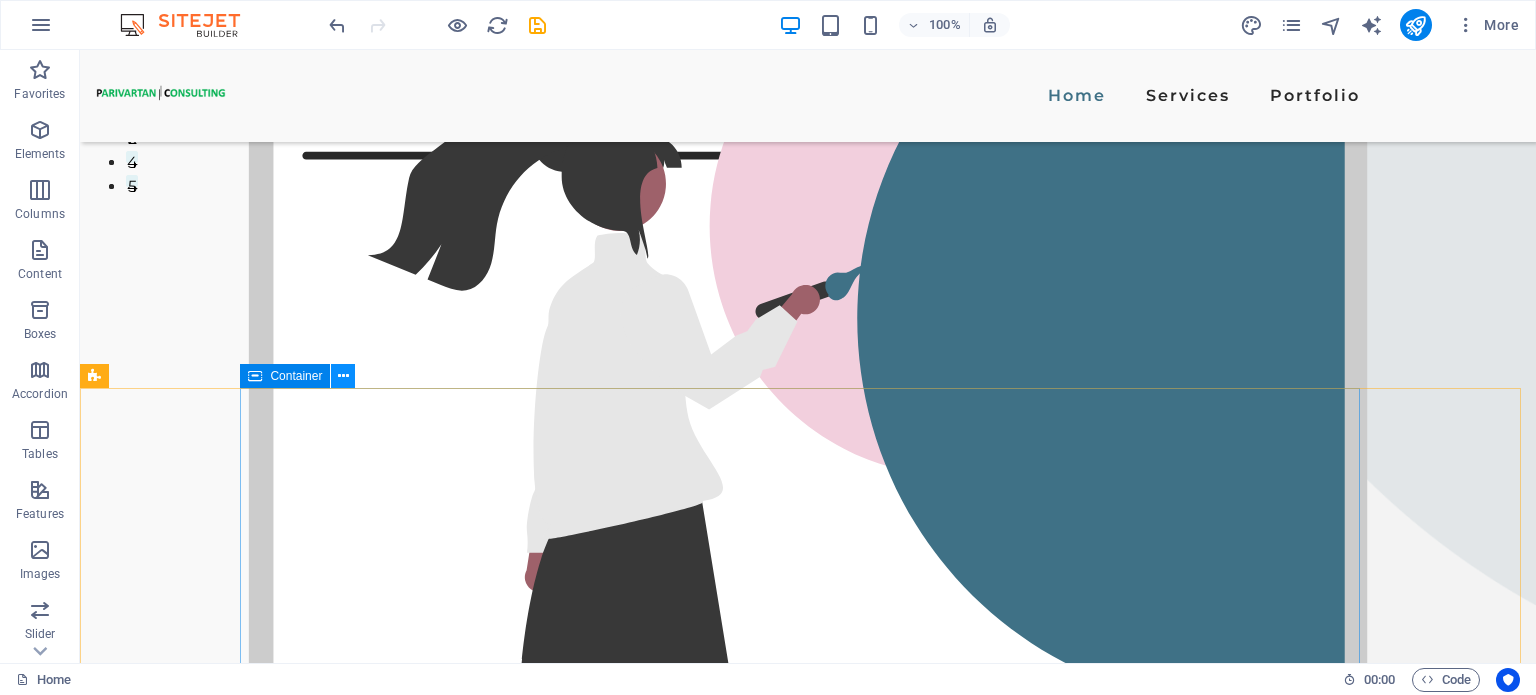 click at bounding box center [343, 376] 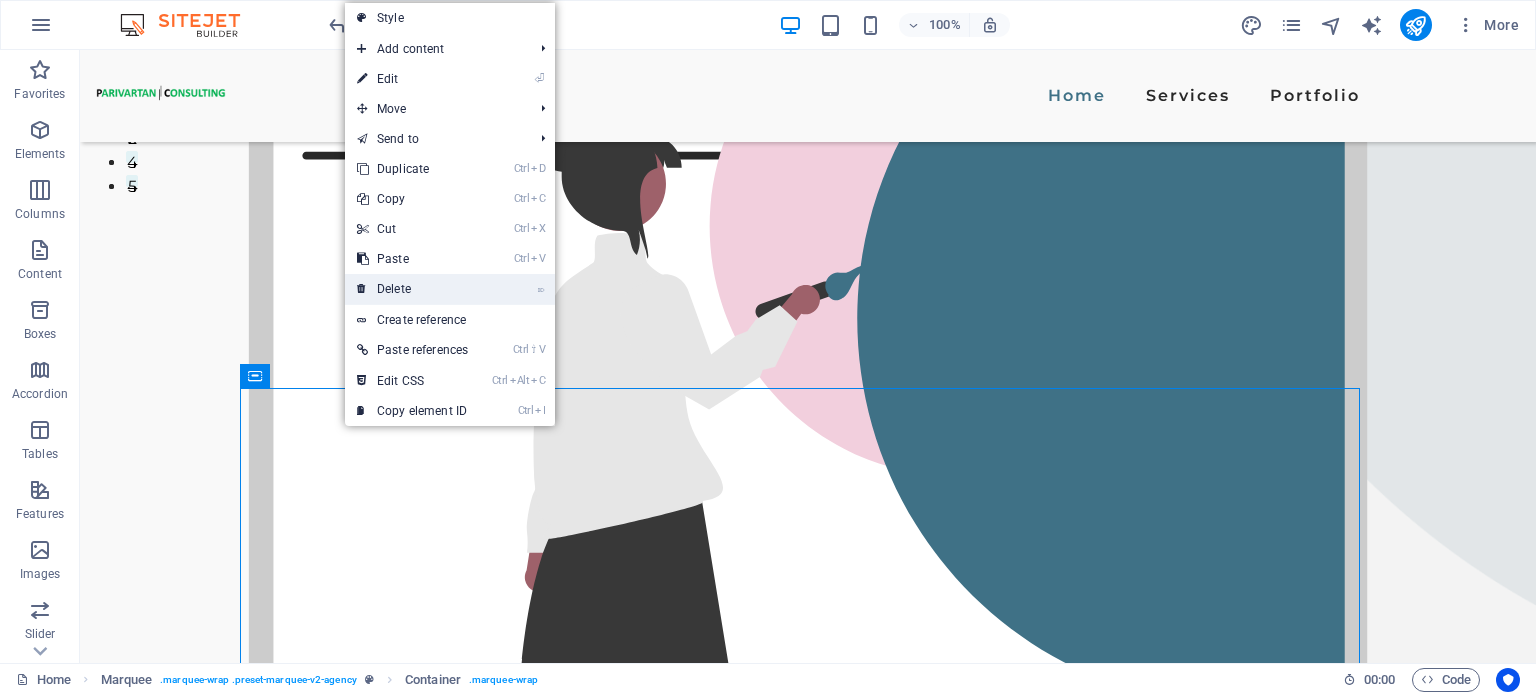 click on "⌦  Delete" at bounding box center [412, 289] 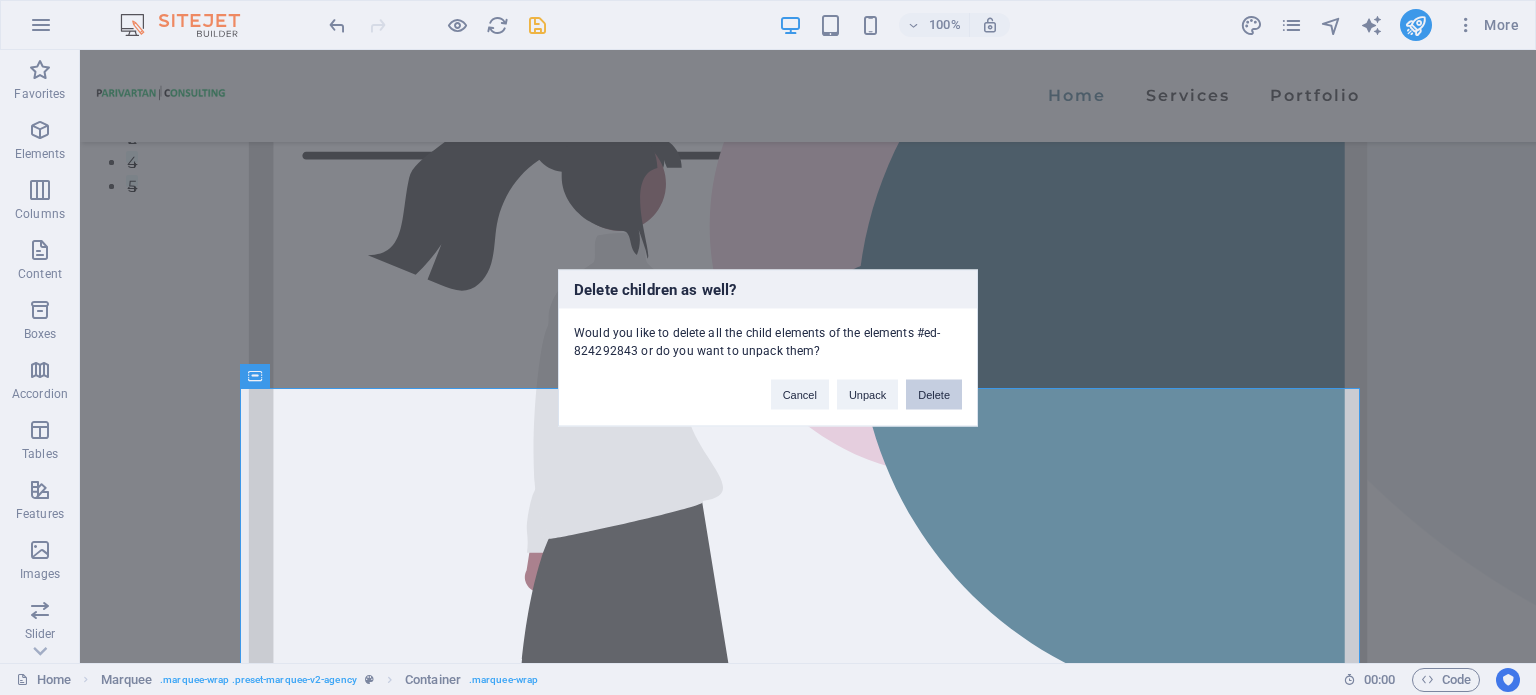 click on "Delete" at bounding box center (934, 394) 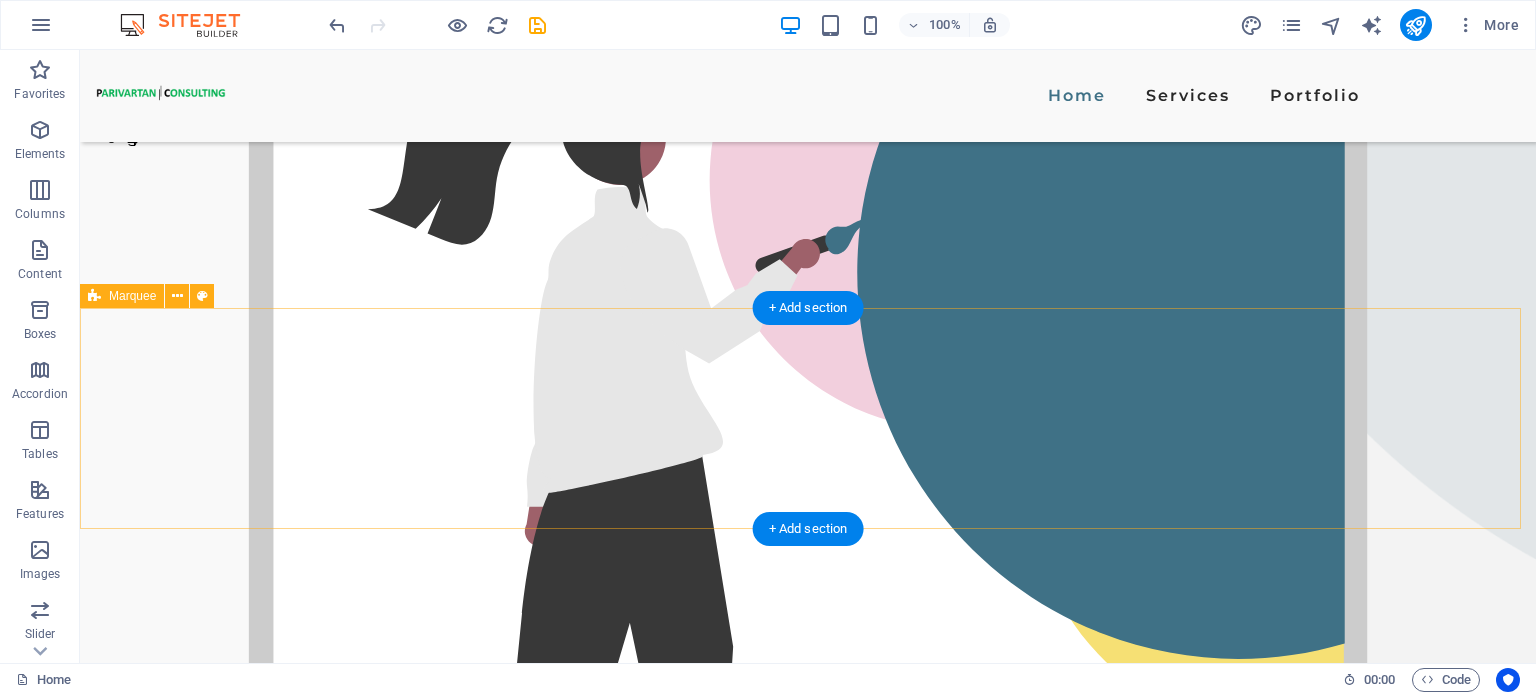 scroll, scrollTop: 588, scrollLeft: 0, axis: vertical 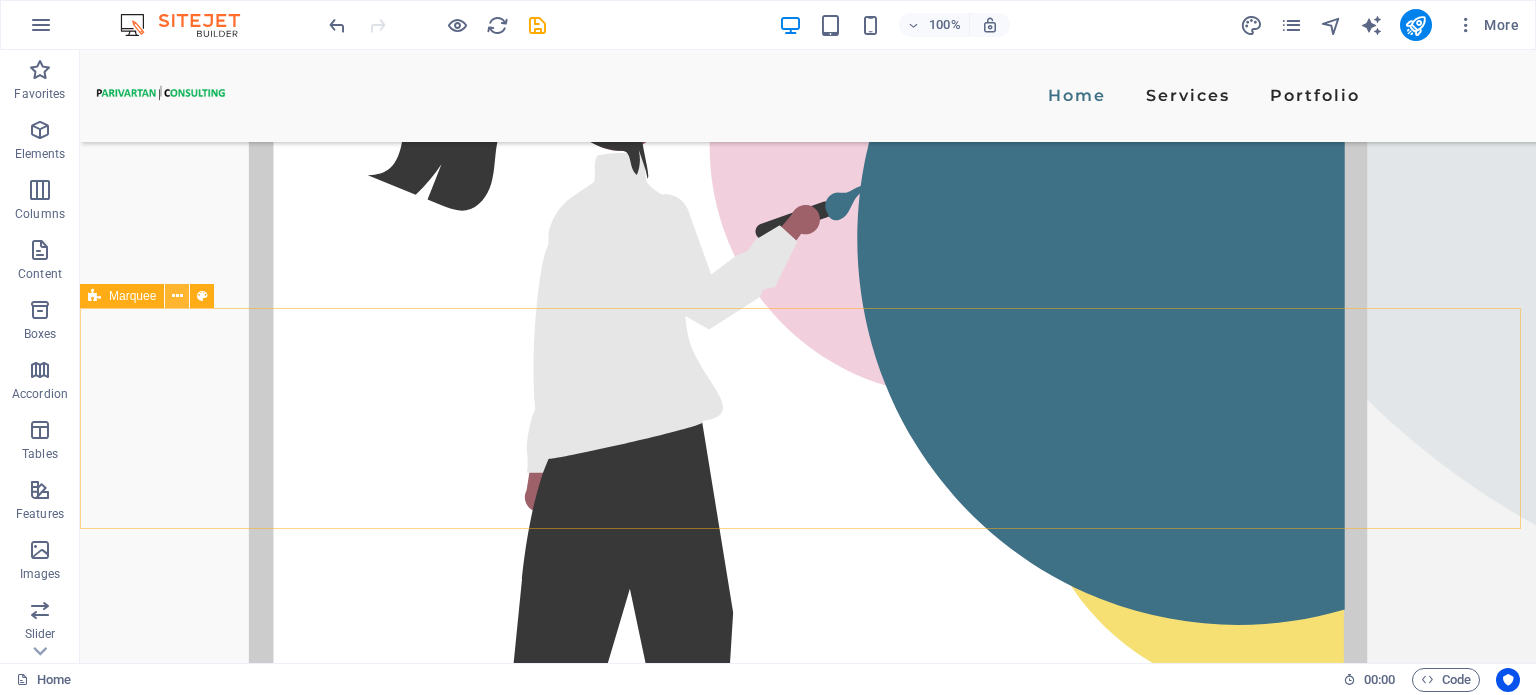 click at bounding box center [177, 296] 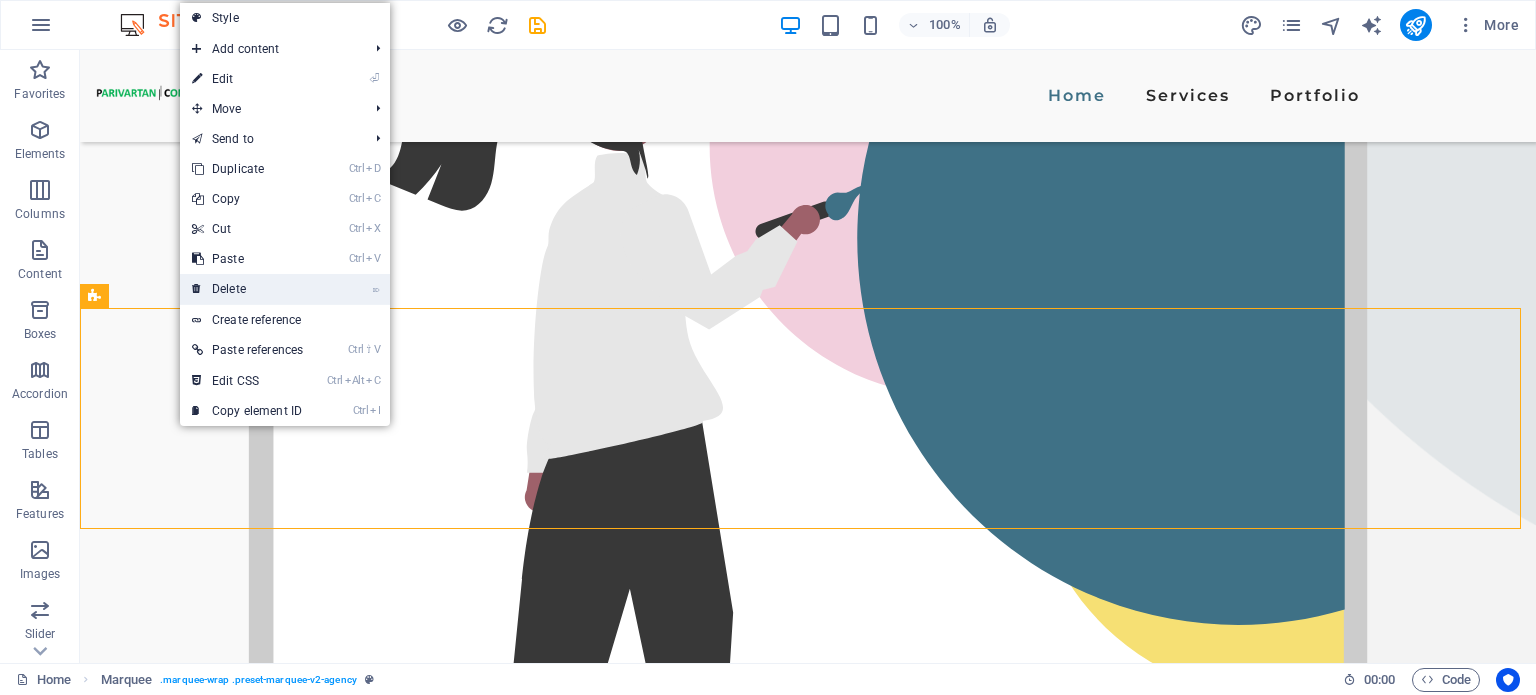 click on "⌦  Delete" at bounding box center (247, 289) 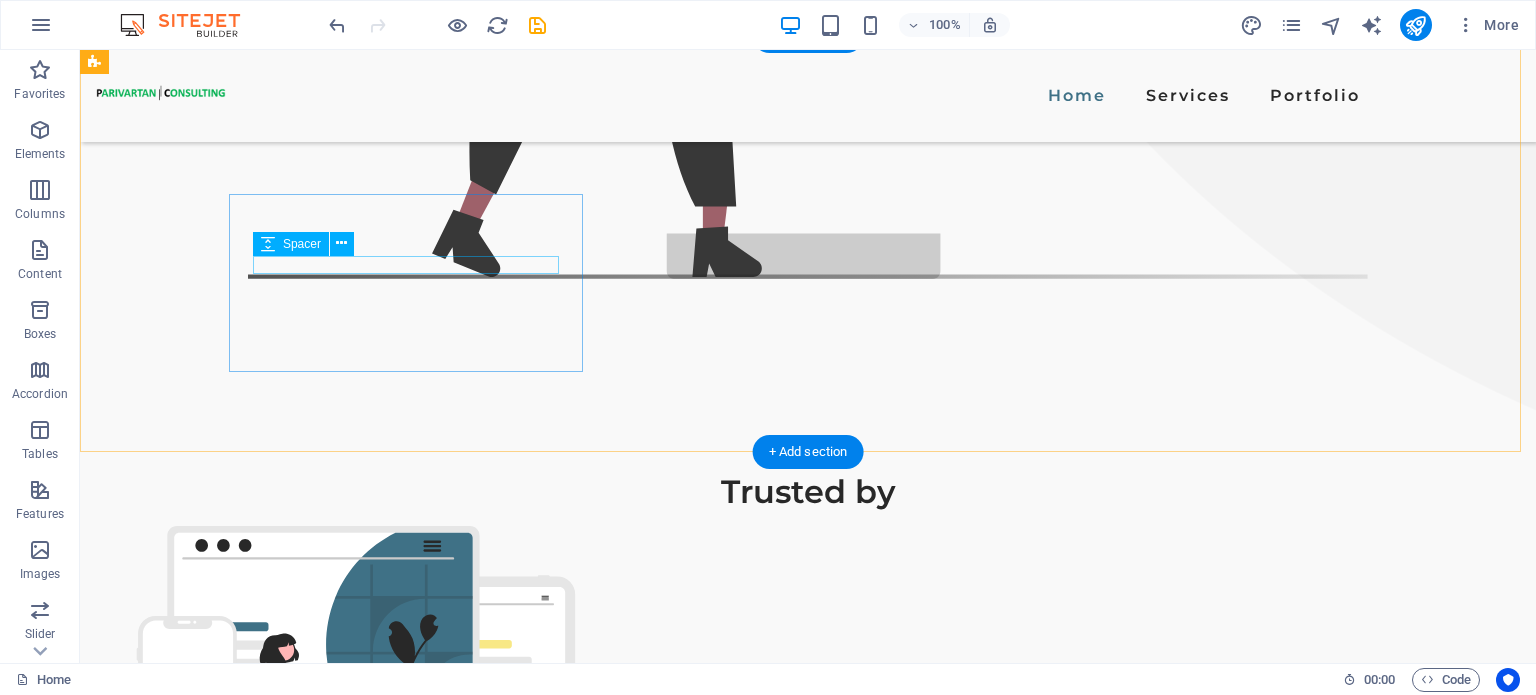 scroll, scrollTop: 1354, scrollLeft: 0, axis: vertical 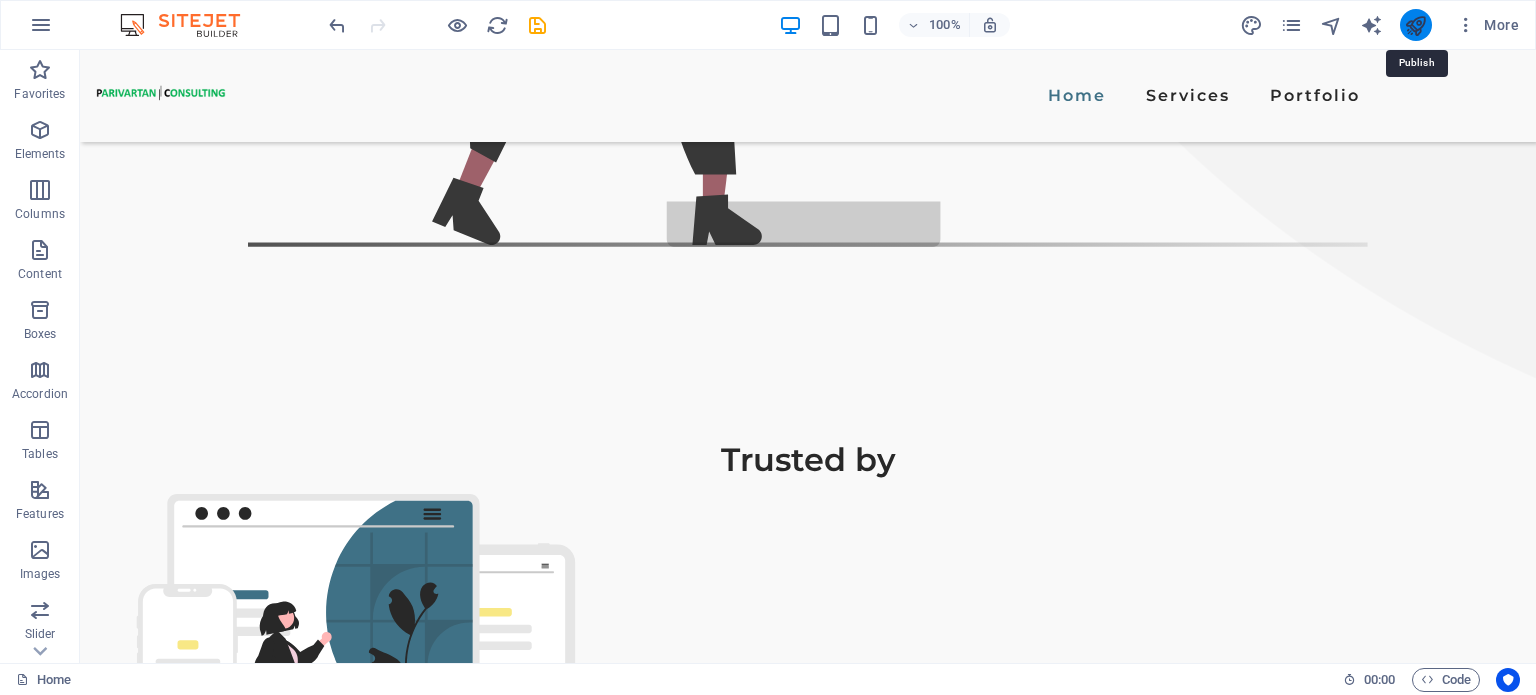 click at bounding box center [1415, 25] 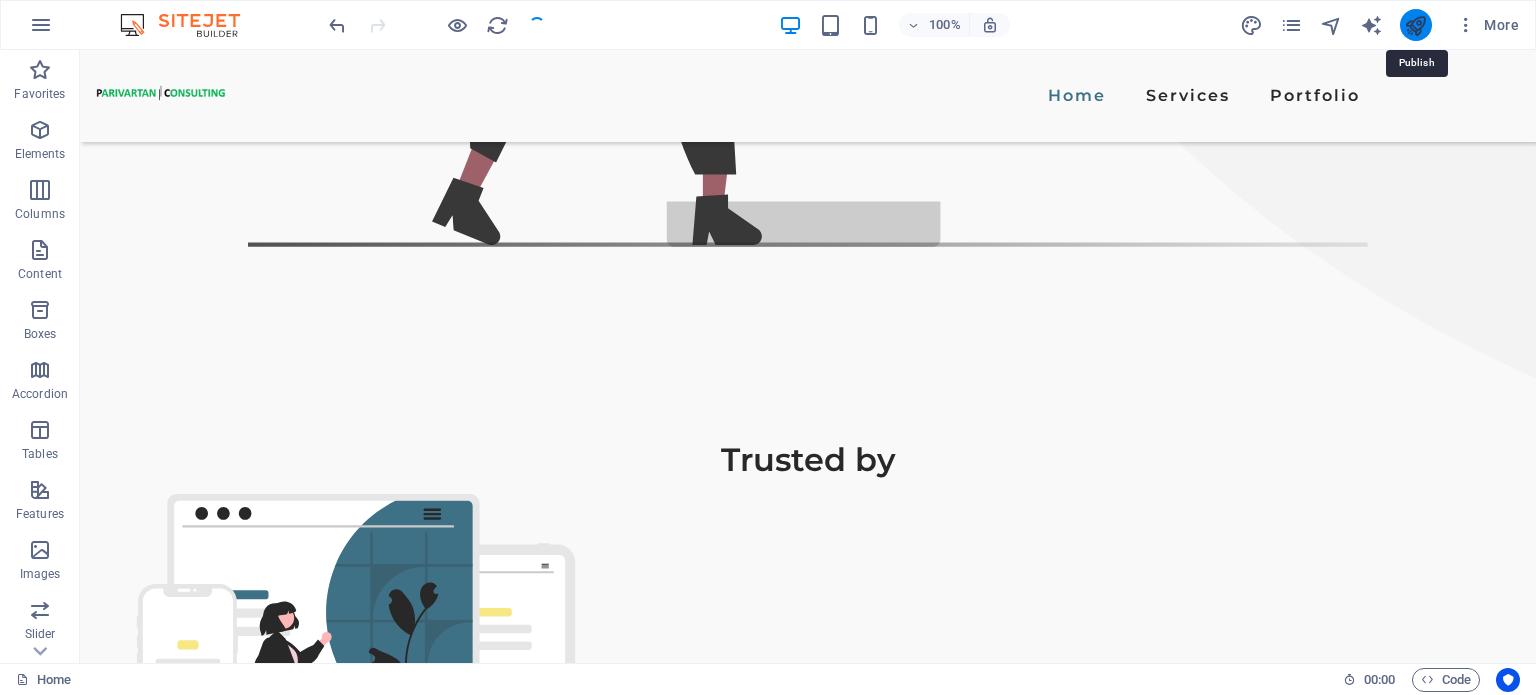click at bounding box center (1415, 25) 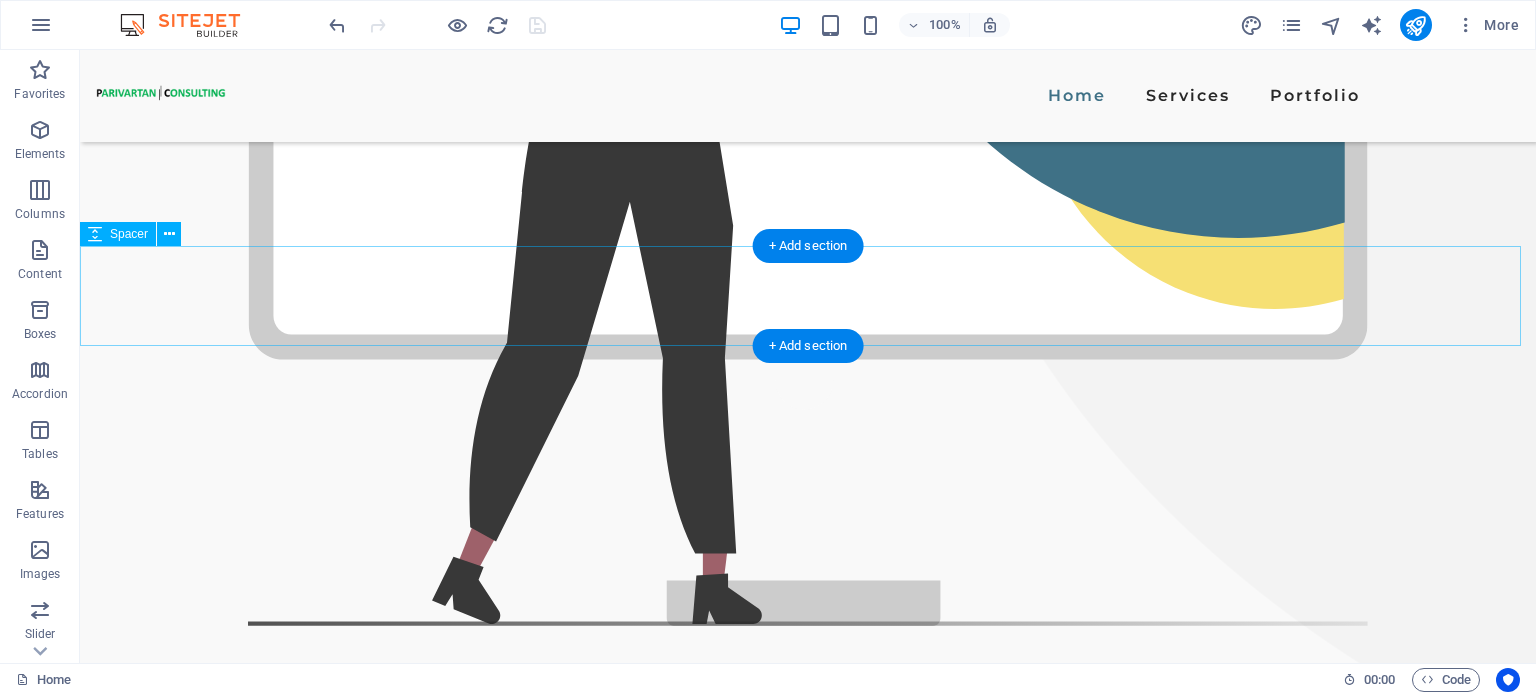scroll, scrollTop: 0, scrollLeft: 0, axis: both 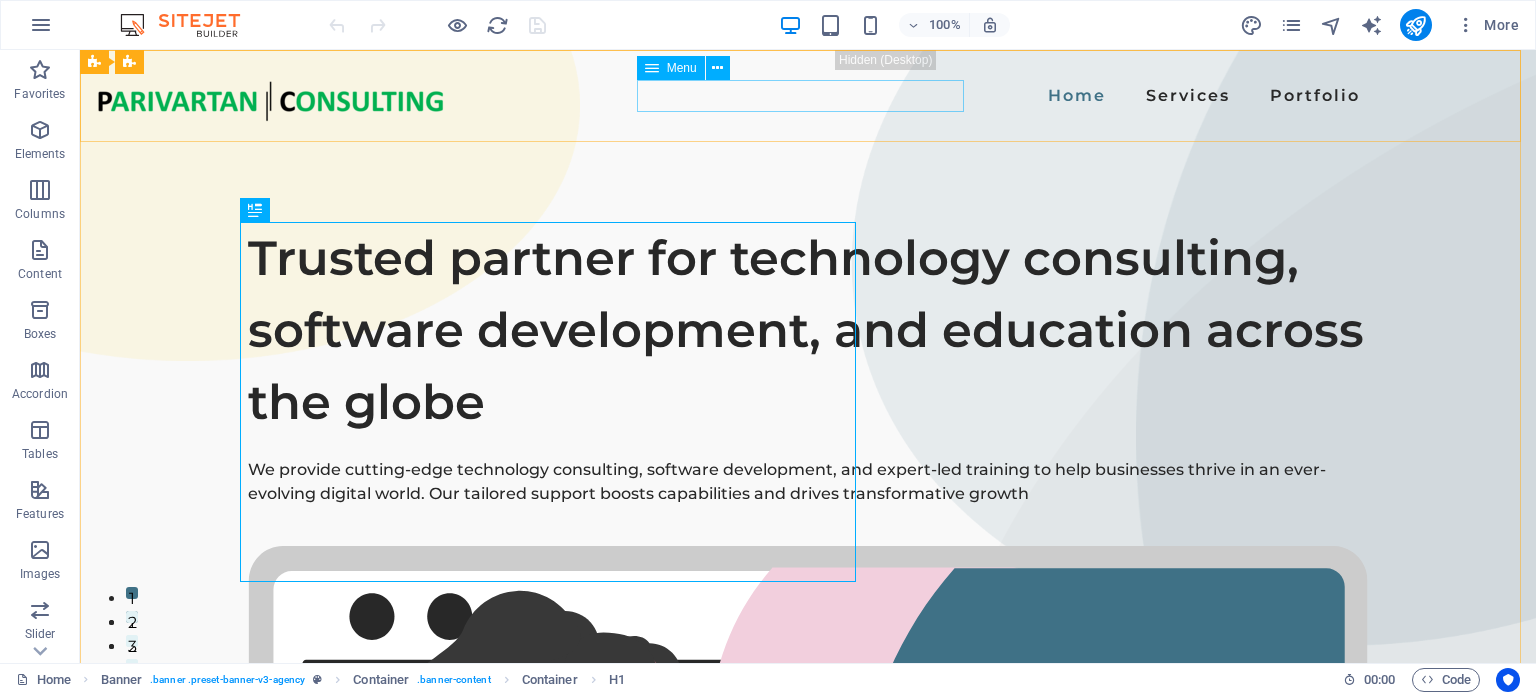 click on "Menu" at bounding box center [682, 68] 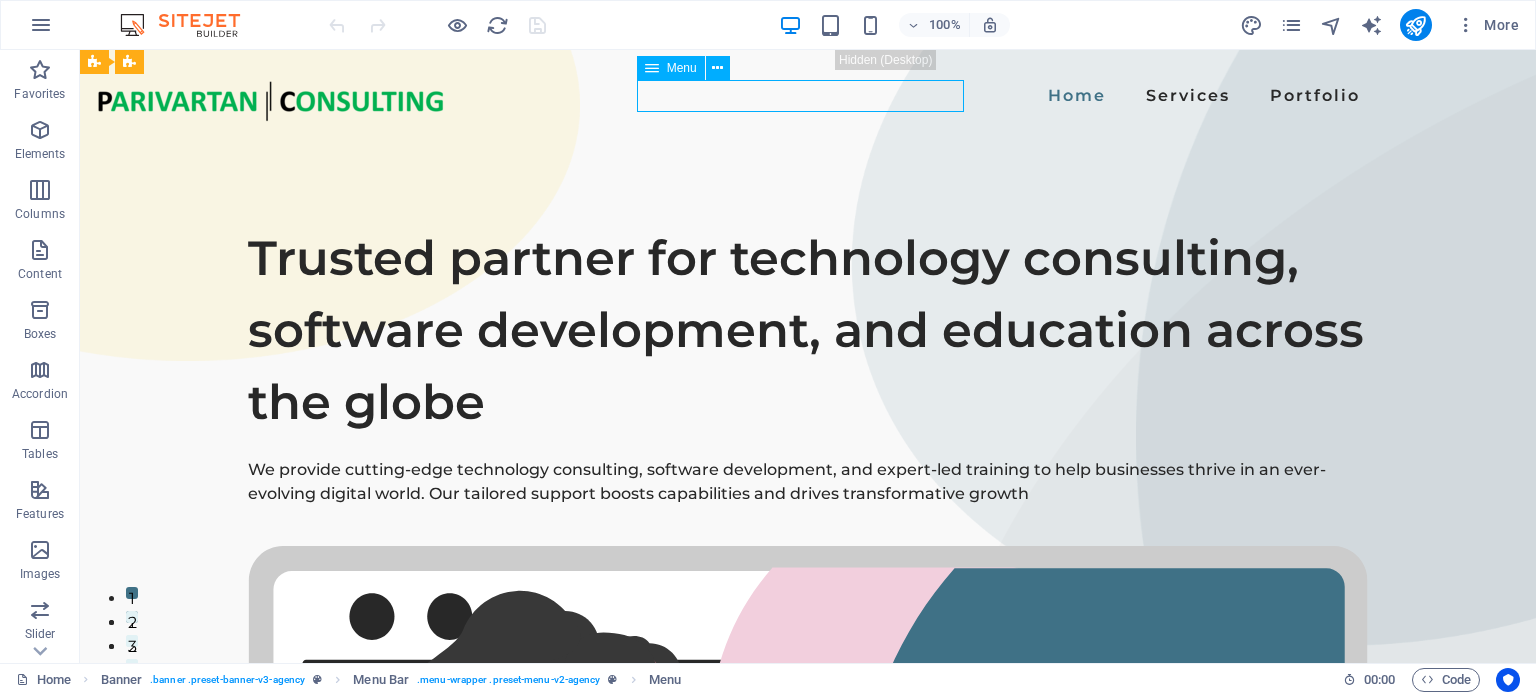 click on "Menu" at bounding box center (682, 68) 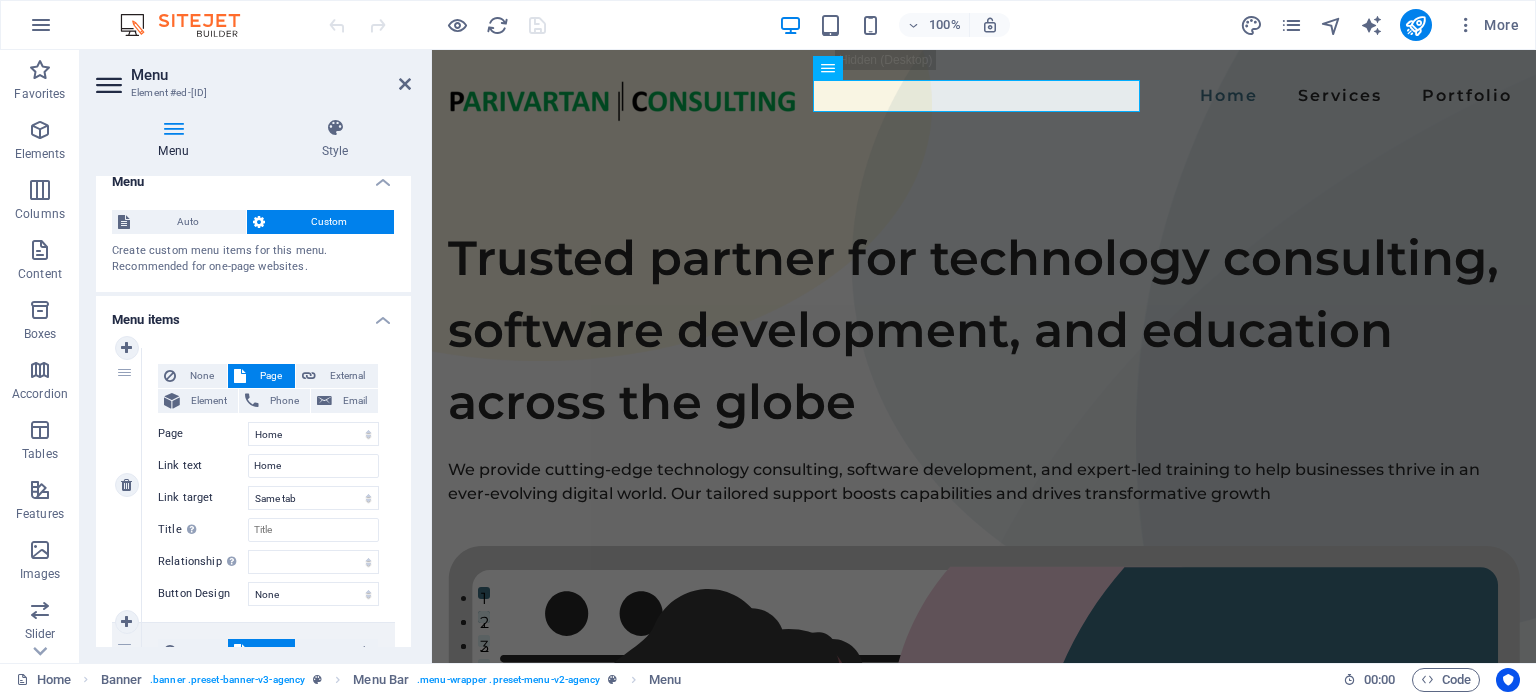 scroll, scrollTop: 0, scrollLeft: 0, axis: both 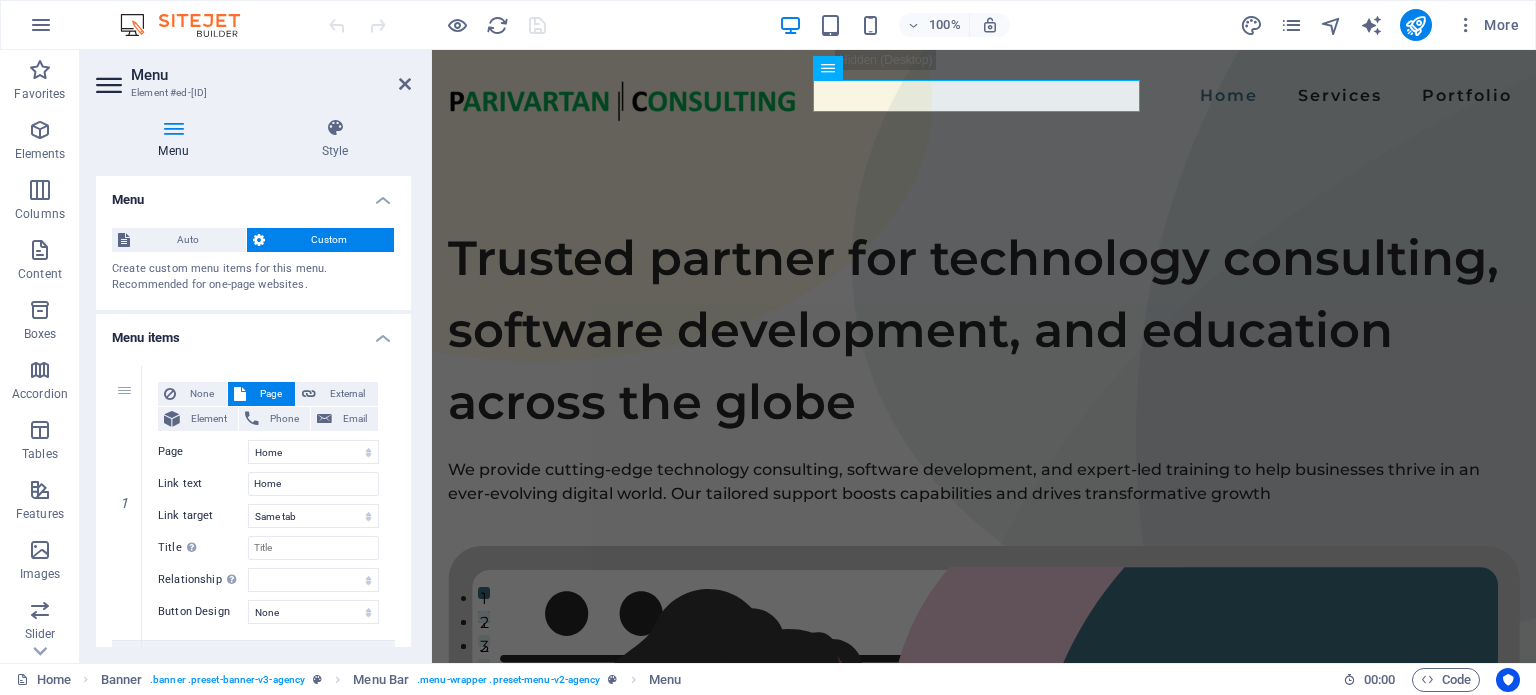 click on "Auto Custom Create custom menu items for this menu. Recommended for one-page websites. Manage pages" at bounding box center (253, 261) 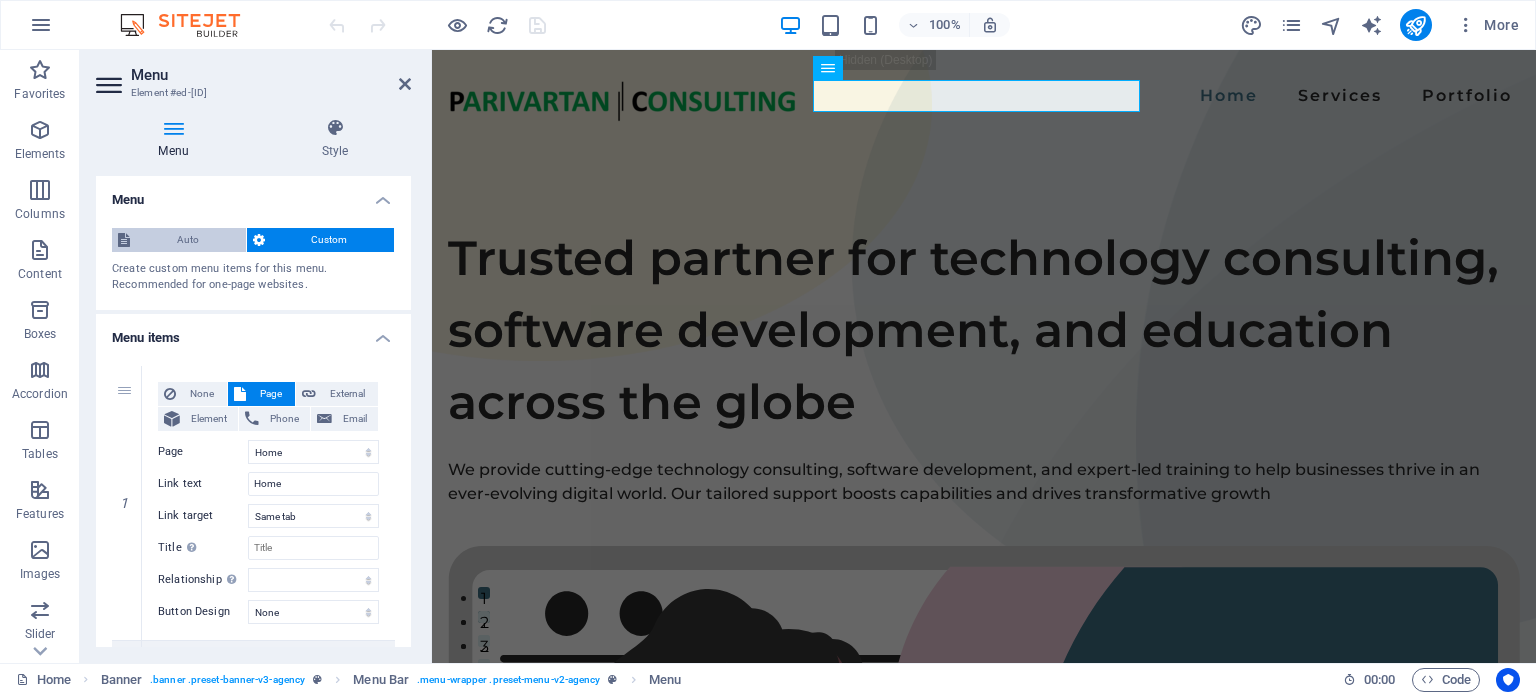 click on "Auto" at bounding box center [188, 240] 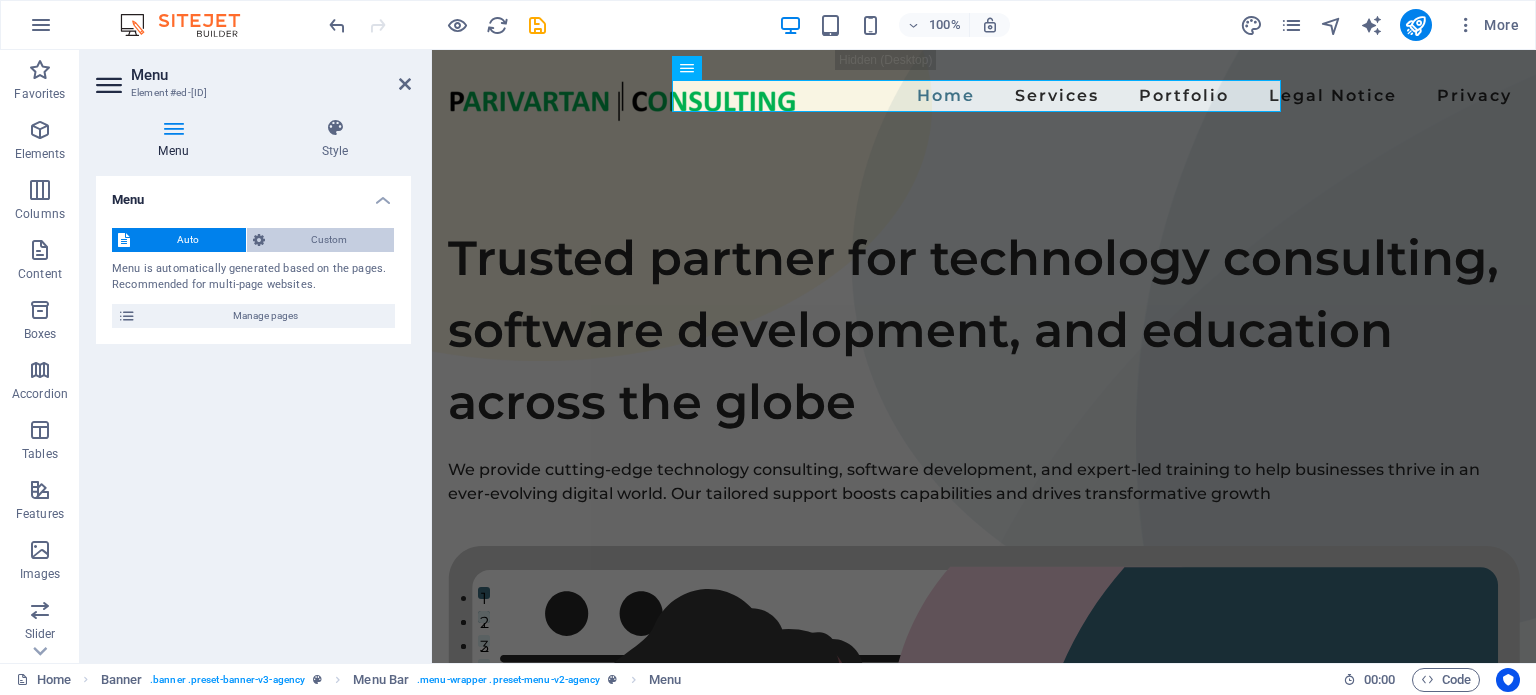 click on "Custom" at bounding box center [330, 240] 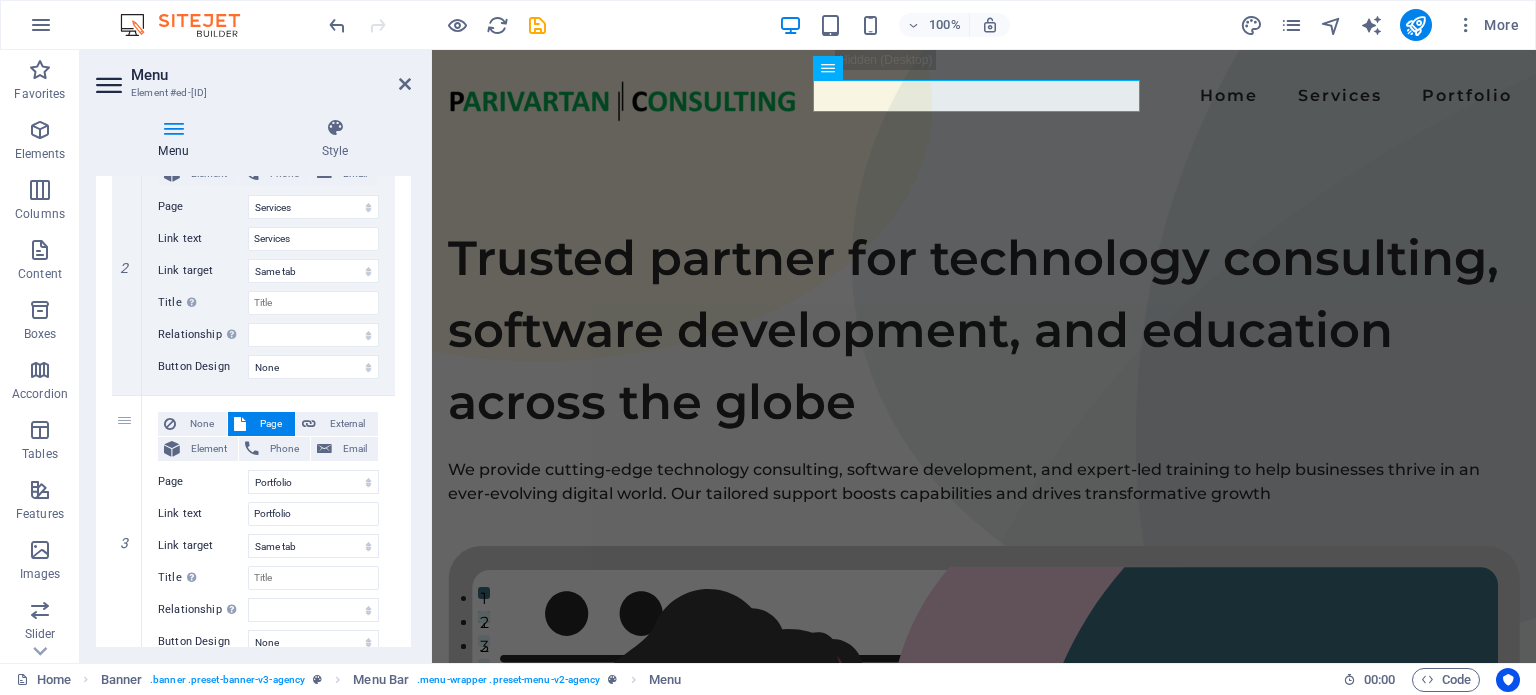 scroll, scrollTop: 539, scrollLeft: 0, axis: vertical 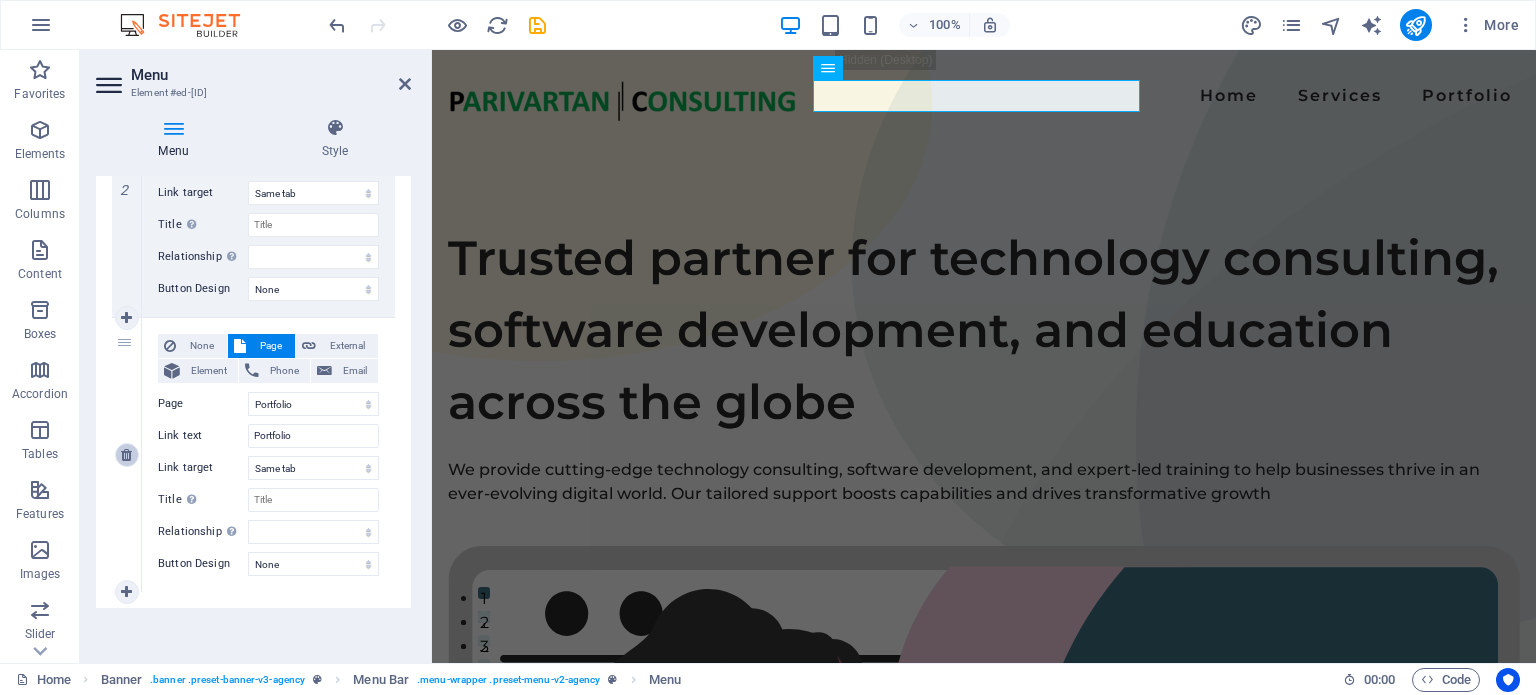 click at bounding box center [126, 455] 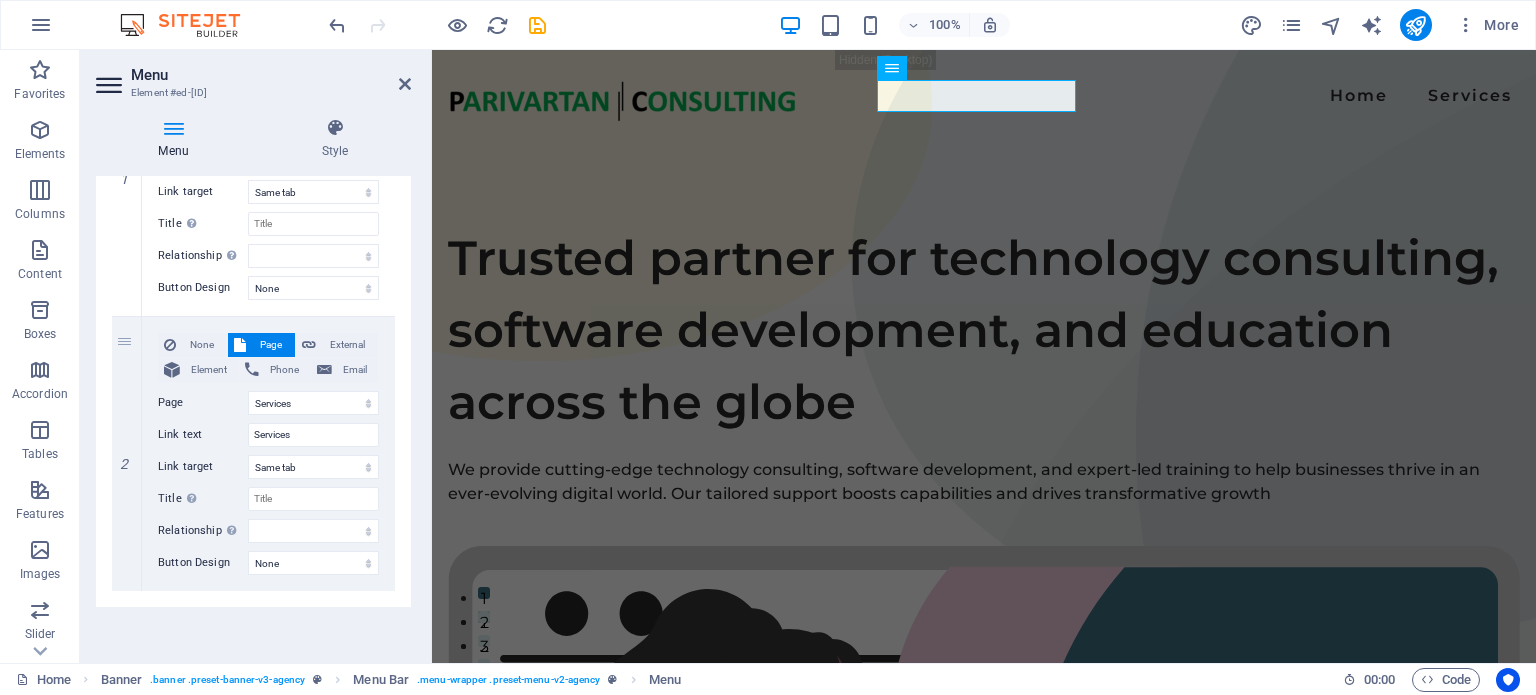 scroll, scrollTop: 323, scrollLeft: 0, axis: vertical 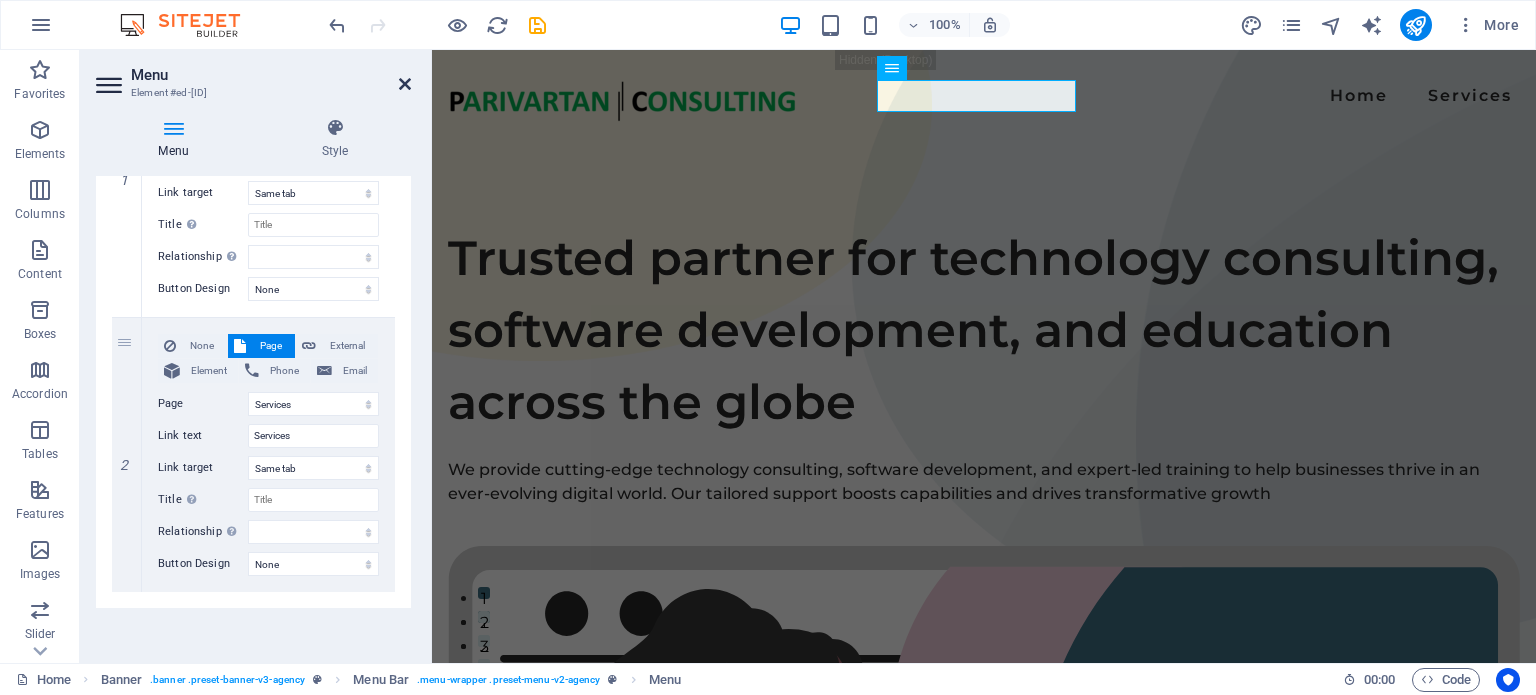 click at bounding box center [405, 84] 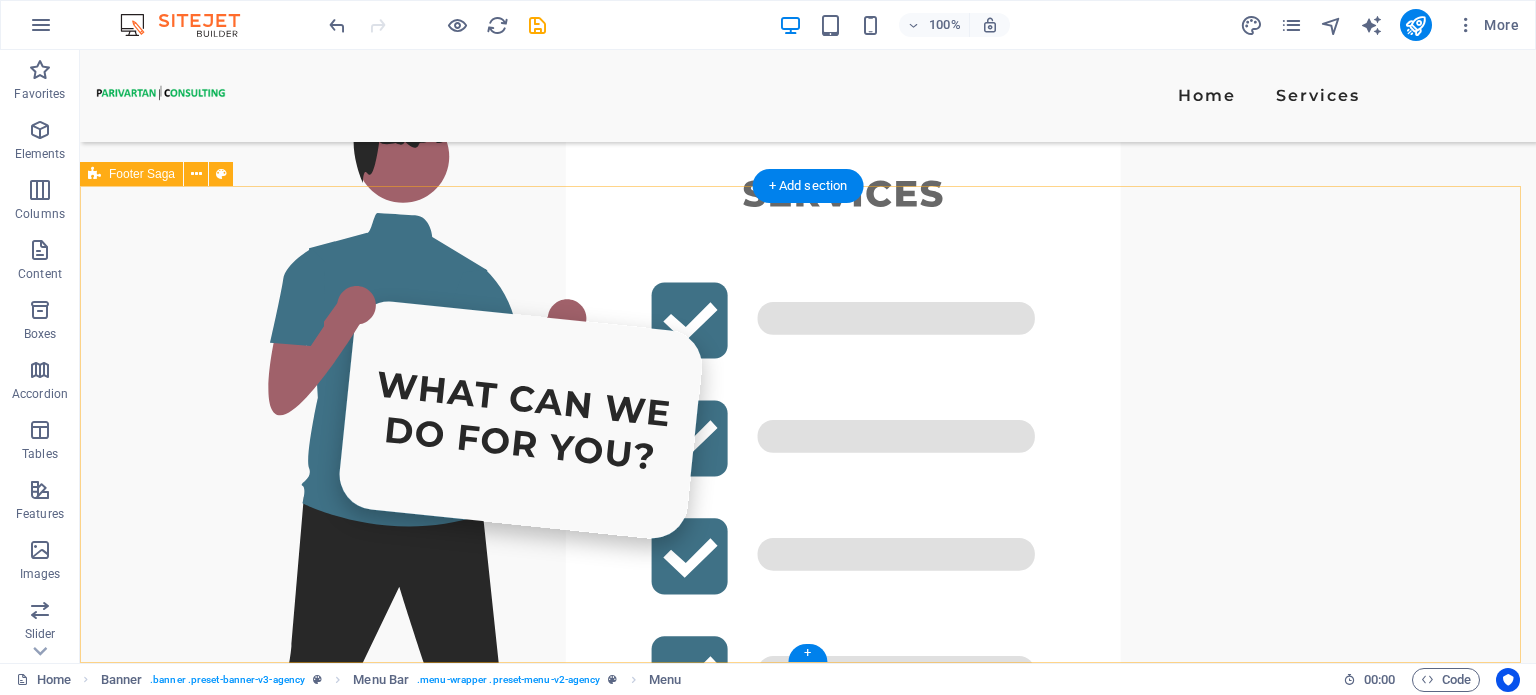 scroll, scrollTop: 4425, scrollLeft: 0, axis: vertical 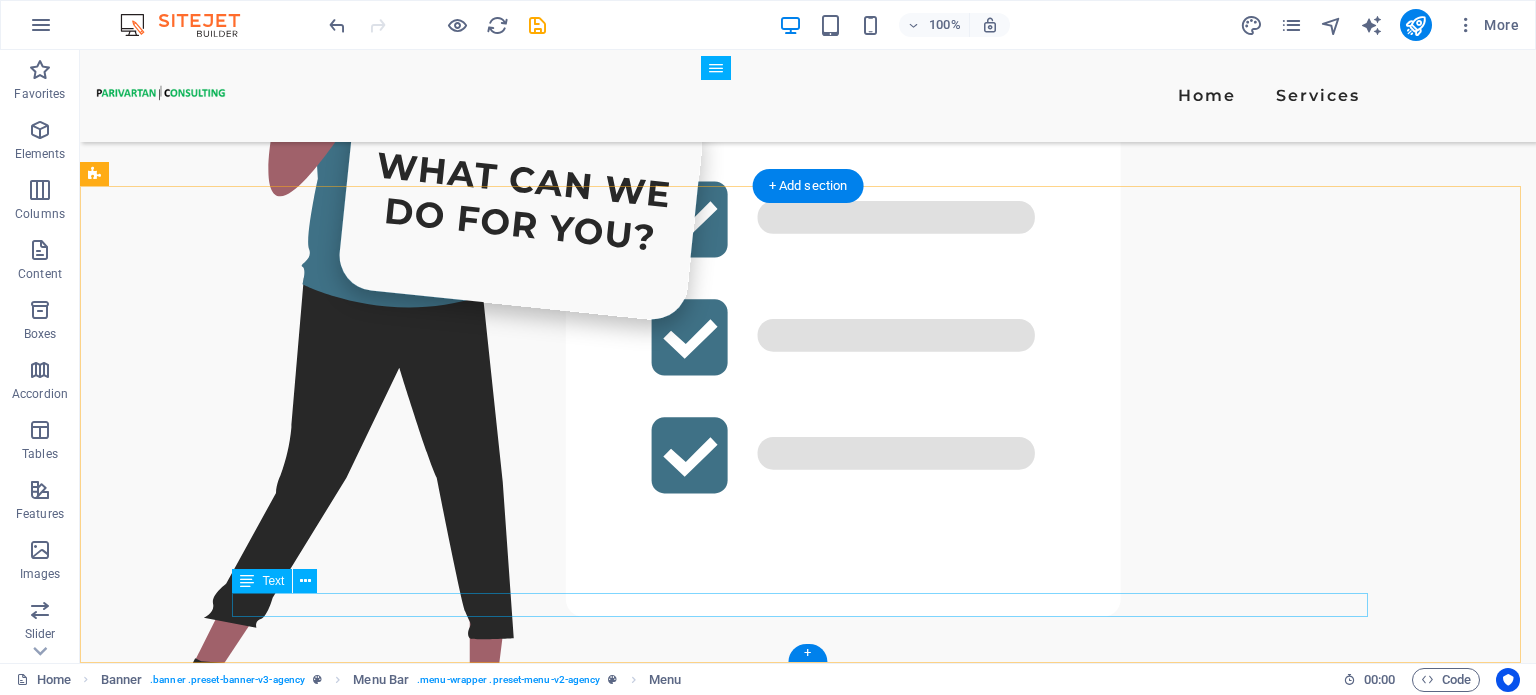 click on "MAKEIT AGENCY © 2023. All Rights Reserved." at bounding box center (656, 16361) 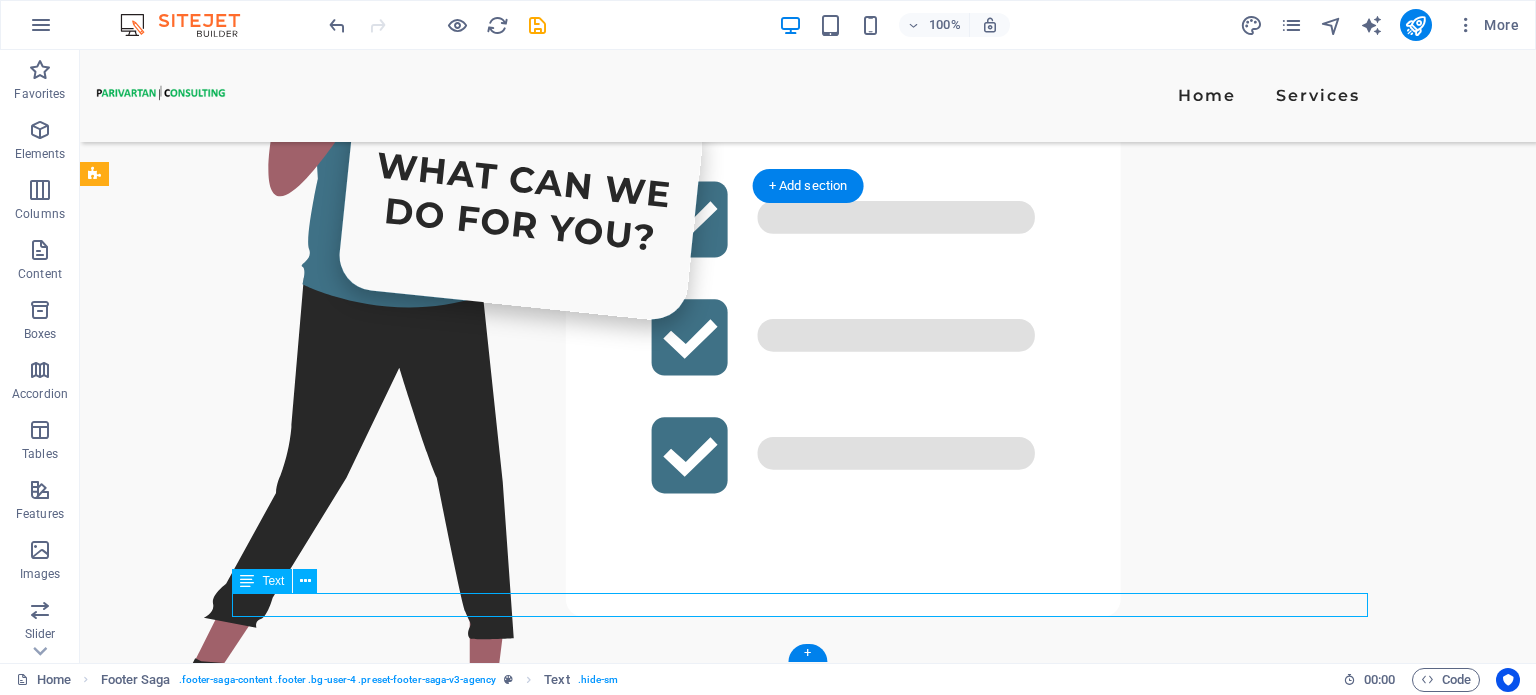 click on "MAKEIT AGENCY © 2023. All Rights Reserved." at bounding box center [656, 16361] 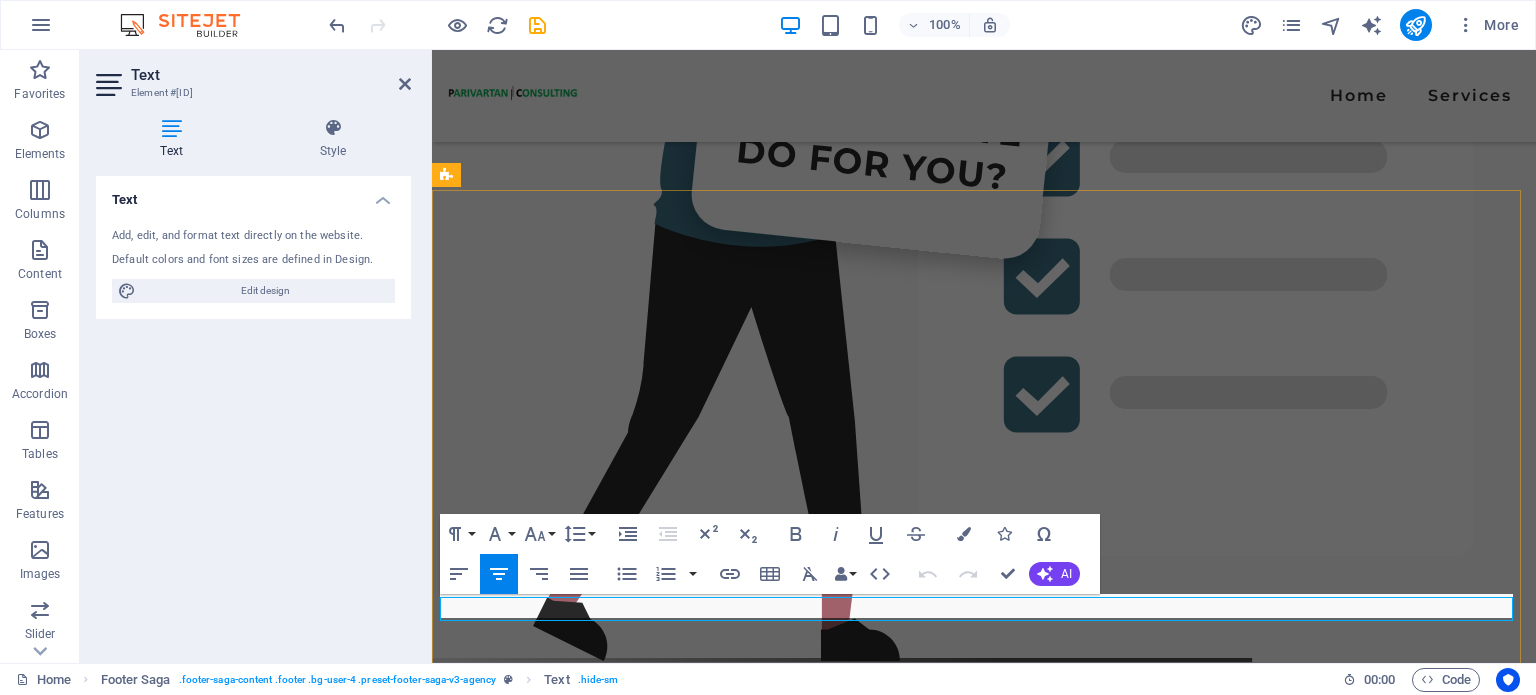 scroll, scrollTop: 4401, scrollLeft: 0, axis: vertical 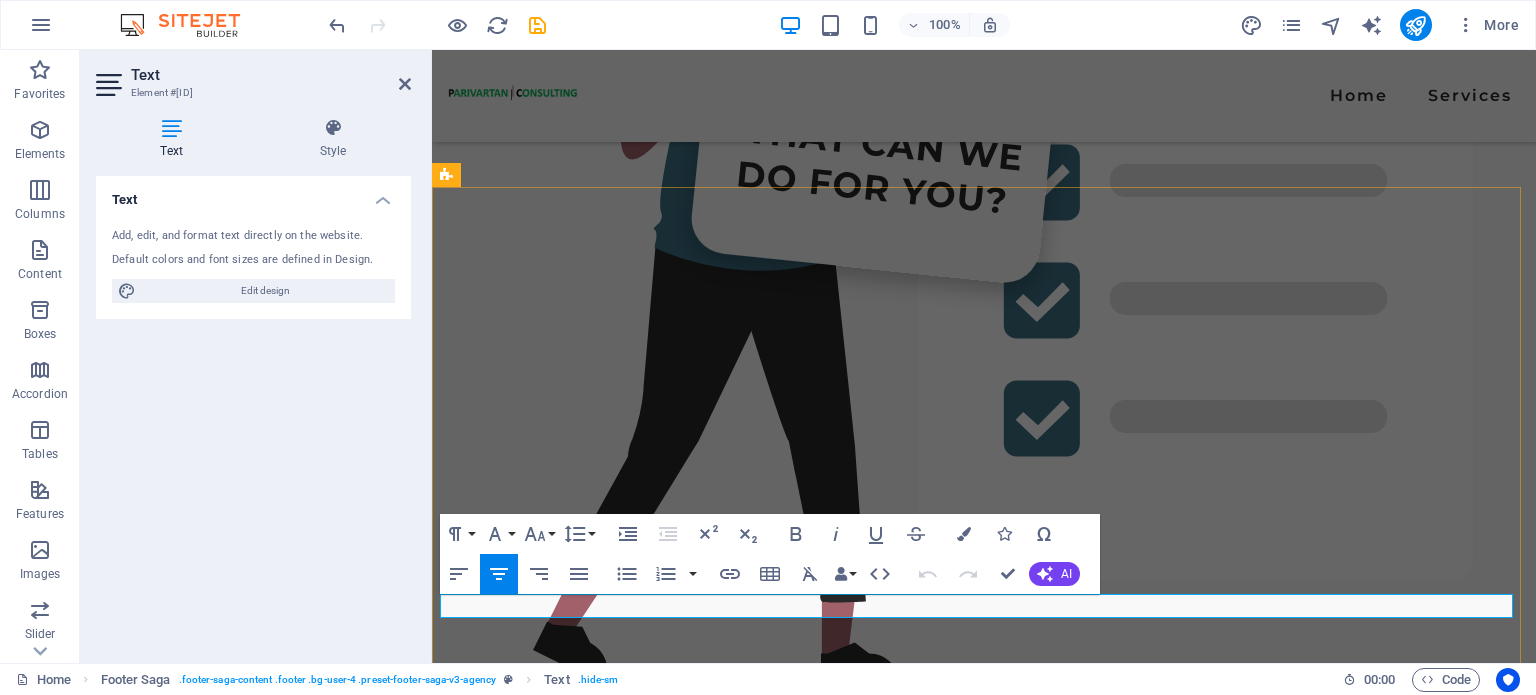 drag, startPoint x: 928, startPoint y: 606, endPoint x: 794, endPoint y: 599, distance: 134.18271 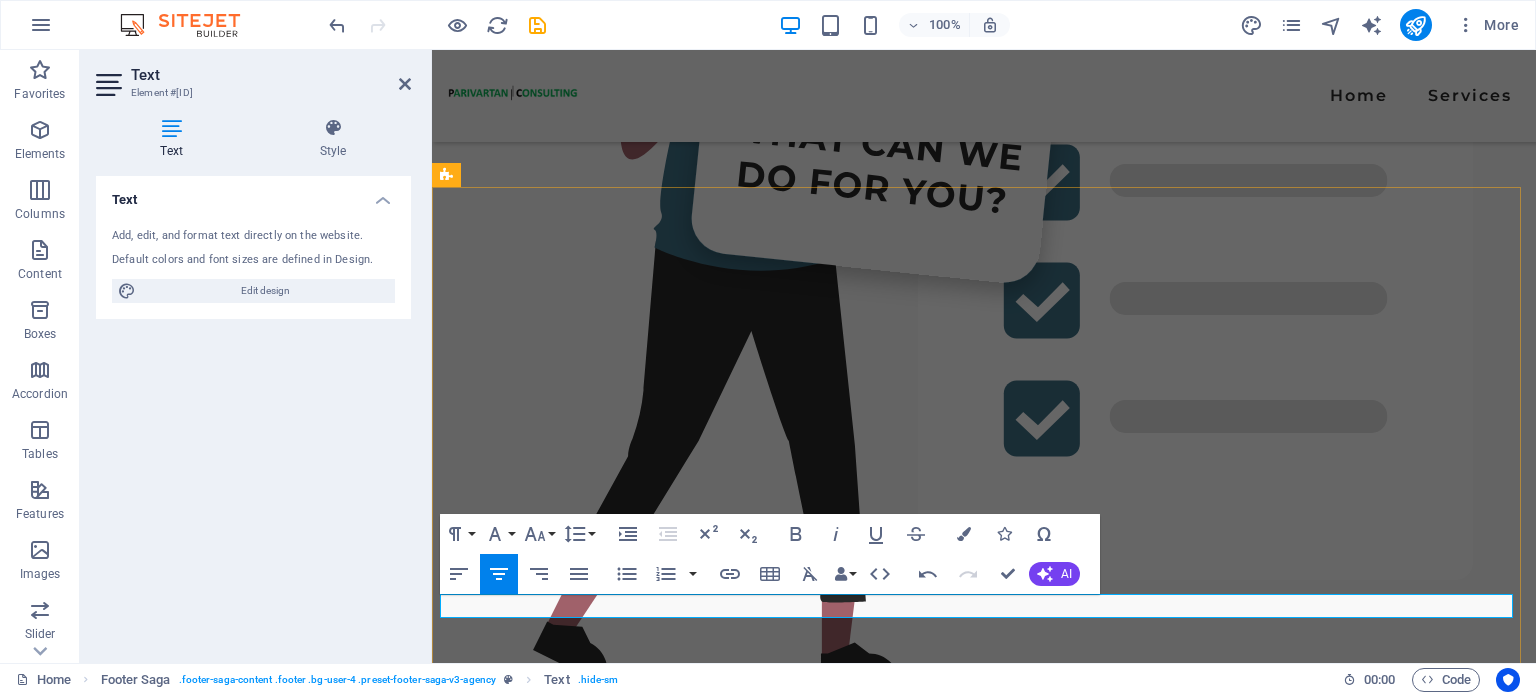 click on "Parivartanguru Consulting© [YEAR]. All Rights Reserved." at bounding box center [984, 15453] 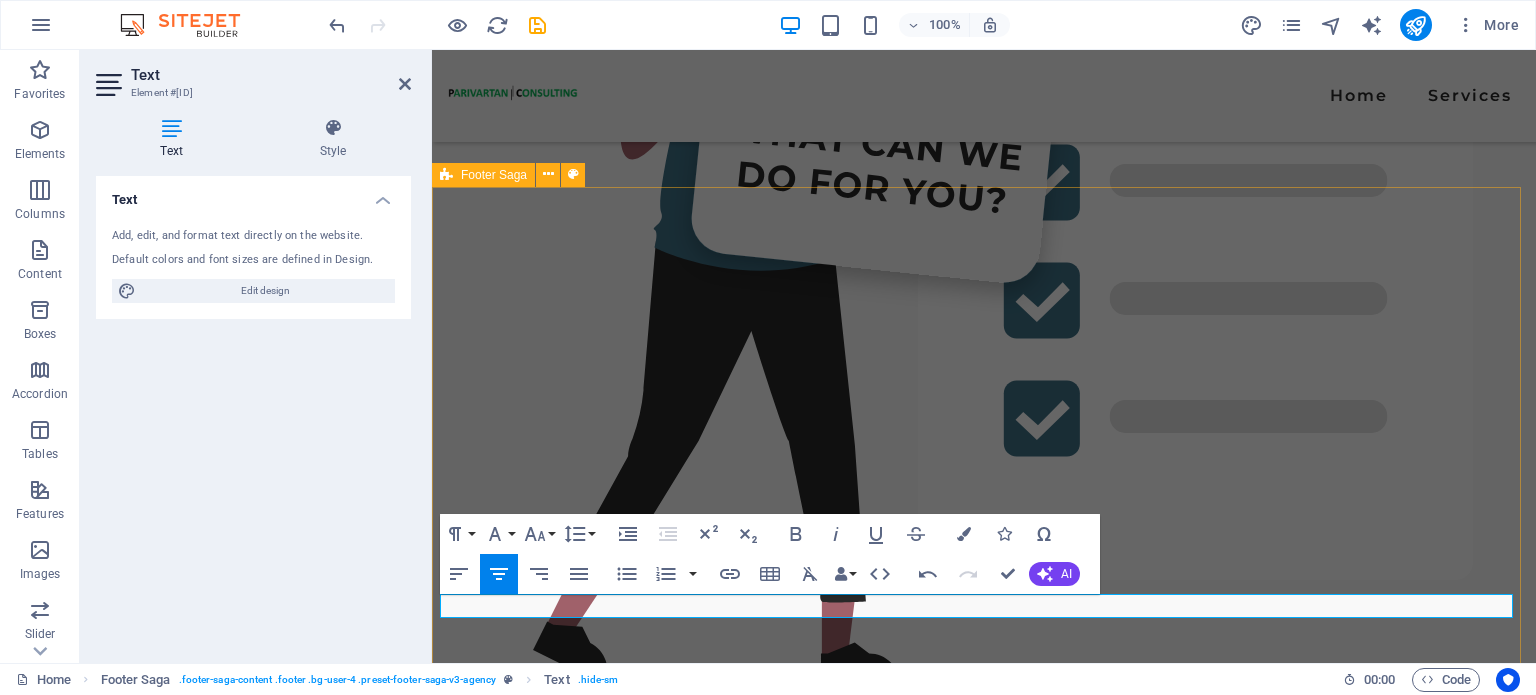 click on "HOME SERVICES PORTFOLIO PRIVACY POLICY LEGAL NOTICE EMAIL [EMAIL] PHONE NUMBER [PHONE] SOCIAL MEDIA [PHONE] [EMAIL] Parivartanguru Consulting© [YEAR]. All Rights Reserved. MAKEIT AGENCY © [YEAR]. All Rights Reserved." at bounding box center [984, 15044] 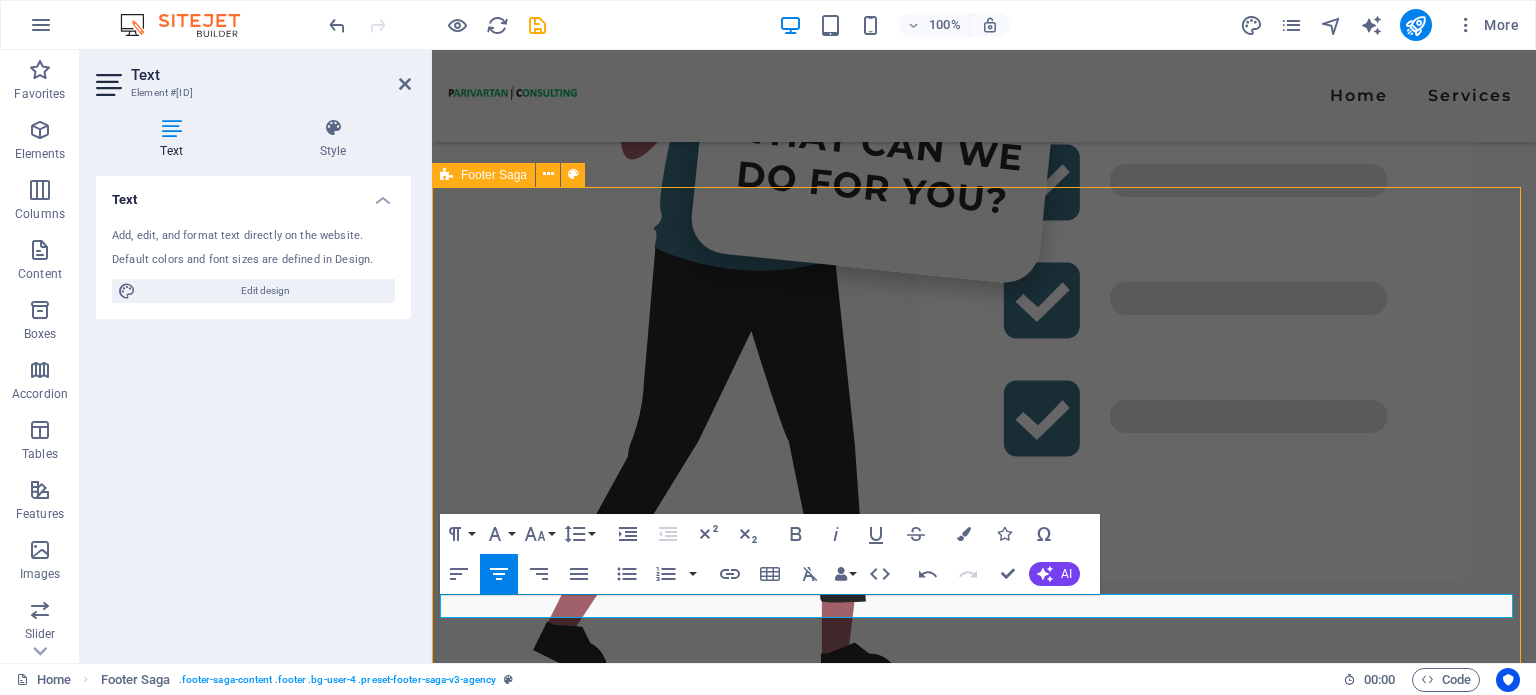 scroll, scrollTop: 4424, scrollLeft: 0, axis: vertical 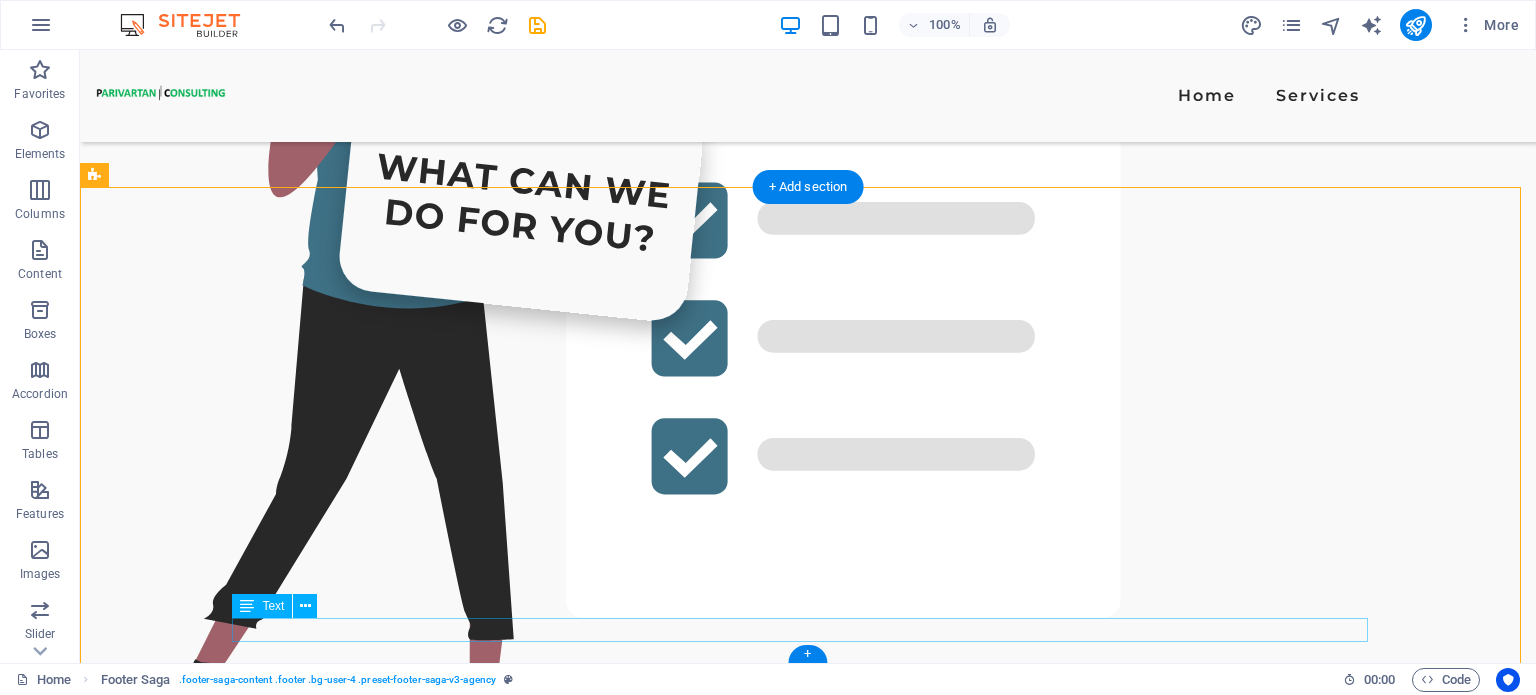 click on "MAKEIT AGENCY © 2023. All Rights Reserved." at bounding box center [656, 16372] 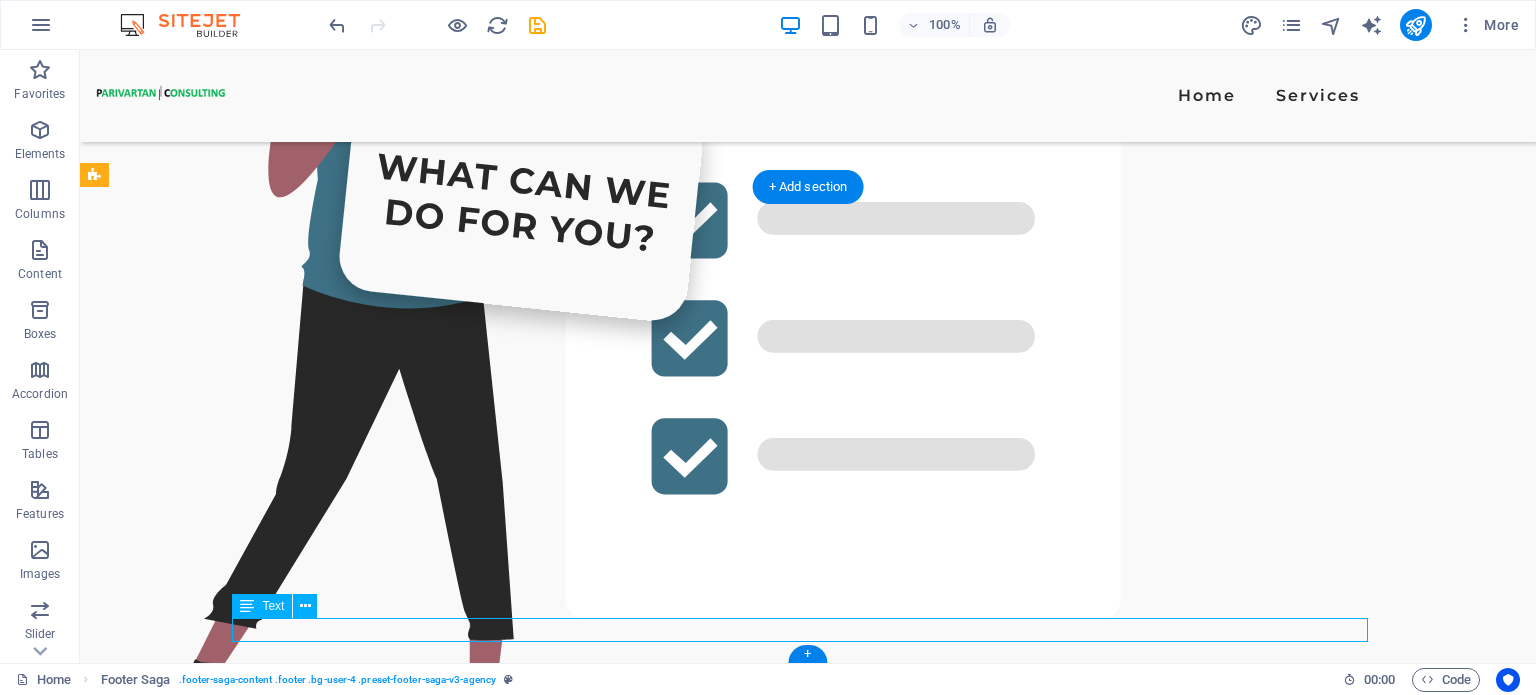click on "MAKEIT AGENCY © 2023. All Rights Reserved." at bounding box center (656, 16372) 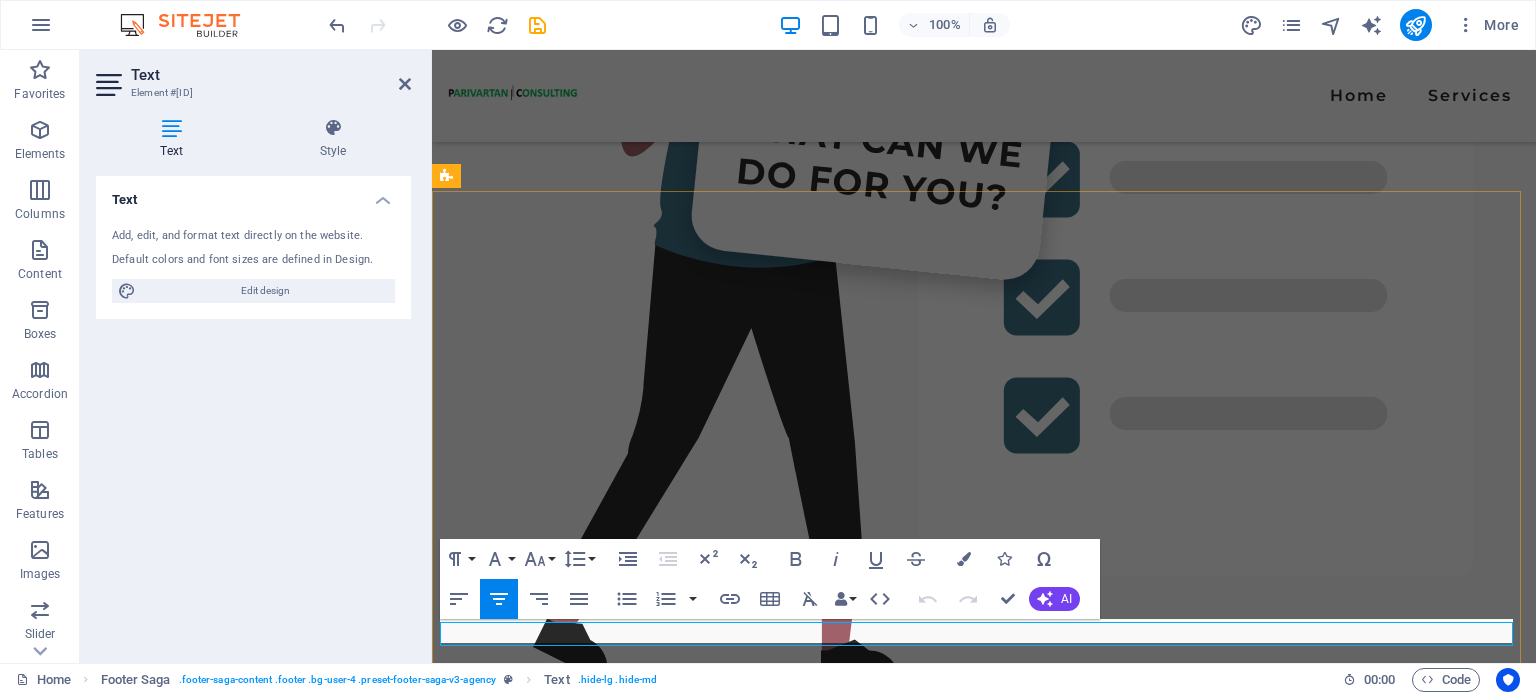 scroll, scrollTop: 4400, scrollLeft: 0, axis: vertical 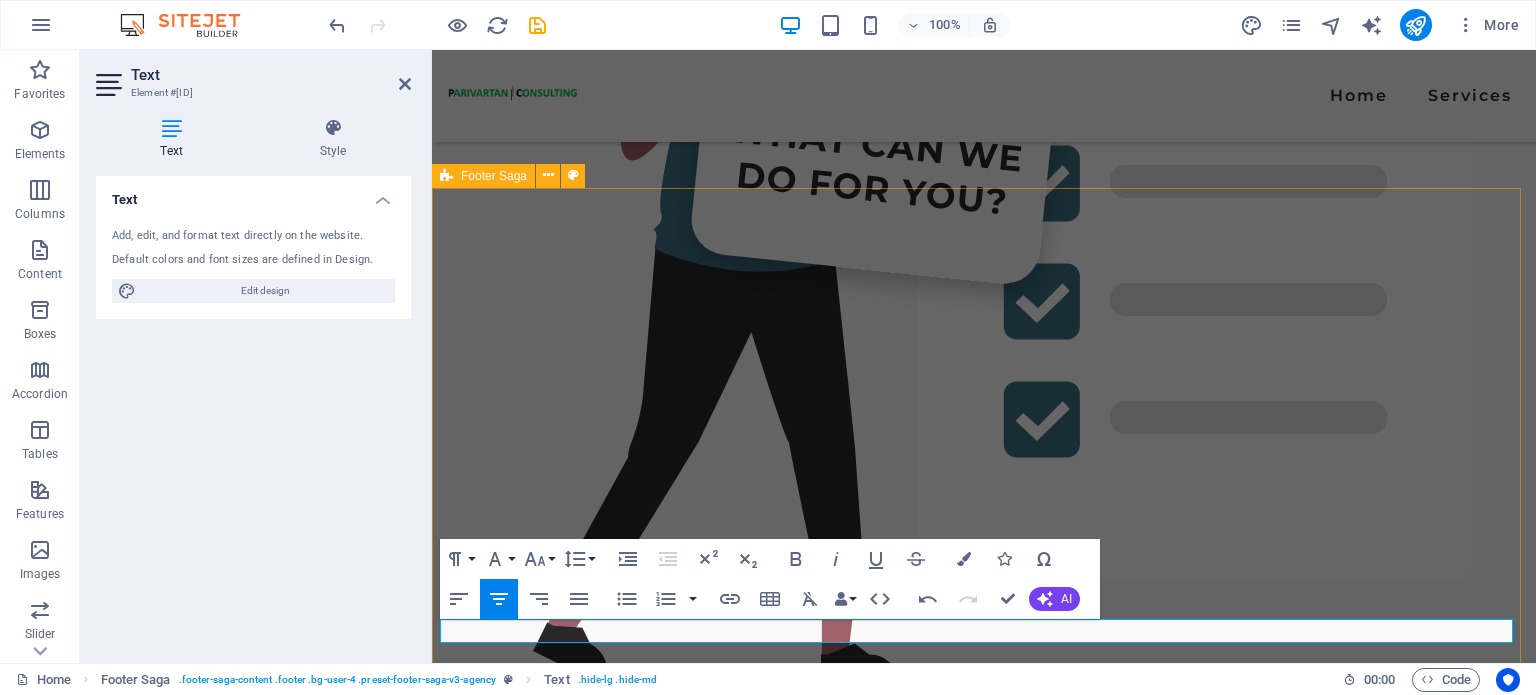 click on "HOME SERVICES PORTFOLIO PRIVACY POLICY LEGAL NOTICE EMAIL [EMAIL] PHONE NUMBER [PHONE] SOCIAL MEDIA [PHONE] [EMAIL] Parivartanguru Consulting© [YEAR]. All Rights Reserved. LLP Id - ACP-[ID] | TAN:[TAN]" at bounding box center (984, 15045) 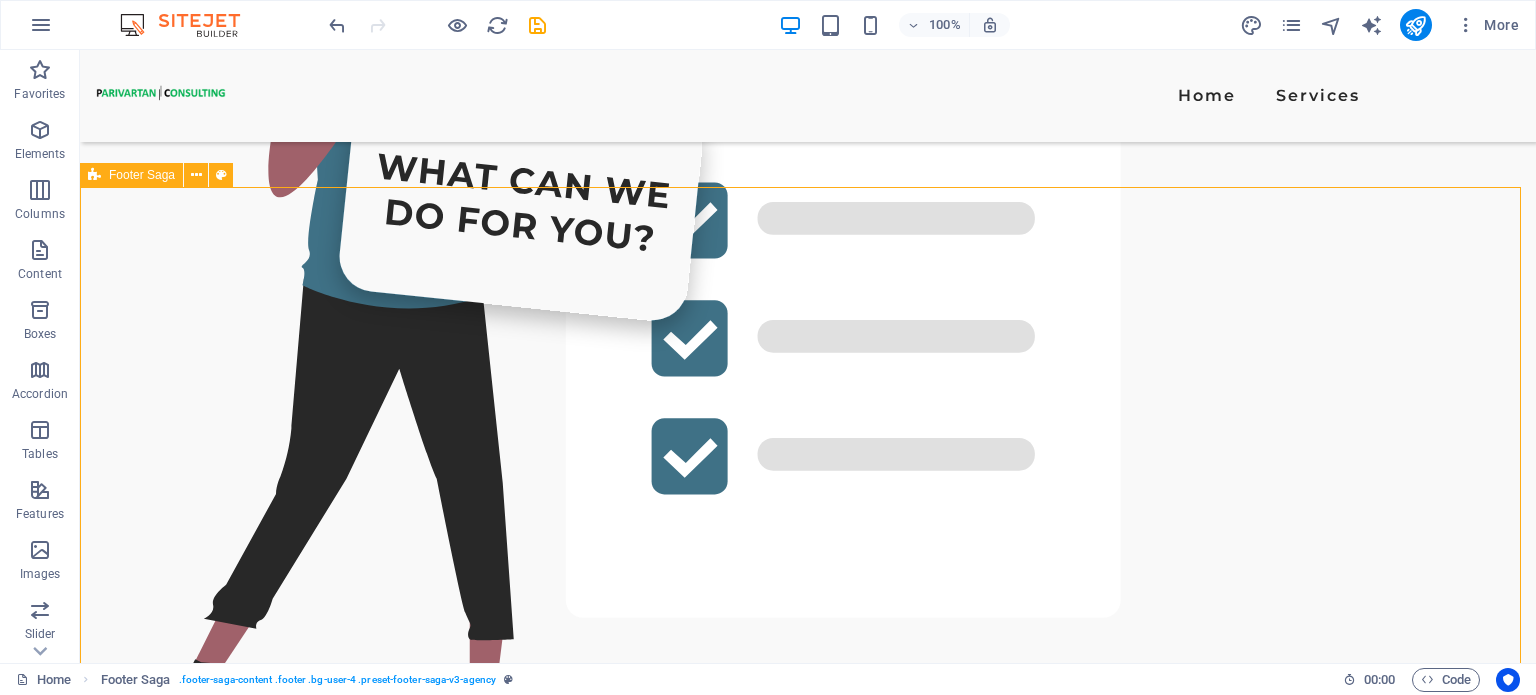 scroll, scrollTop: 4425, scrollLeft: 0, axis: vertical 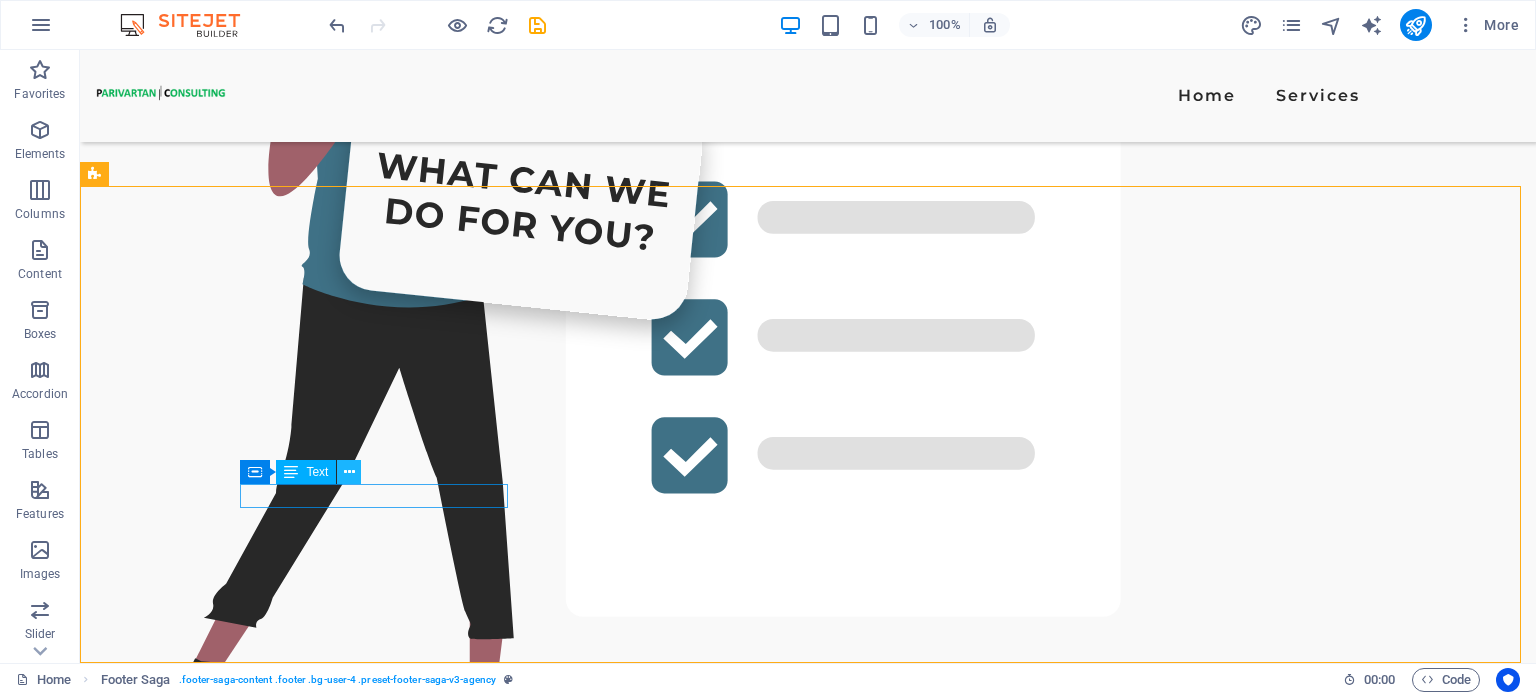 click at bounding box center [349, 472] 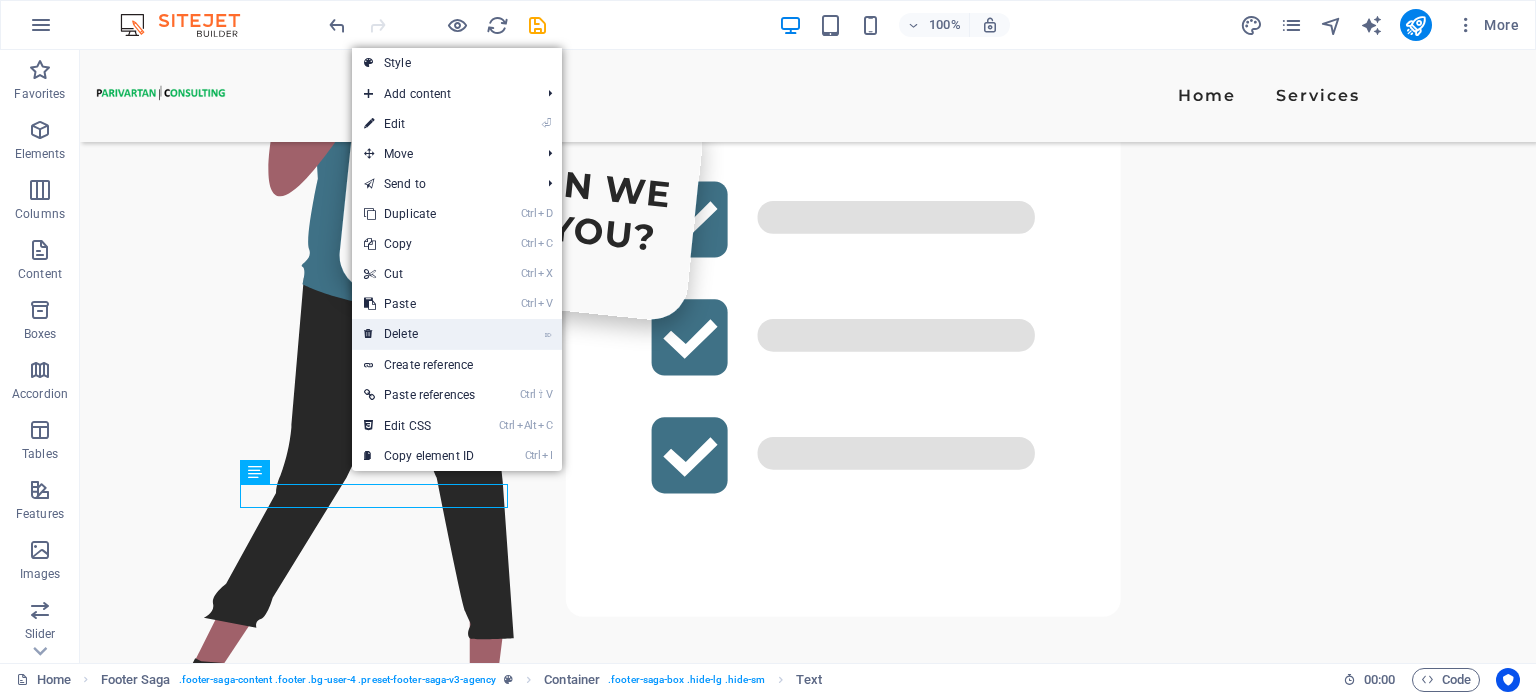 click on "⌦  Delete" at bounding box center (419, 334) 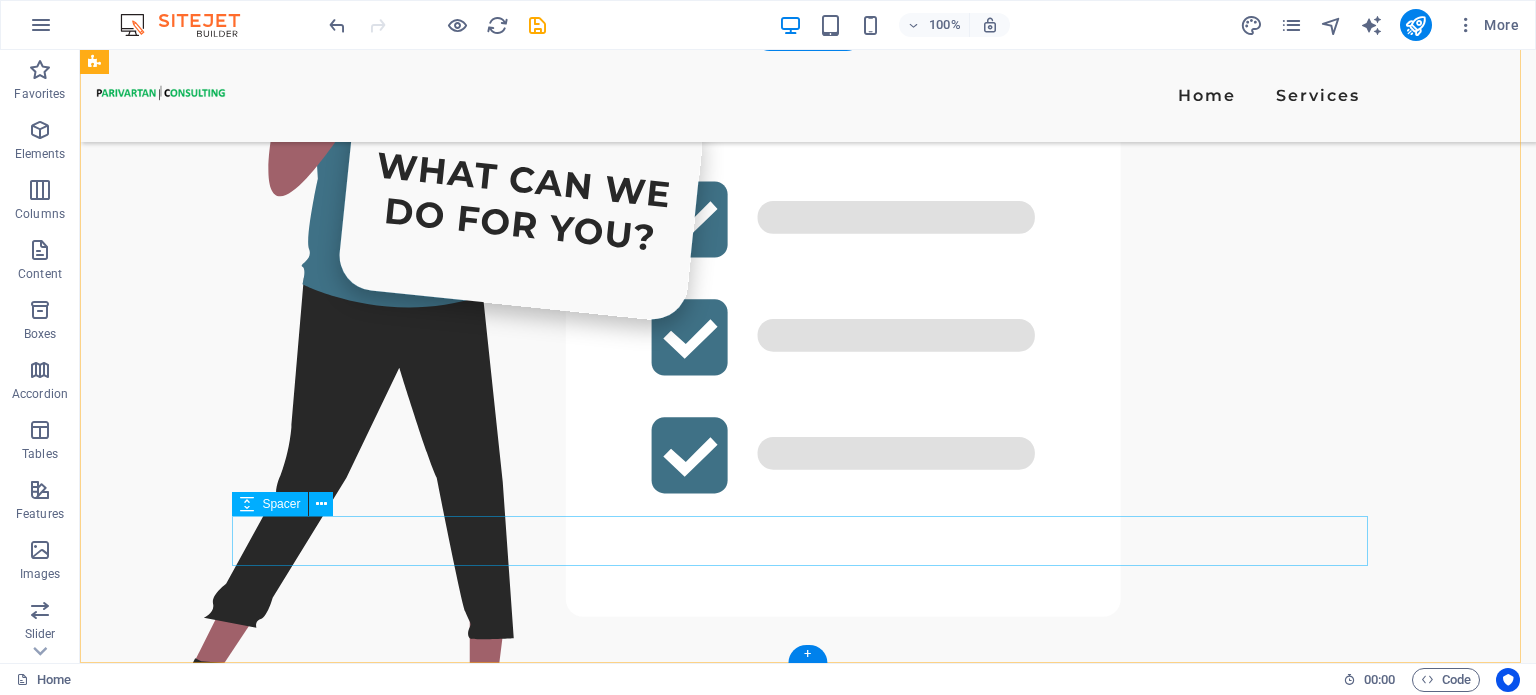 scroll, scrollTop: 4578, scrollLeft: 0, axis: vertical 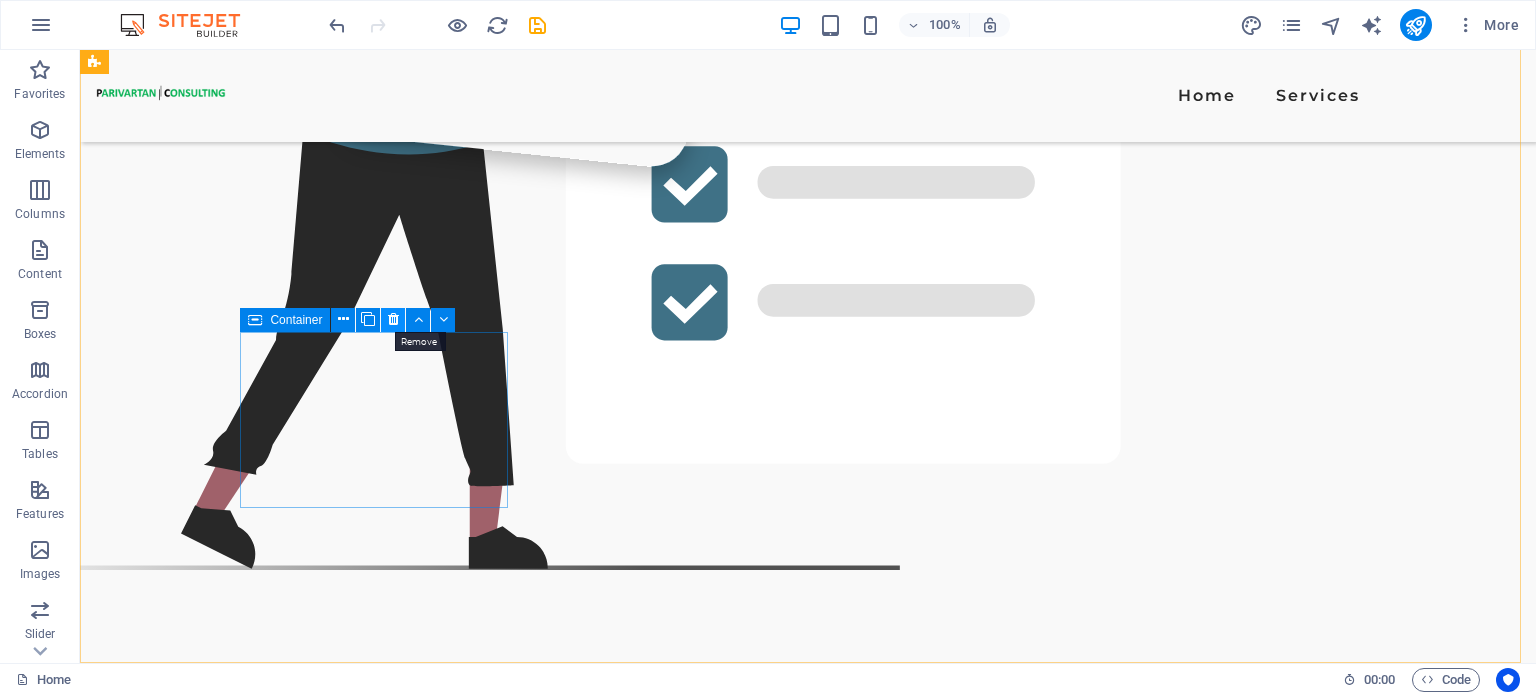 click at bounding box center (393, 319) 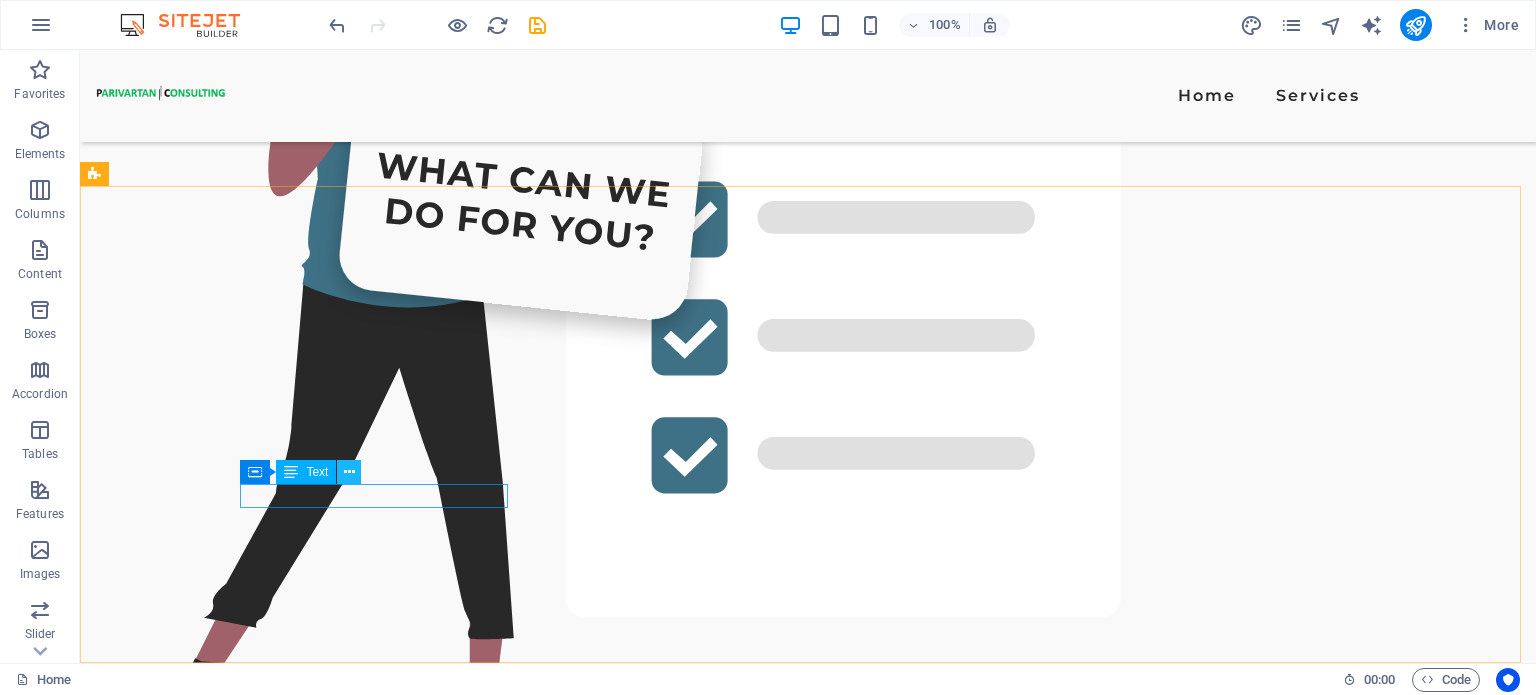 click at bounding box center [349, 472] 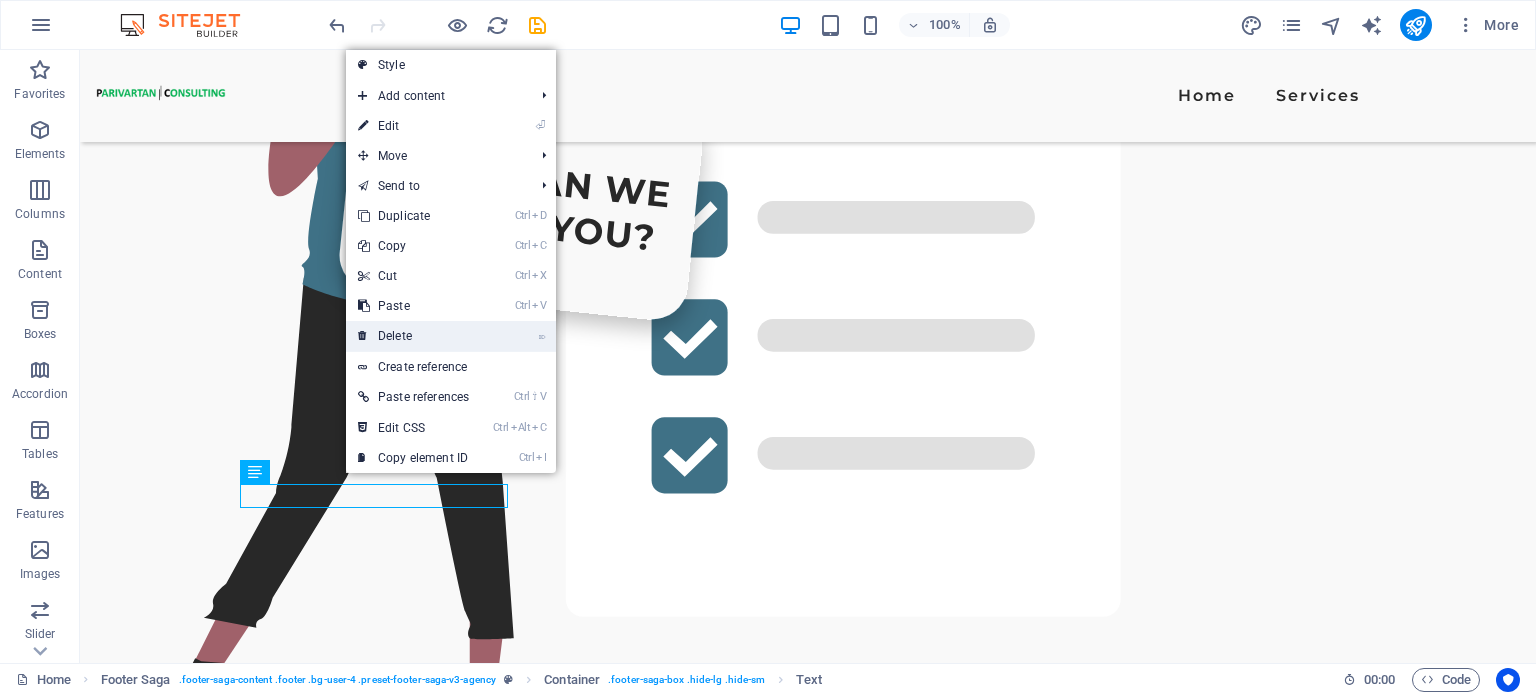 click on "⌦  Delete" at bounding box center [413, 336] 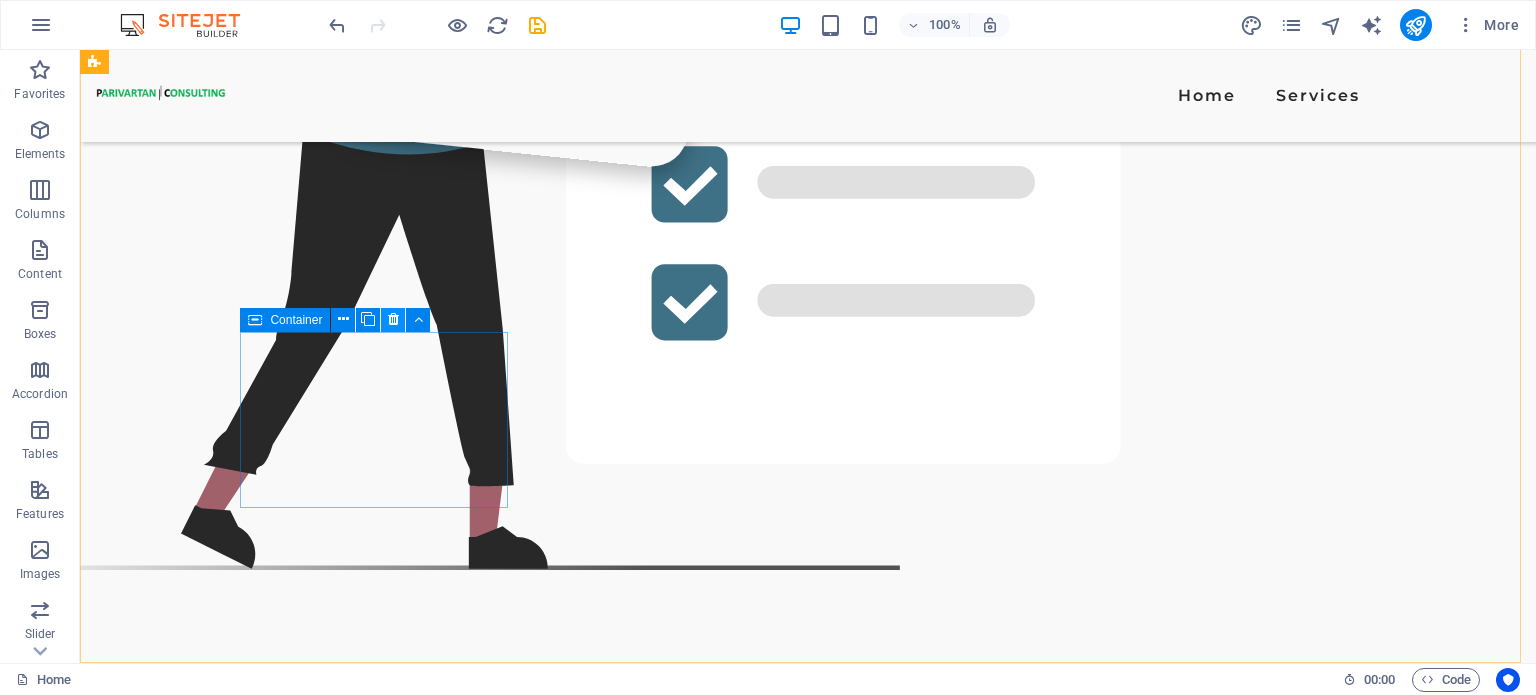 click at bounding box center (393, 319) 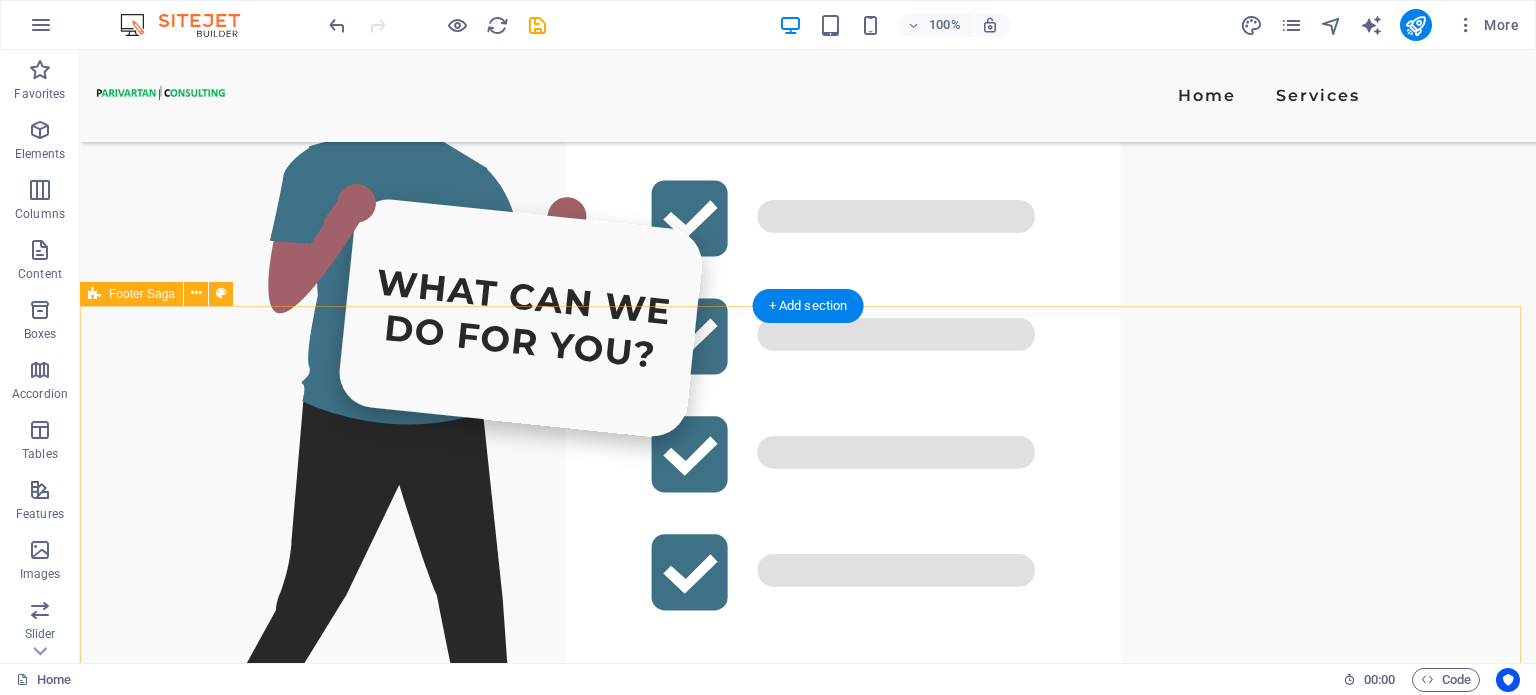 scroll, scrollTop: 4385, scrollLeft: 0, axis: vertical 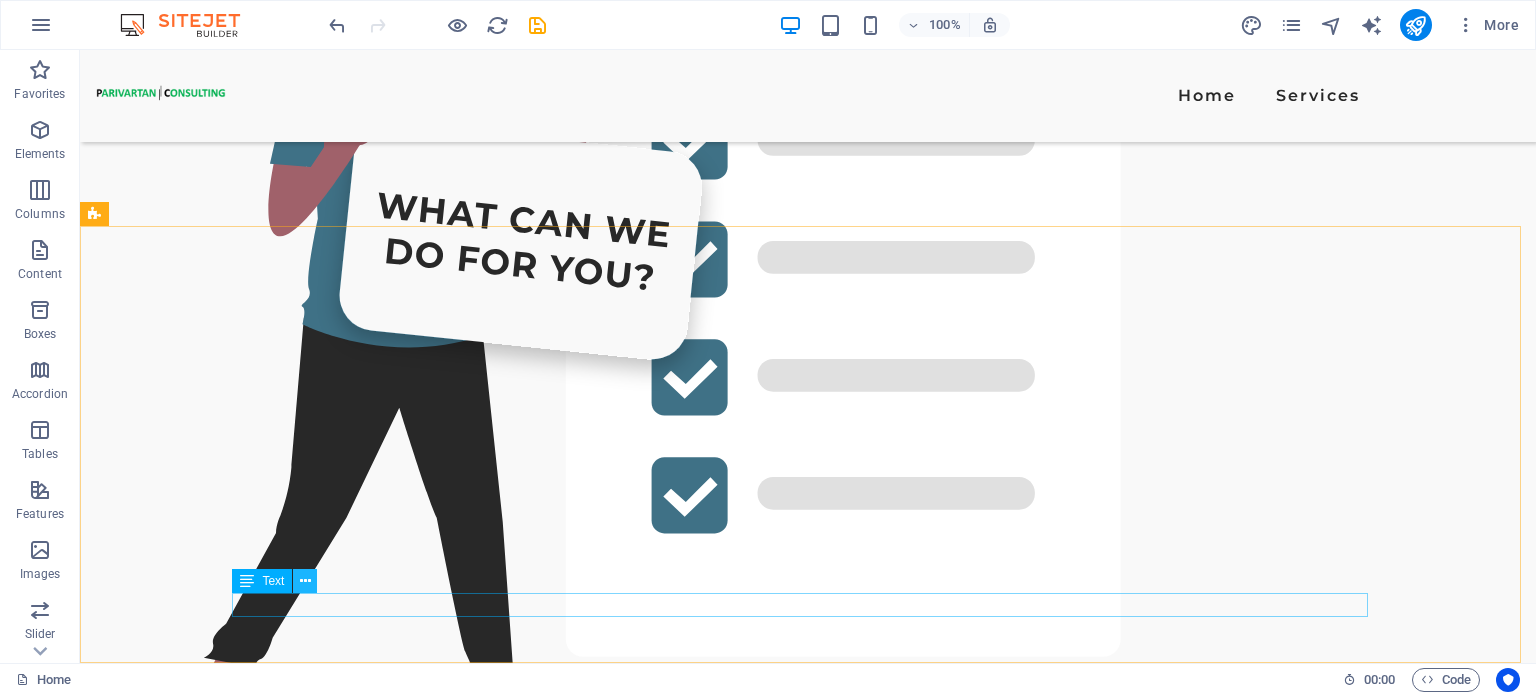 click at bounding box center [305, 581] 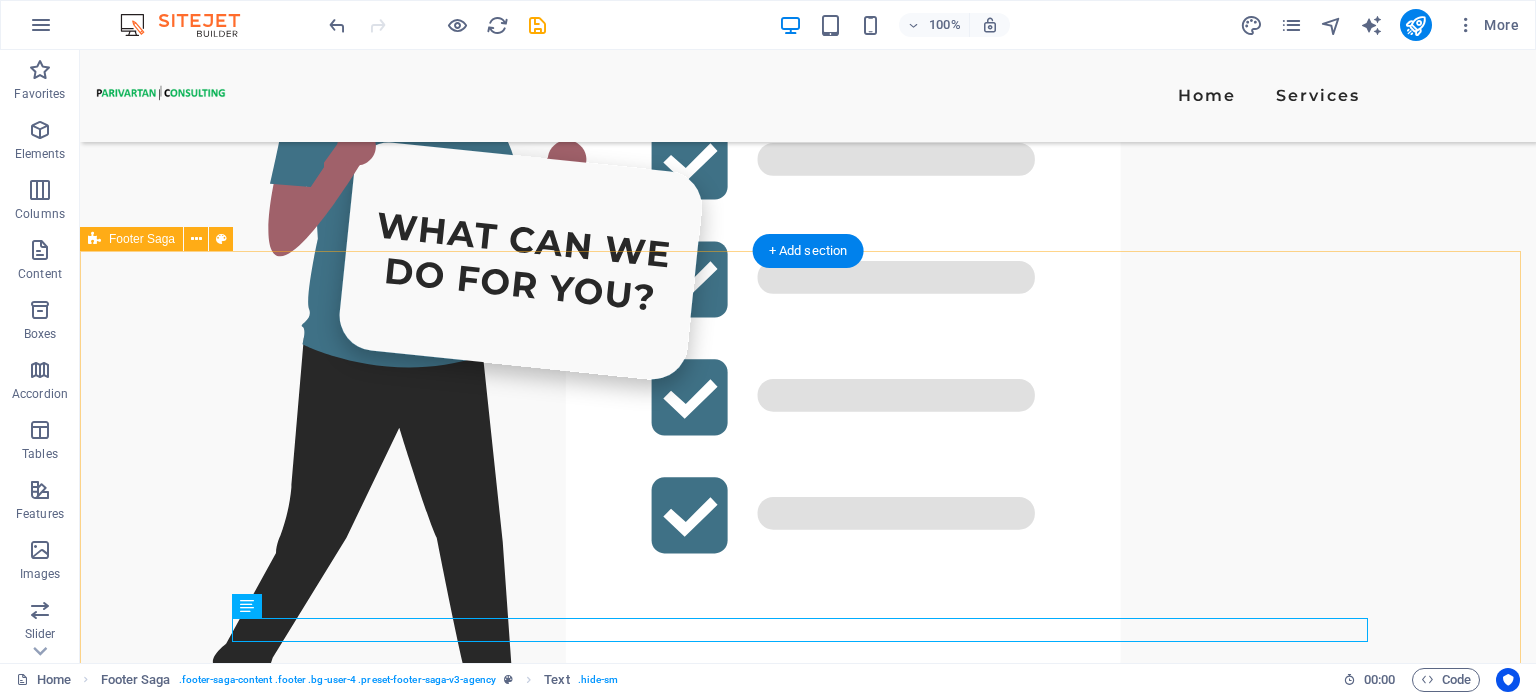 scroll, scrollTop: 4357, scrollLeft: 0, axis: vertical 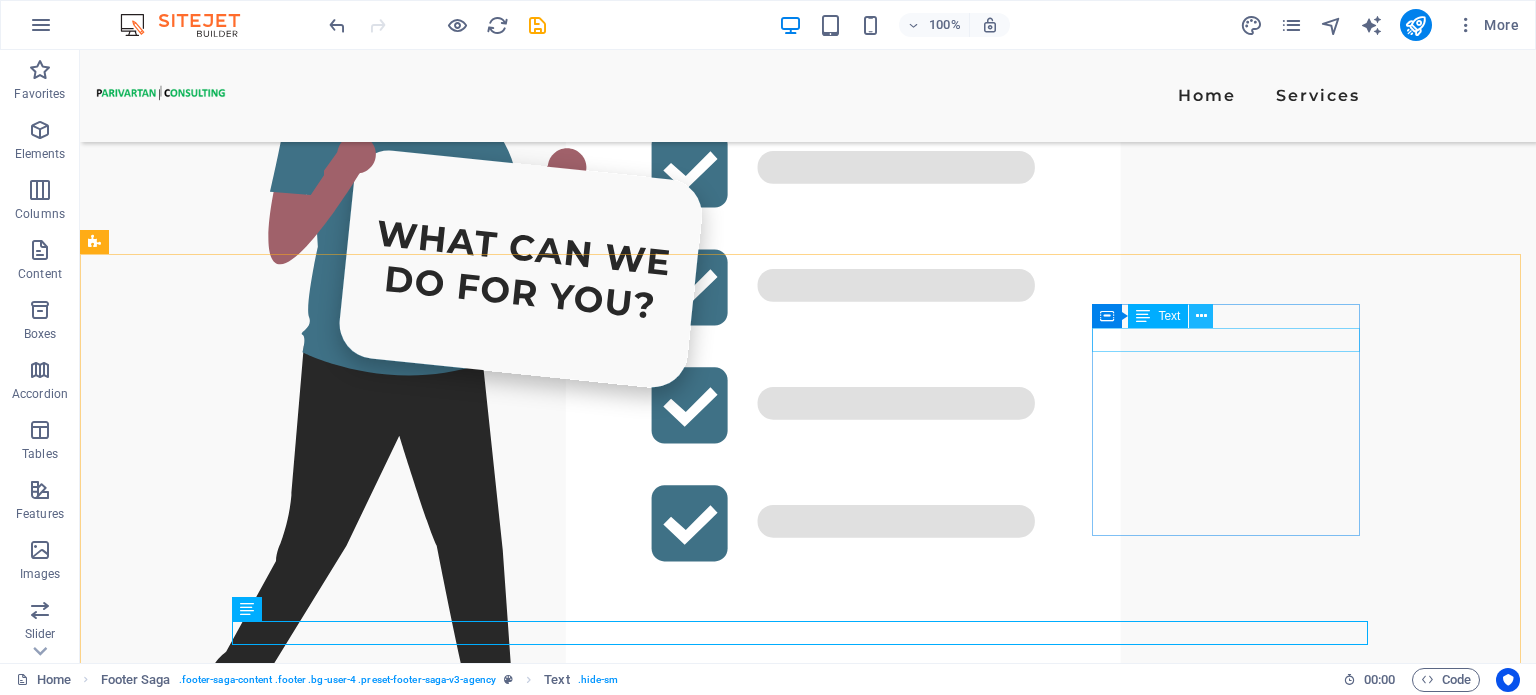 click at bounding box center (1201, 316) 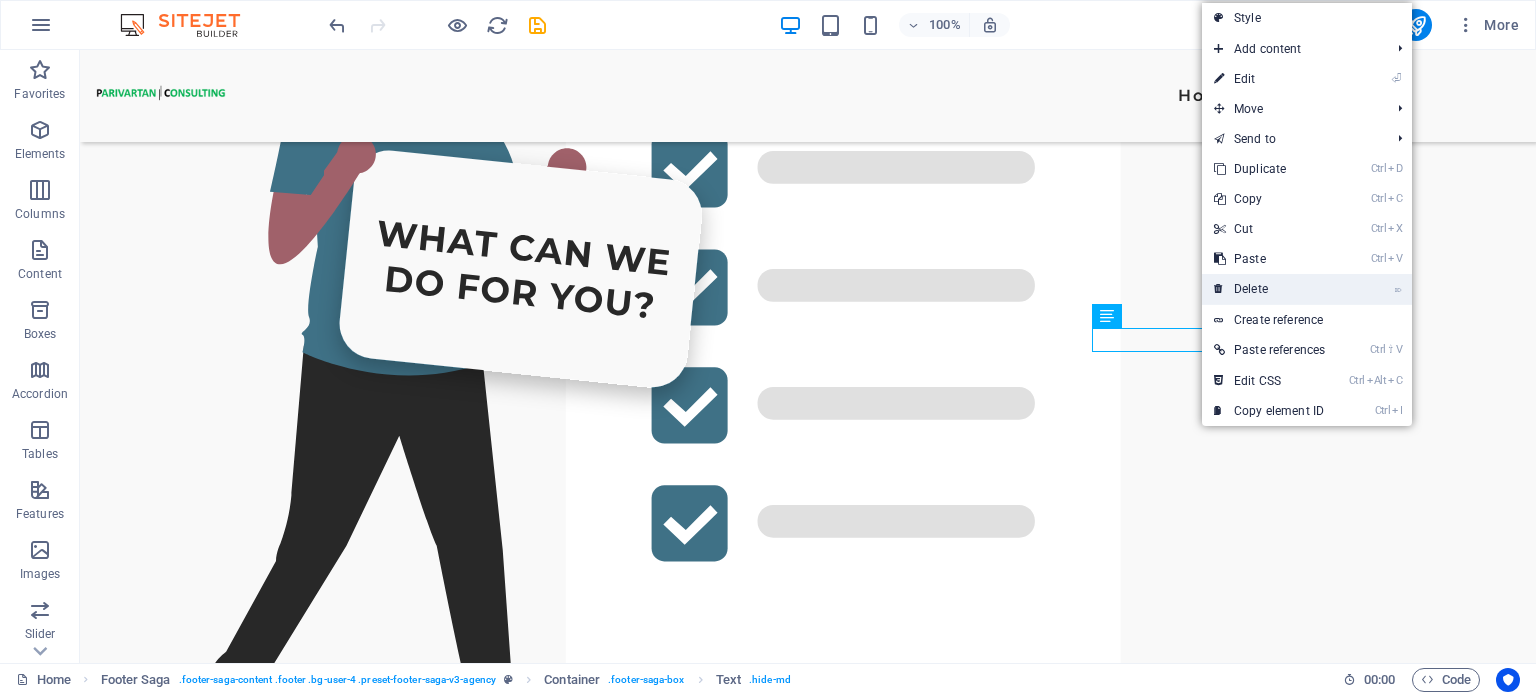 click on "⌦  Delete" at bounding box center [1269, 289] 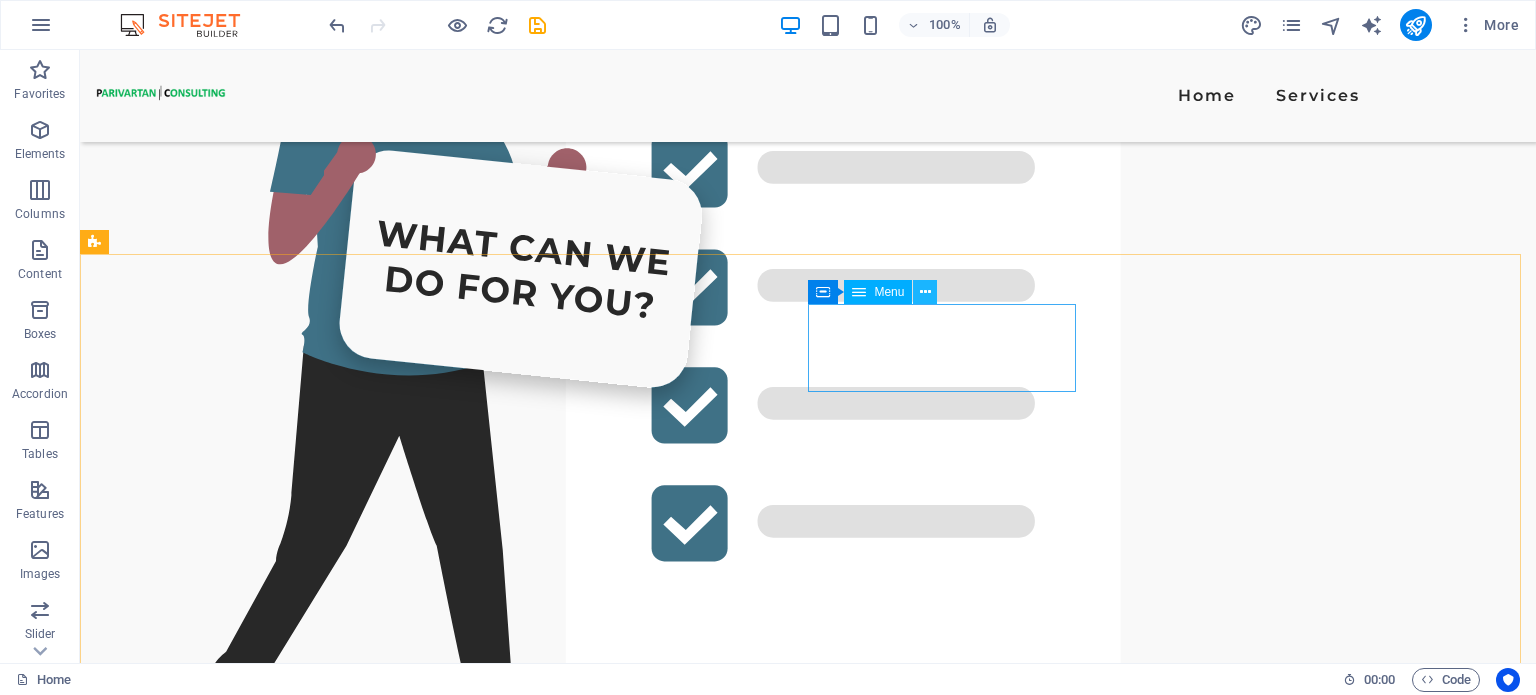 click at bounding box center (925, 292) 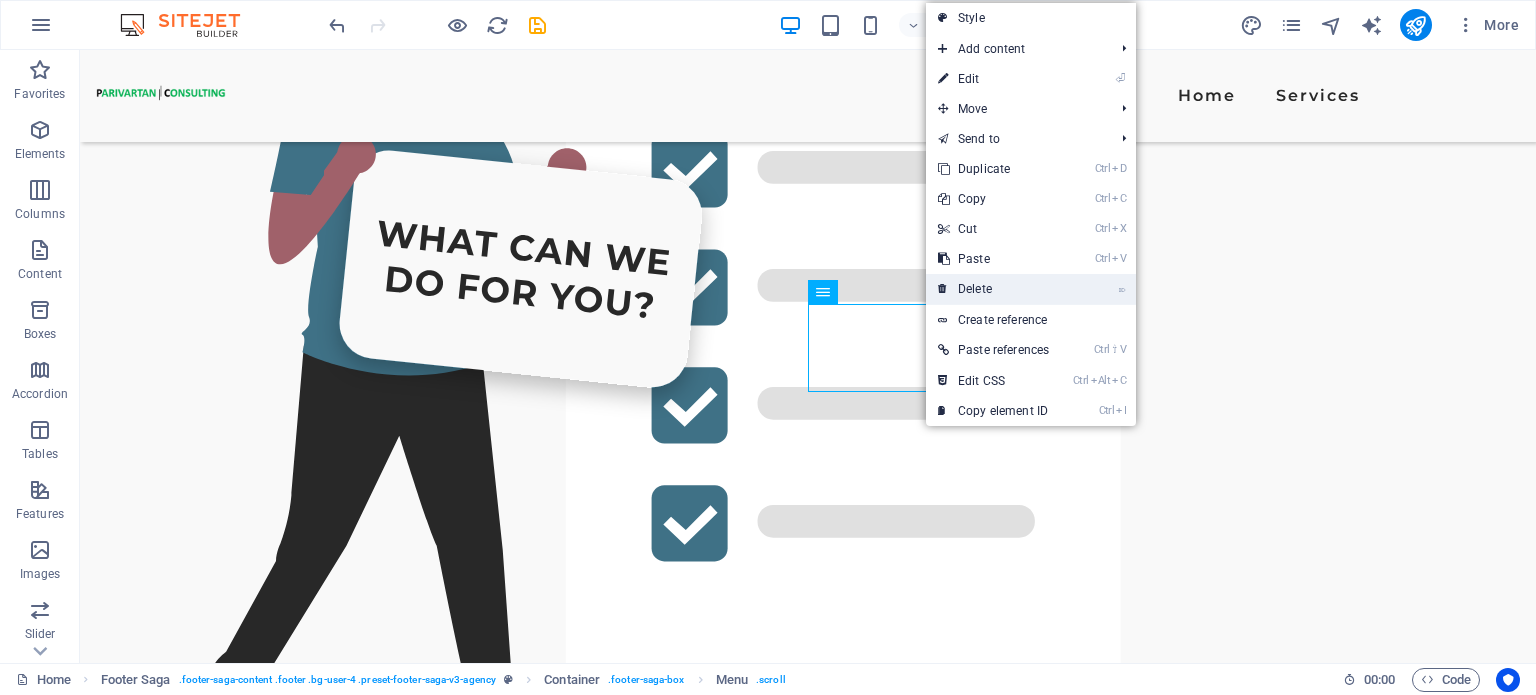 click on "⌦  Delete" at bounding box center (993, 289) 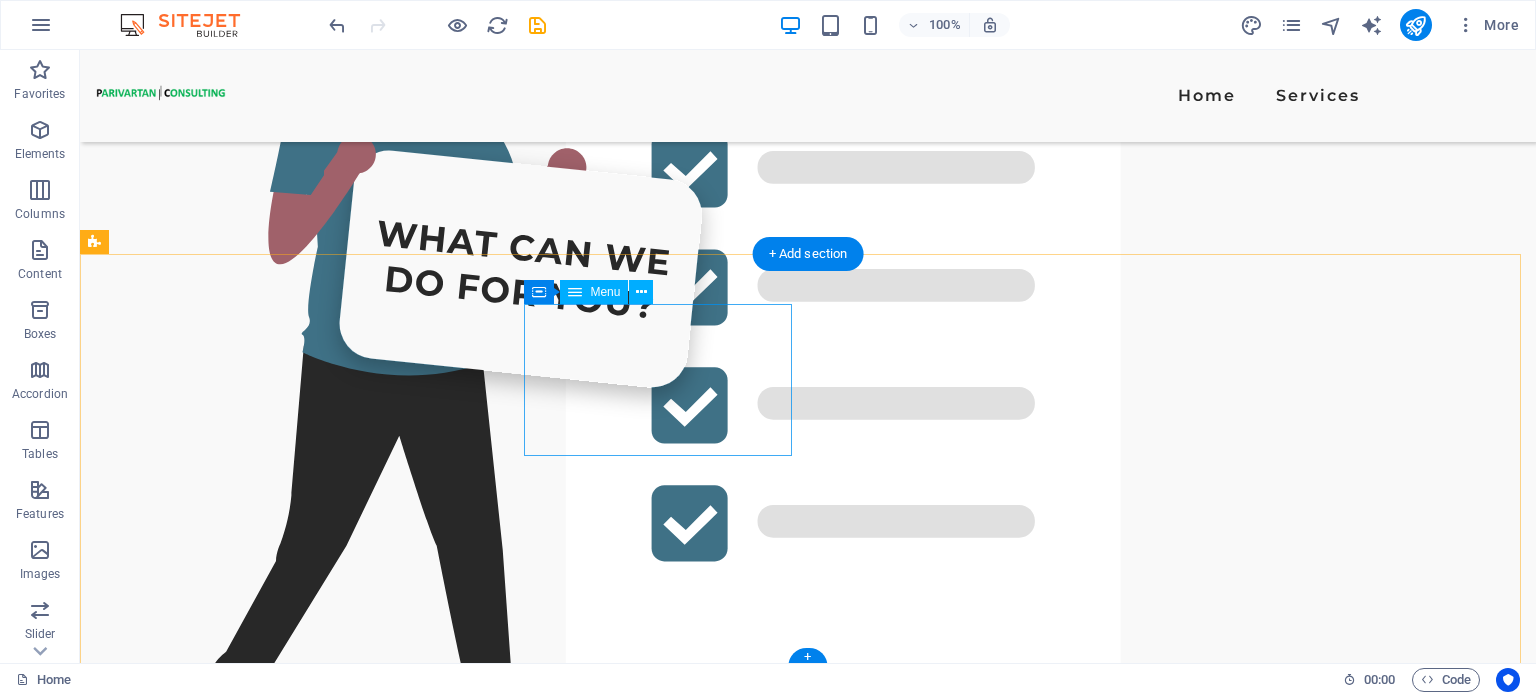 click on "HOME SERVICES PORTFOLIO" at bounding box center [230, 15784] 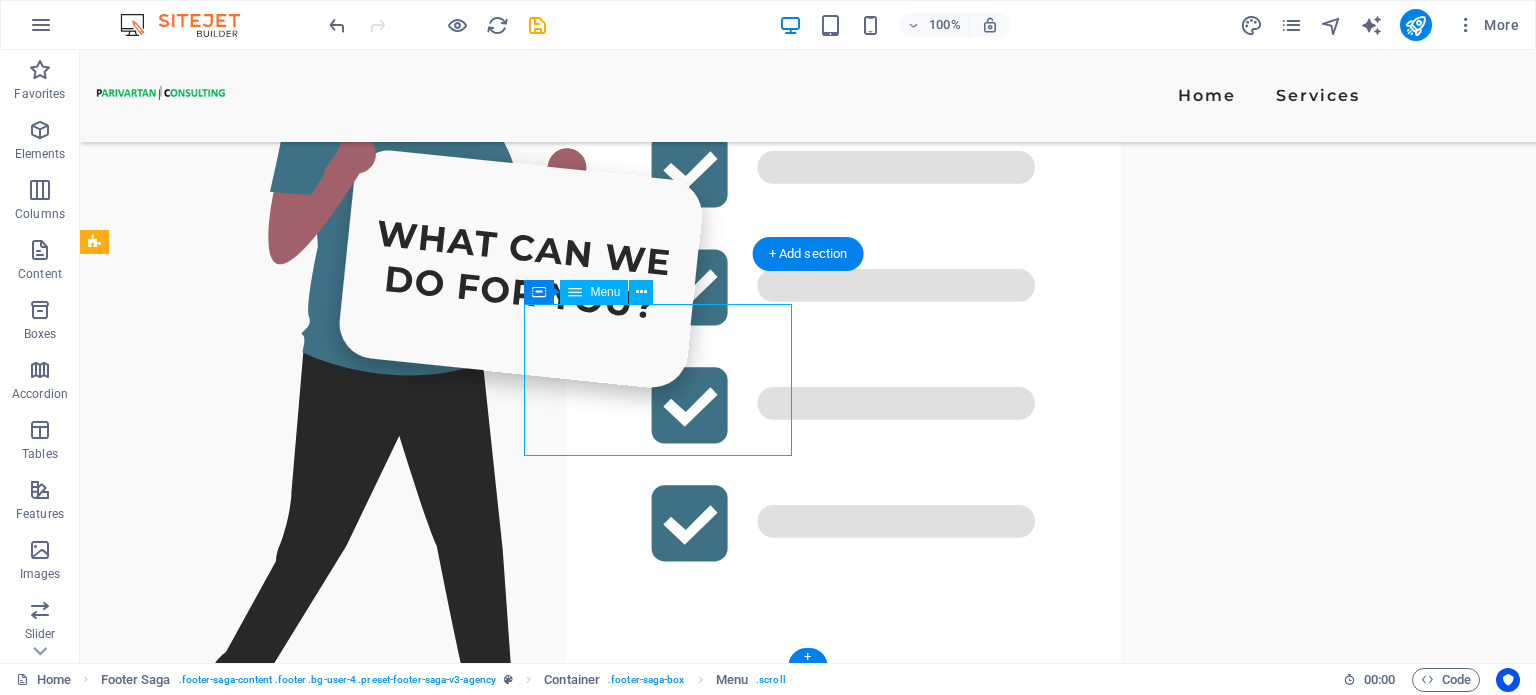 click on "HOME SERVICES PORTFOLIO" at bounding box center [230, 15784] 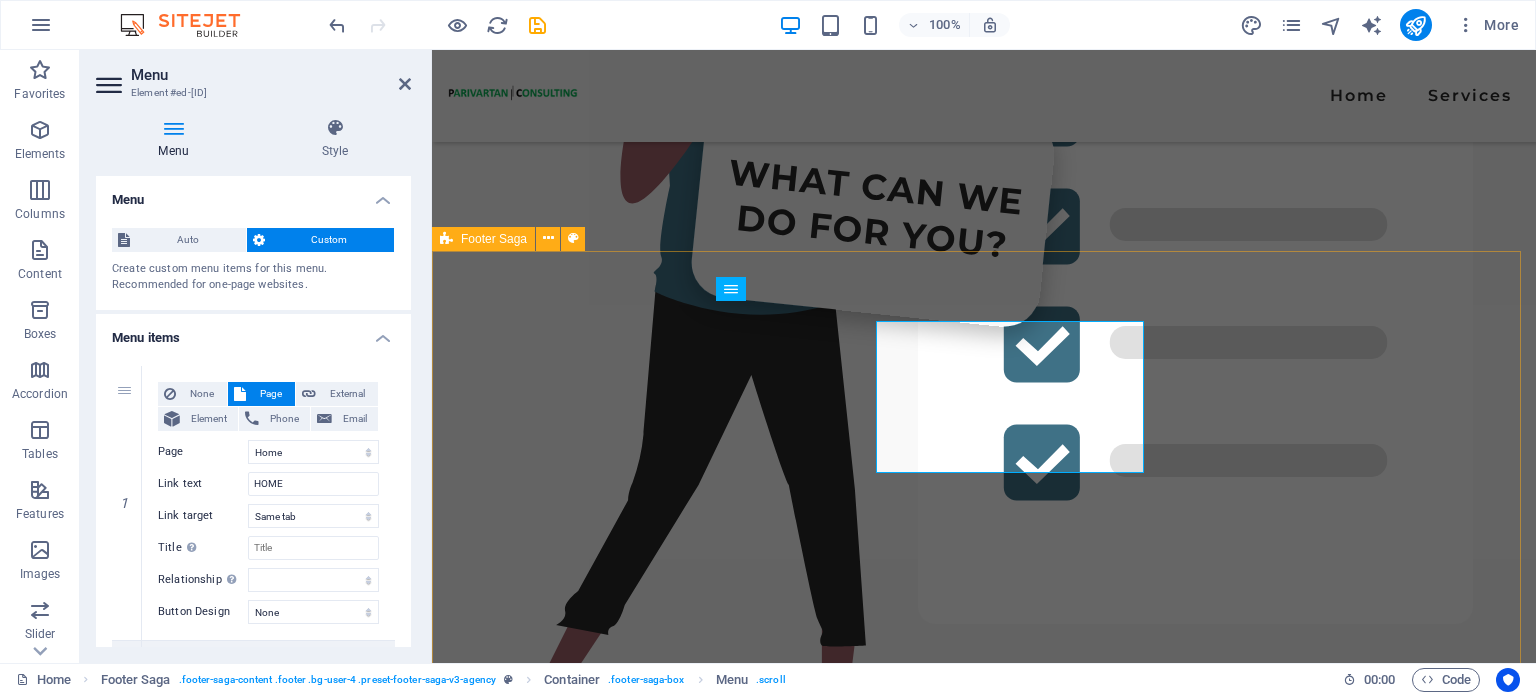 scroll, scrollTop: 4337, scrollLeft: 0, axis: vertical 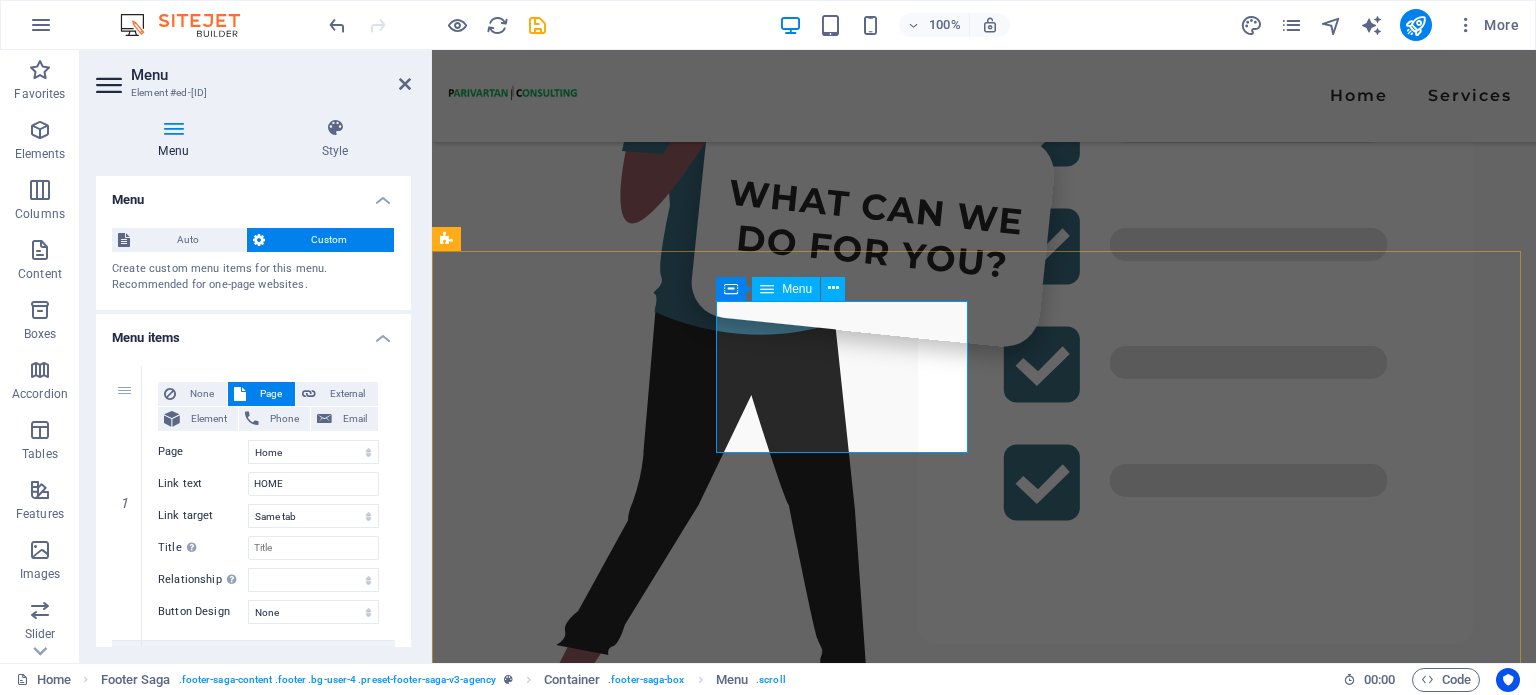 click on "HOME SERVICES PORTFOLIO" at bounding box center [576, 14886] 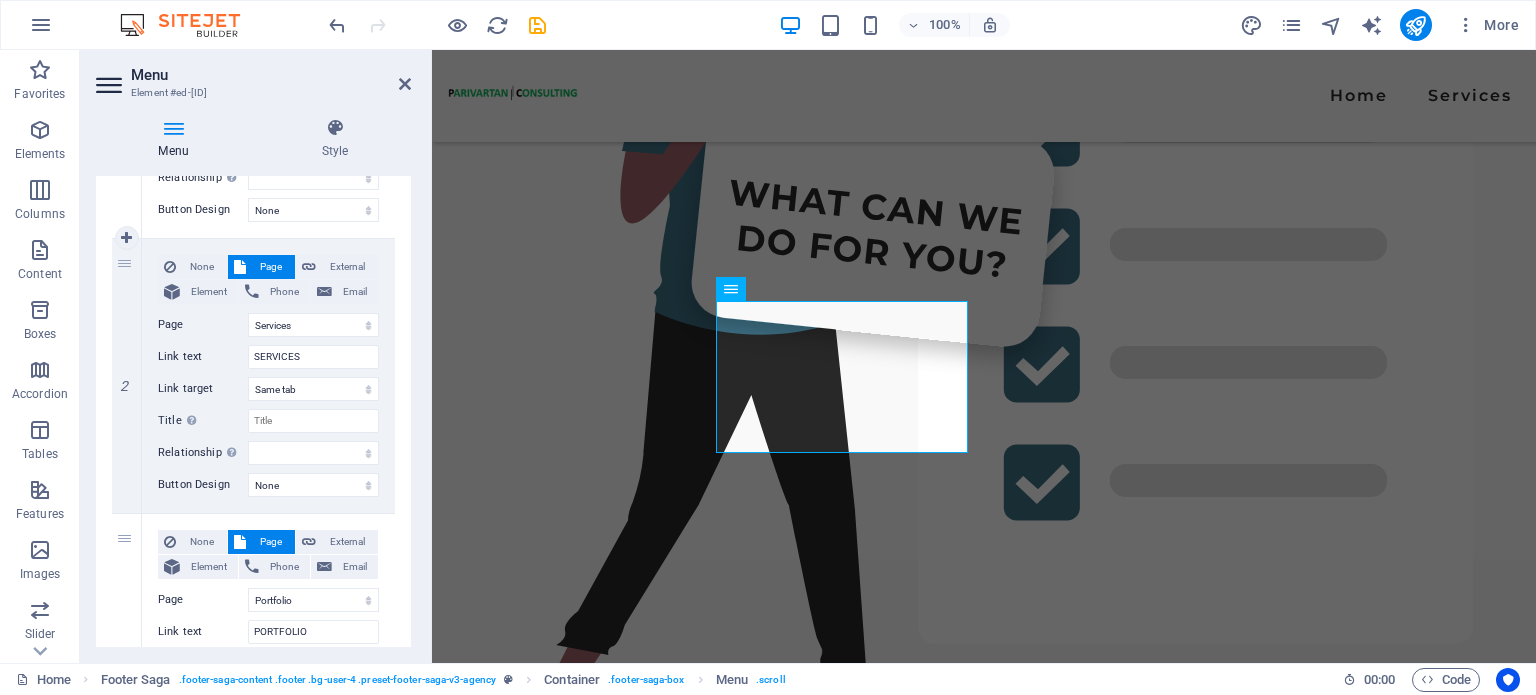 scroll, scrollTop: 560, scrollLeft: 0, axis: vertical 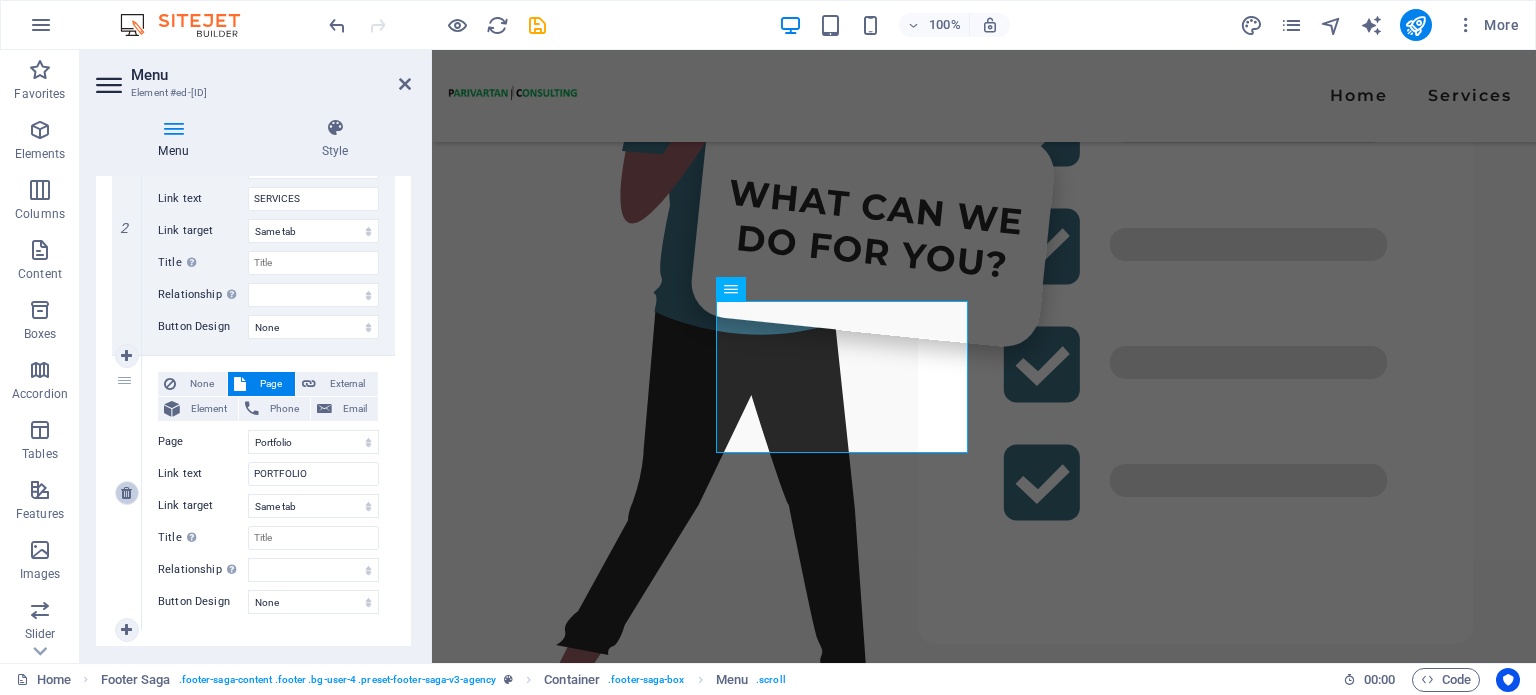 click at bounding box center (126, 493) 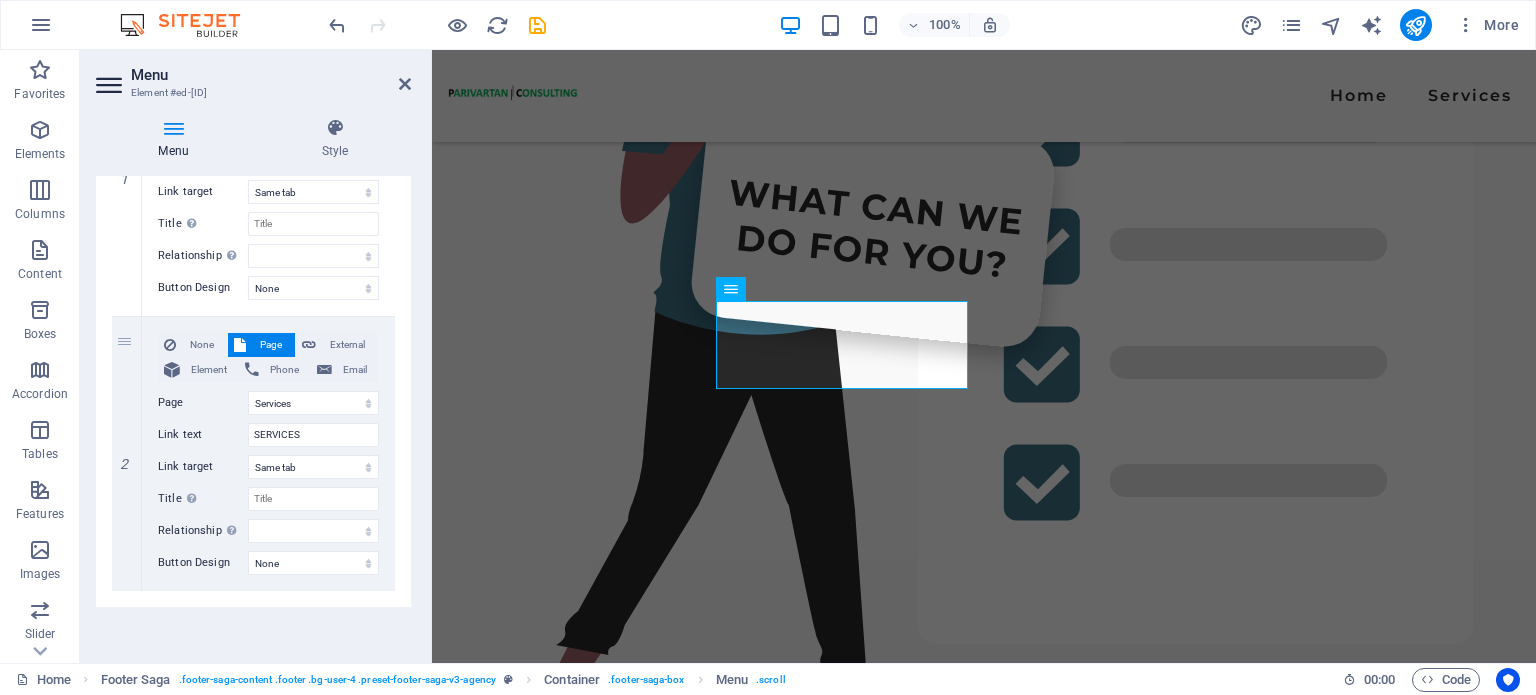 scroll, scrollTop: 323, scrollLeft: 0, axis: vertical 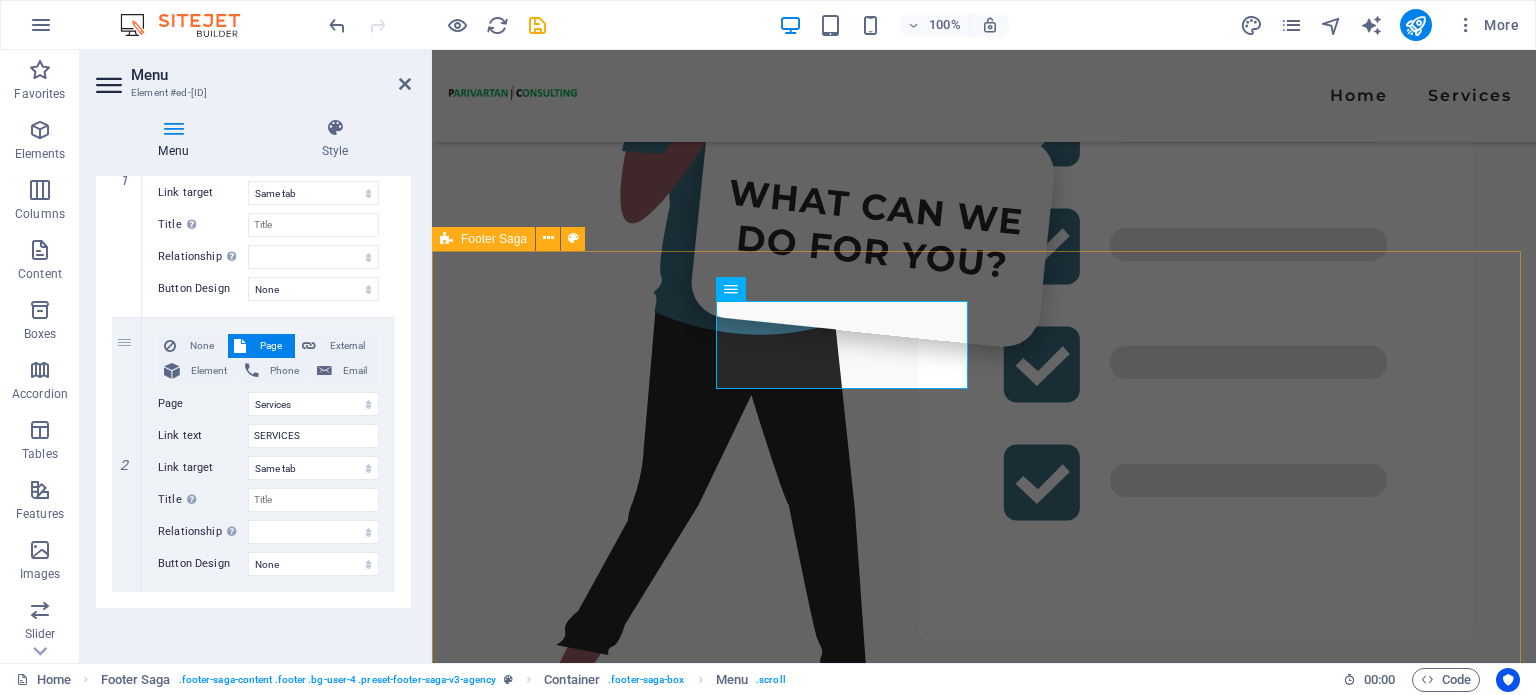 click on "HOME SERVICES Drop content here or  Add elements  Paste clipboard EMAIL PHONE NUMBER 0123 - 456789 SOCIAL MEDIA Parivartanguru Consulting© 2025. All Rights Reserved. LLP Id -  ACP-5304 | TAN: RTKP18228A" at bounding box center [984, 15077] 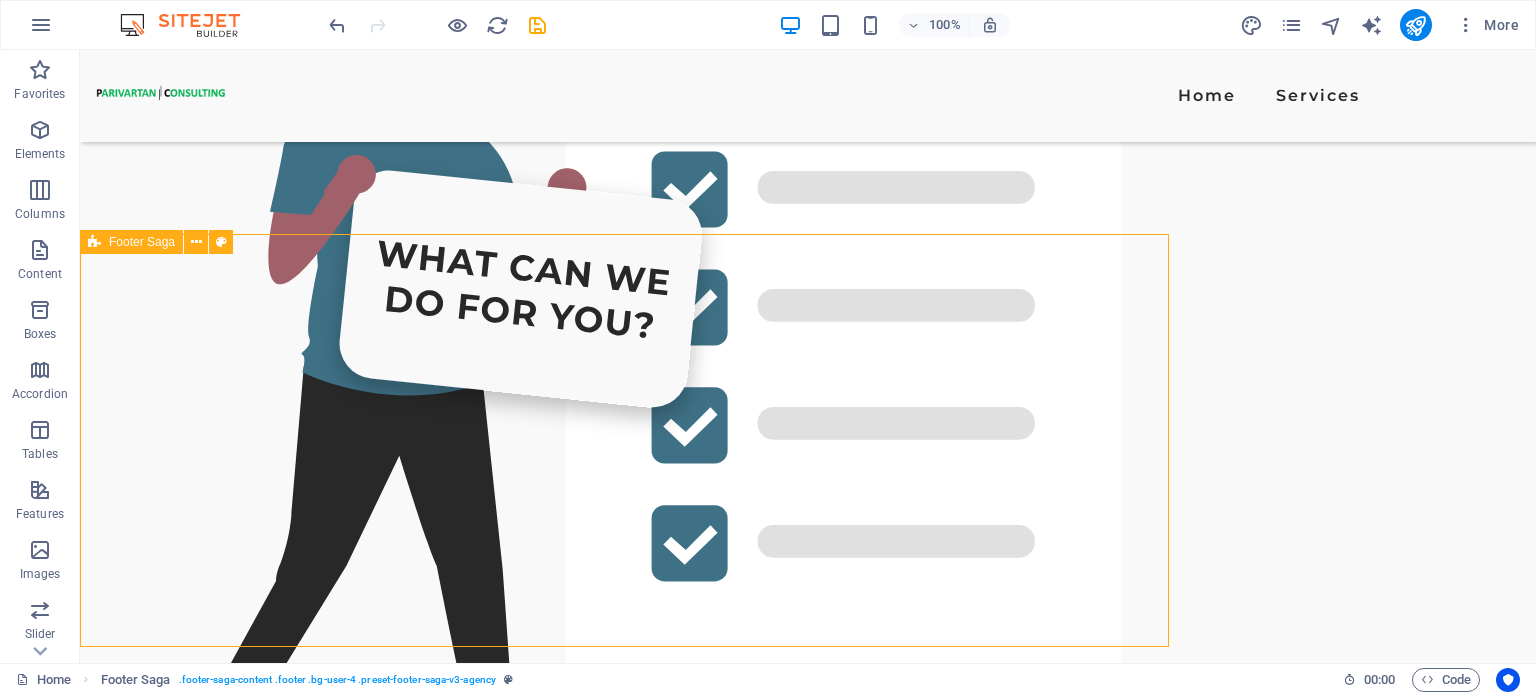 scroll, scrollTop: 4357, scrollLeft: 0, axis: vertical 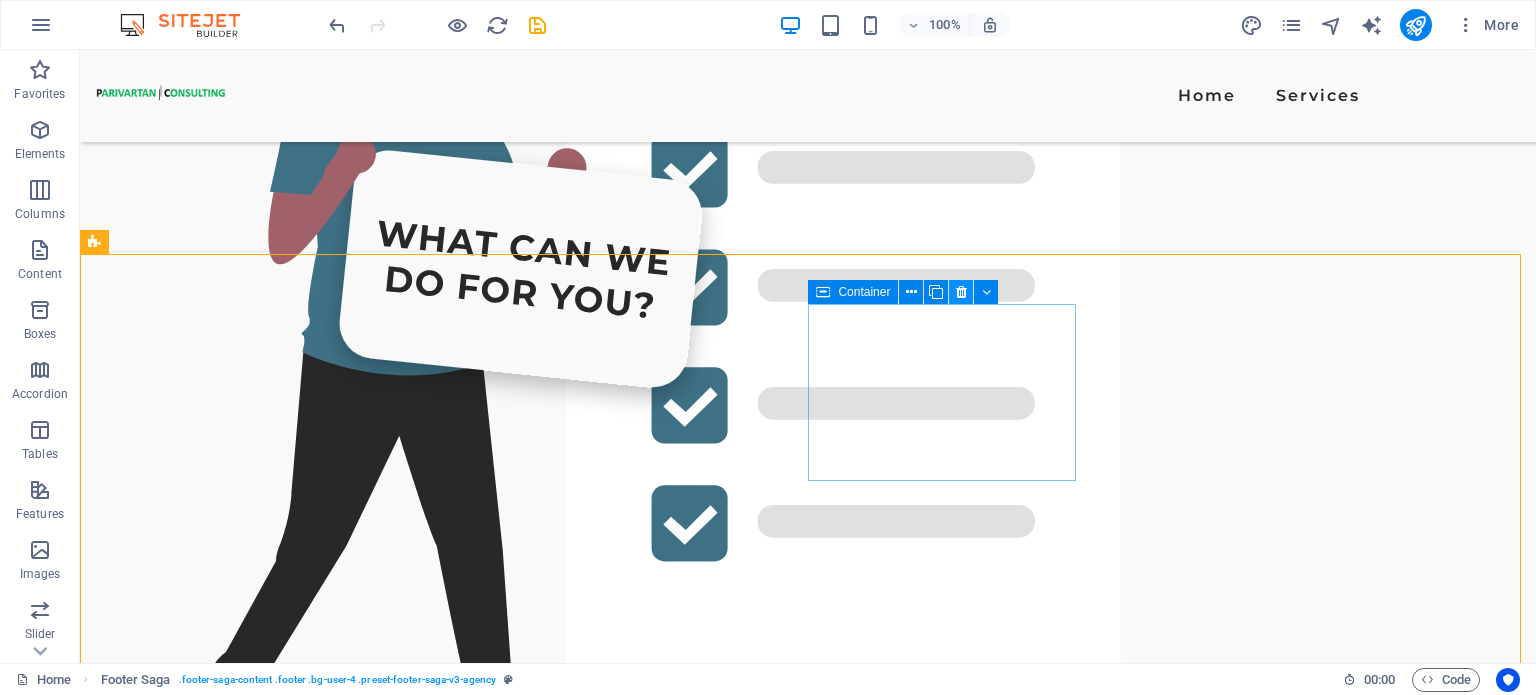 click at bounding box center (961, 292) 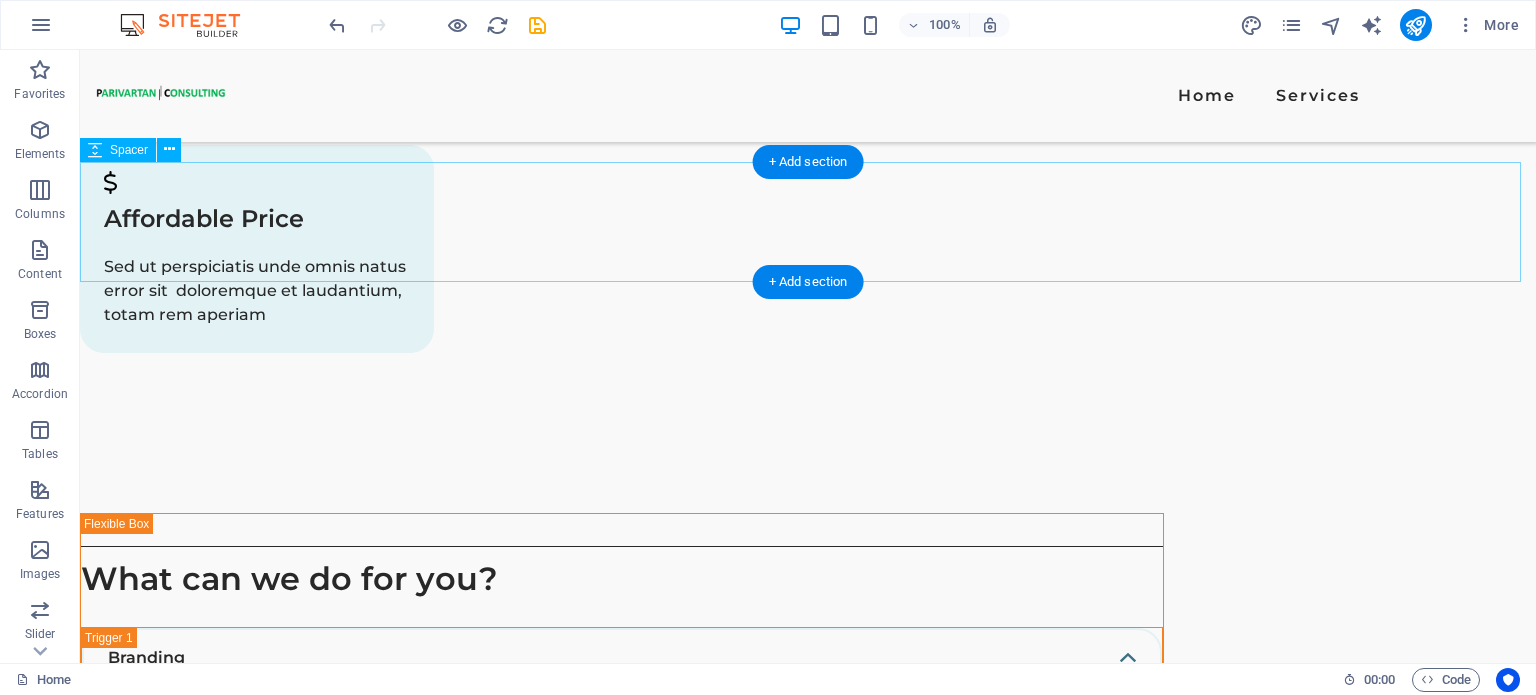 scroll, scrollTop: 3093, scrollLeft: 0, axis: vertical 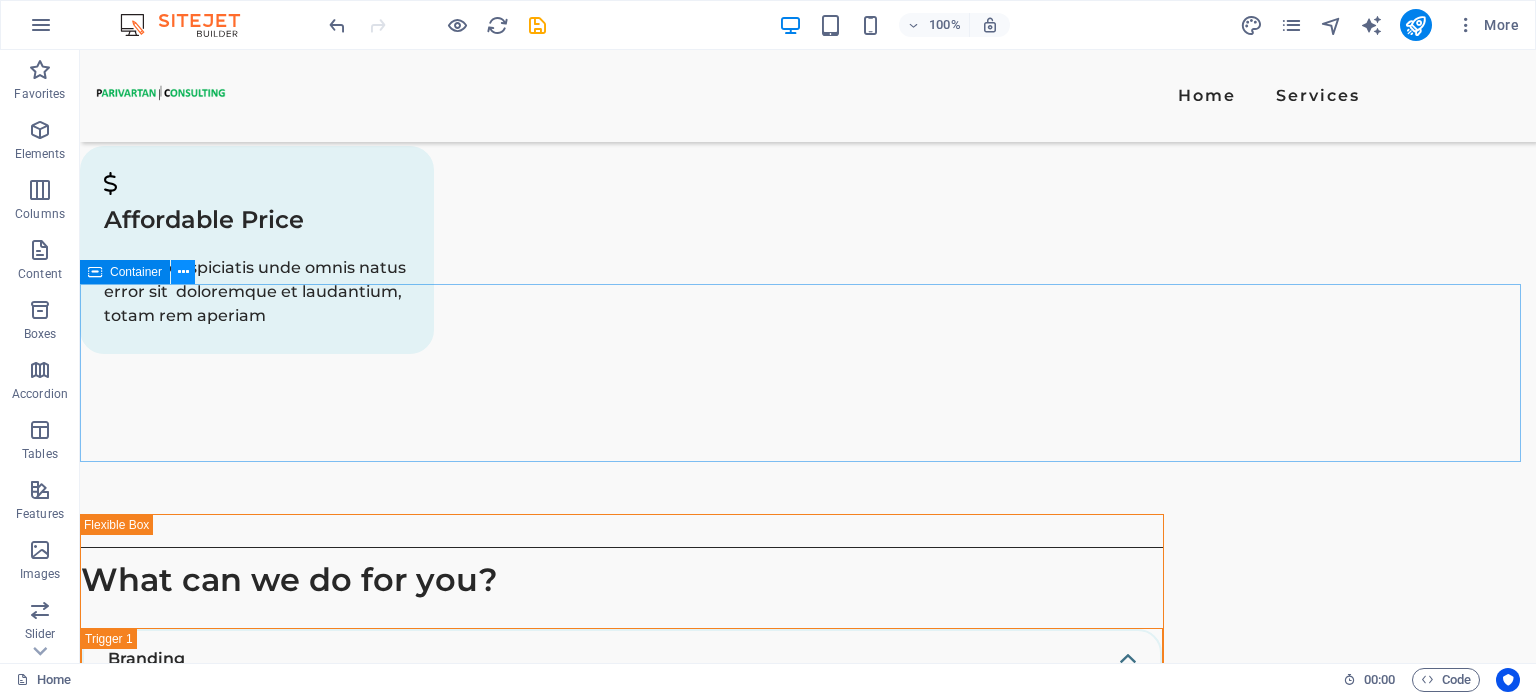 click at bounding box center (183, 272) 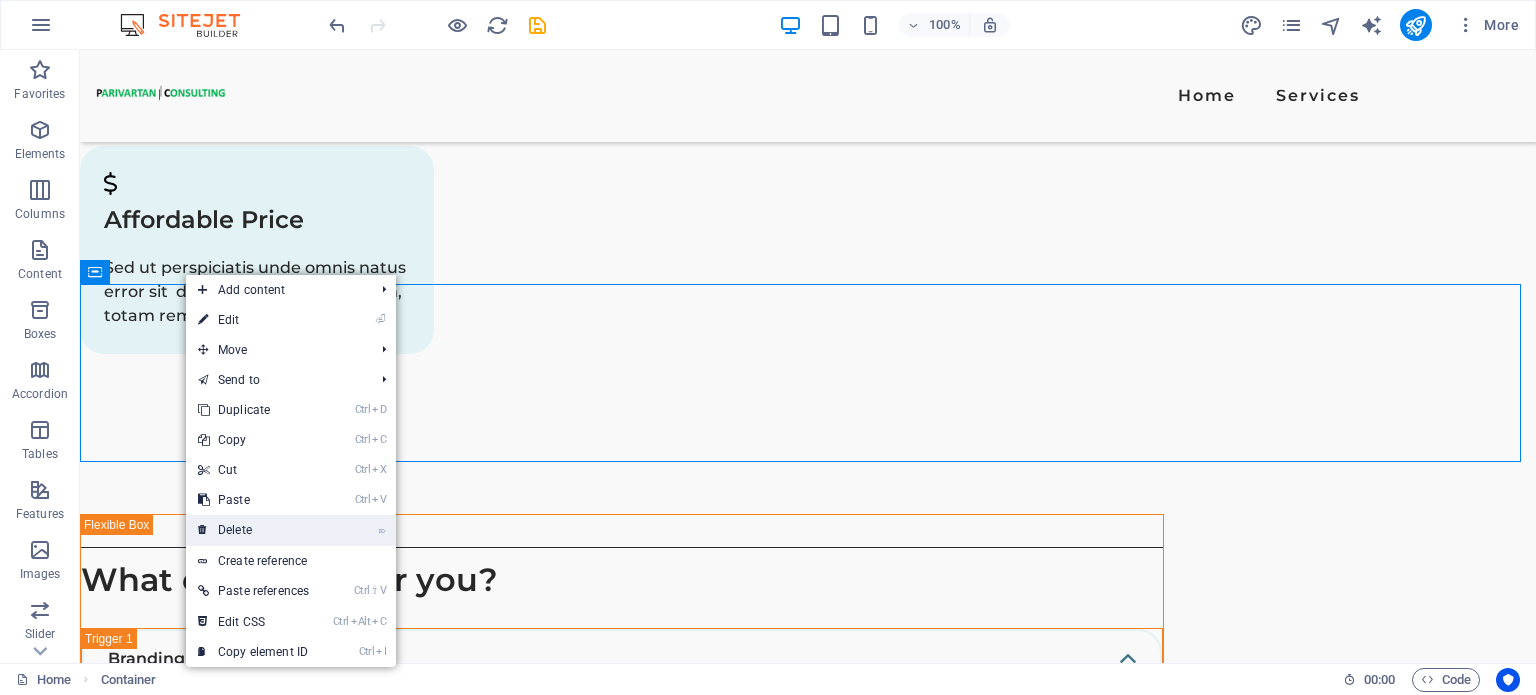 click on "⌦  Delete" at bounding box center (253, 530) 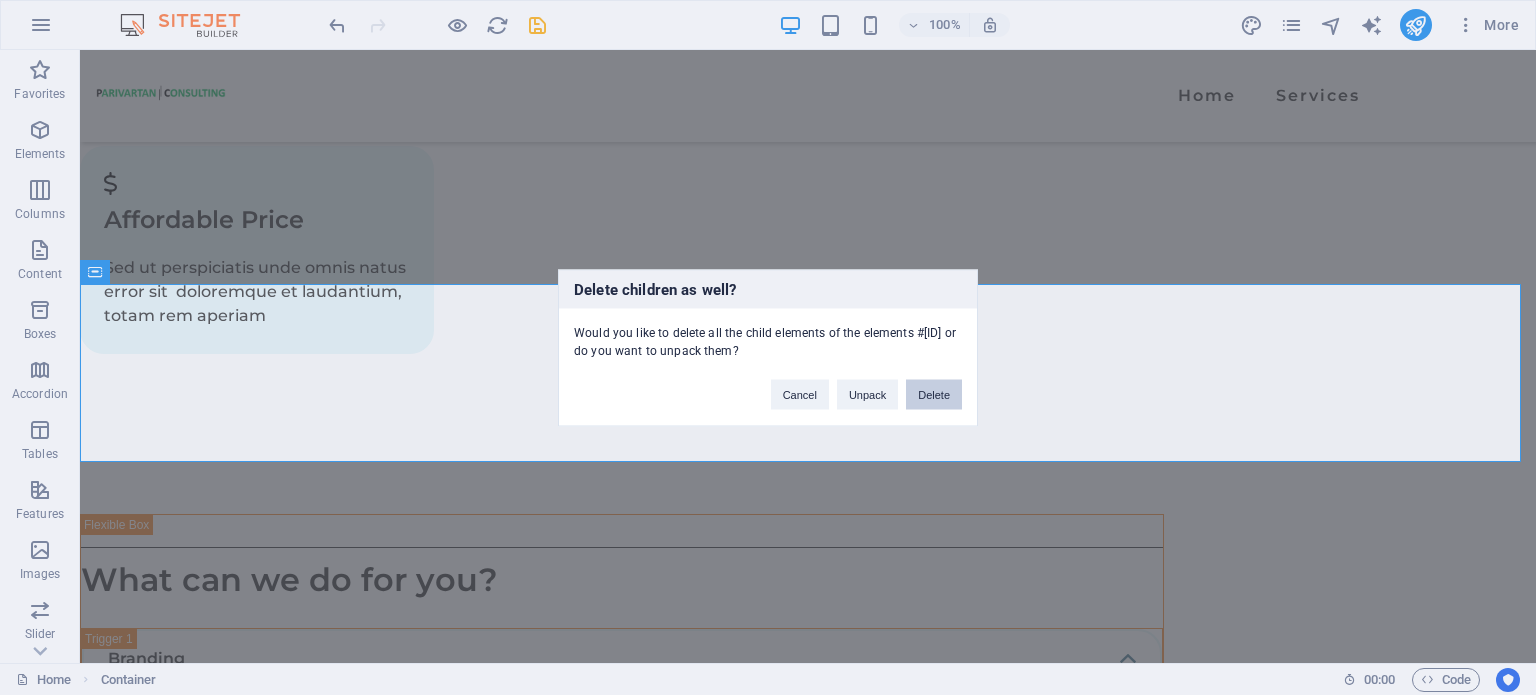 click on "Delete" at bounding box center [934, 394] 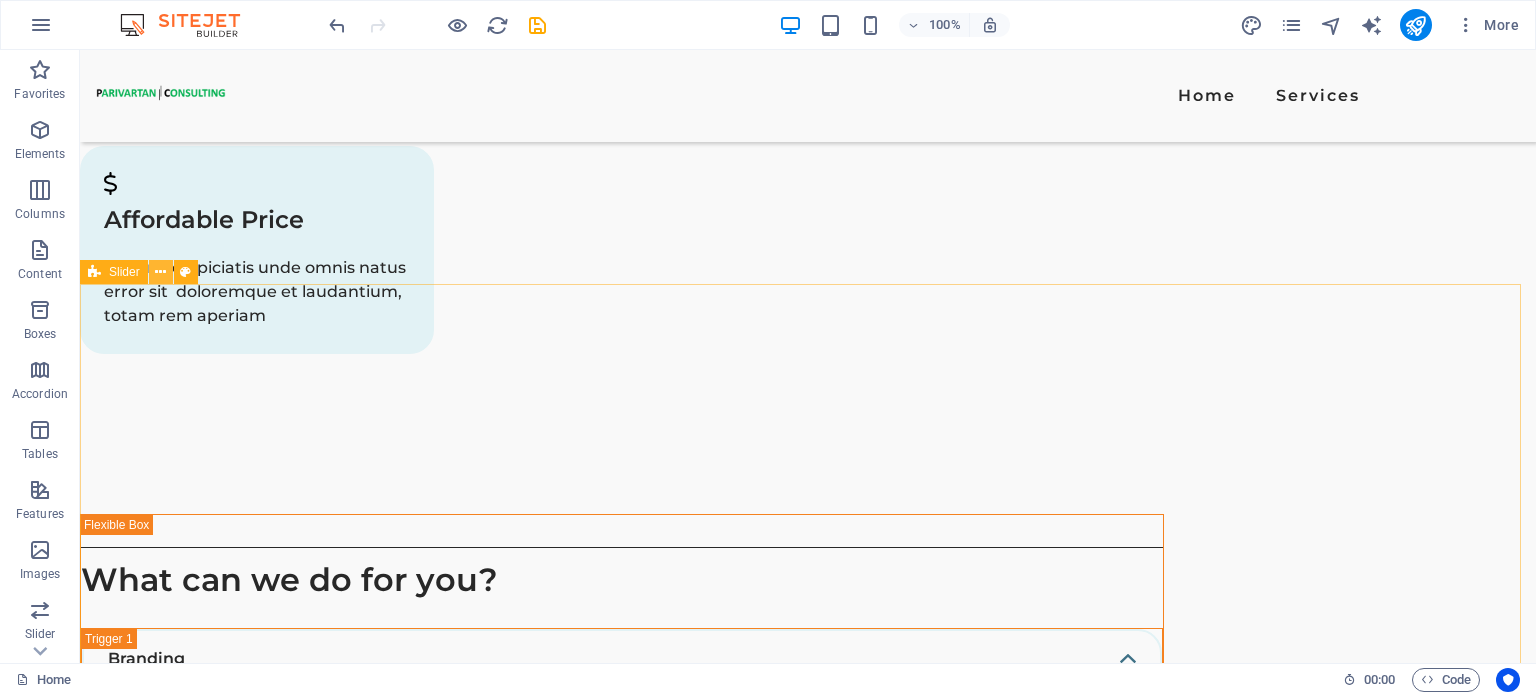 click at bounding box center (160, 272) 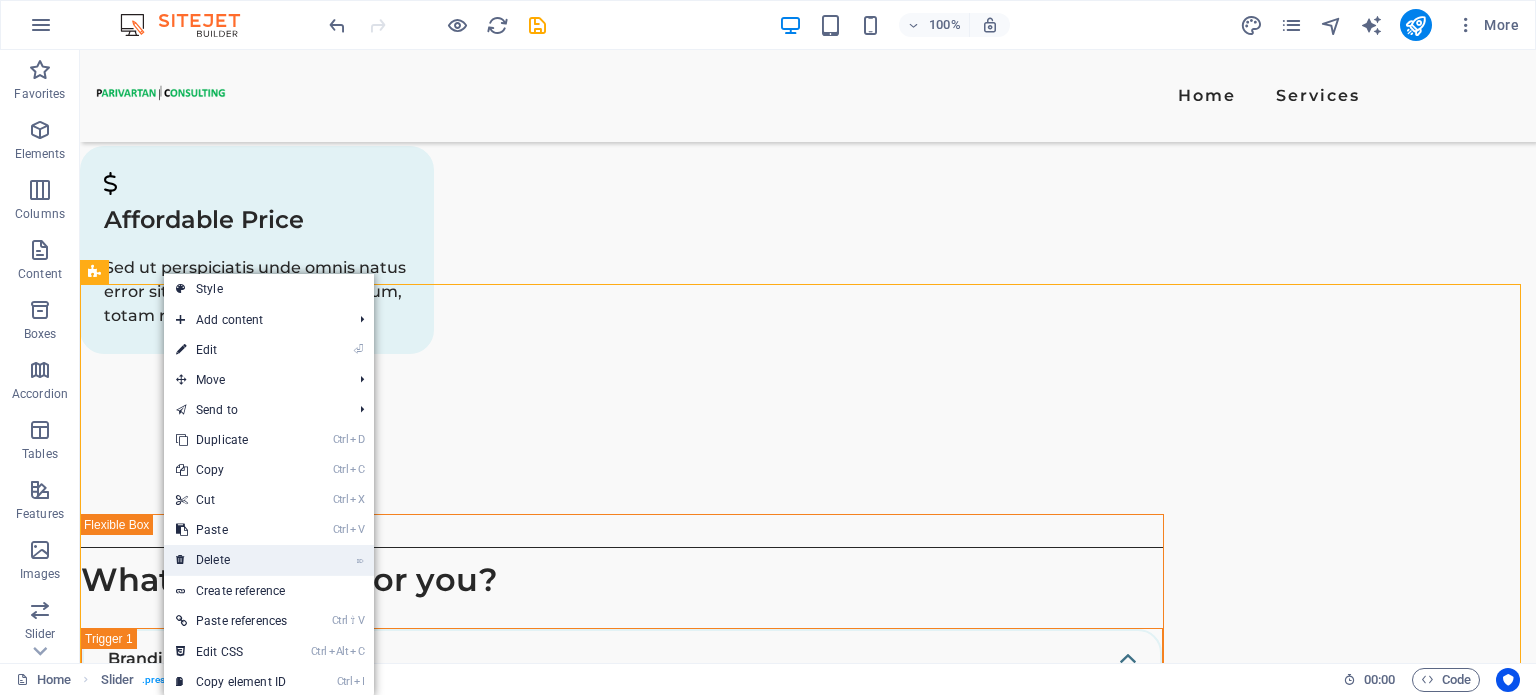click on "⌦  Delete" at bounding box center (231, 560) 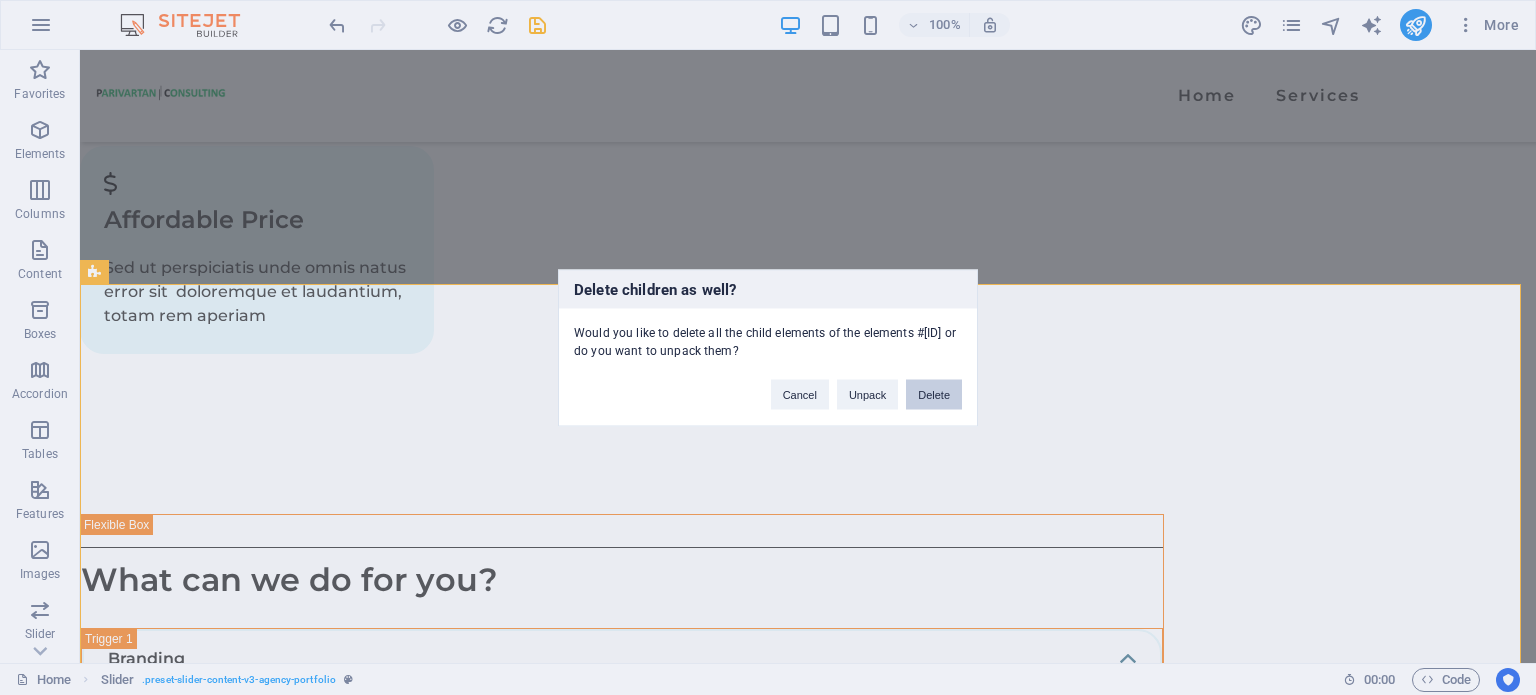 click on "Delete" at bounding box center [934, 394] 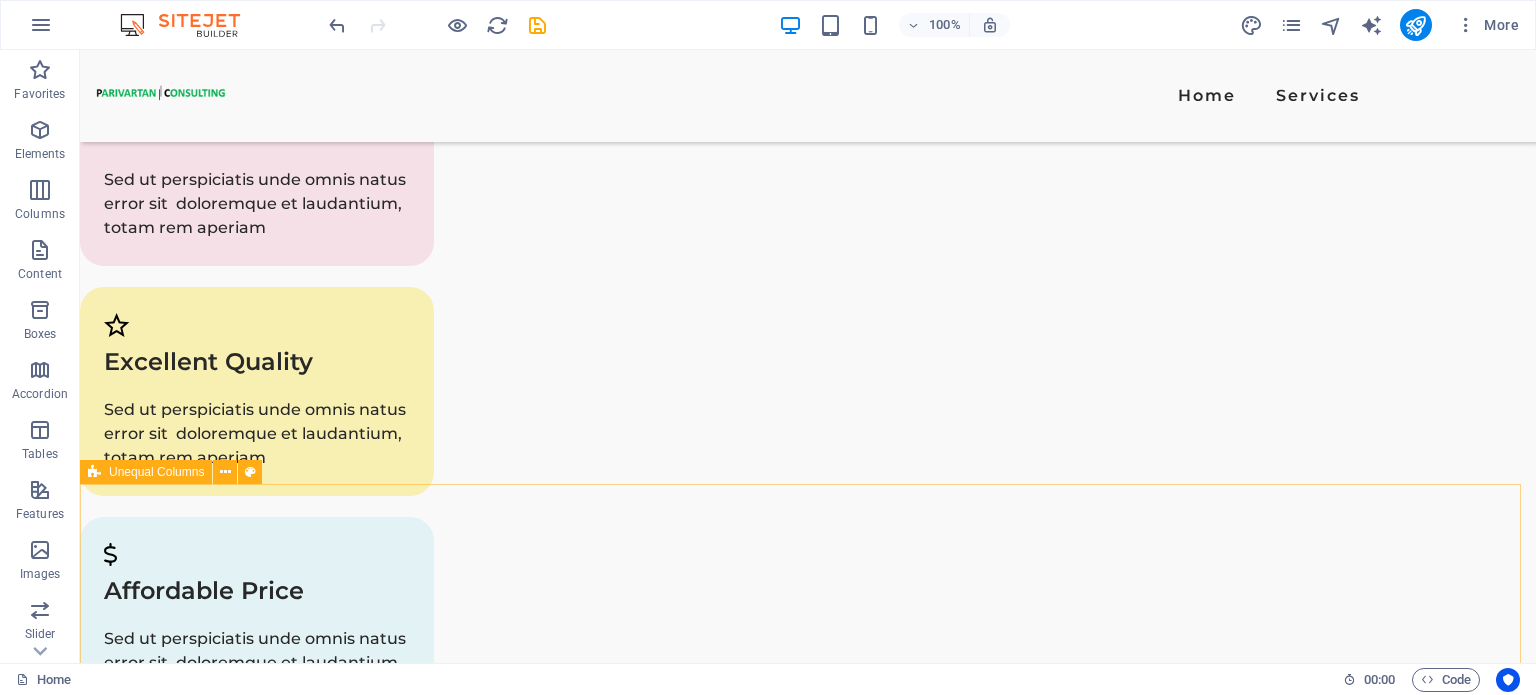 scroll, scrollTop: 2893, scrollLeft: 0, axis: vertical 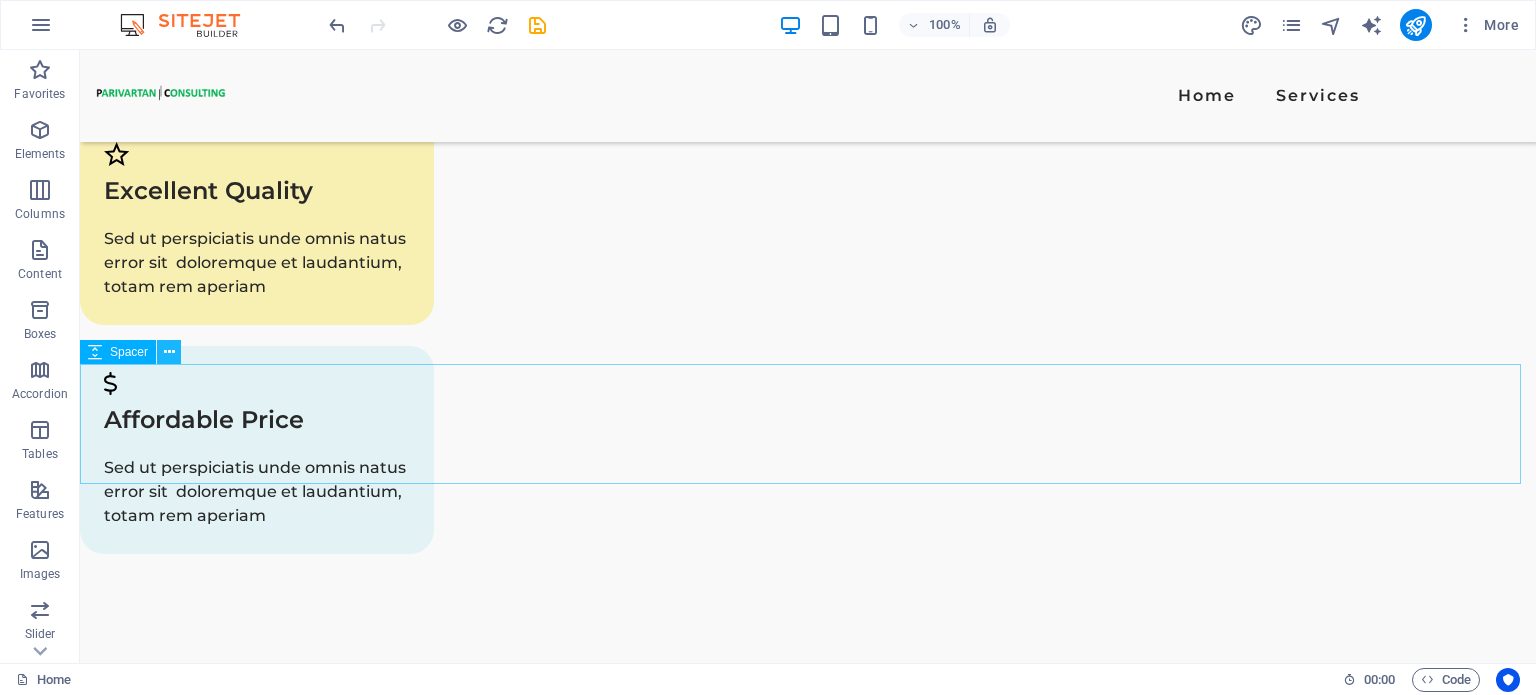 click at bounding box center (169, 352) 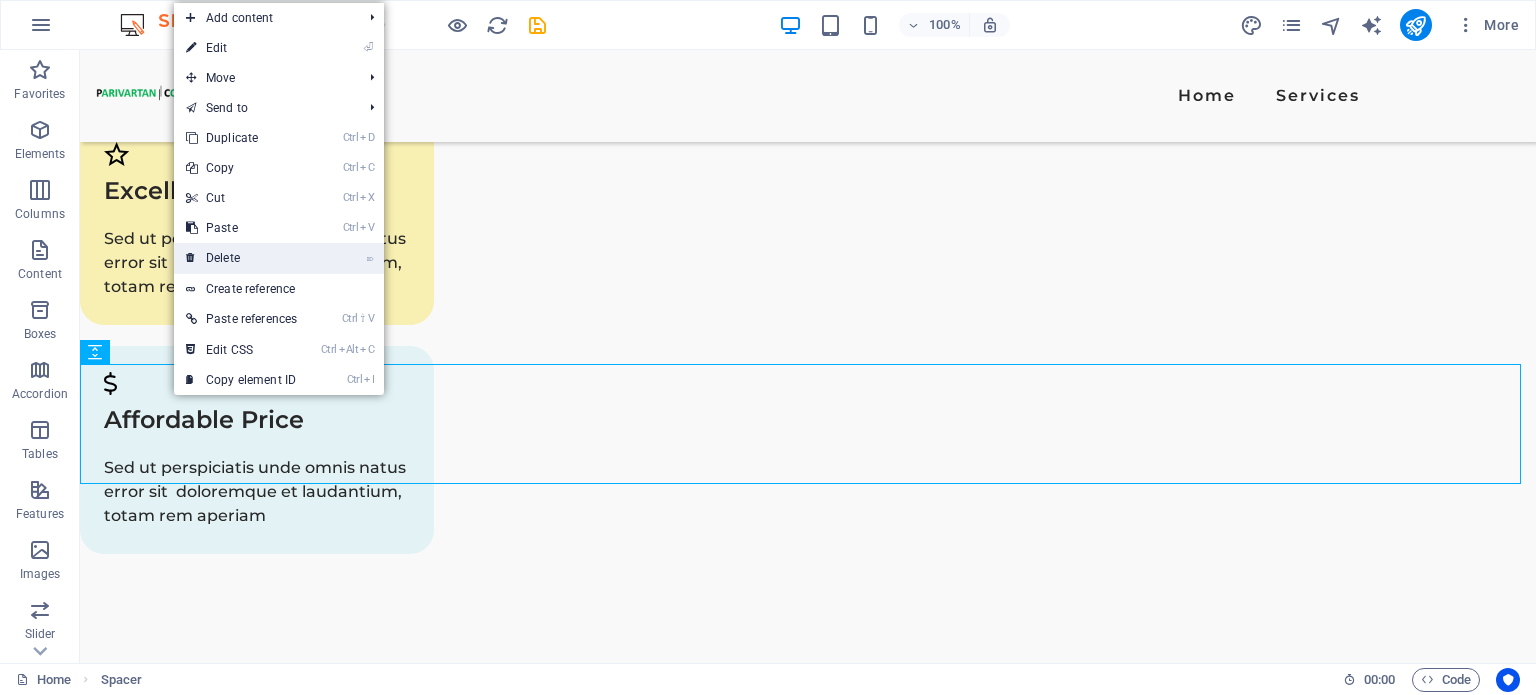 click on "⌦  Delete" at bounding box center (241, 258) 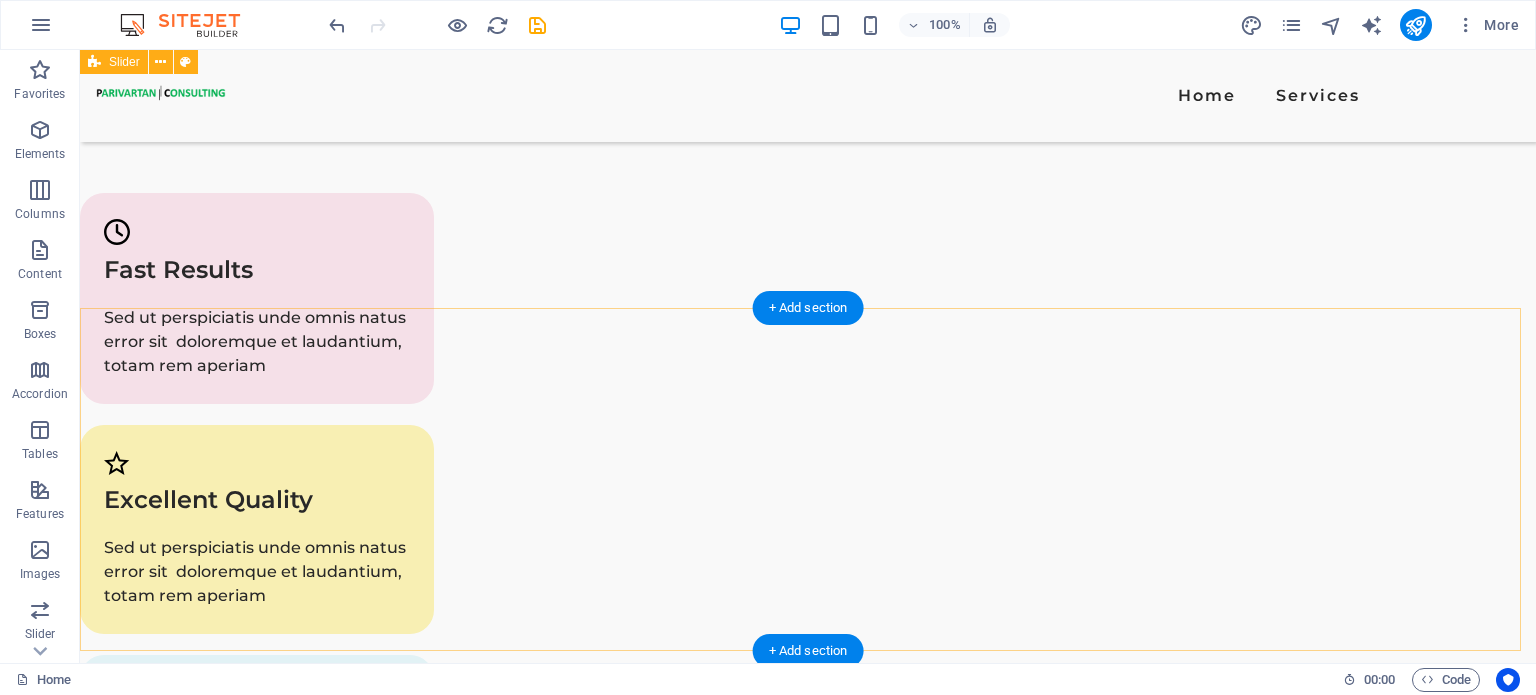 scroll, scrollTop: 2573, scrollLeft: 0, axis: vertical 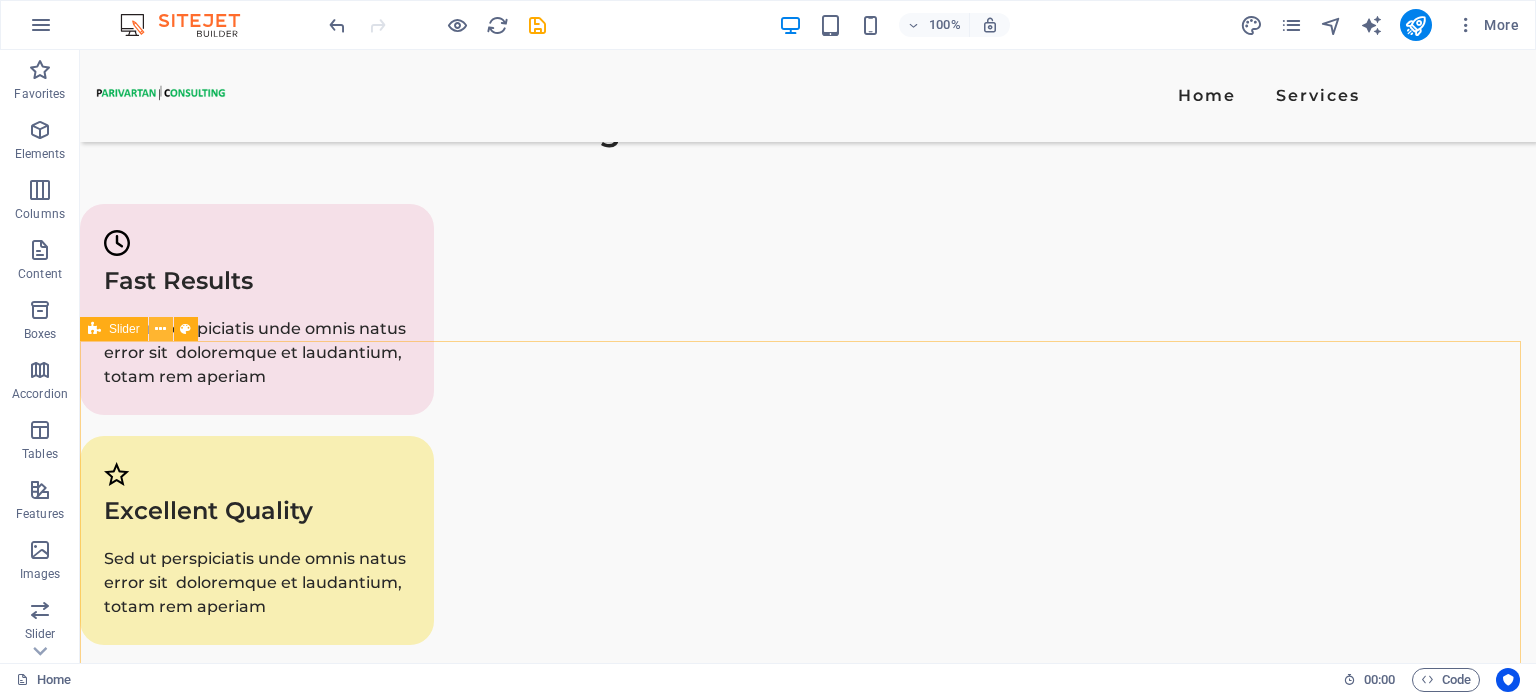 click at bounding box center (160, 329) 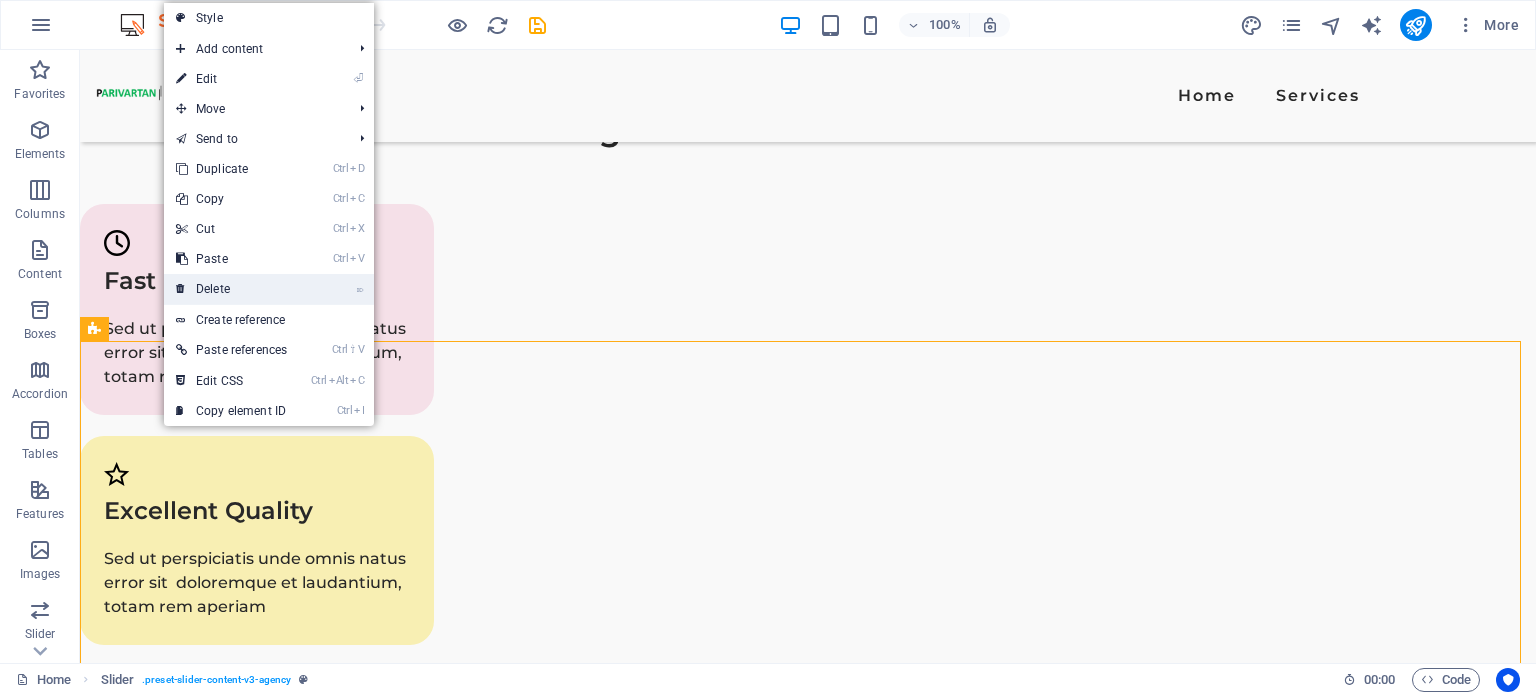 click on "⌦  Delete" at bounding box center [231, 289] 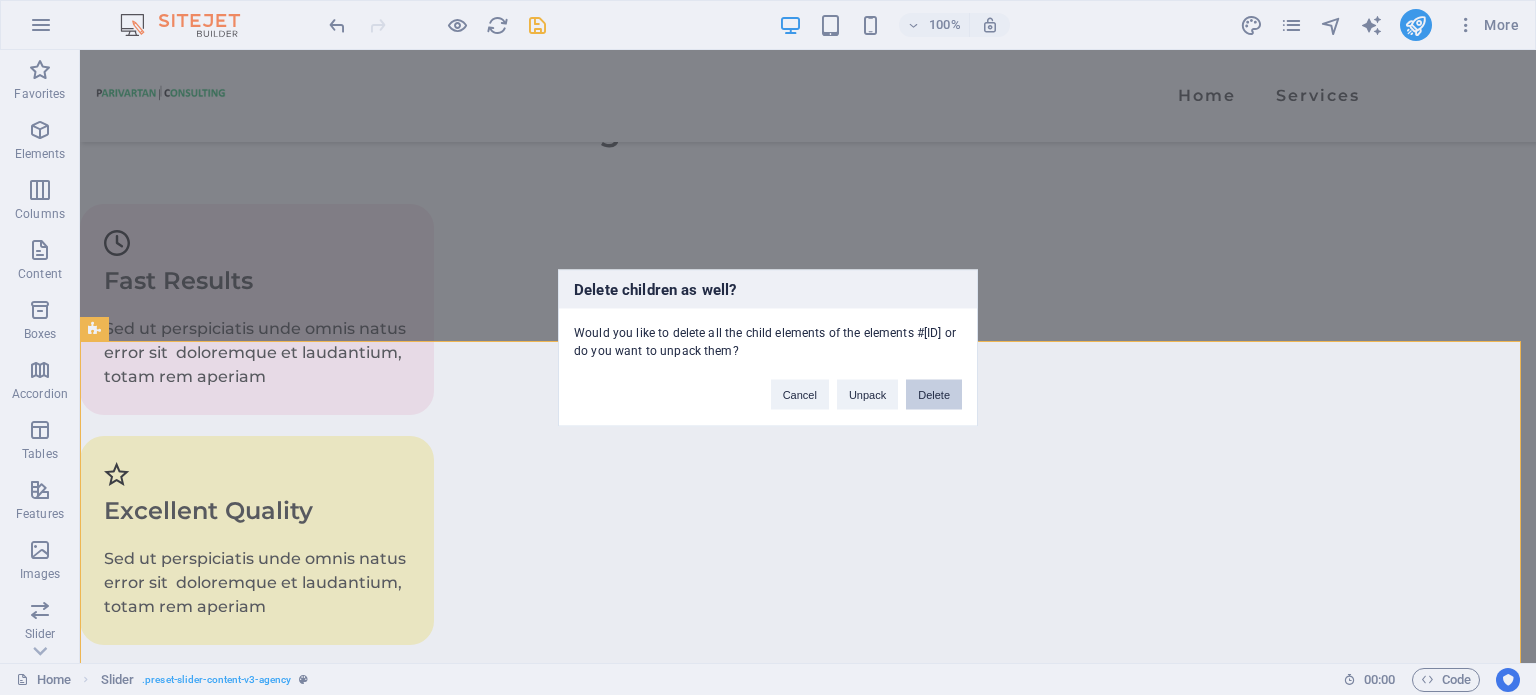 click on "Delete" at bounding box center (934, 394) 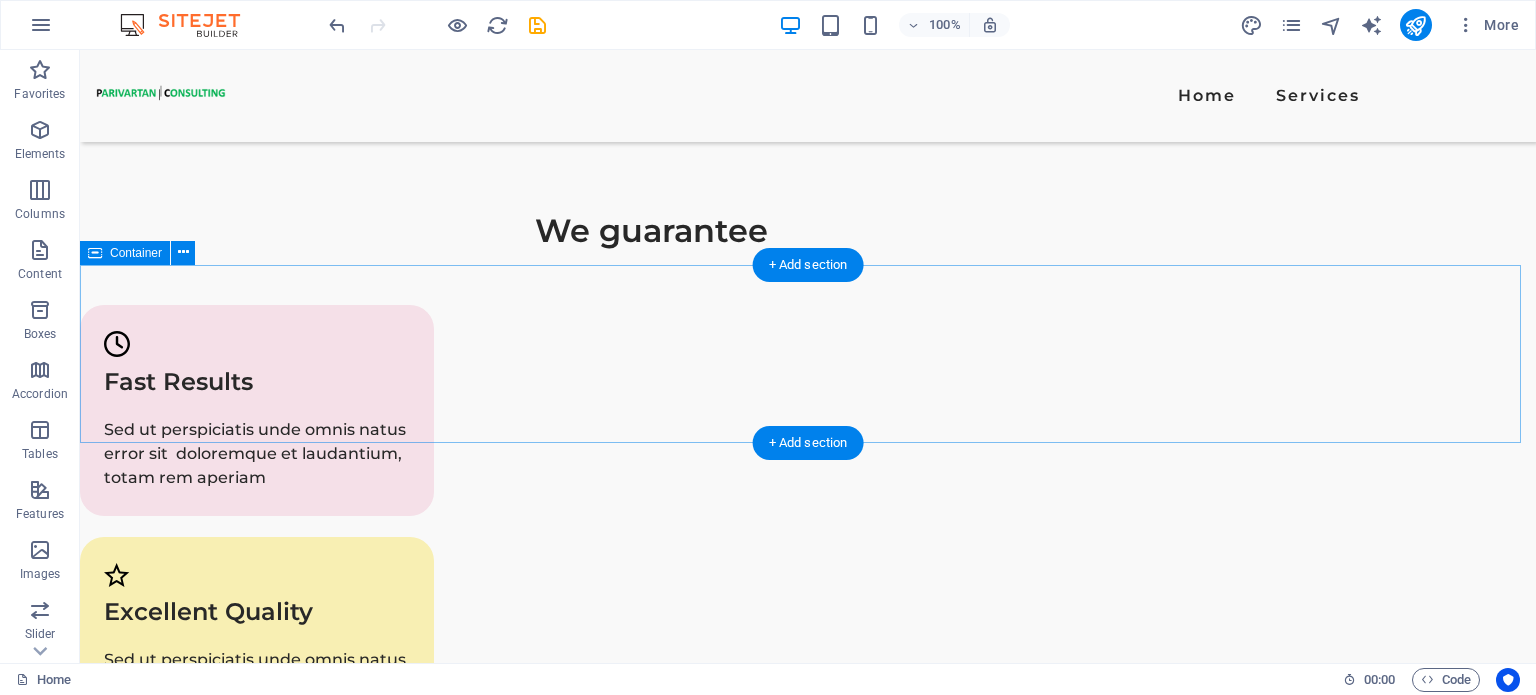 scroll, scrollTop: 2472, scrollLeft: 0, axis: vertical 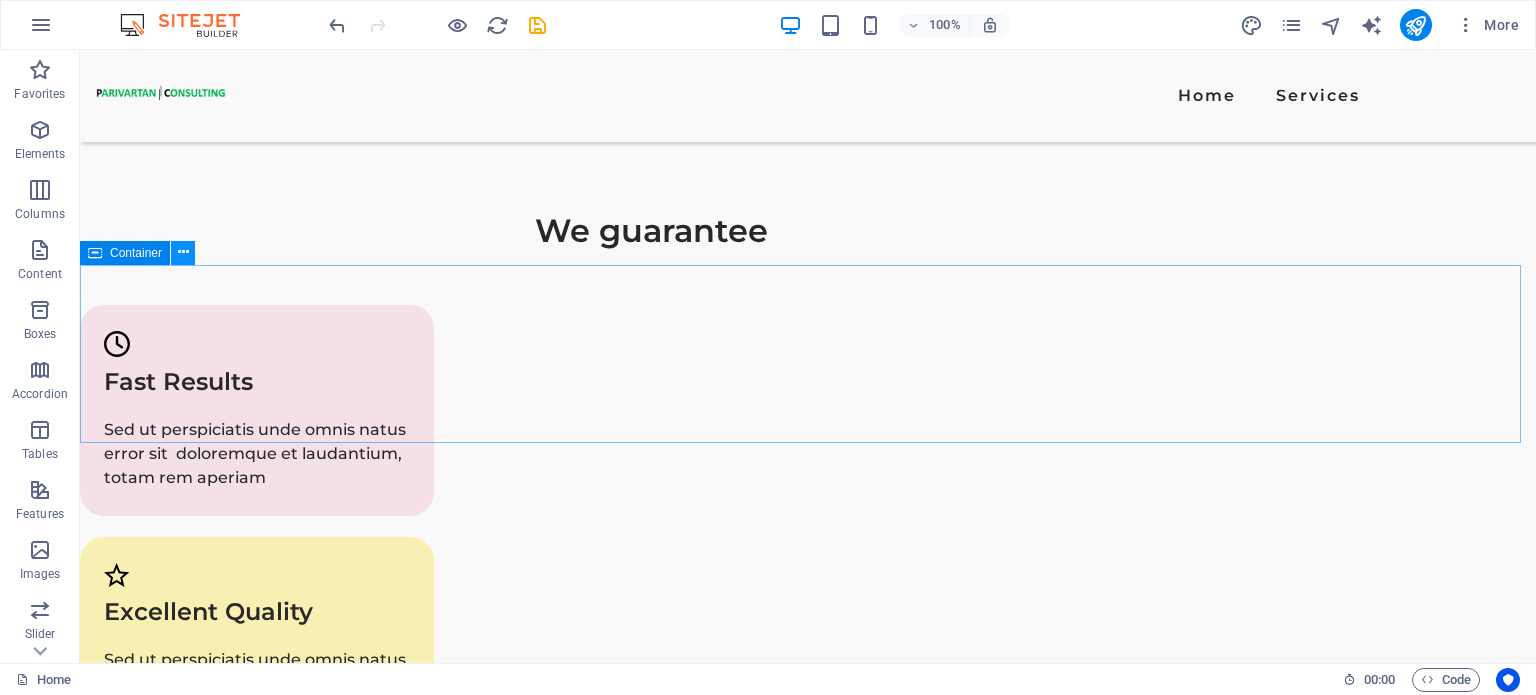 click at bounding box center (183, 252) 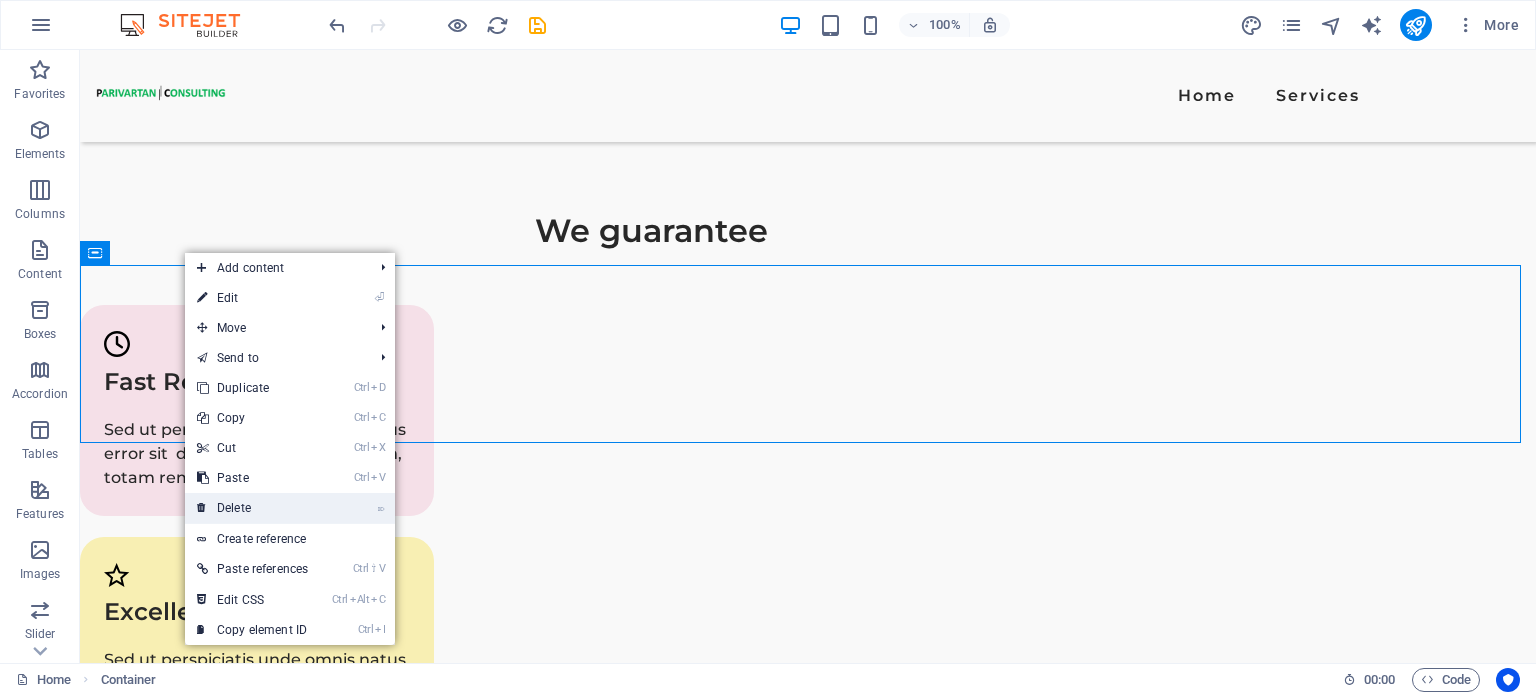 click on "⌦  Delete" at bounding box center (252, 508) 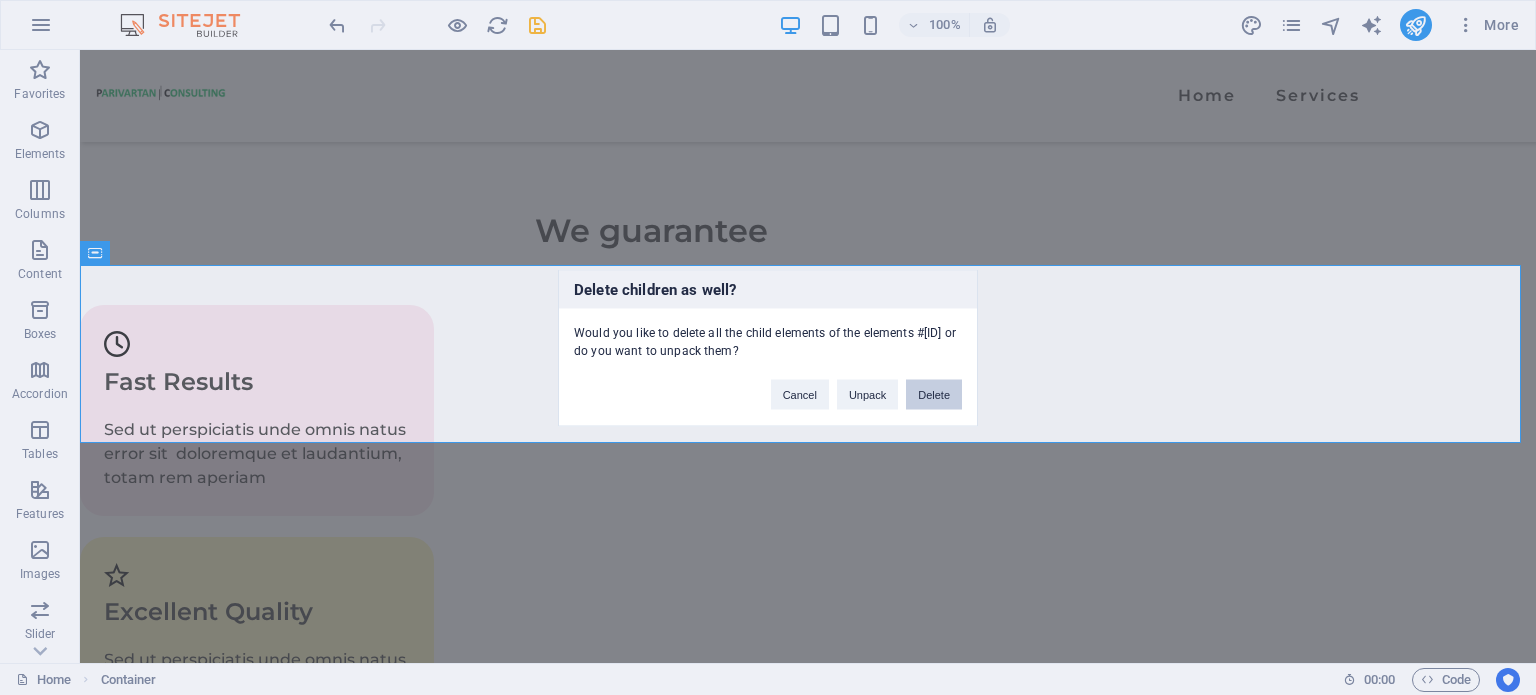 click on "Delete" at bounding box center (934, 394) 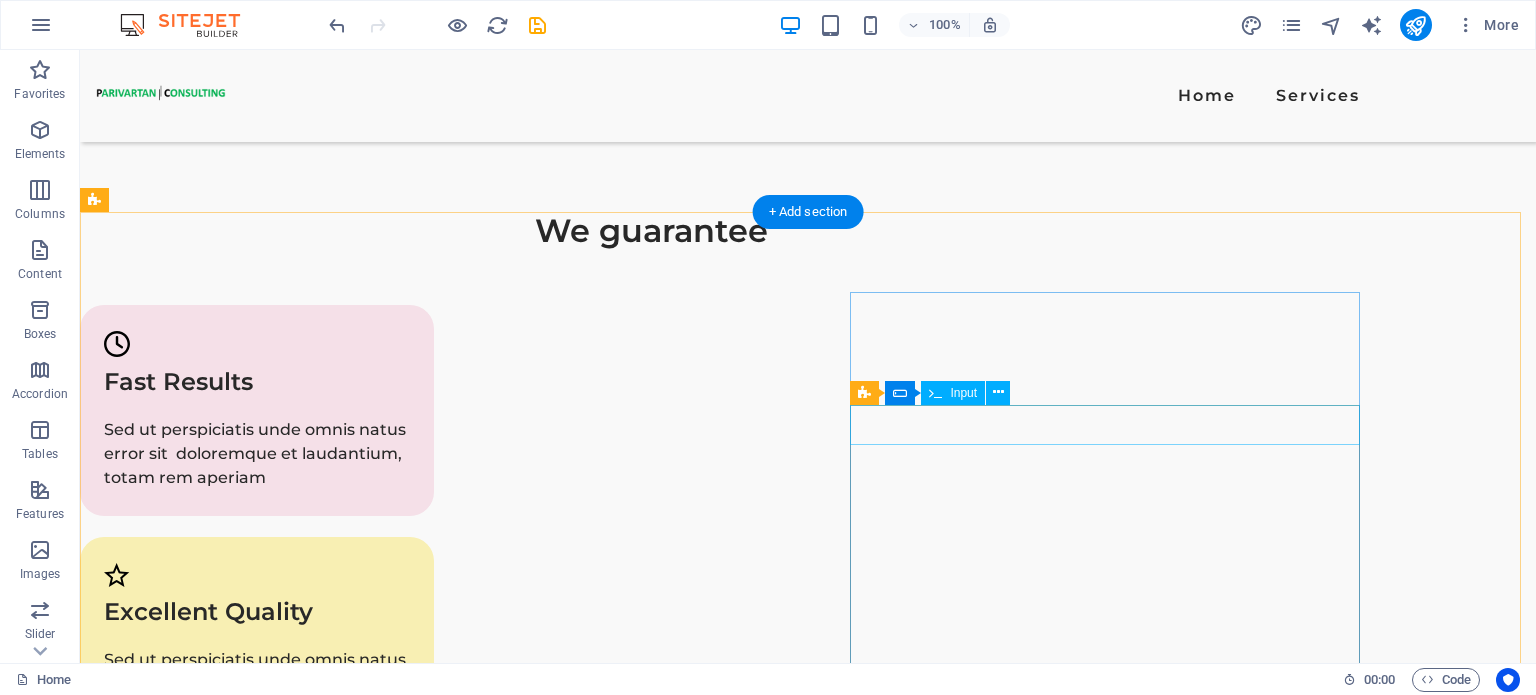 scroll, scrollTop: 3144, scrollLeft: 0, axis: vertical 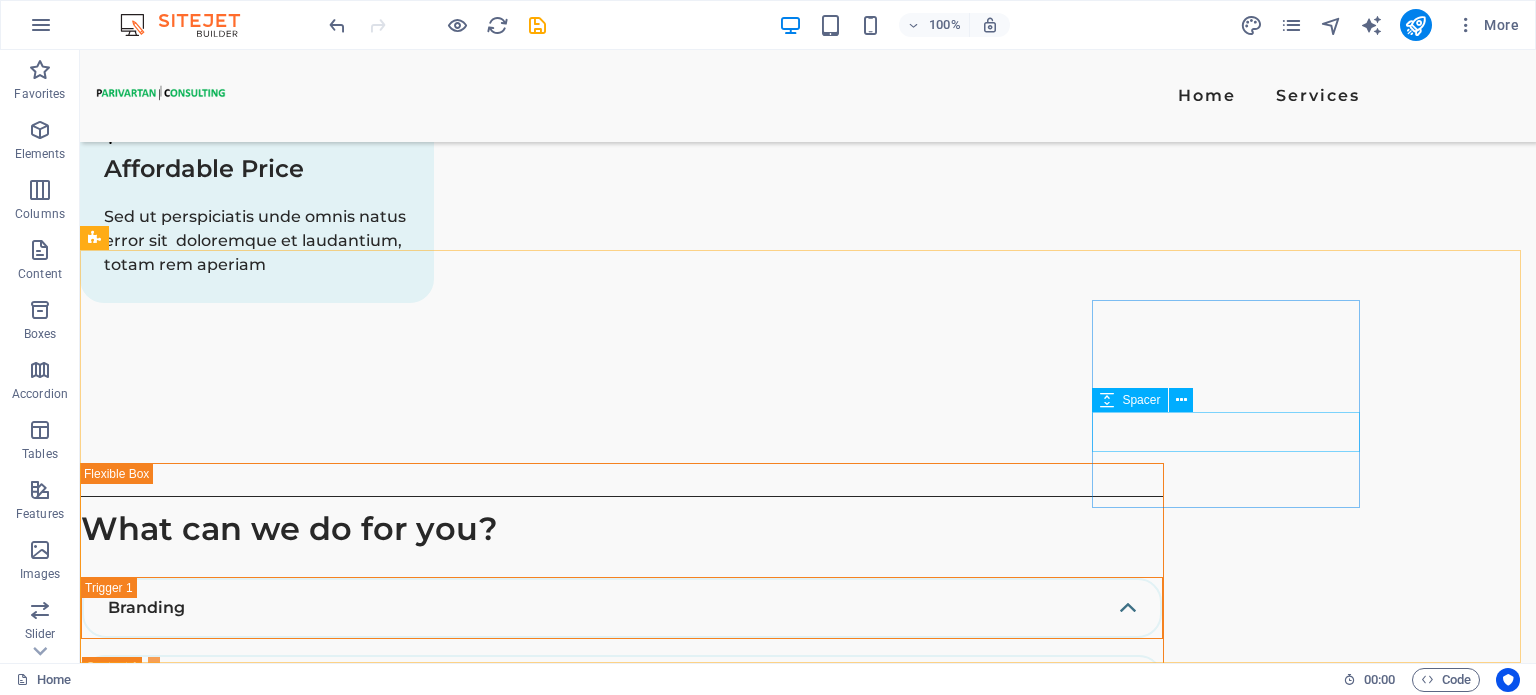 click on "Spacer" at bounding box center (1141, 400) 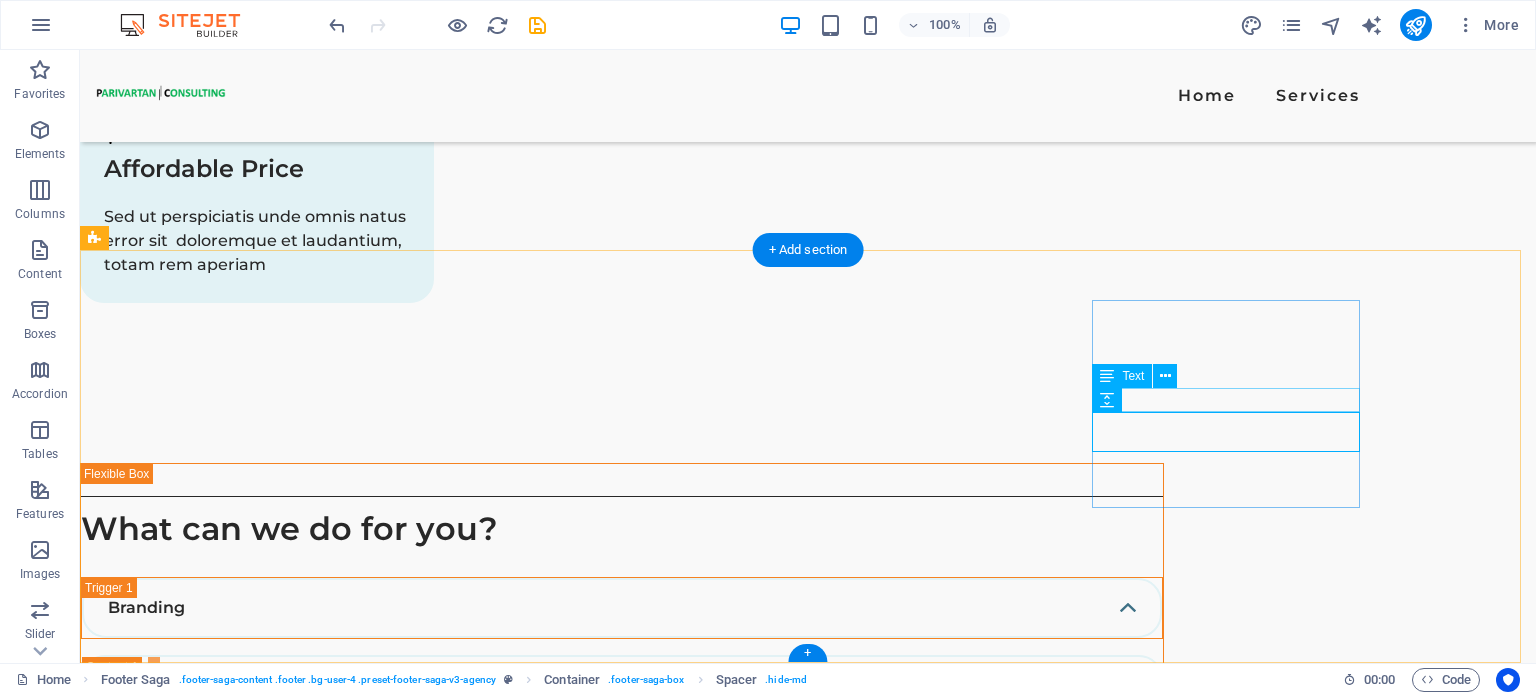 click on "0123 - 456789" at bounding box center (230, 3910) 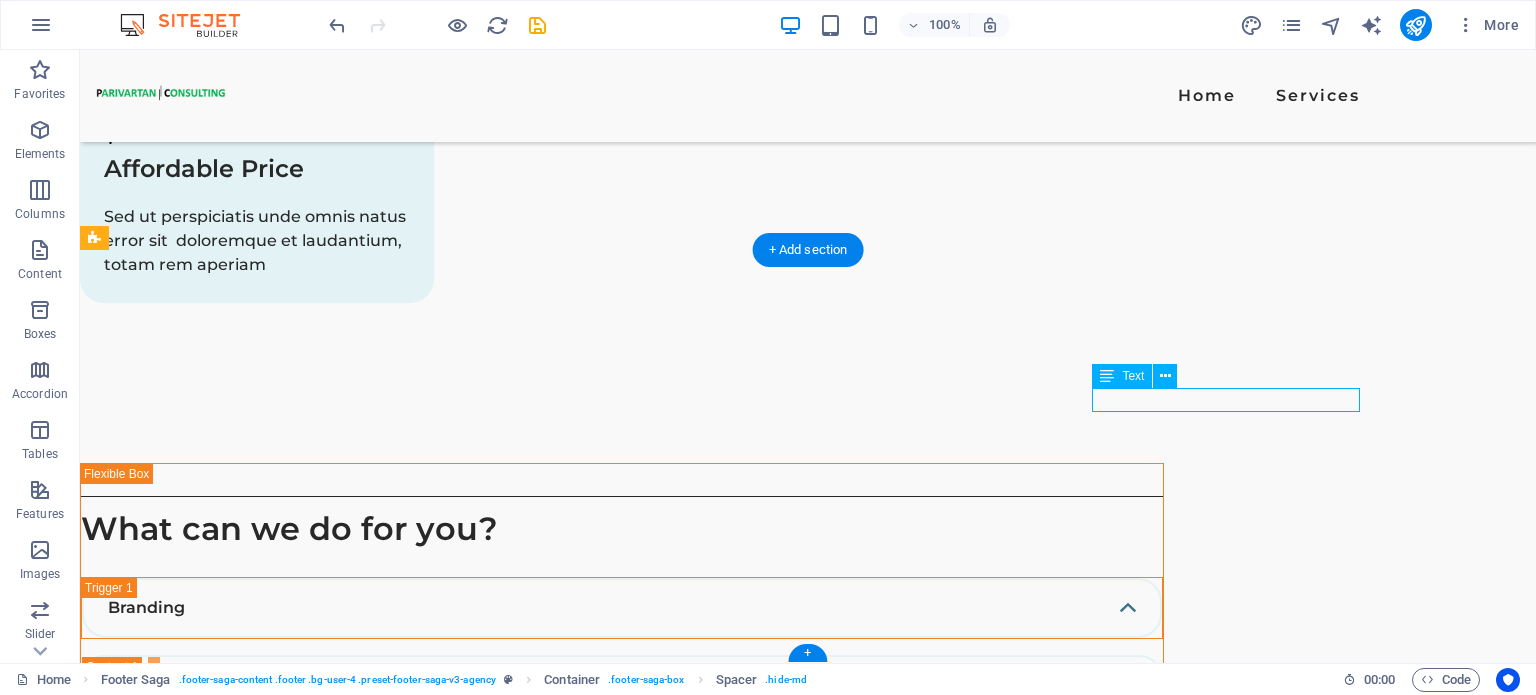 click on "0123 - 456789" at bounding box center [230, 3910] 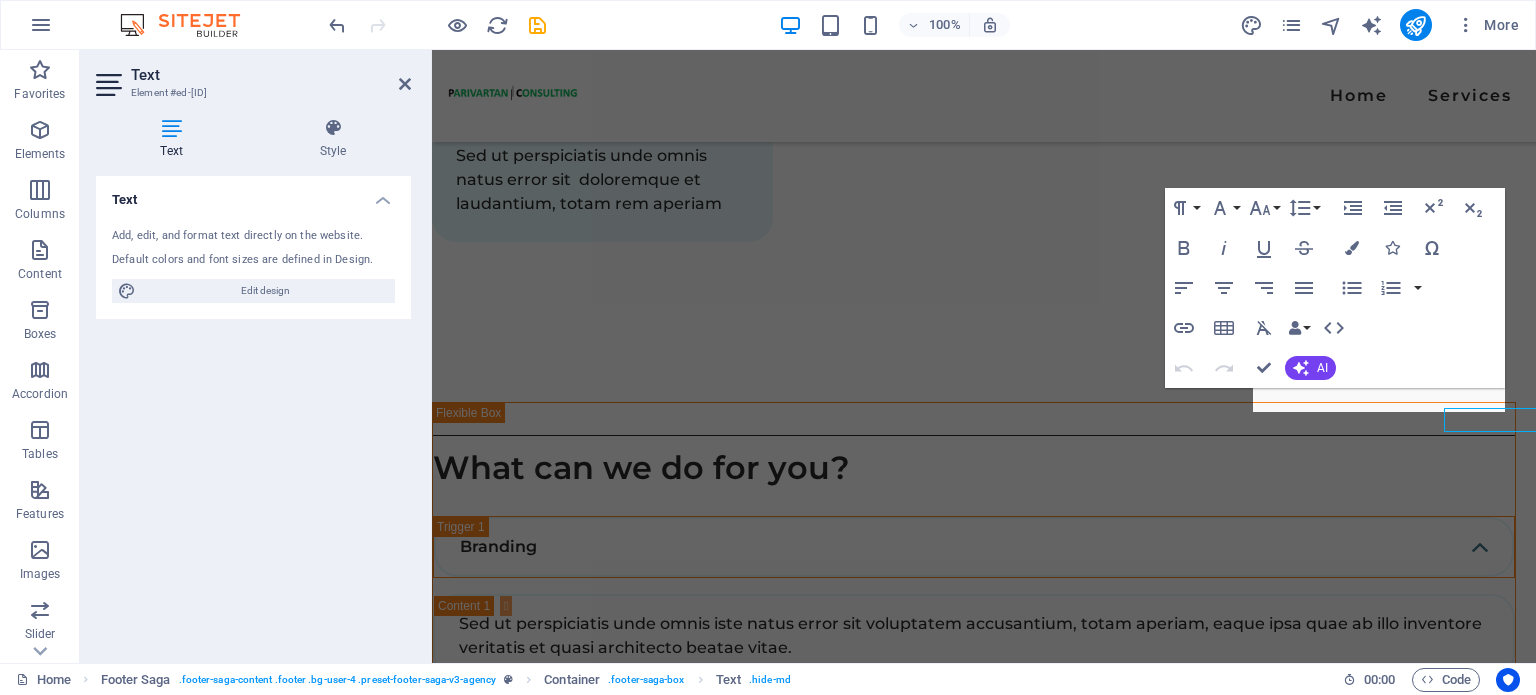scroll, scrollTop: 3124, scrollLeft: 0, axis: vertical 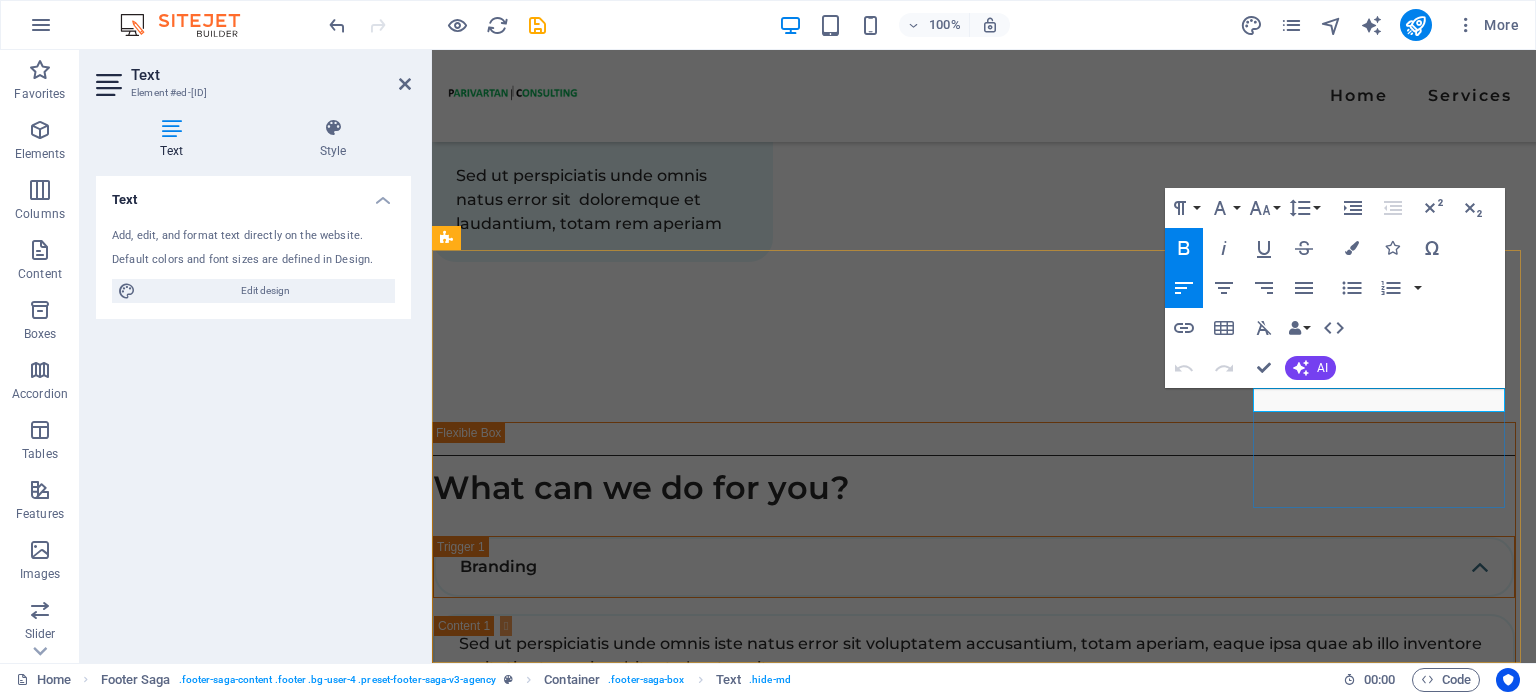 click on "0123 - 456789" at bounding box center (502, 3837) 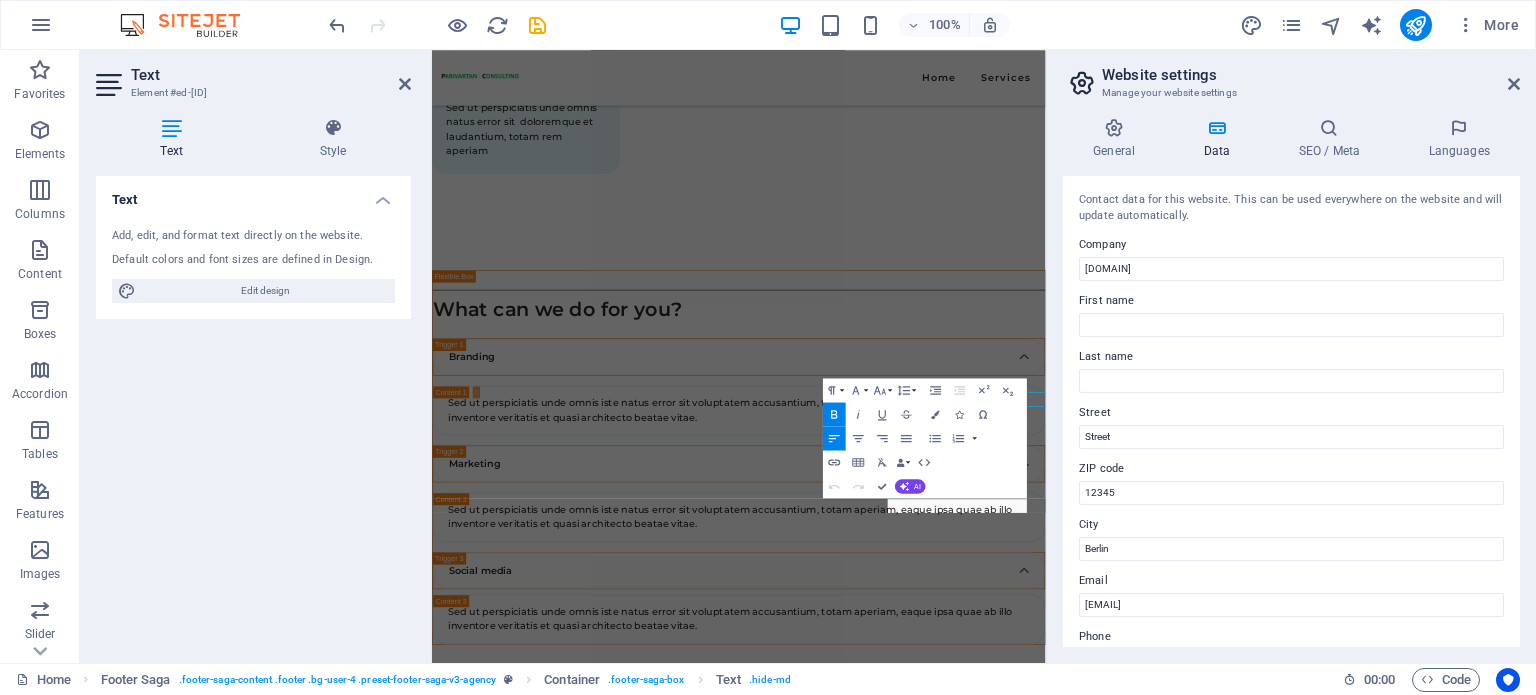 scroll, scrollTop: 2892, scrollLeft: 0, axis: vertical 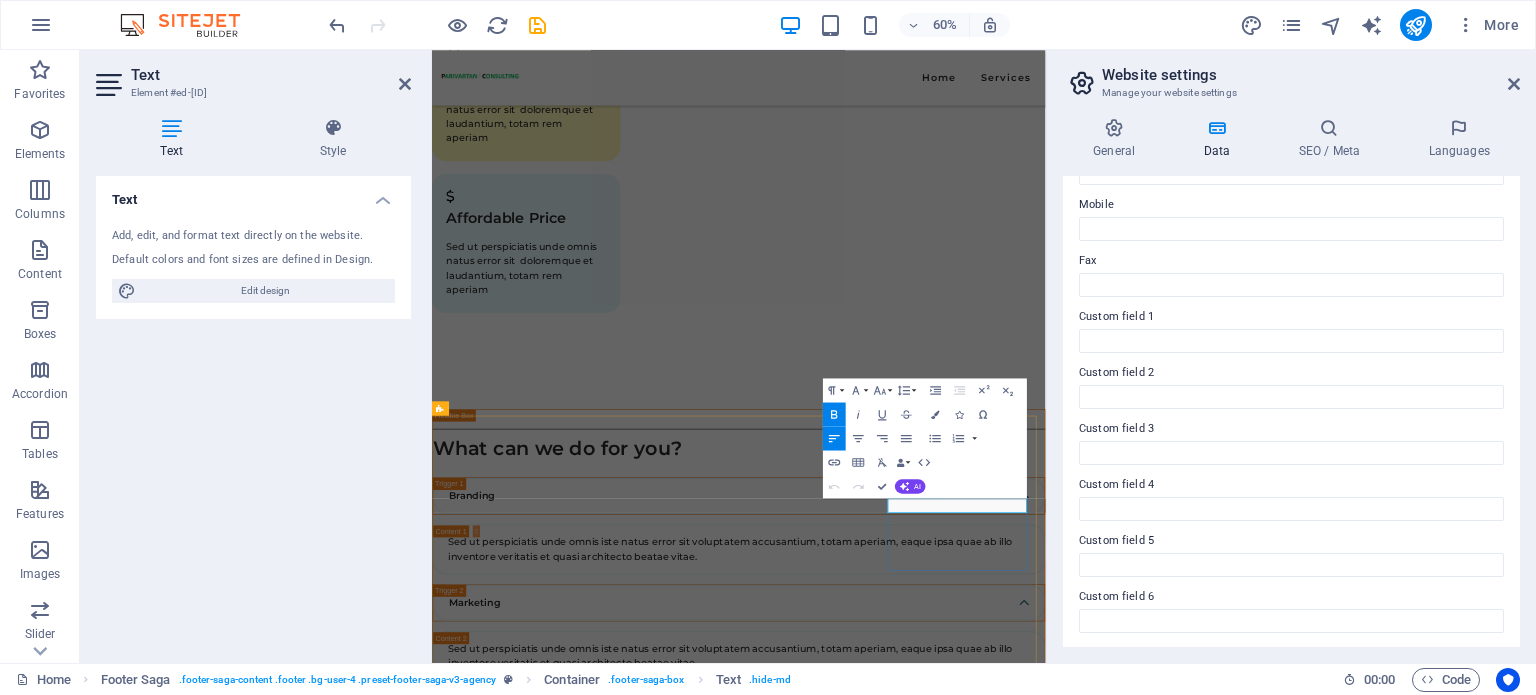 click on "0123 - 456789" at bounding box center (566, 3961) 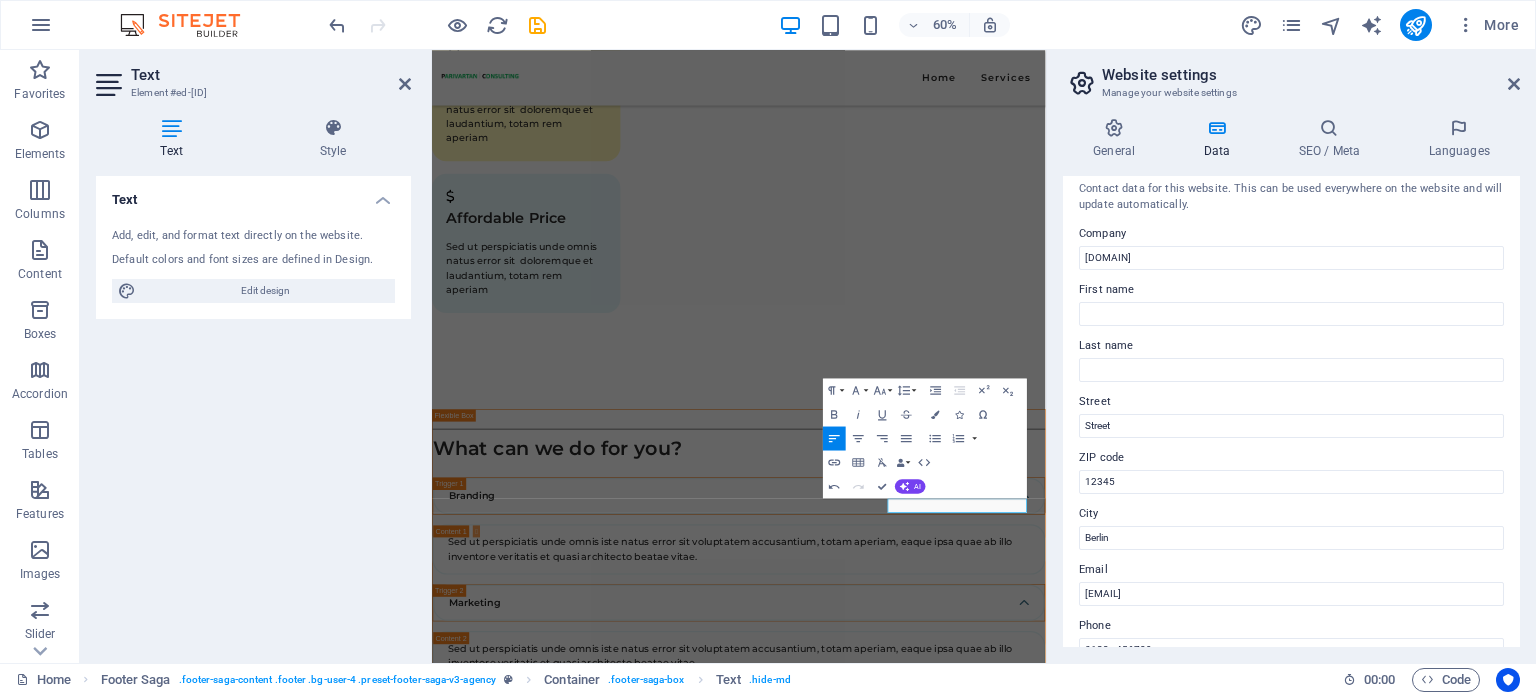 scroll, scrollTop: 0, scrollLeft: 0, axis: both 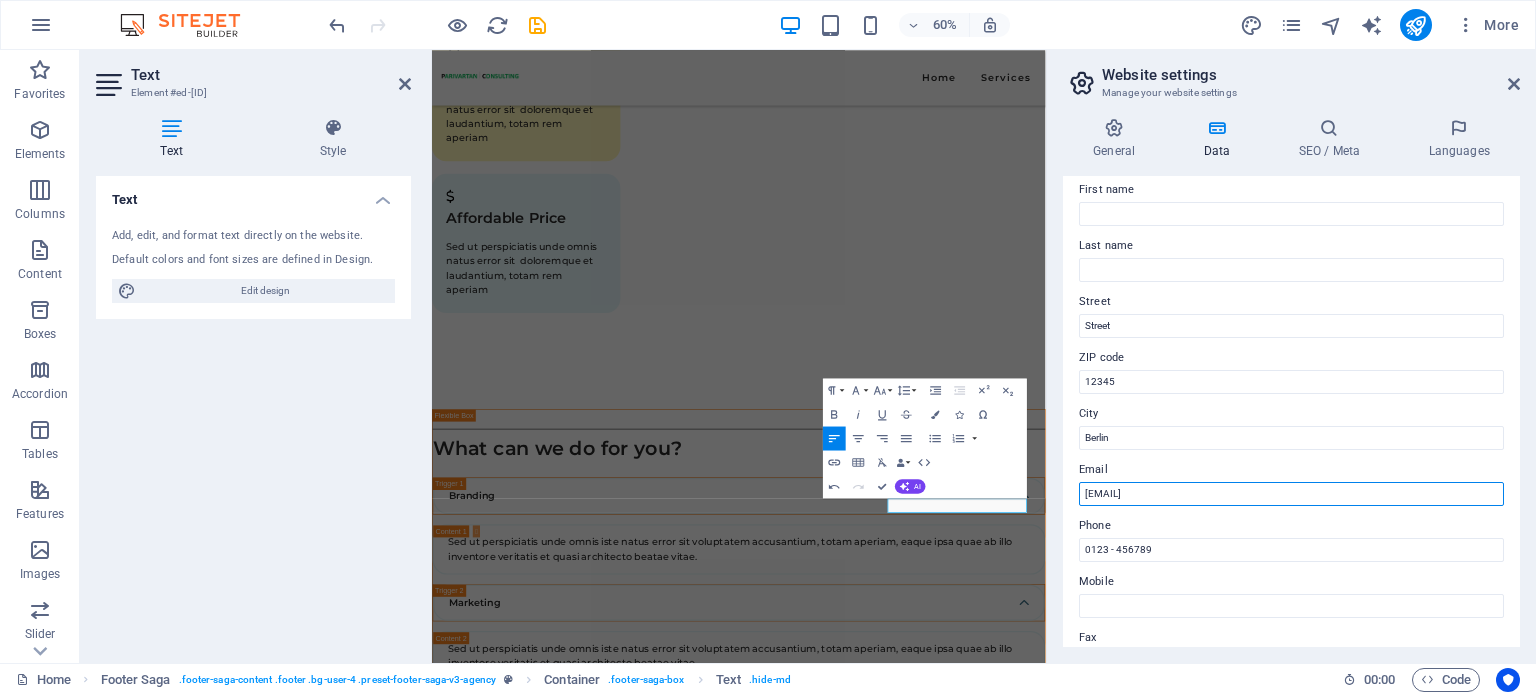 click on "1008d5485fcec21a81e35f47dff423@cpanel.local" at bounding box center (1291, 494) 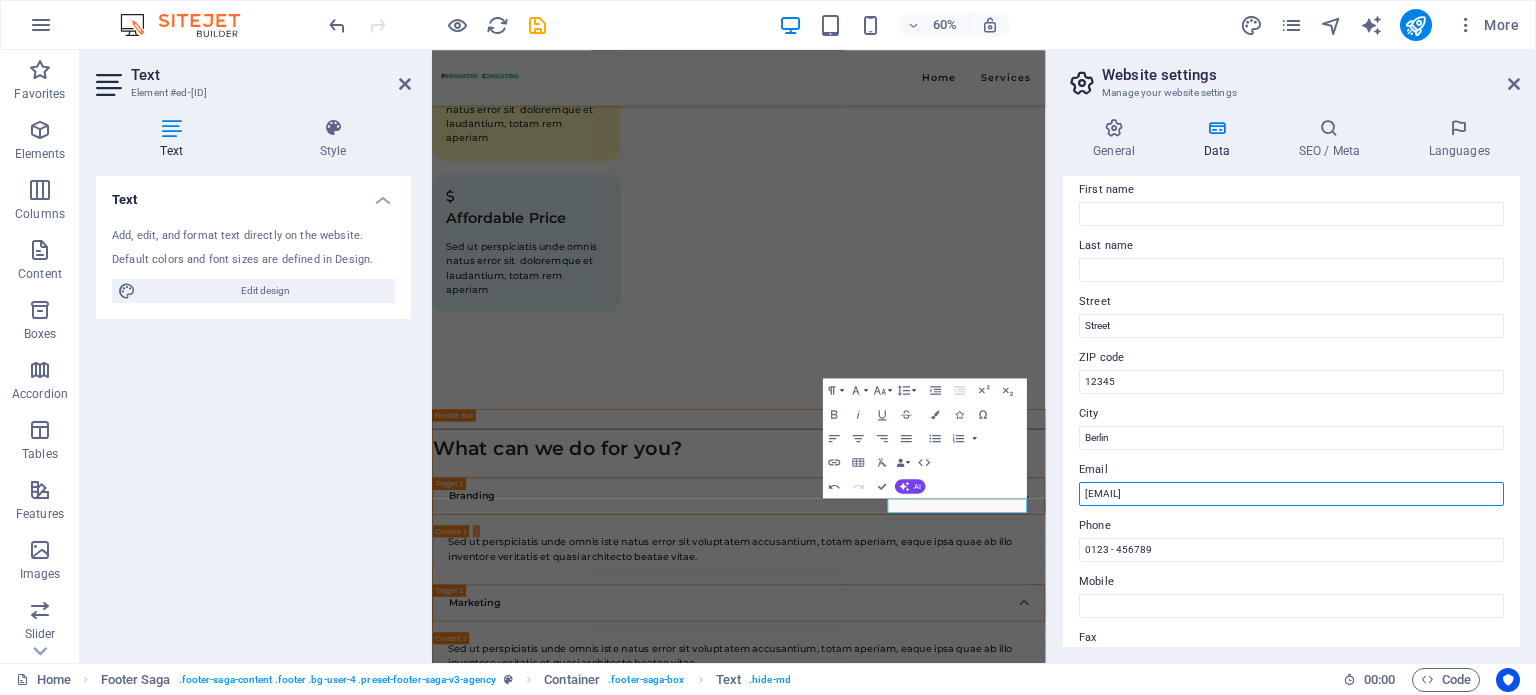 paste on "@[EXAMPLE.COM]" 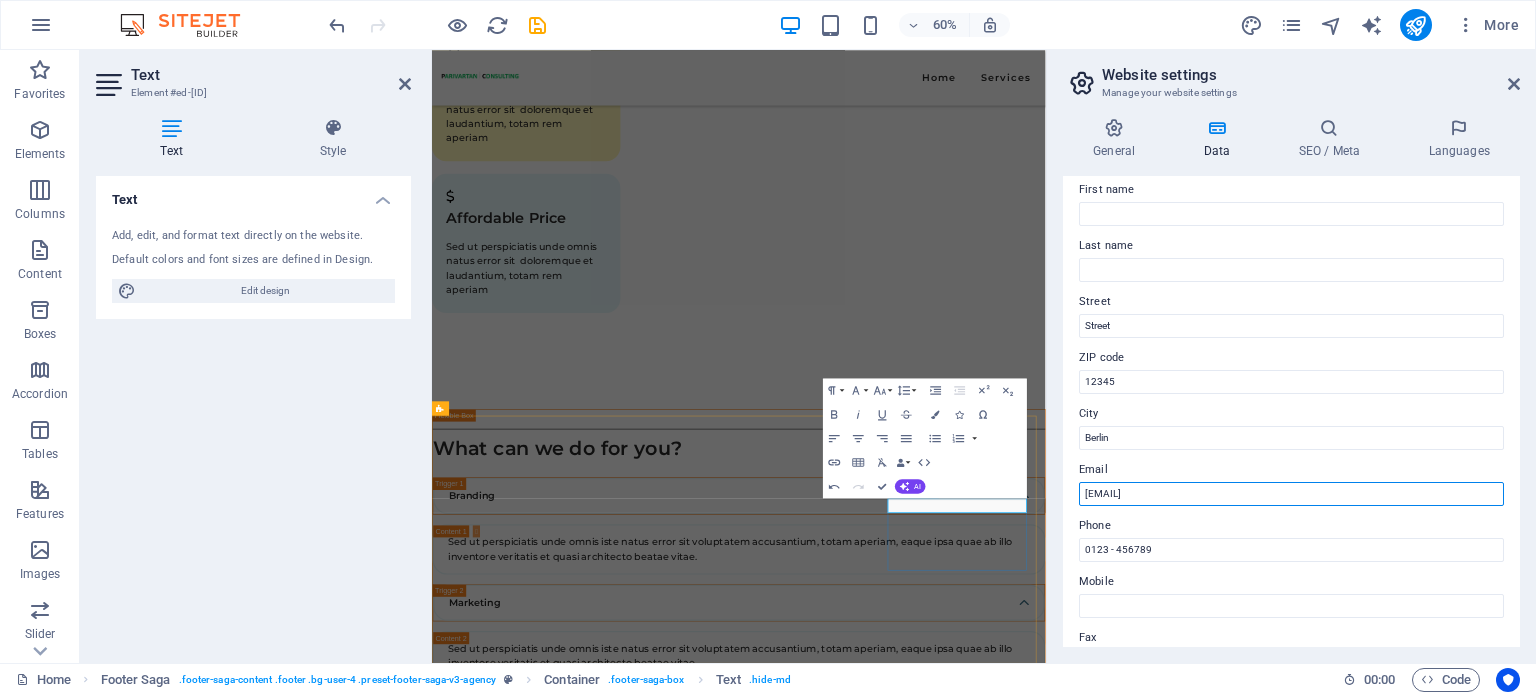 type on "contact@[EXAMPLE.COM]" 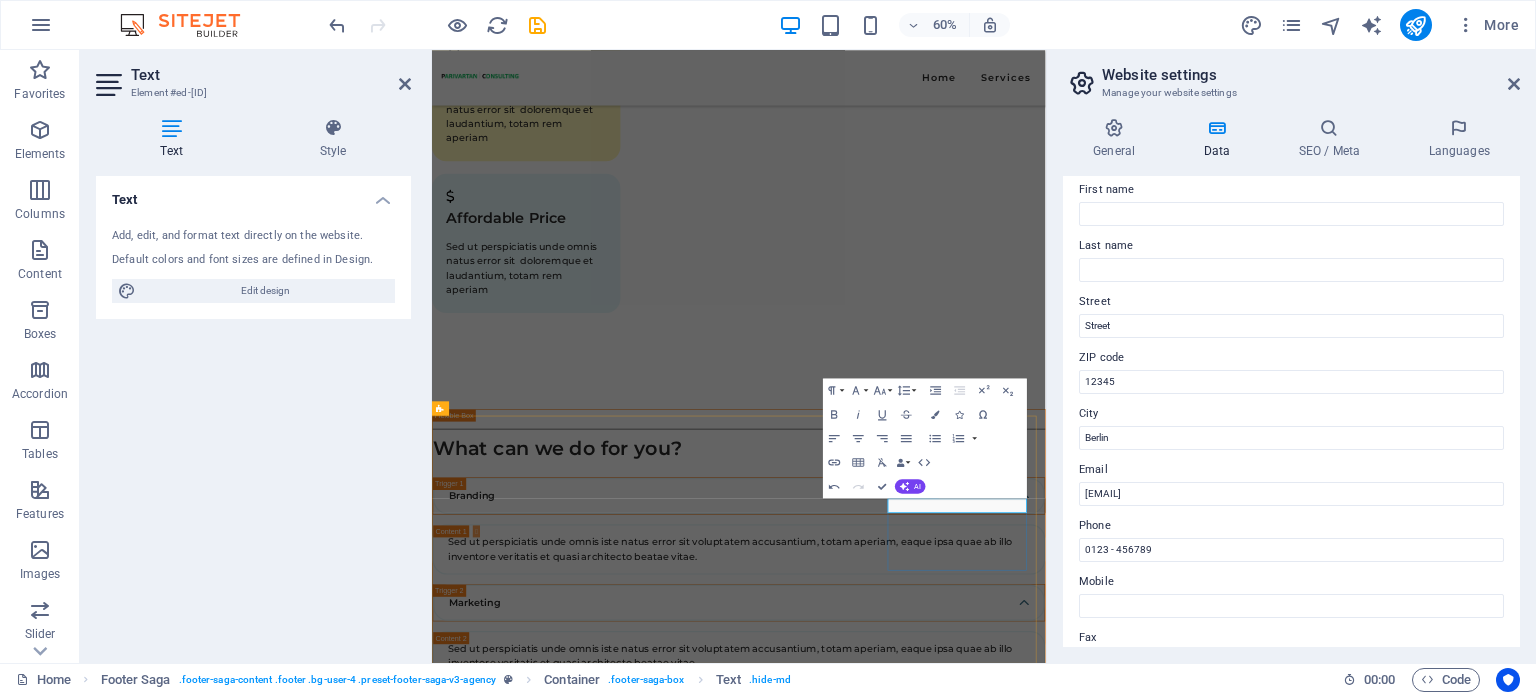 click on "+91-[PHONE]" at bounding box center (566, 3961) 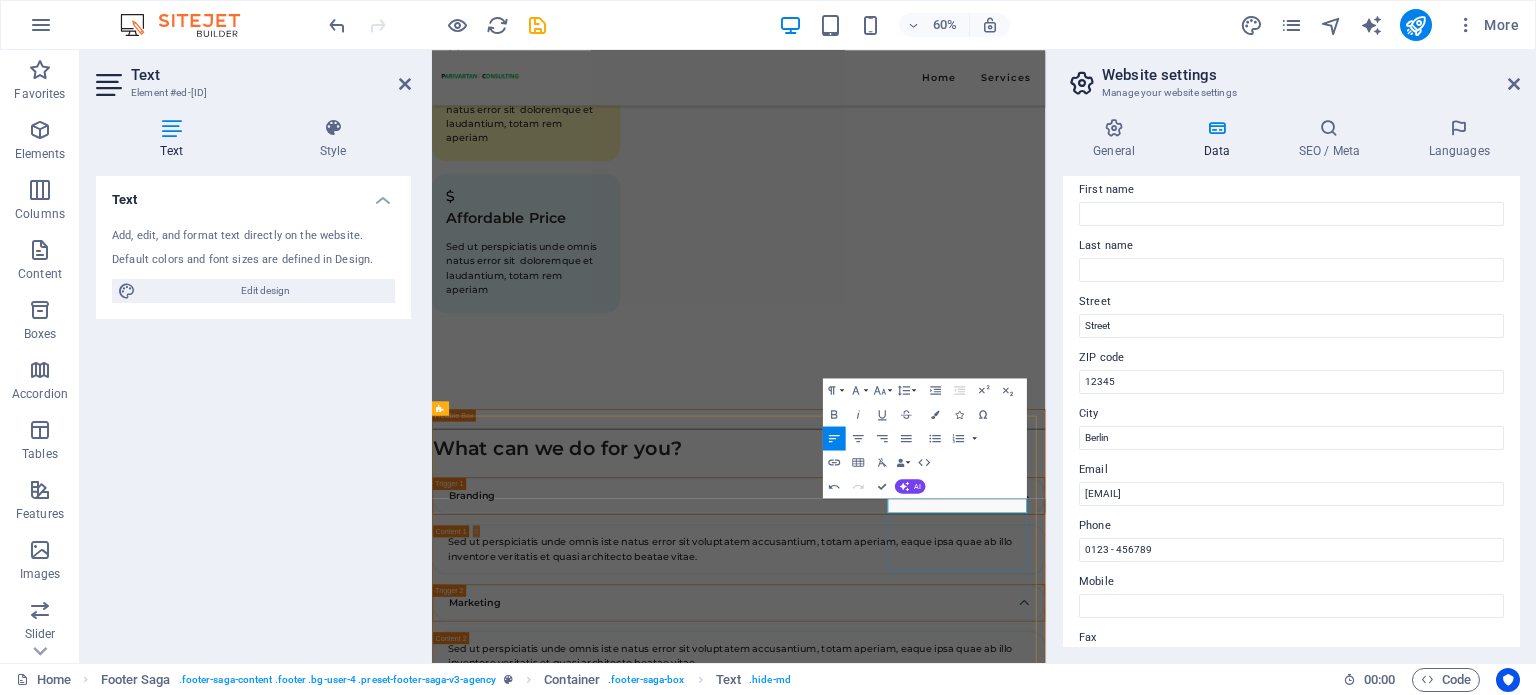 copy on "+91-[PHONE]" 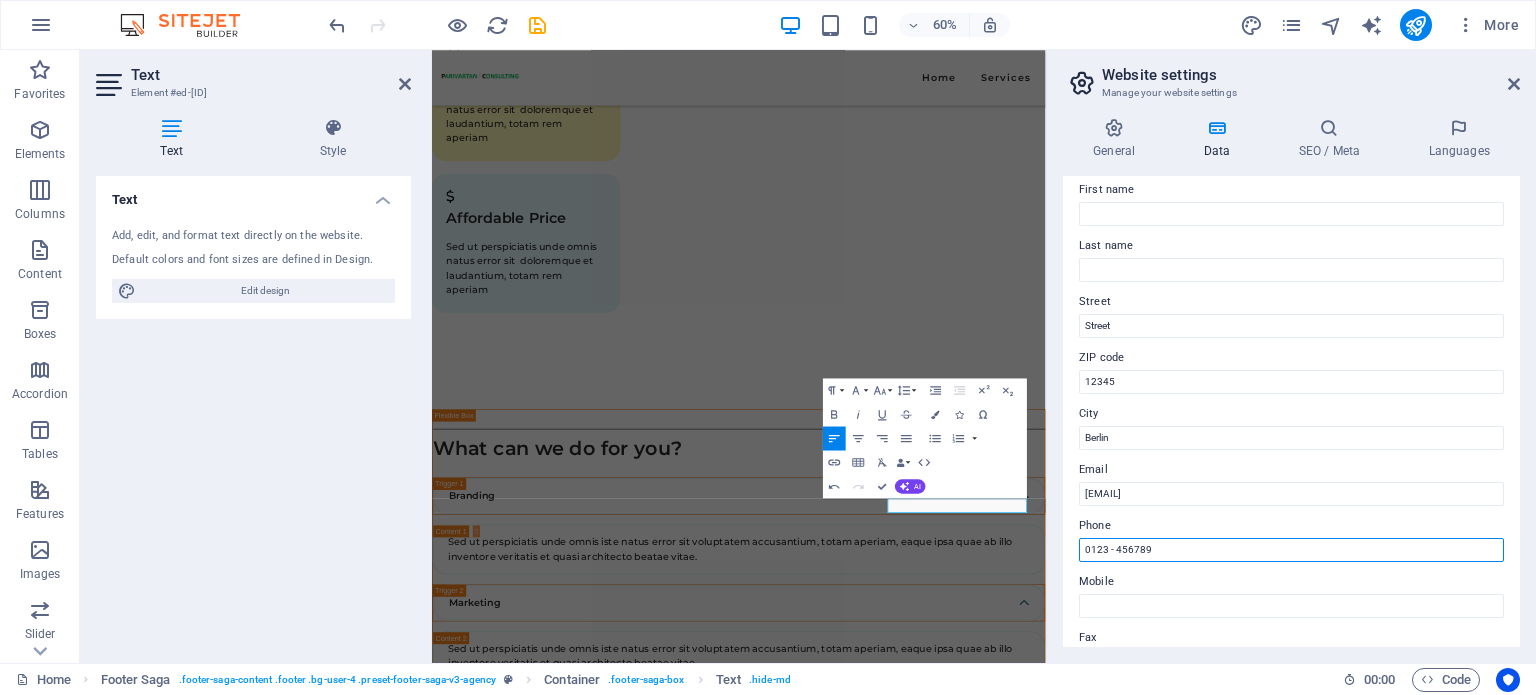click on "0123 - 456789" at bounding box center (1291, 550) 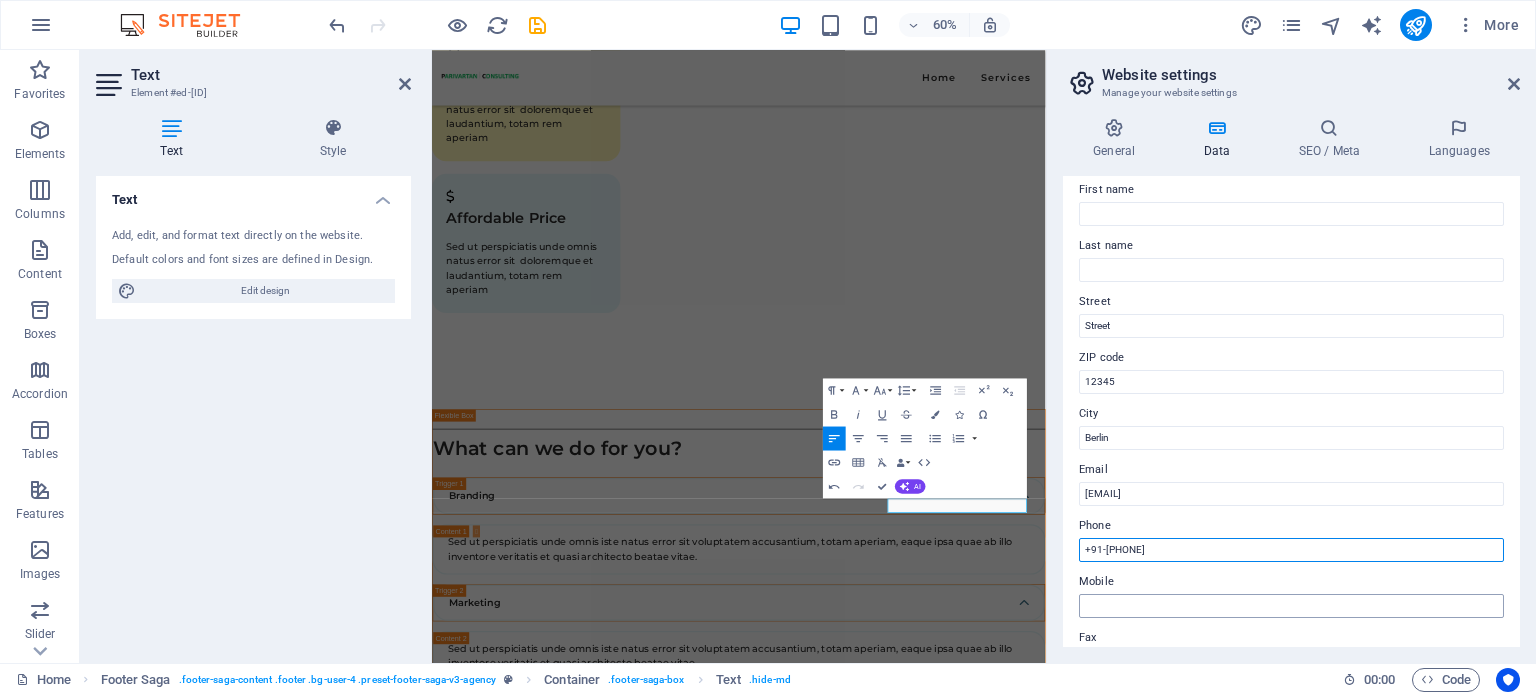 type on "+91-[PHONE]" 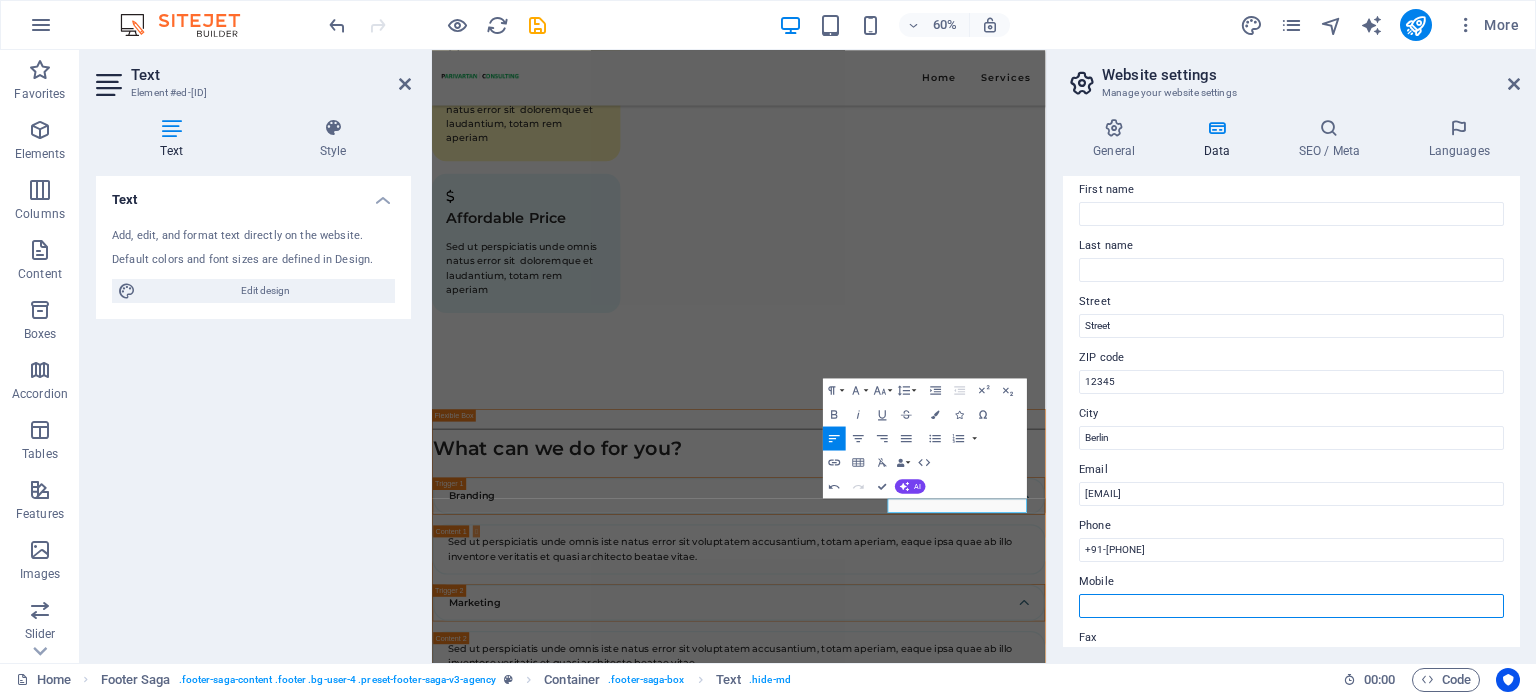 click on "Mobile" at bounding box center [1291, 606] 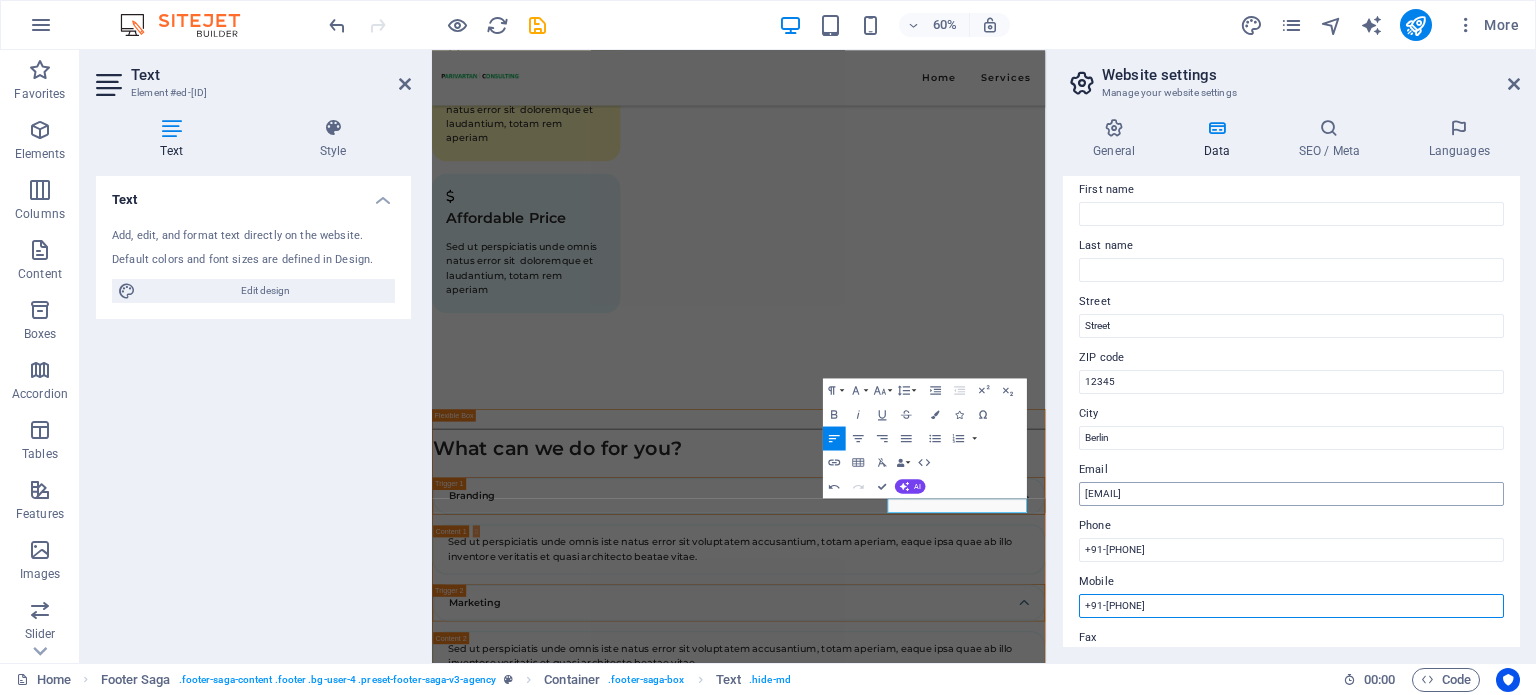type on "+91-[PHONE]" 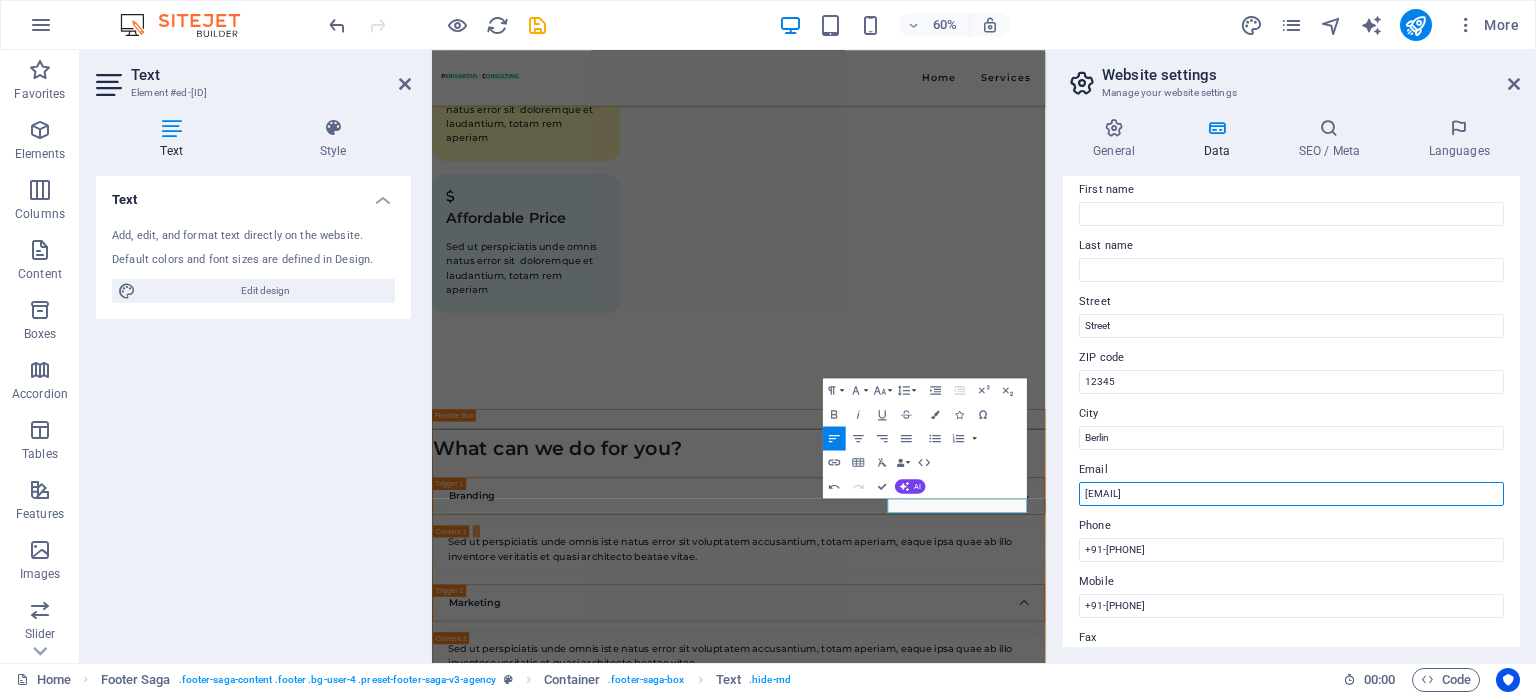 drag, startPoint x: 1240, startPoint y: 492, endPoint x: 1071, endPoint y: 492, distance: 169 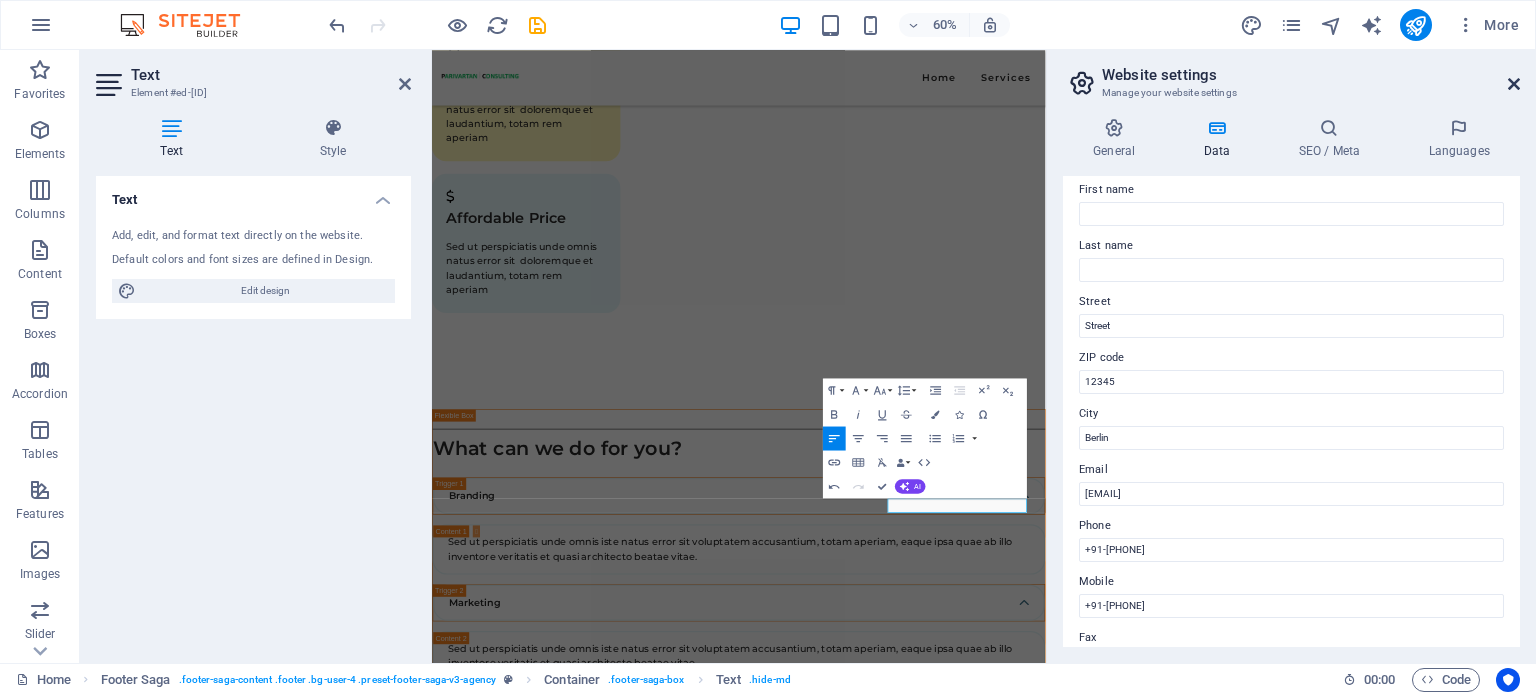 click at bounding box center (1514, 84) 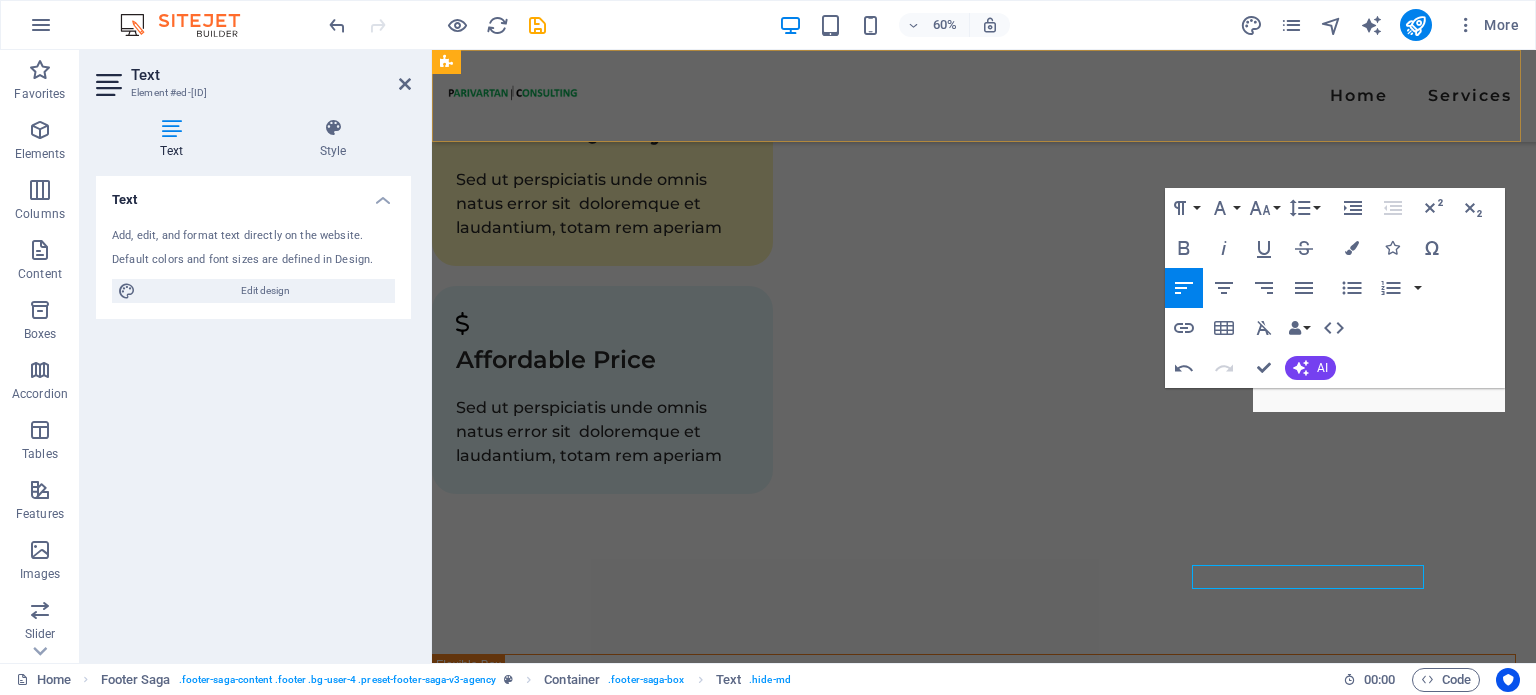 scroll, scrollTop: 3124, scrollLeft: 0, axis: vertical 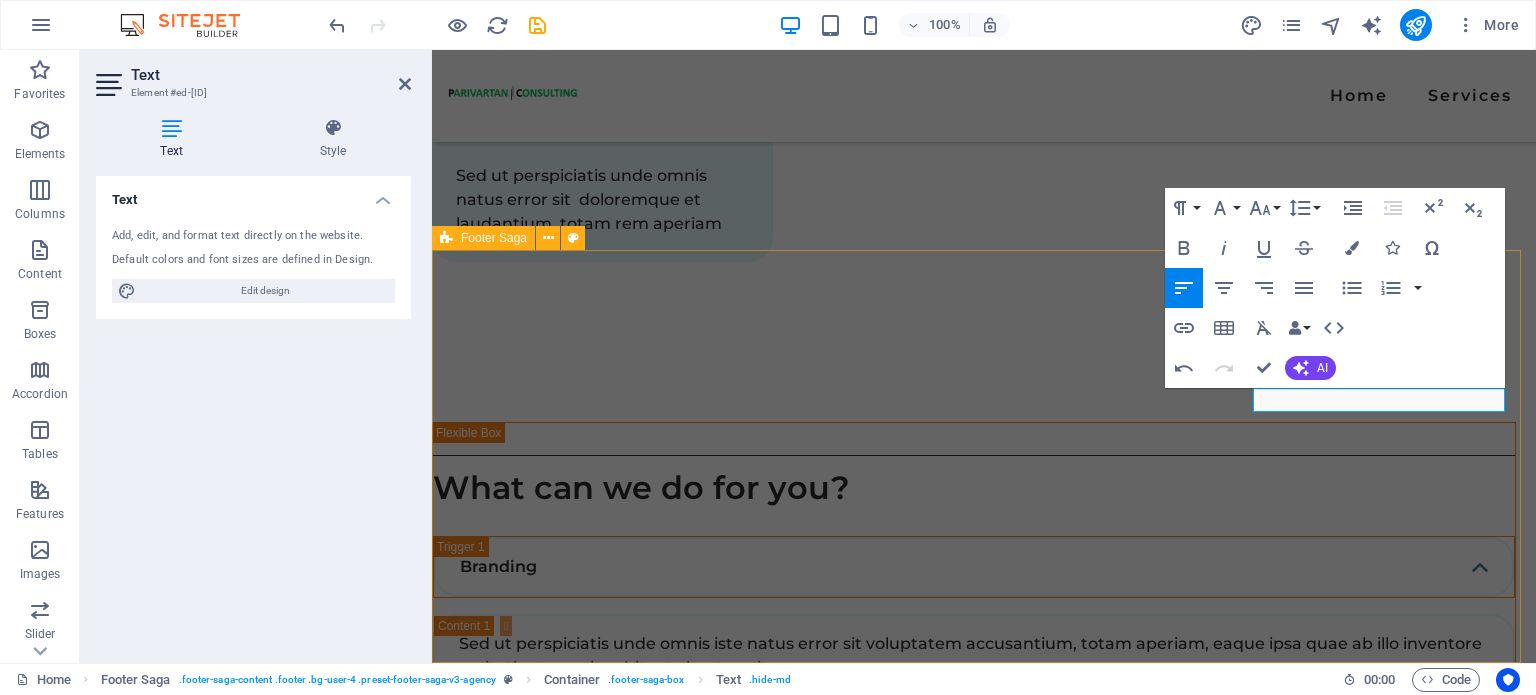 click on "HOME SERVICES EMAIL PHONE NUMBER +91-[PHONE] SOCIAL MEDIA Parivartanguru Consulting© 2025. All Rights Reserved. LLP Id -  ACP-5304 | TAN: RTKP18228A" at bounding box center (984, 3830) 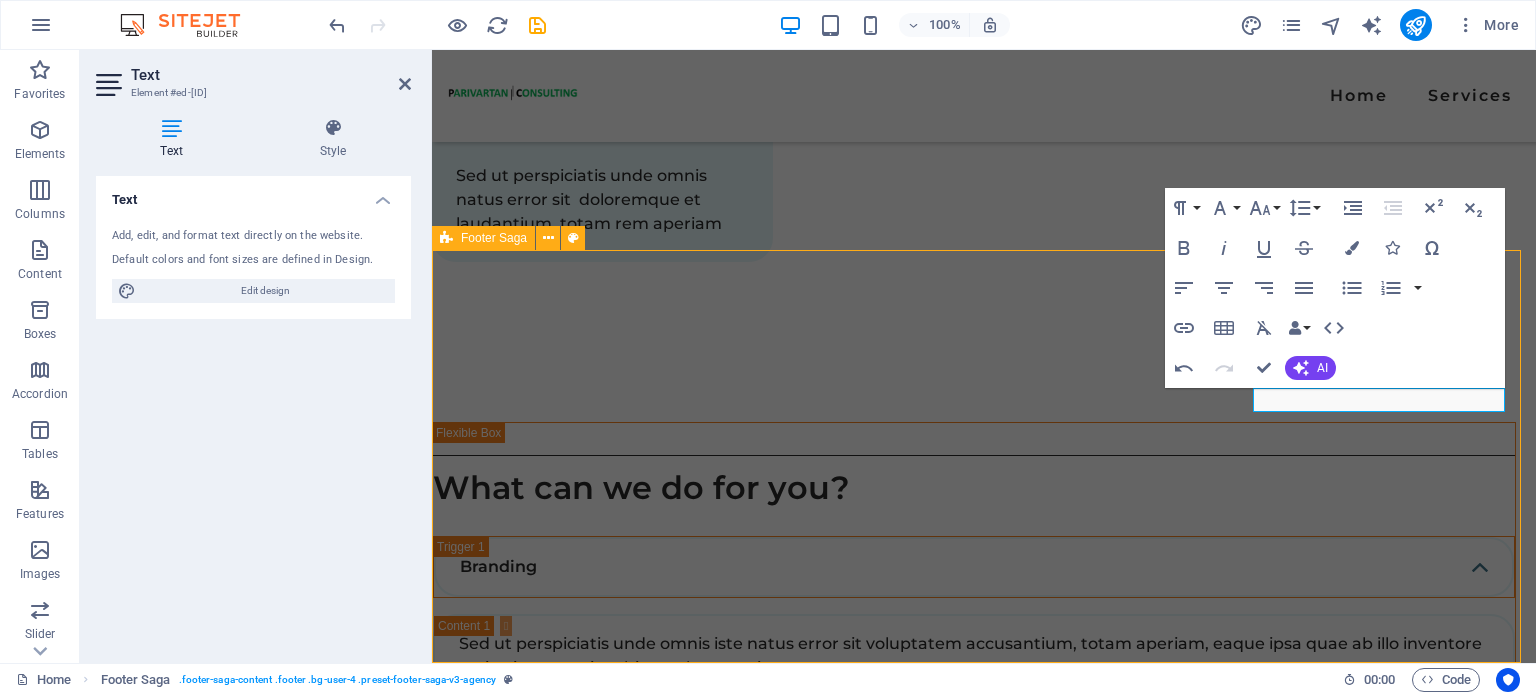scroll, scrollTop: 3144, scrollLeft: 0, axis: vertical 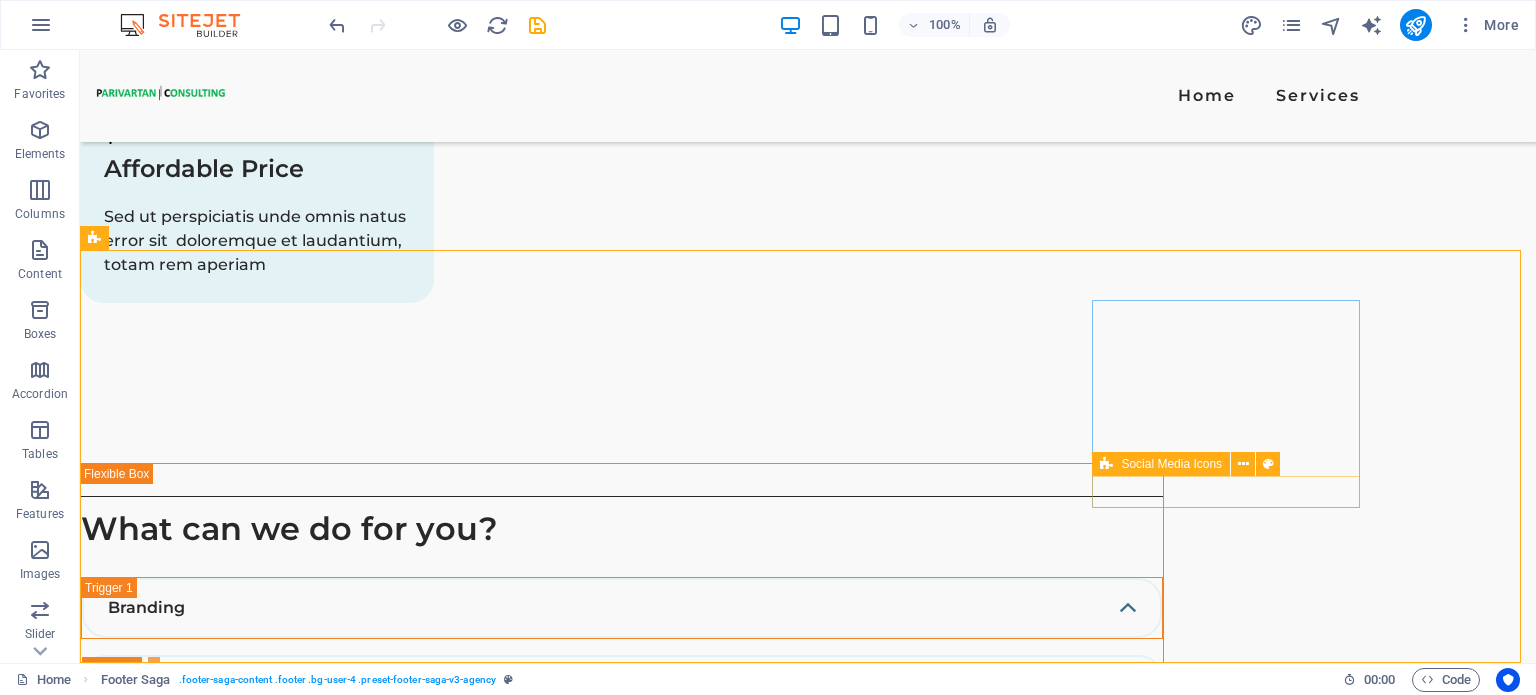 click on "Social Media Icons" at bounding box center [1161, 464] 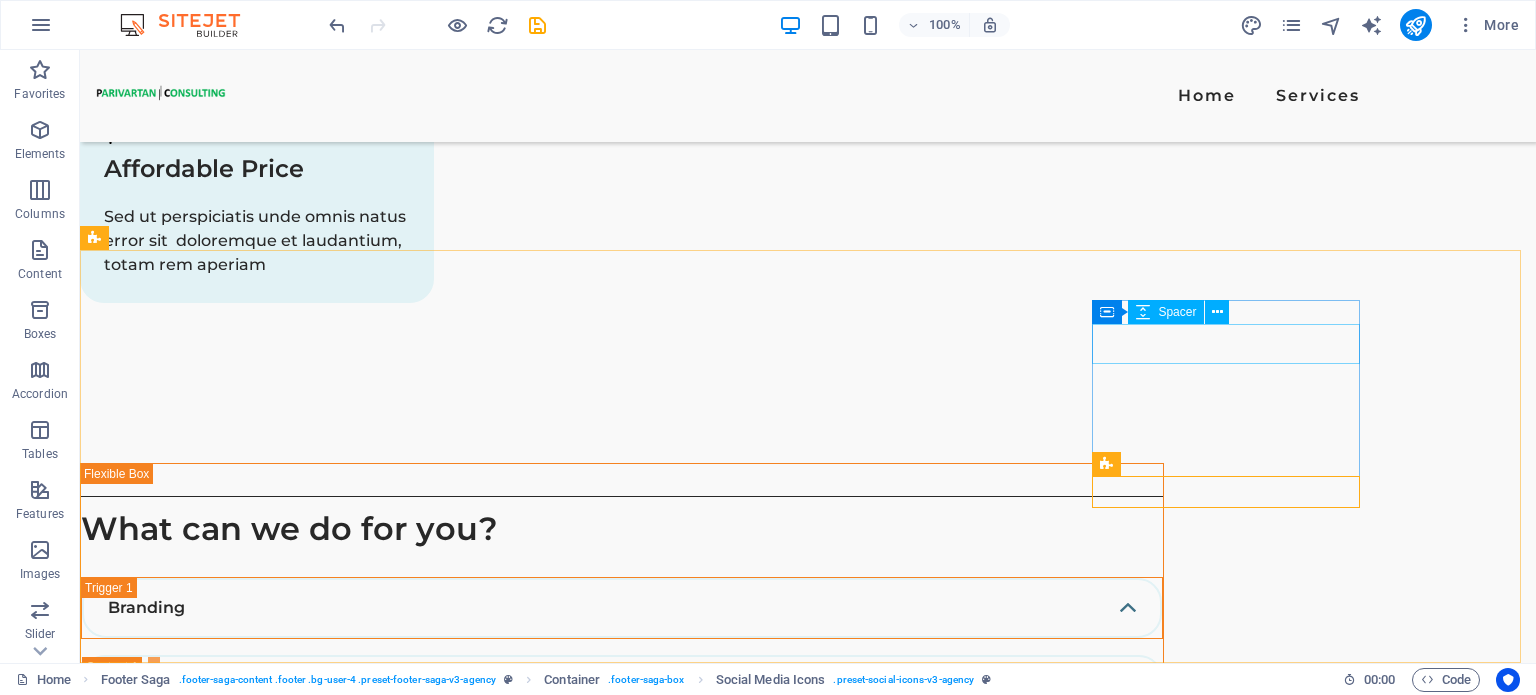 click on "Spacer" at bounding box center (1177, 312) 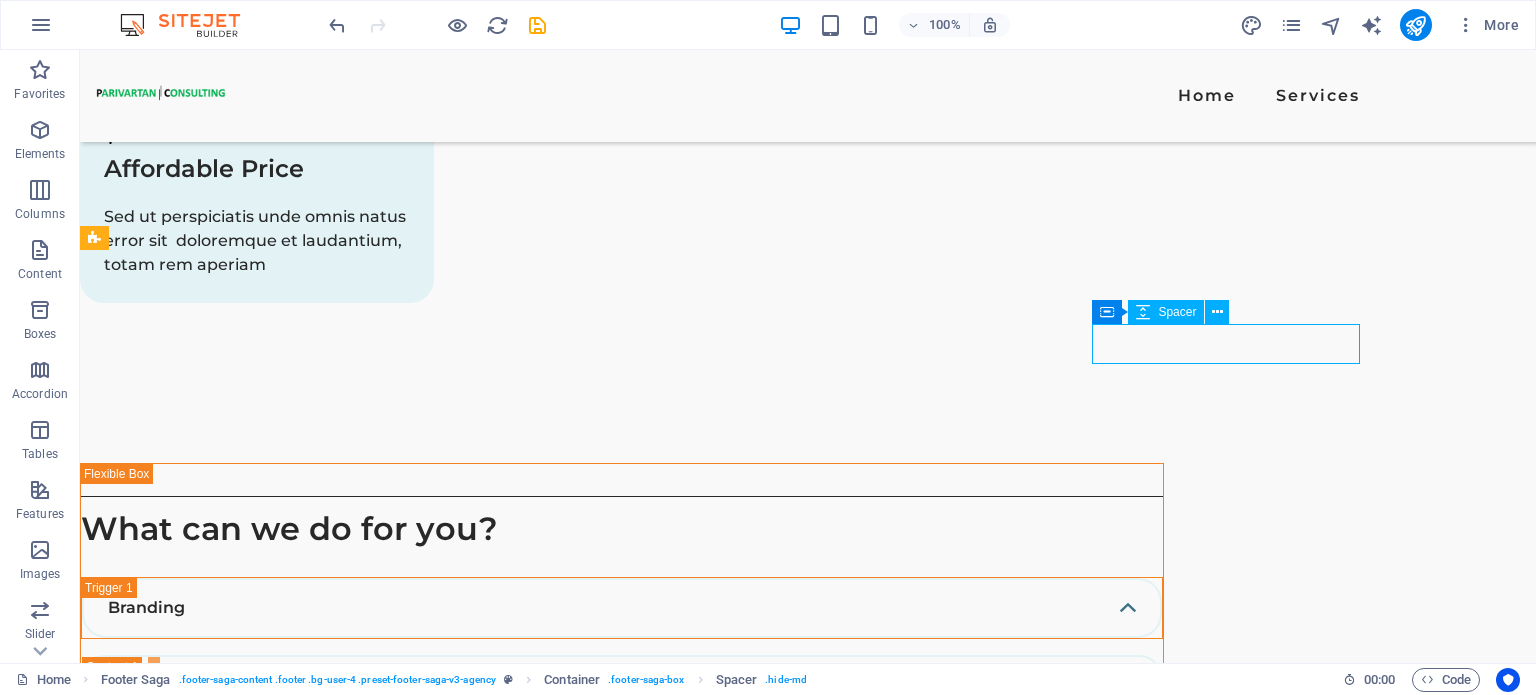 click on "Spacer" at bounding box center (1177, 312) 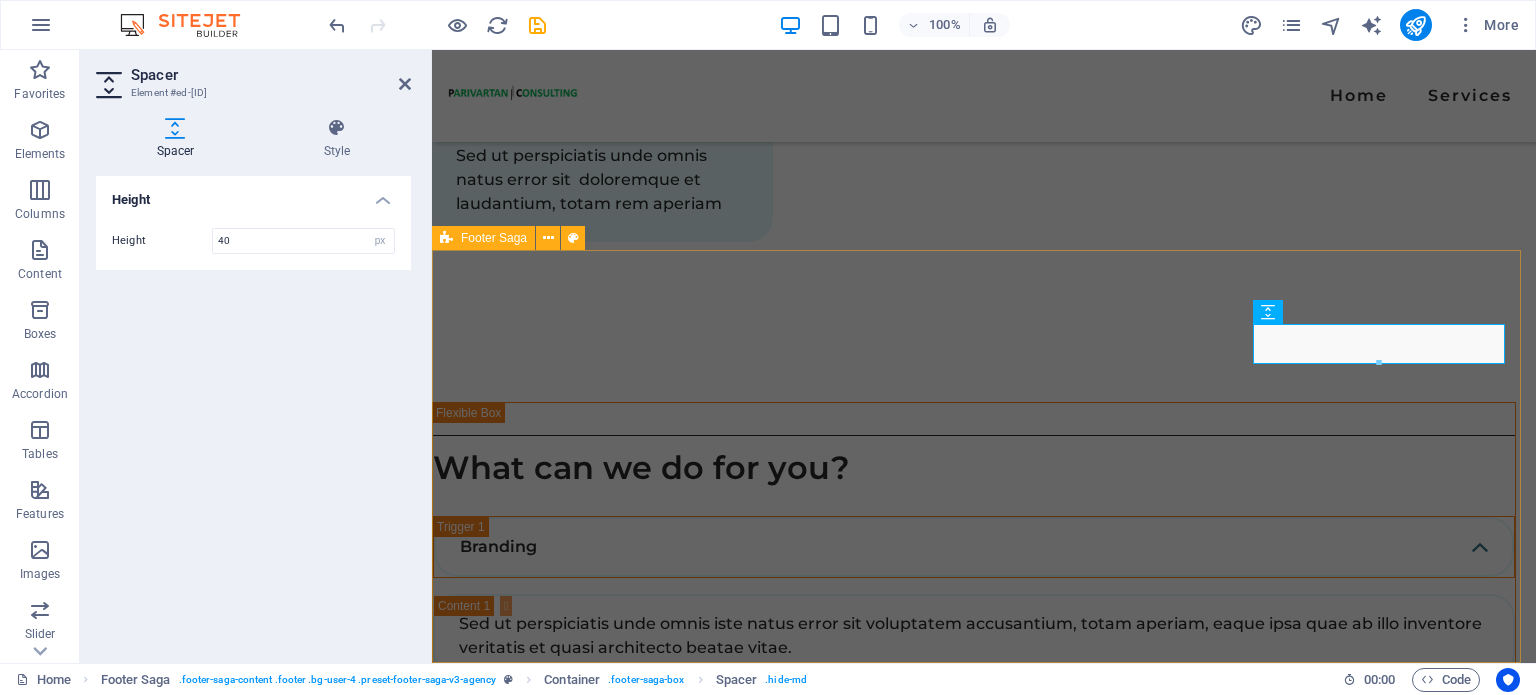 scroll, scrollTop: 3124, scrollLeft: 0, axis: vertical 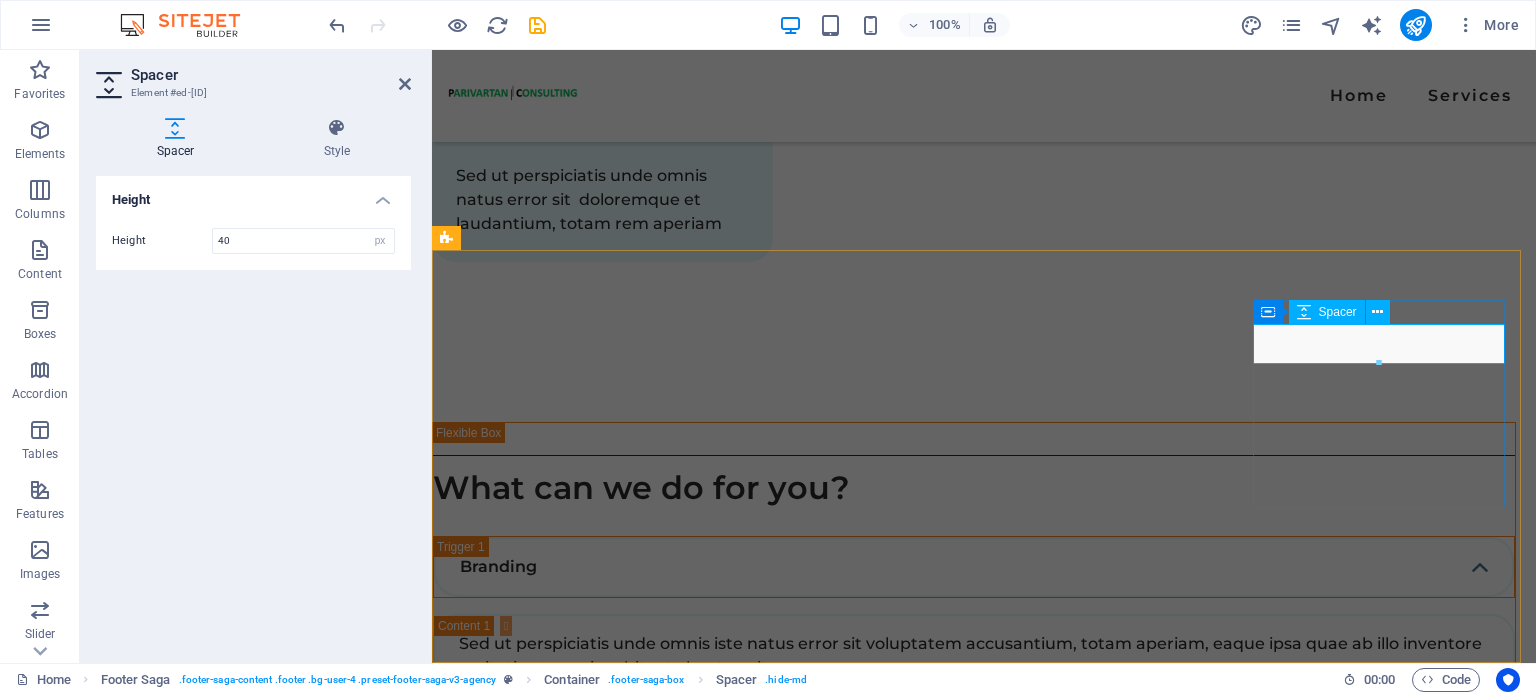 click at bounding box center [576, 3782] 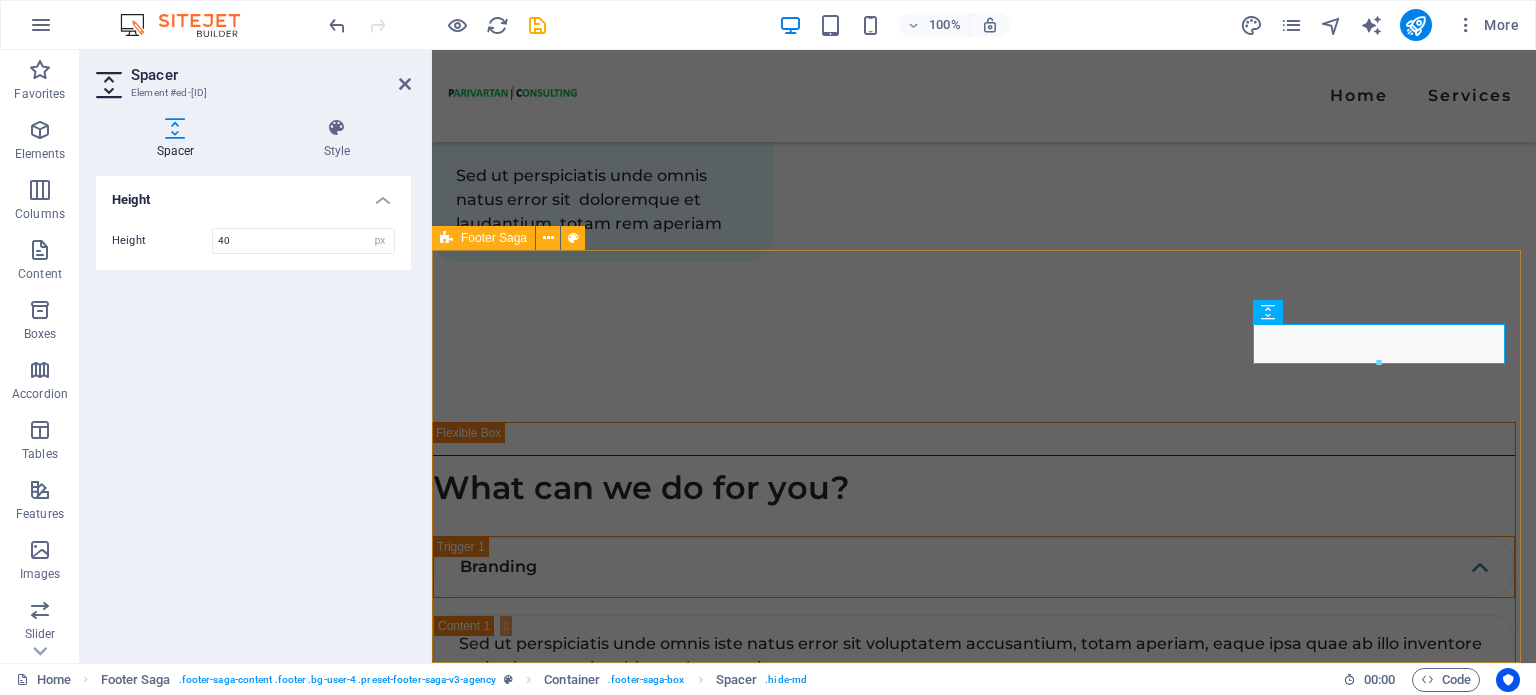 click on "HOME SERVICES EMAIL PHONE NUMBER +91-9205846233 SOCIAL MEDIA Parivartanguru Consulting© 2025. All Rights Reserved. LLP Id -  ACP-5304 | TAN: RTKP18228A" at bounding box center [984, 3830] 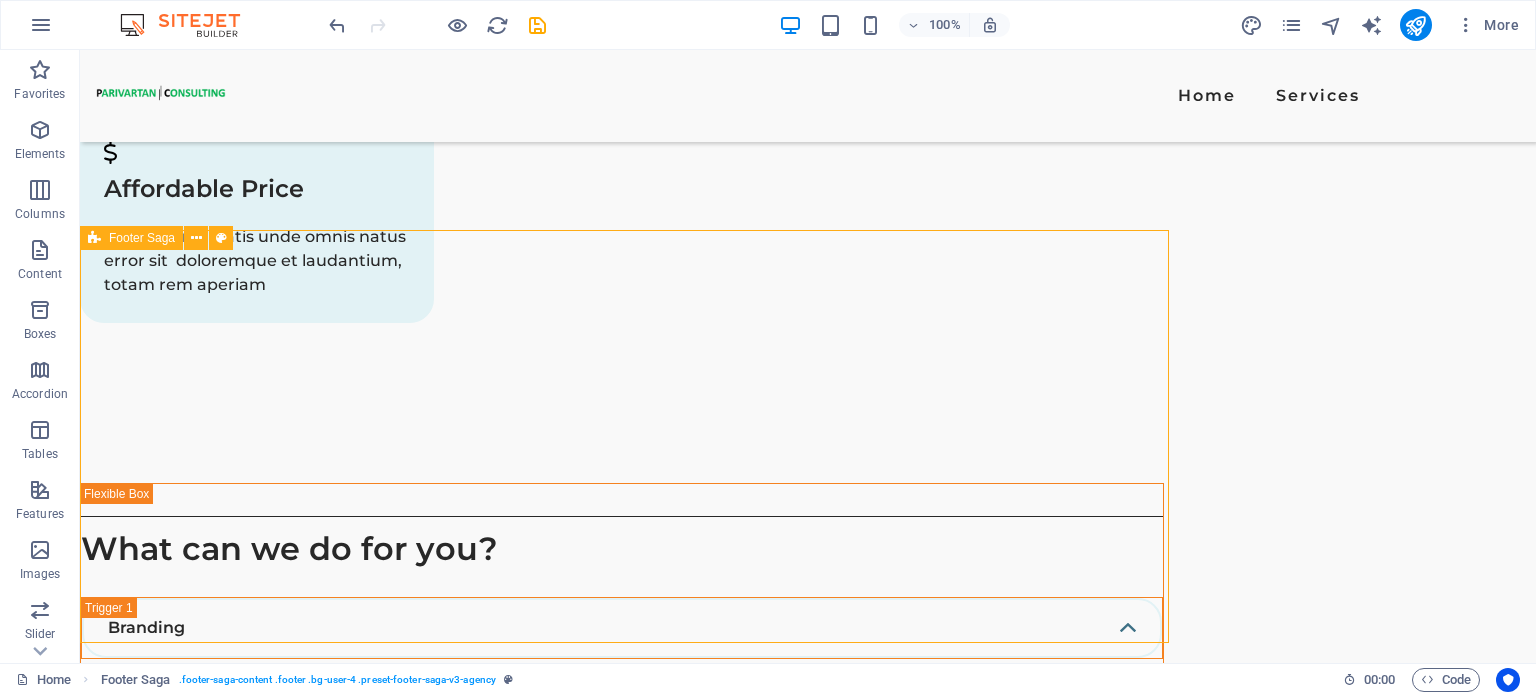 scroll, scrollTop: 3144, scrollLeft: 0, axis: vertical 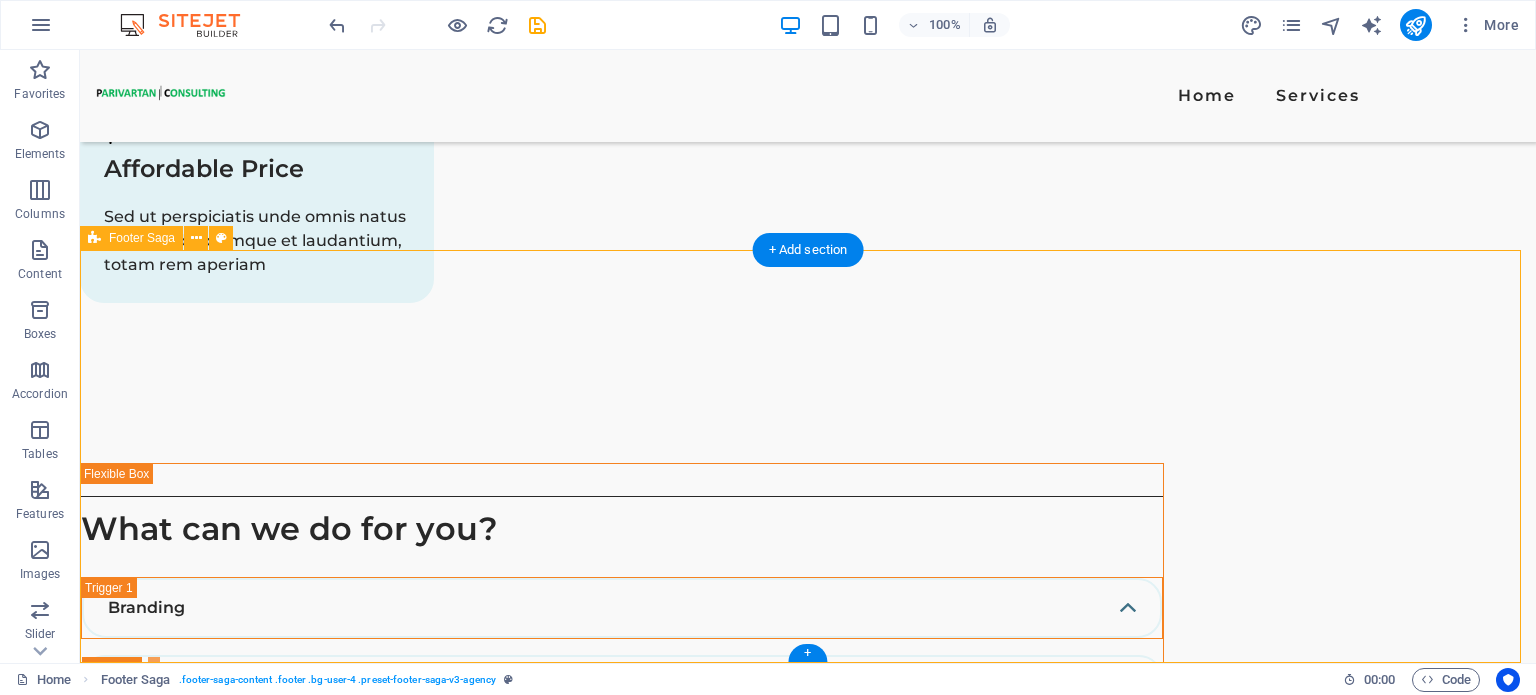 click on "HOME SERVICES EMAIL PHONE NUMBER +91-9205846233 SOCIAL MEDIA Parivartanguru Consulting© 2025. All Rights Reserved. LLP Id -  ACP-5304 | TAN: RTKP18228A" at bounding box center (808, 3902) 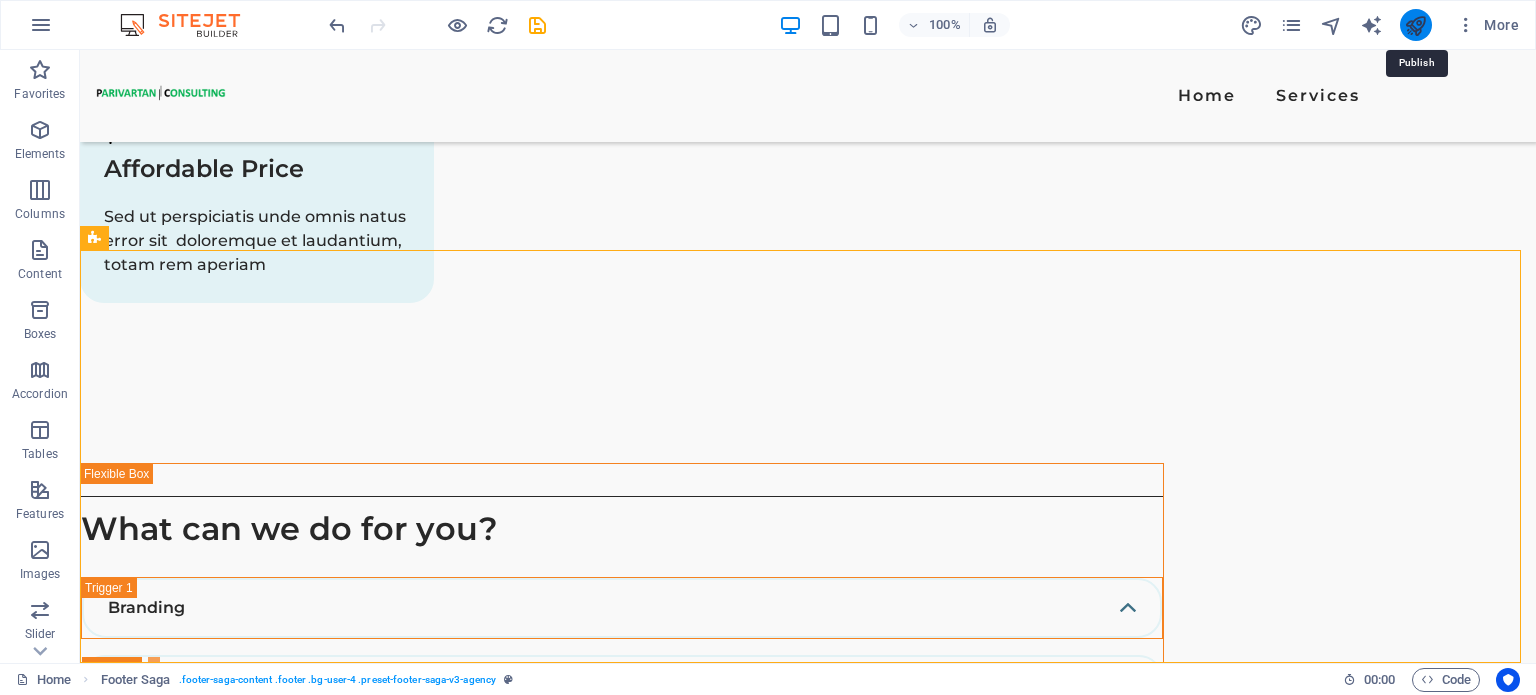 click at bounding box center (1415, 25) 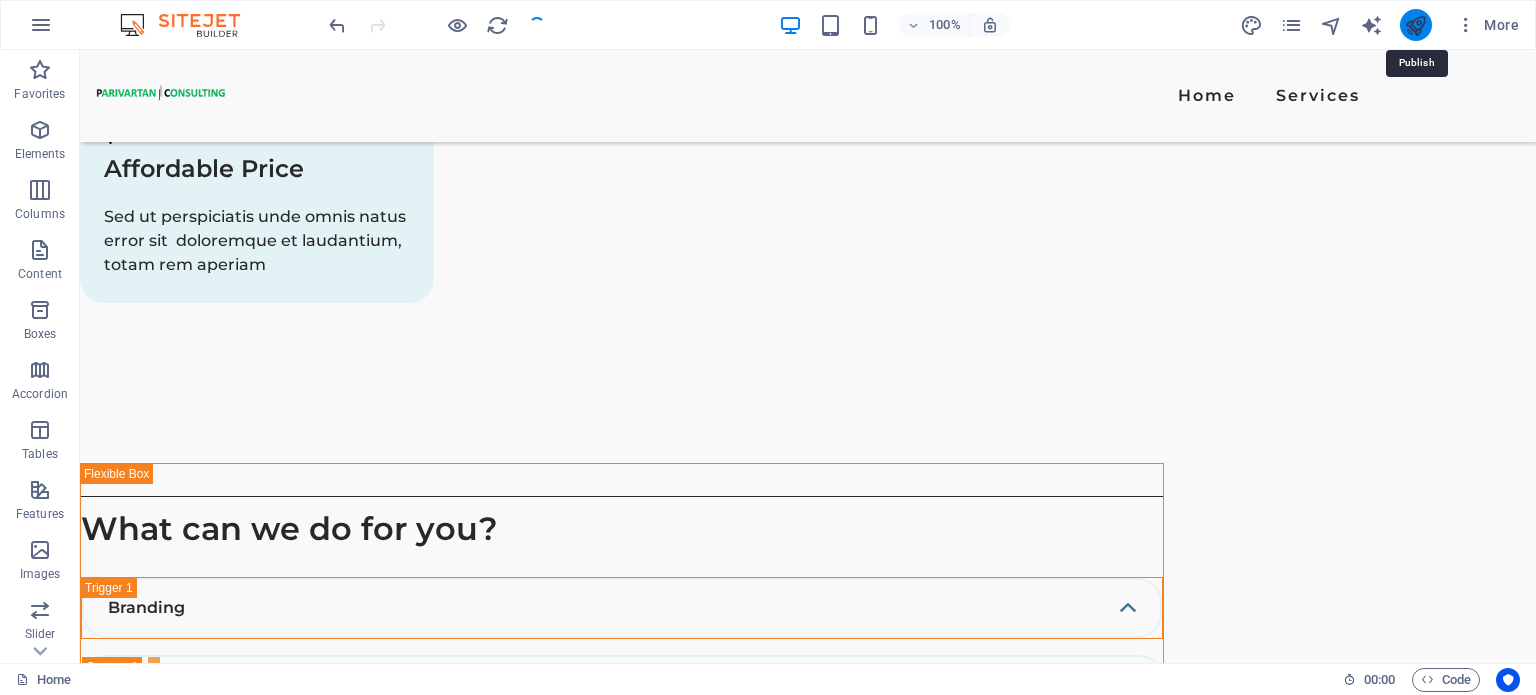 click at bounding box center (1415, 25) 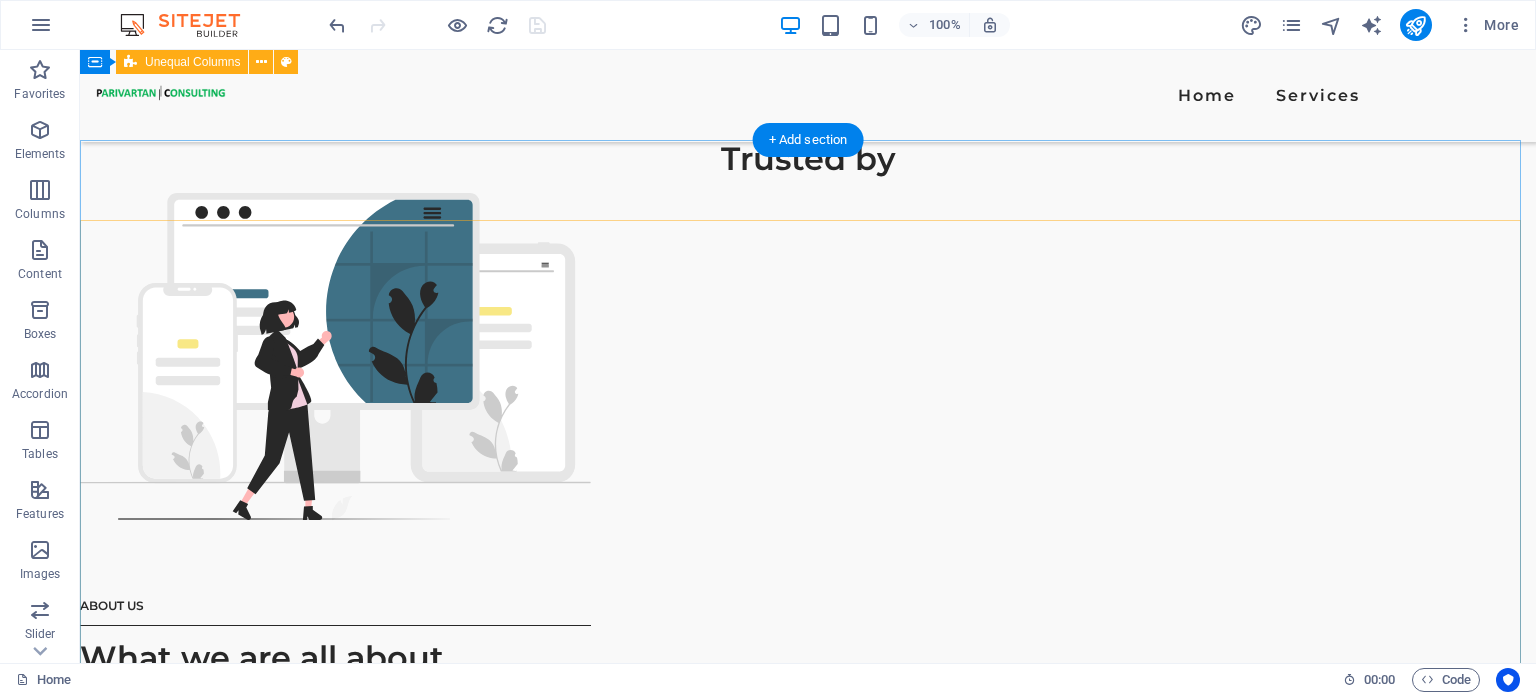 scroll, scrollTop: 1648, scrollLeft: 0, axis: vertical 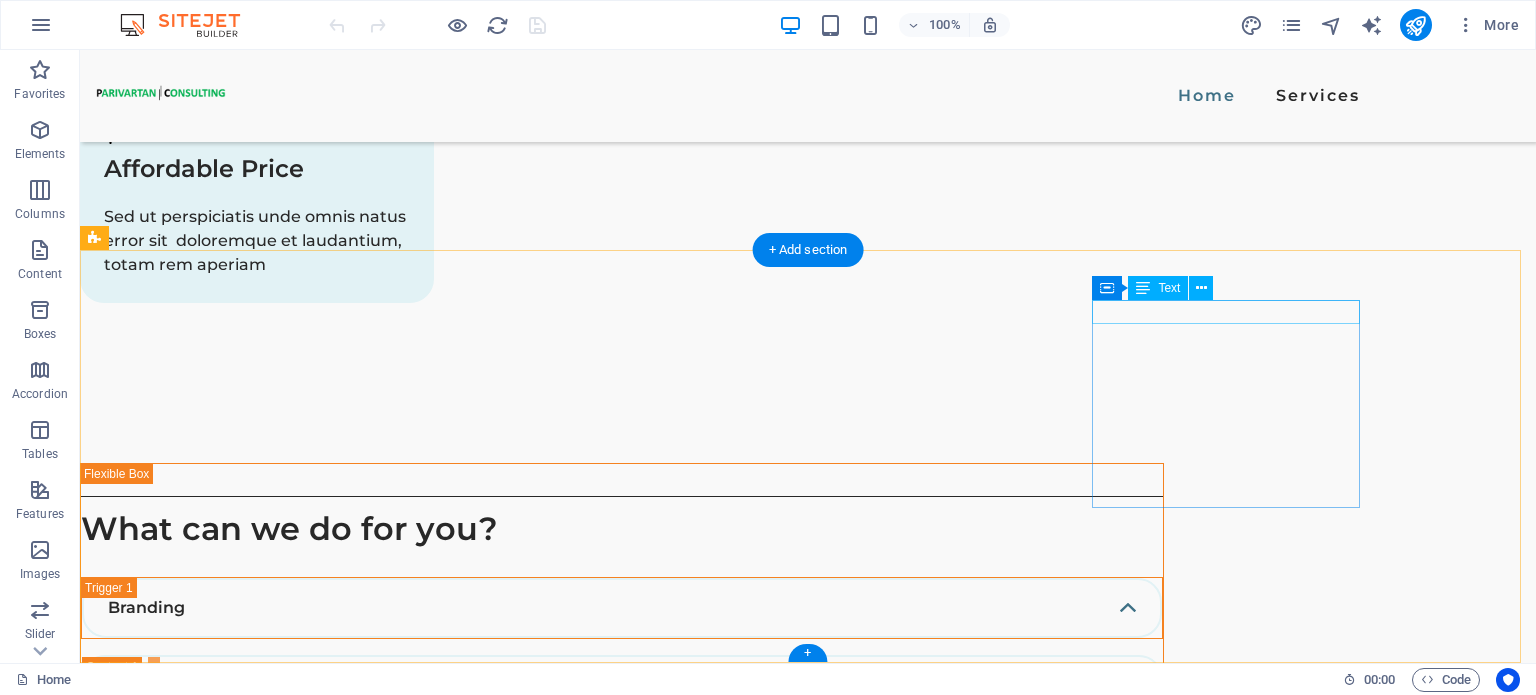 click on "EMAIL" at bounding box center (230, 3822) 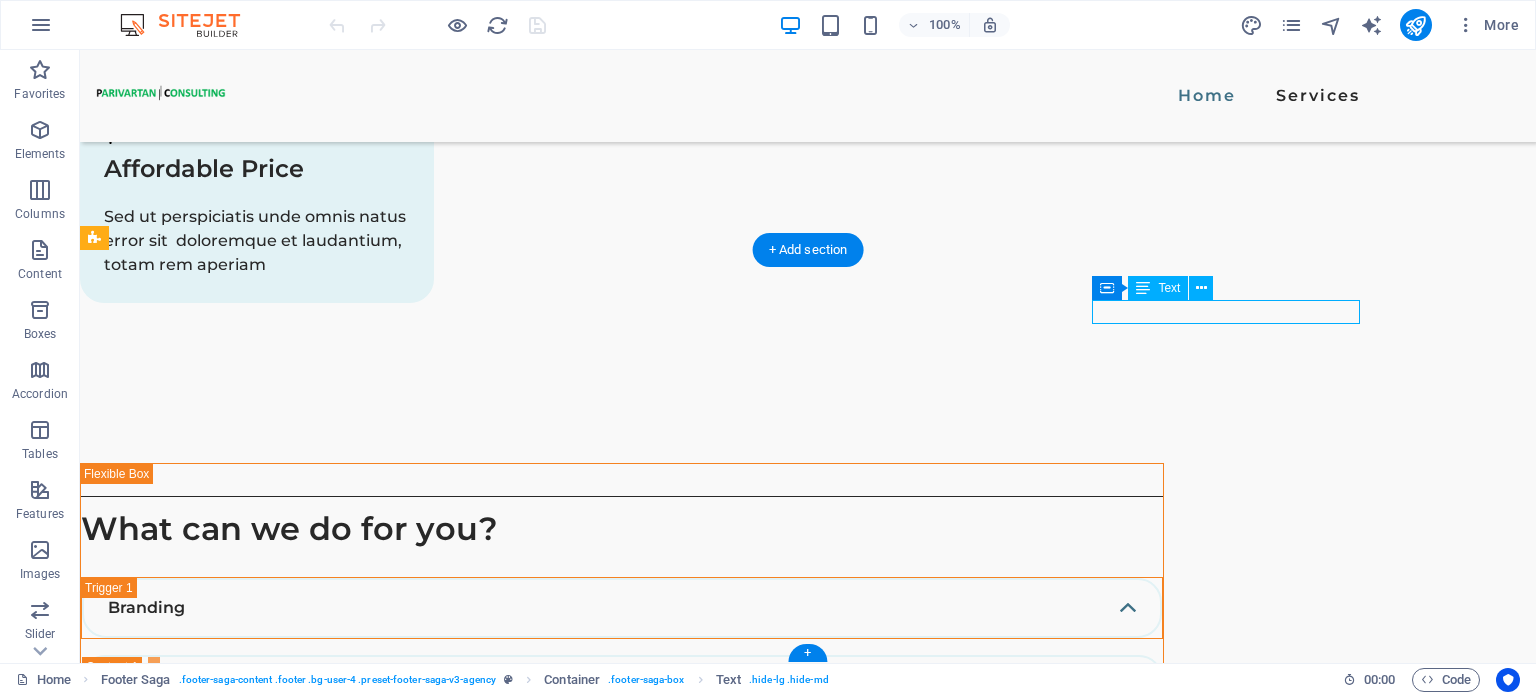 click on "EMAIL" at bounding box center (230, 3822) 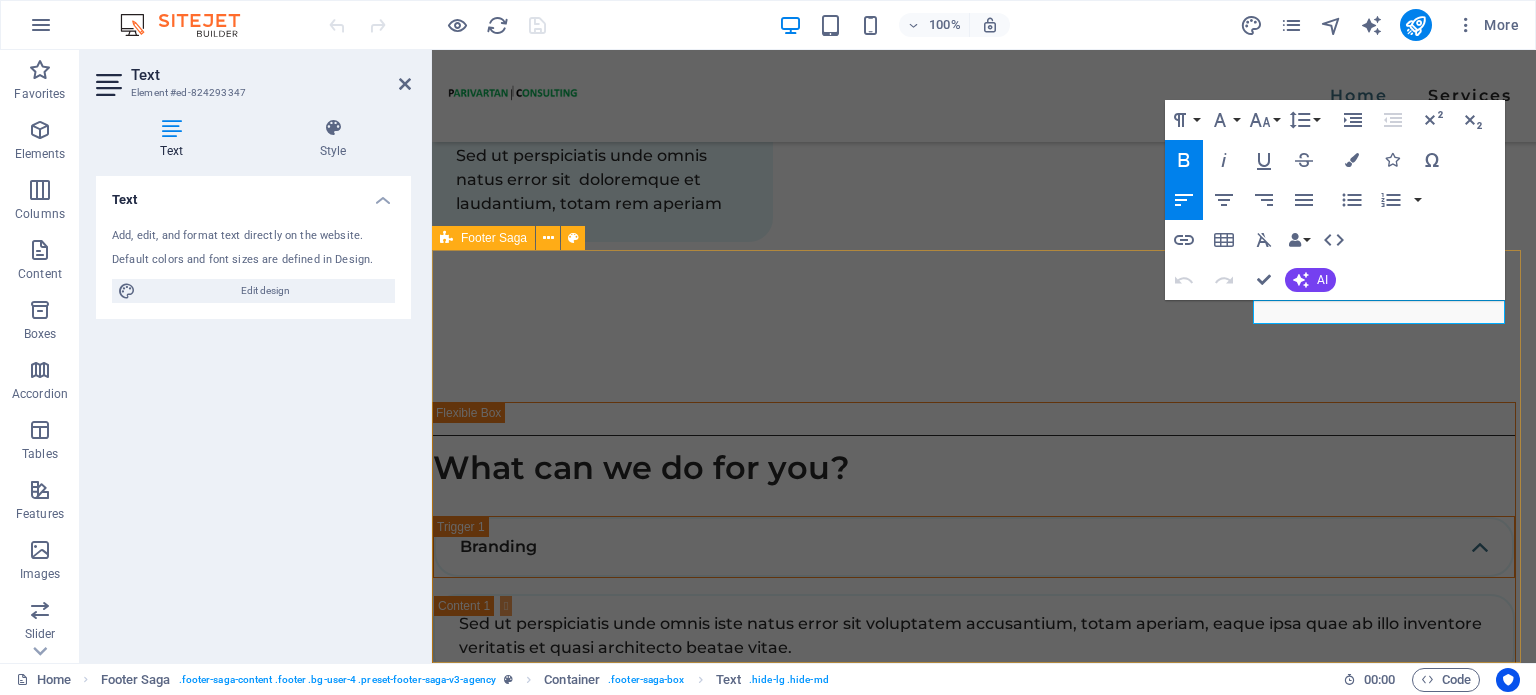 scroll, scrollTop: 3124, scrollLeft: 0, axis: vertical 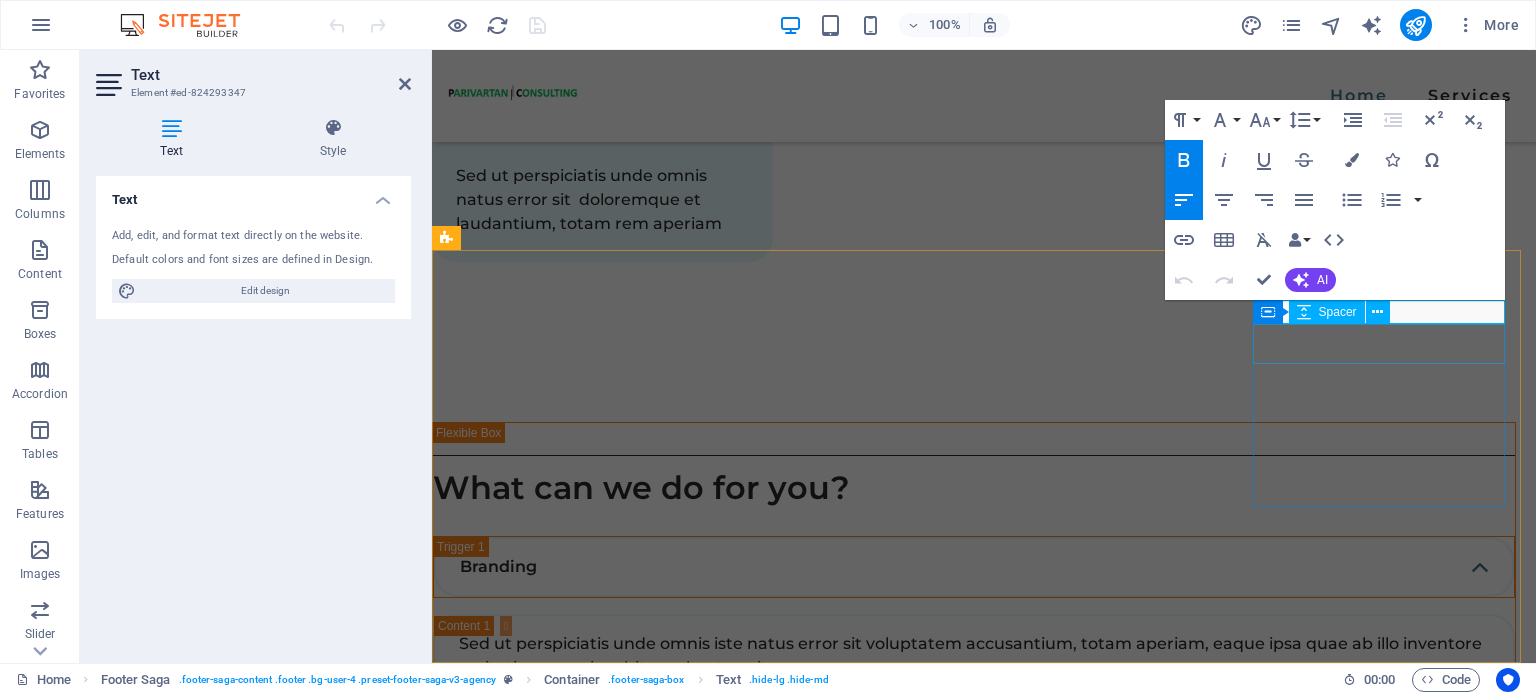 click at bounding box center (576, 3782) 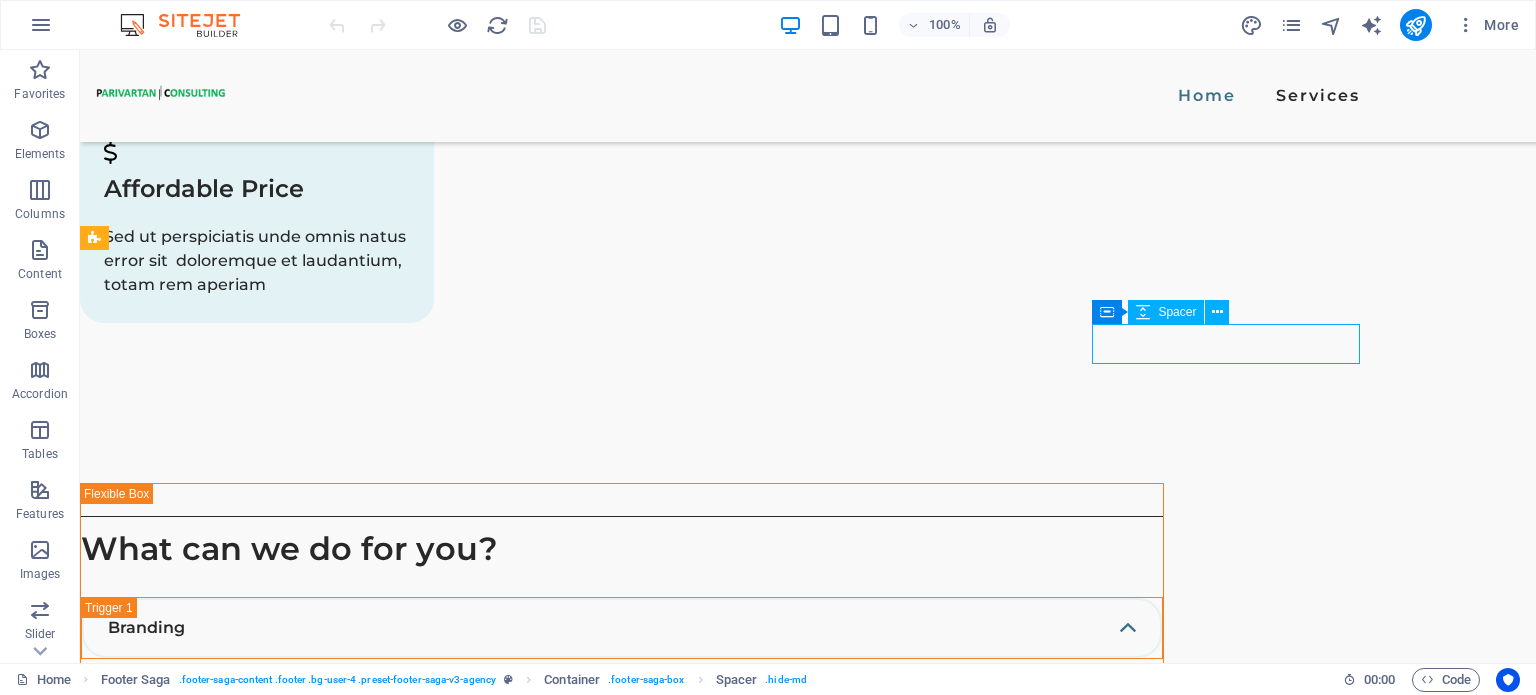 scroll, scrollTop: 3144, scrollLeft: 0, axis: vertical 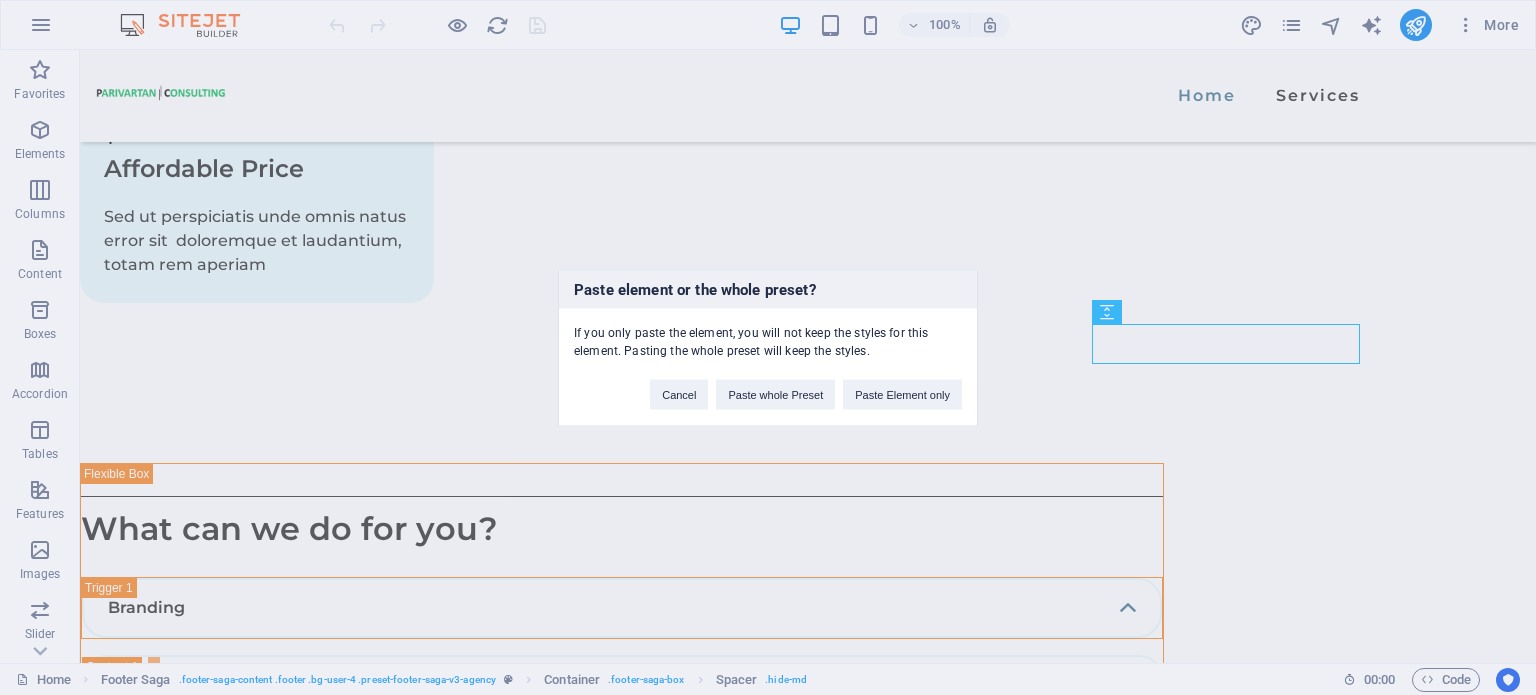 type 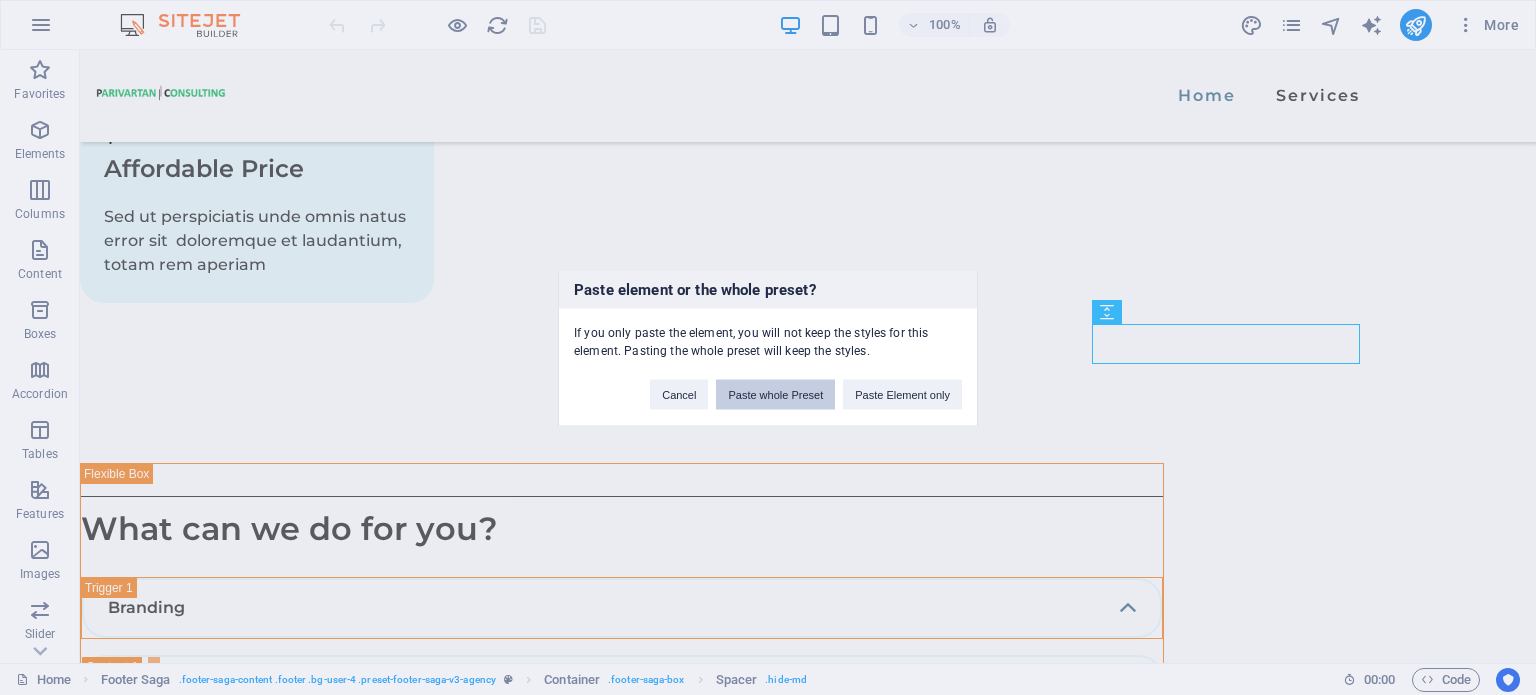 click on "Paste whole Preset" at bounding box center (775, 394) 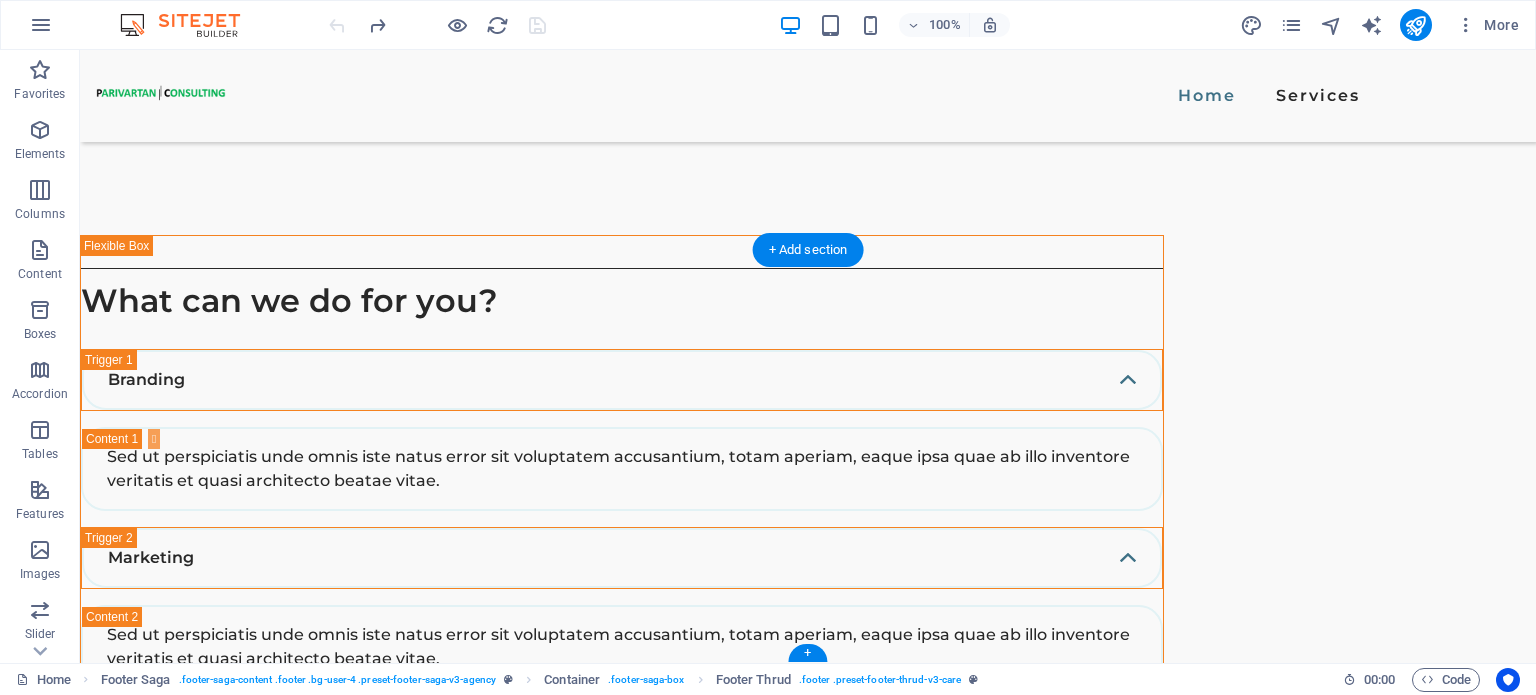 scroll, scrollTop: 3144, scrollLeft: 0, axis: vertical 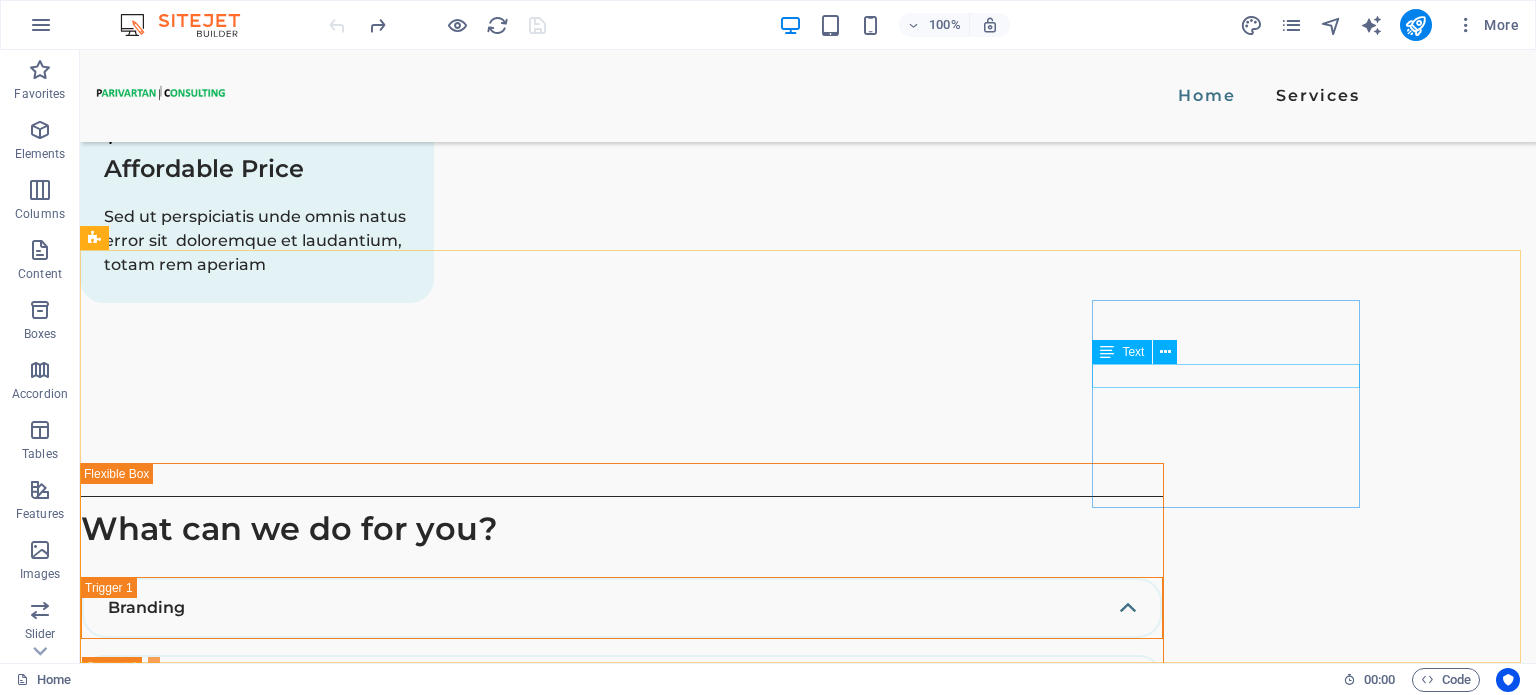 click on "Text" at bounding box center [1133, 352] 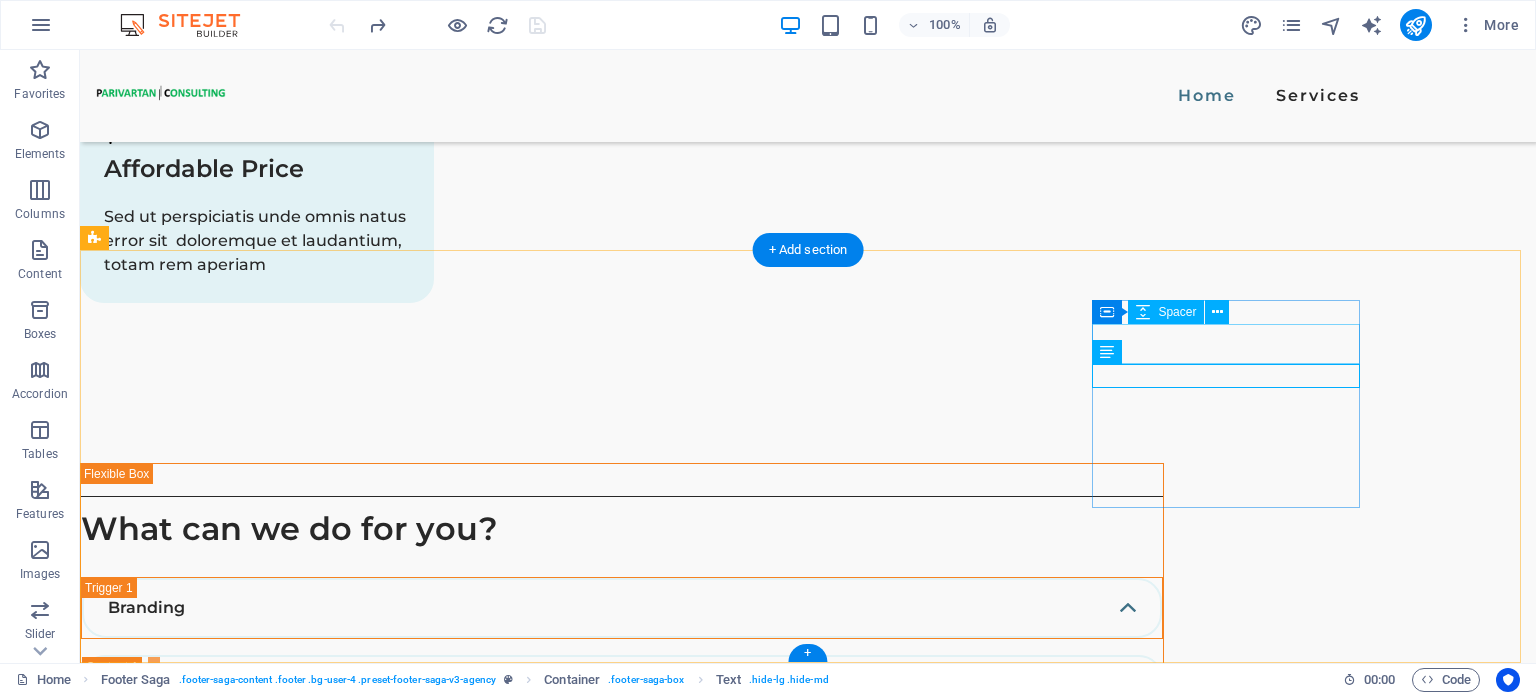 click at bounding box center [230, 3854] 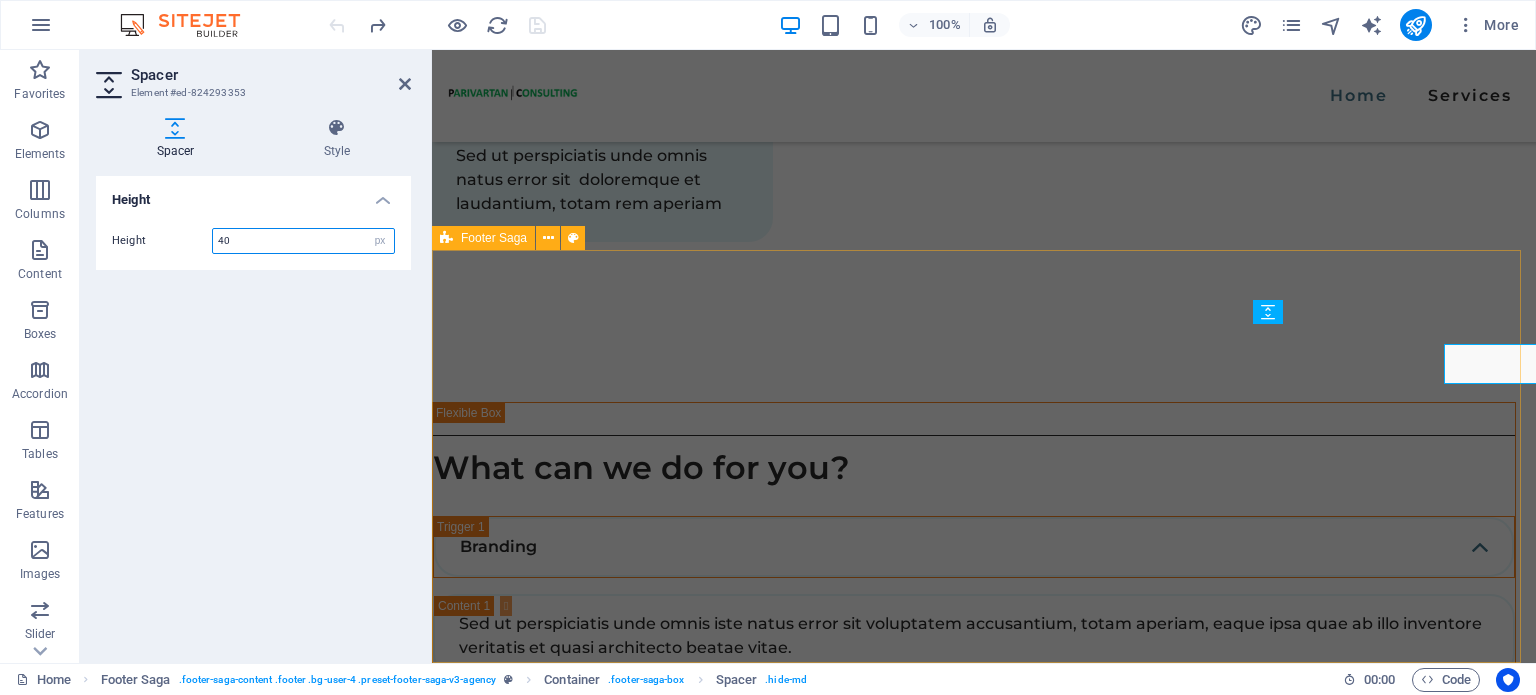 scroll, scrollTop: 3124, scrollLeft: 0, axis: vertical 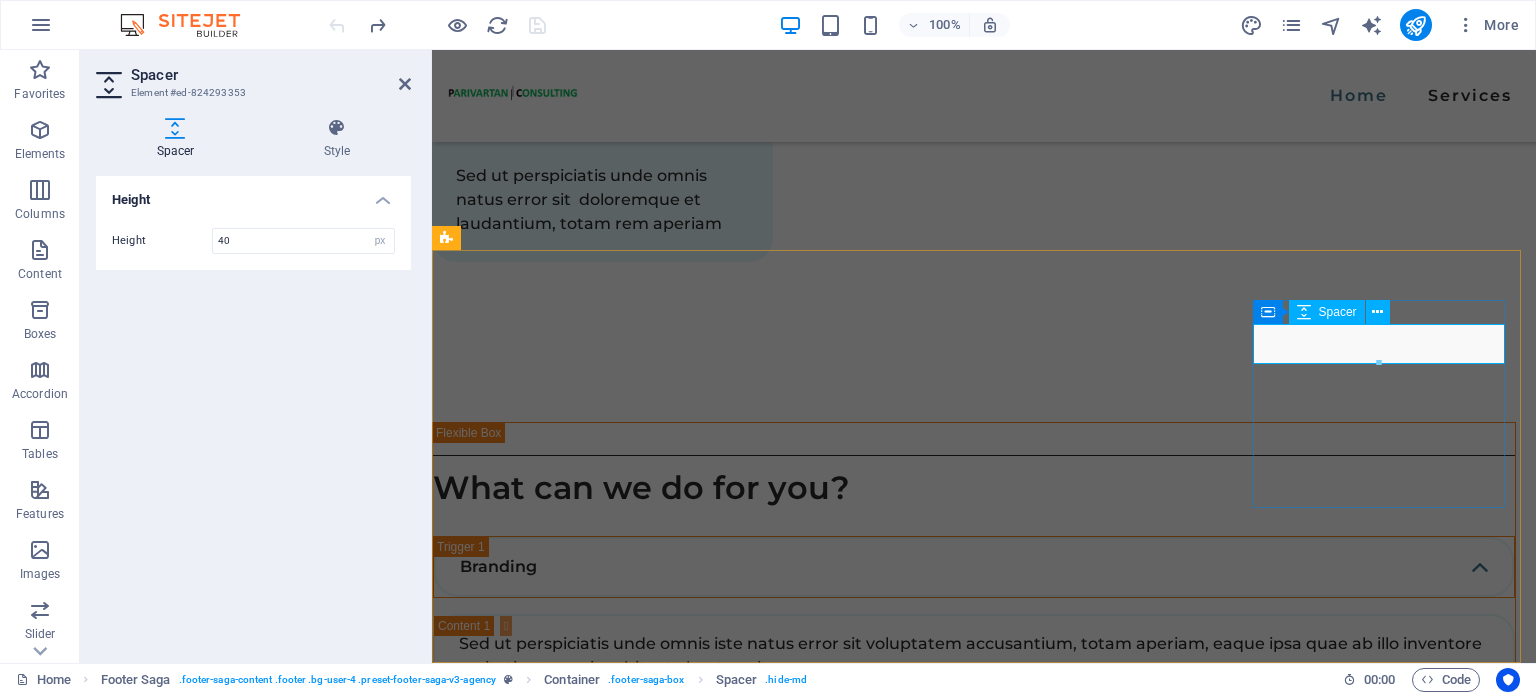 click at bounding box center [576, 3782] 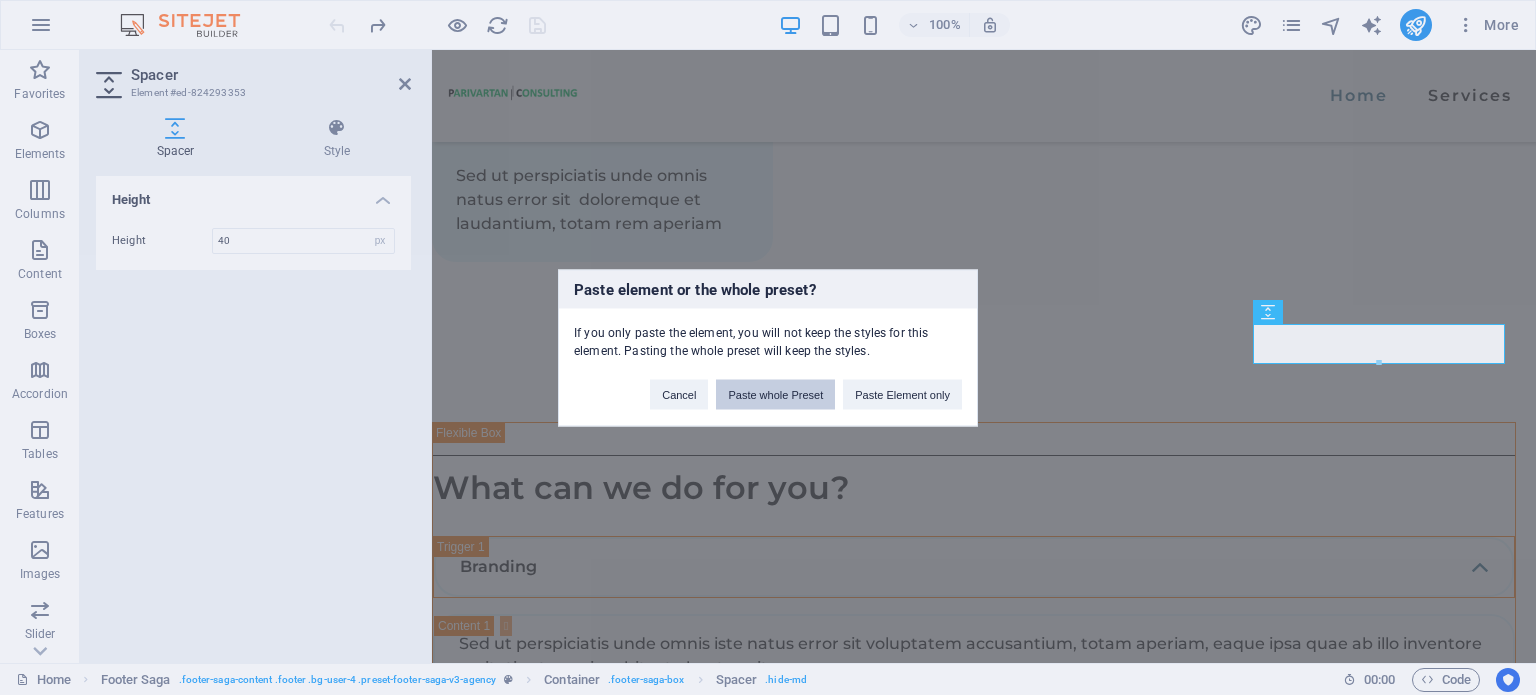 click on "Paste whole Preset" at bounding box center (775, 394) 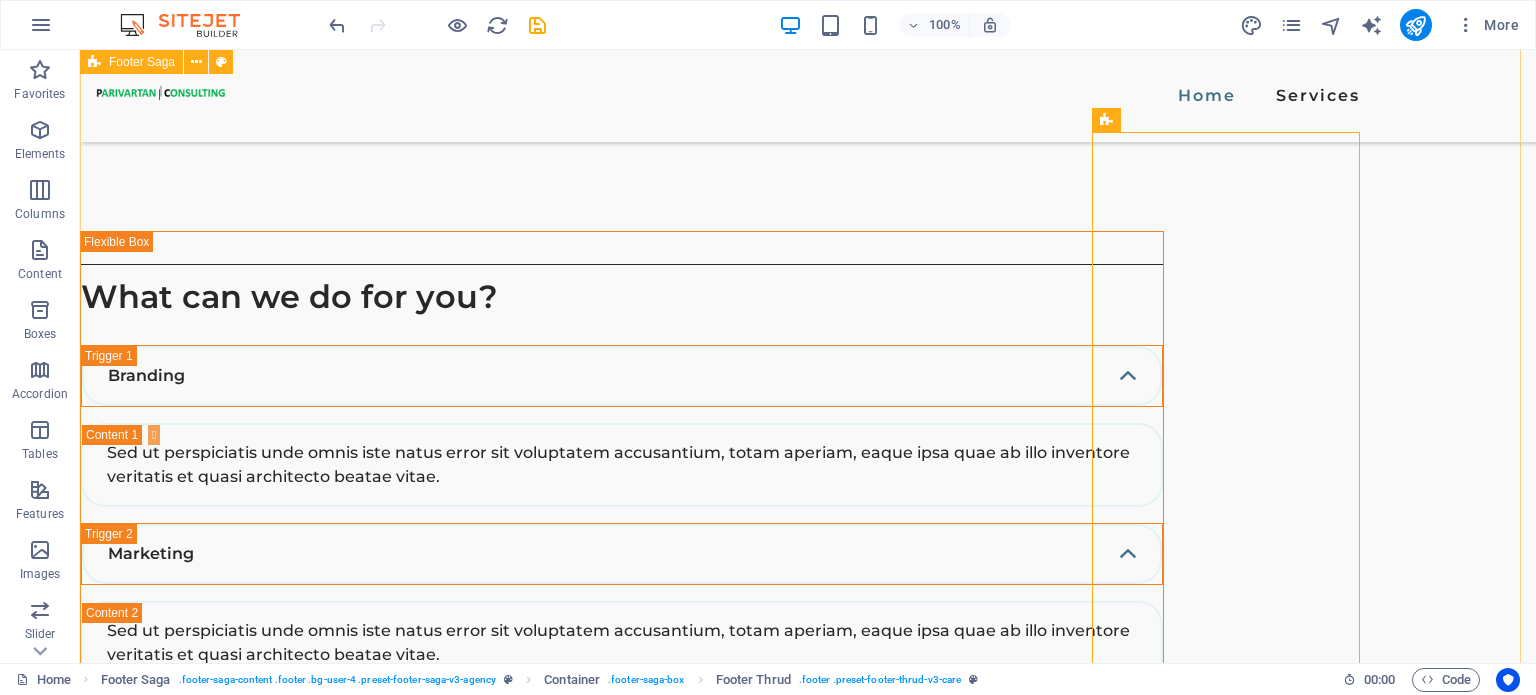 scroll, scrollTop: 3144, scrollLeft: 0, axis: vertical 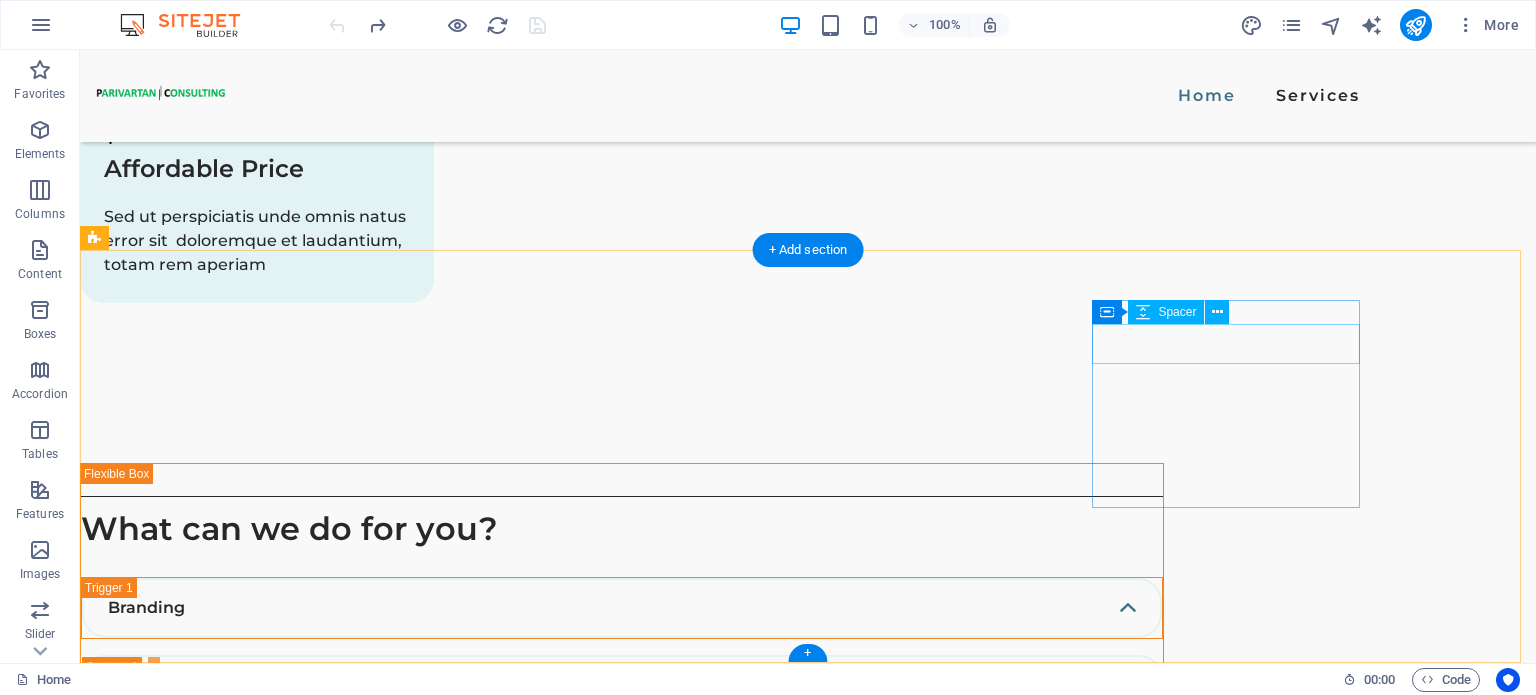 click at bounding box center [230, 3854] 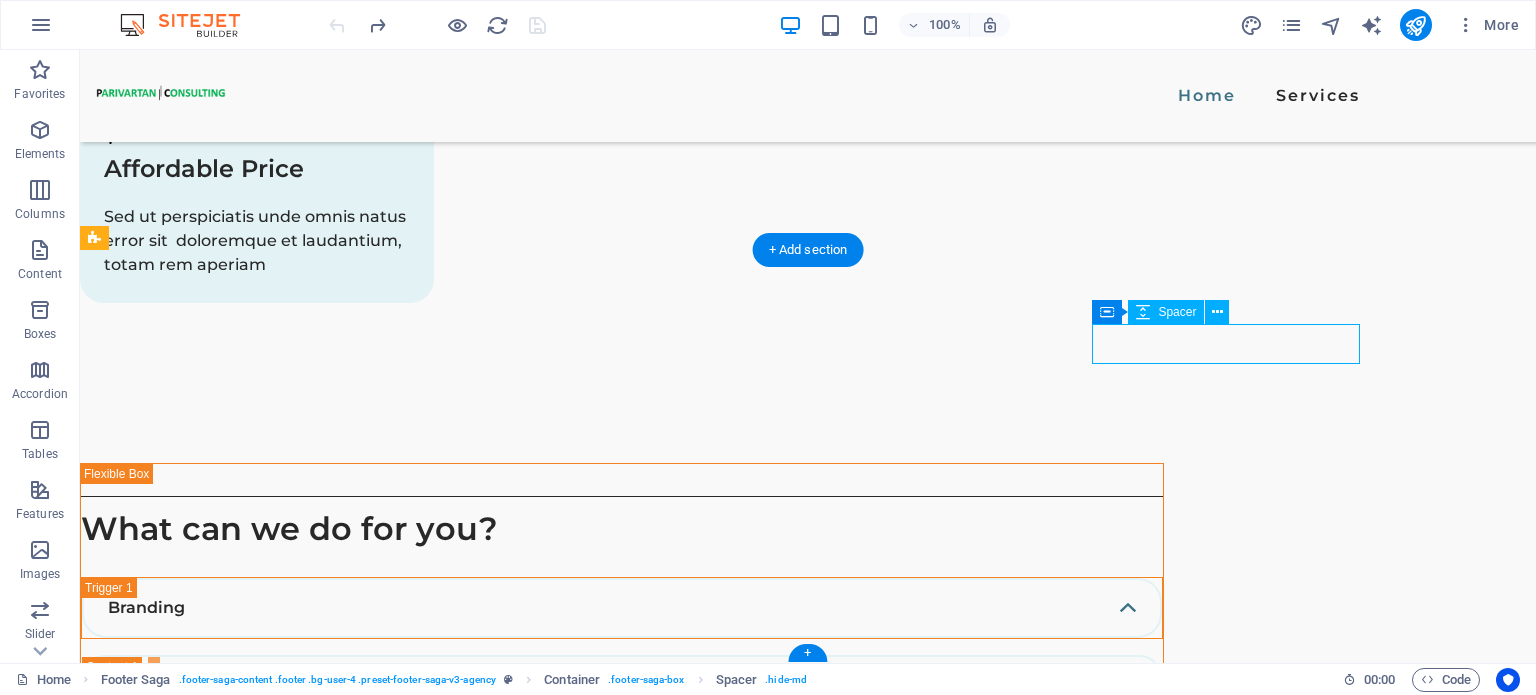 click at bounding box center (230, 3854) 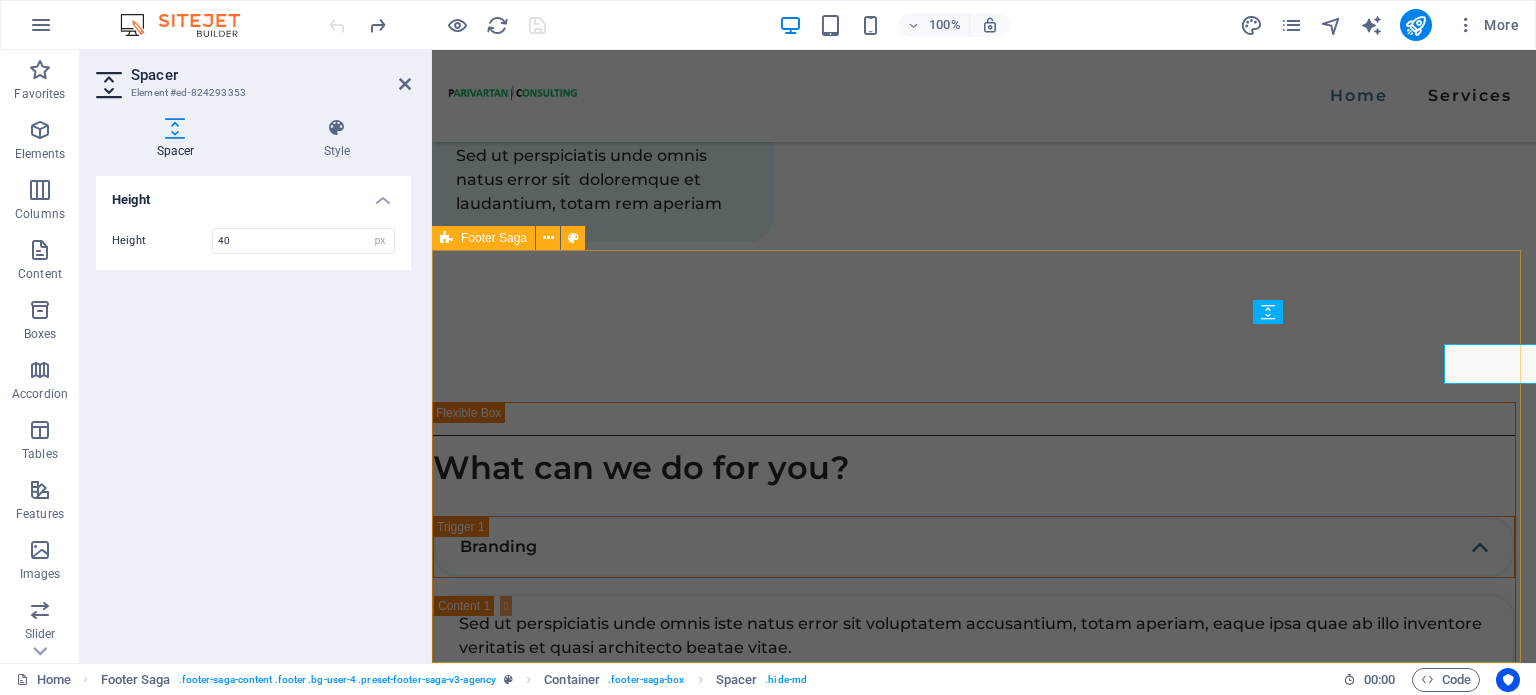 scroll, scrollTop: 3124, scrollLeft: 0, axis: vertical 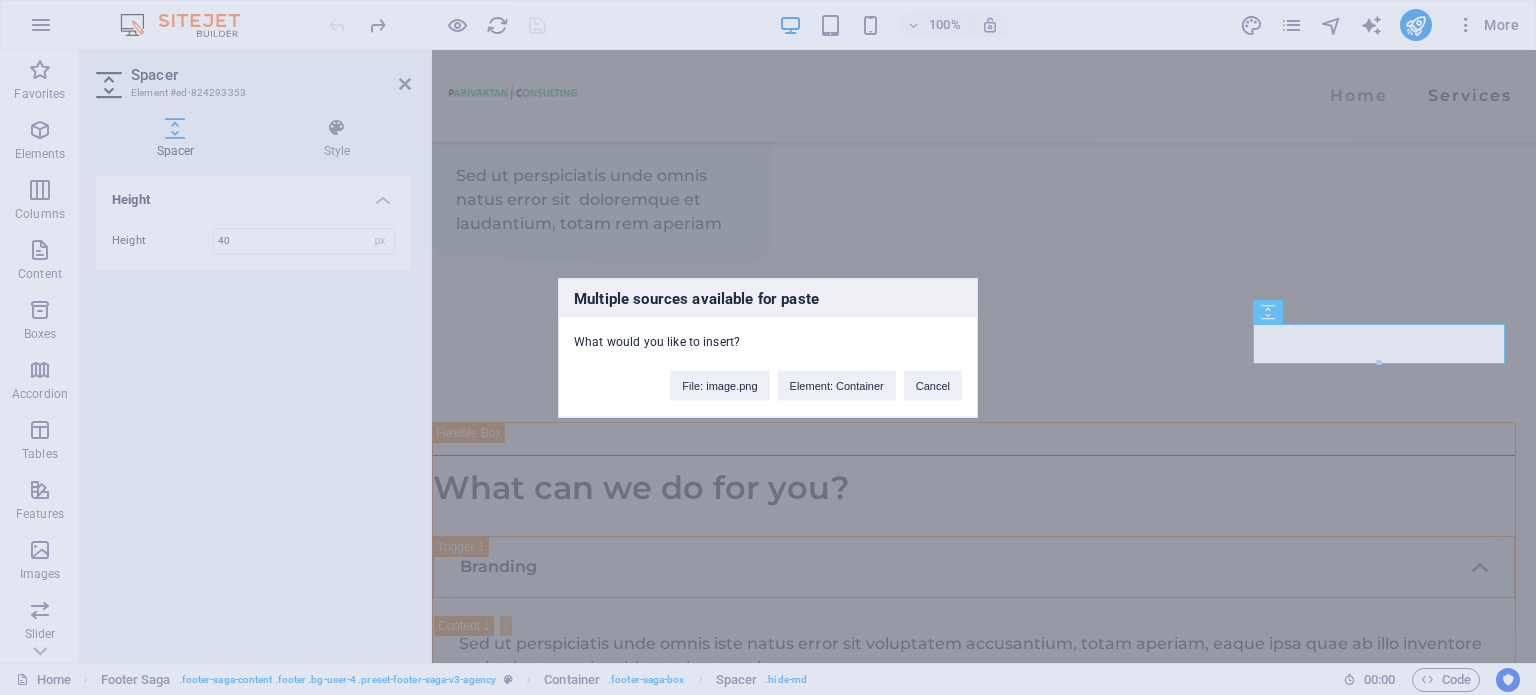 type 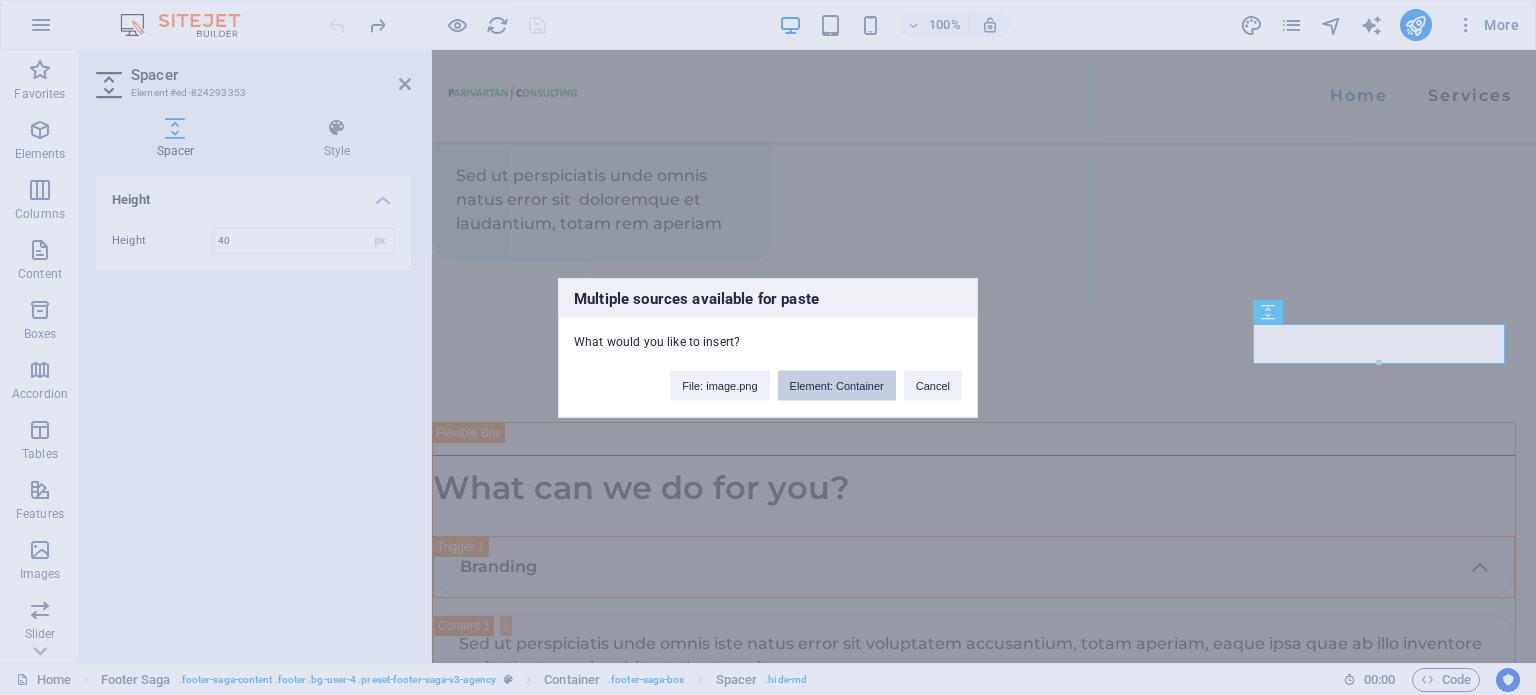 click on "Element: Container" at bounding box center (837, 385) 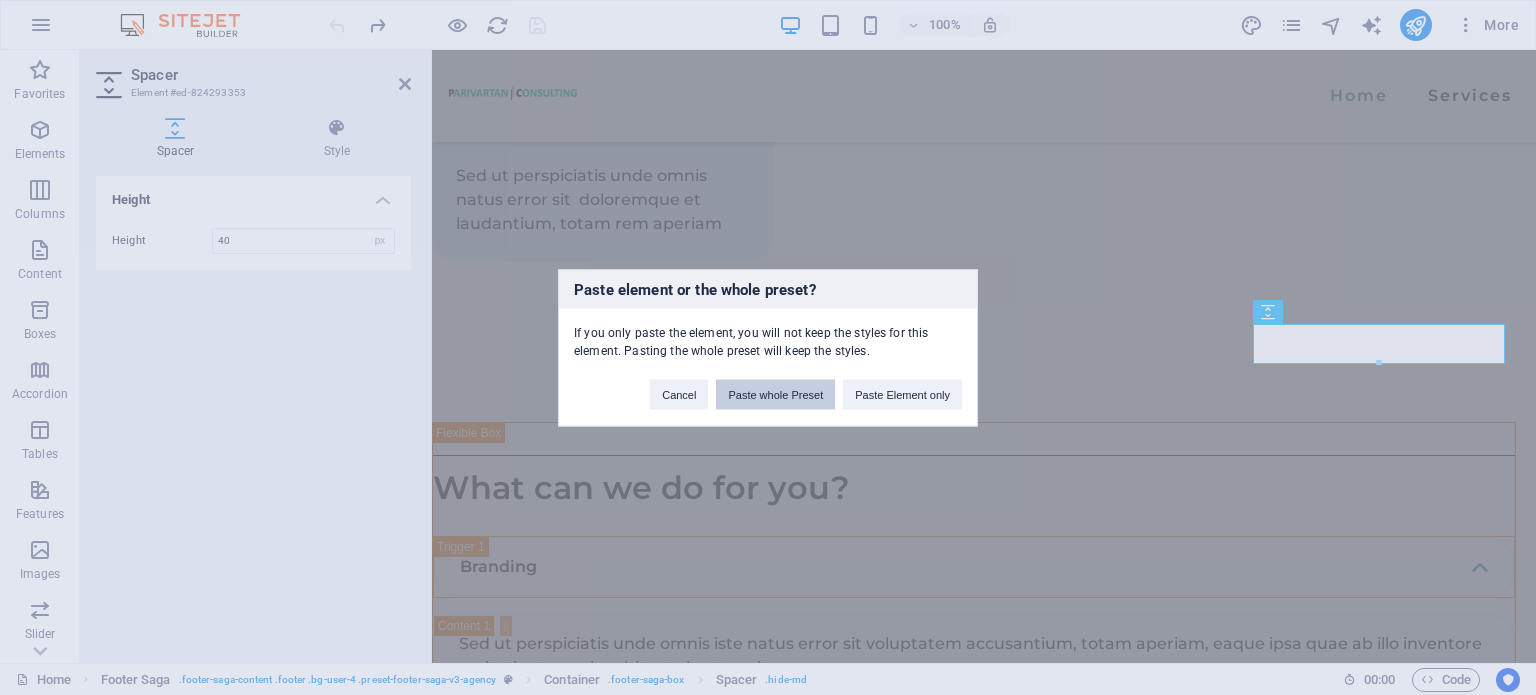 click on "Paste whole Preset" at bounding box center (775, 394) 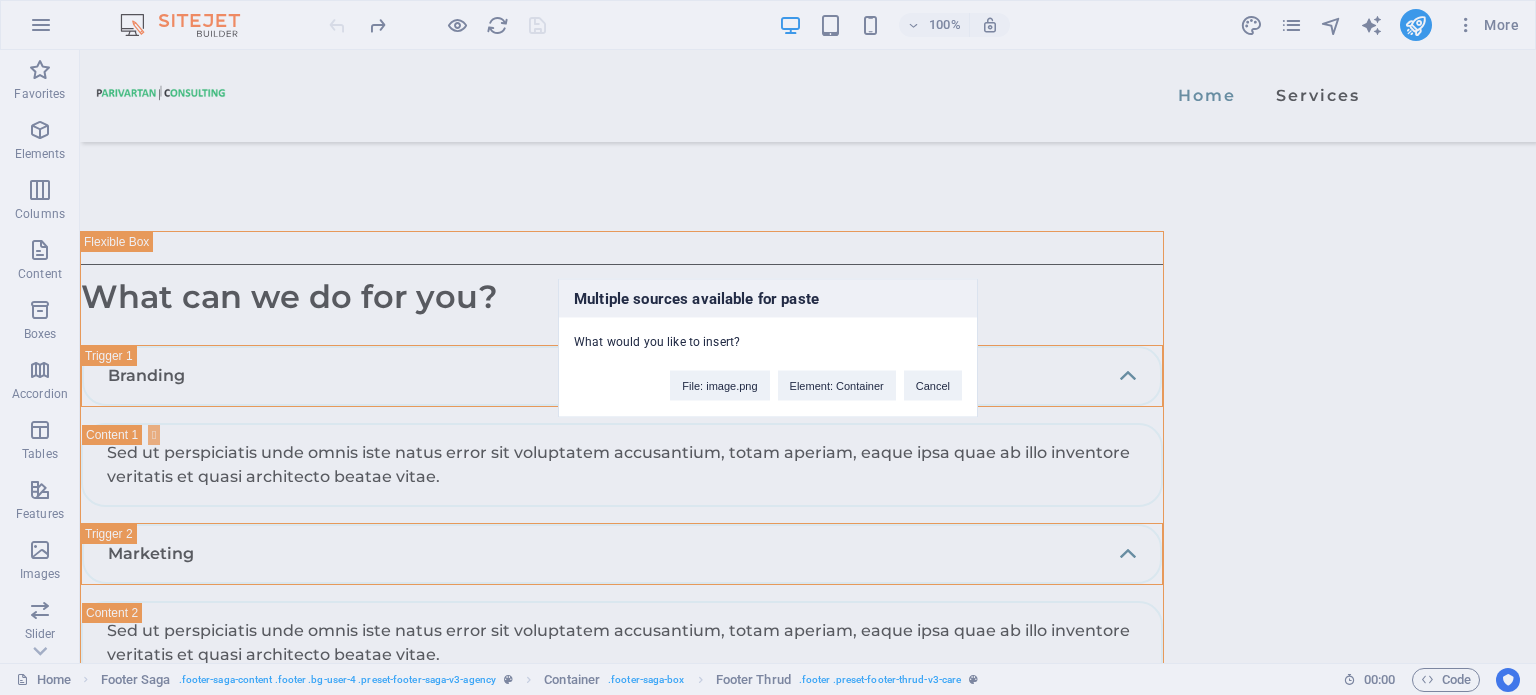 scroll, scrollTop: 3144, scrollLeft: 0, axis: vertical 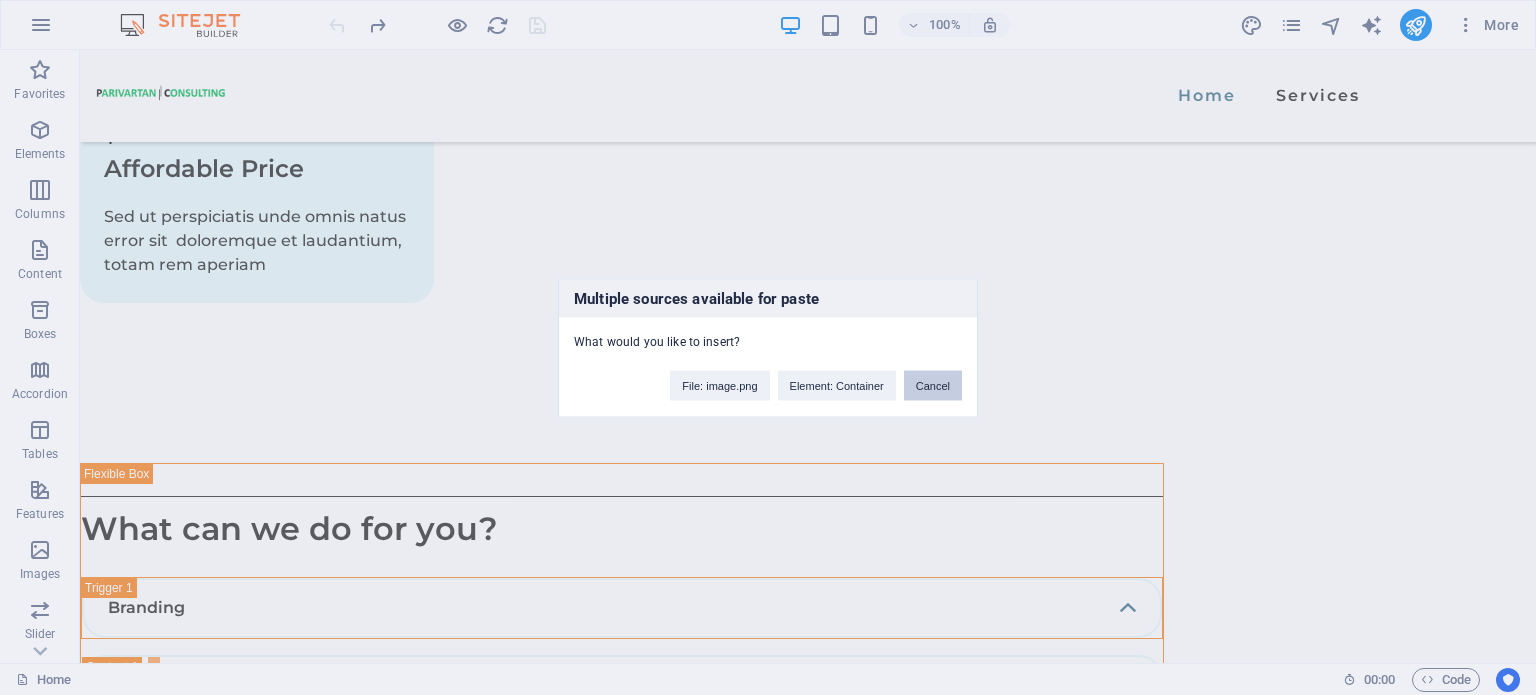 click on "Cancel" at bounding box center (933, 385) 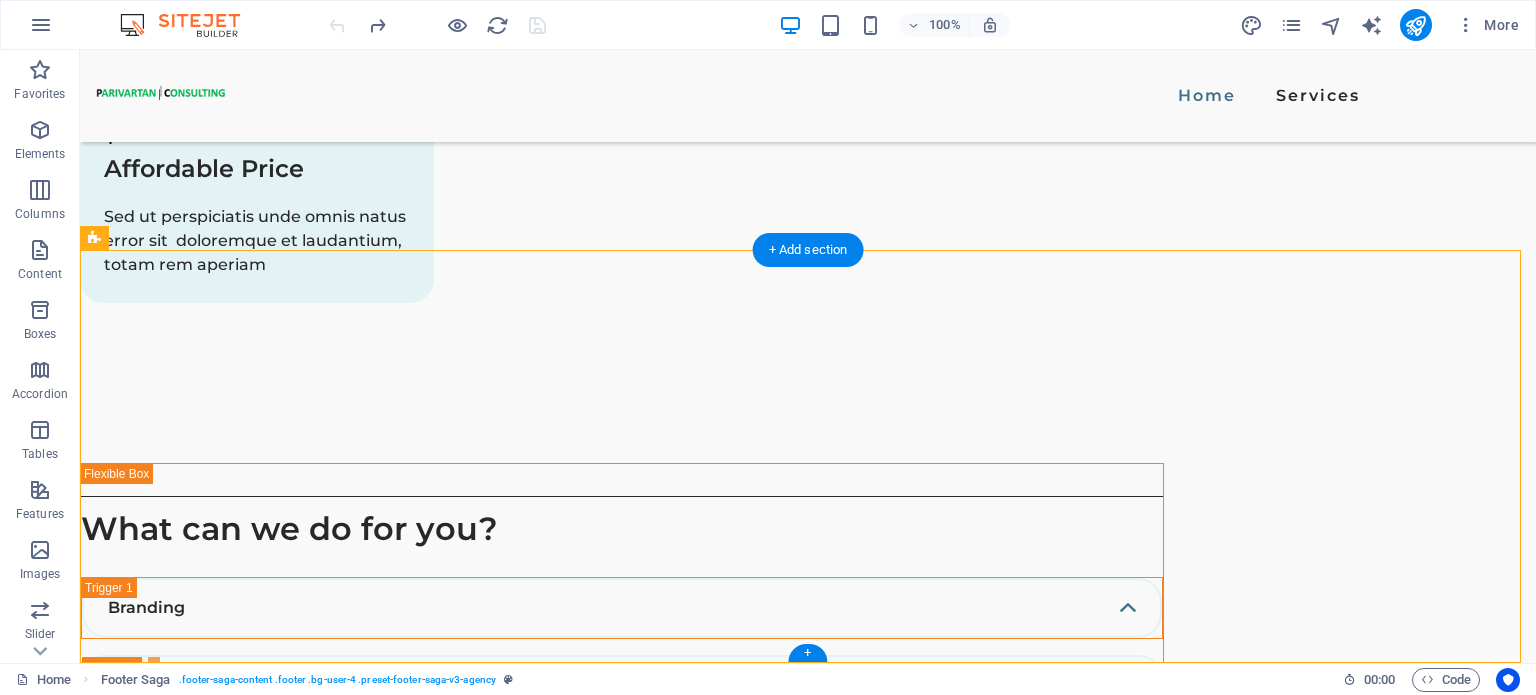 drag, startPoint x: 1063, startPoint y: 359, endPoint x: 1151, endPoint y: 312, distance: 99.764725 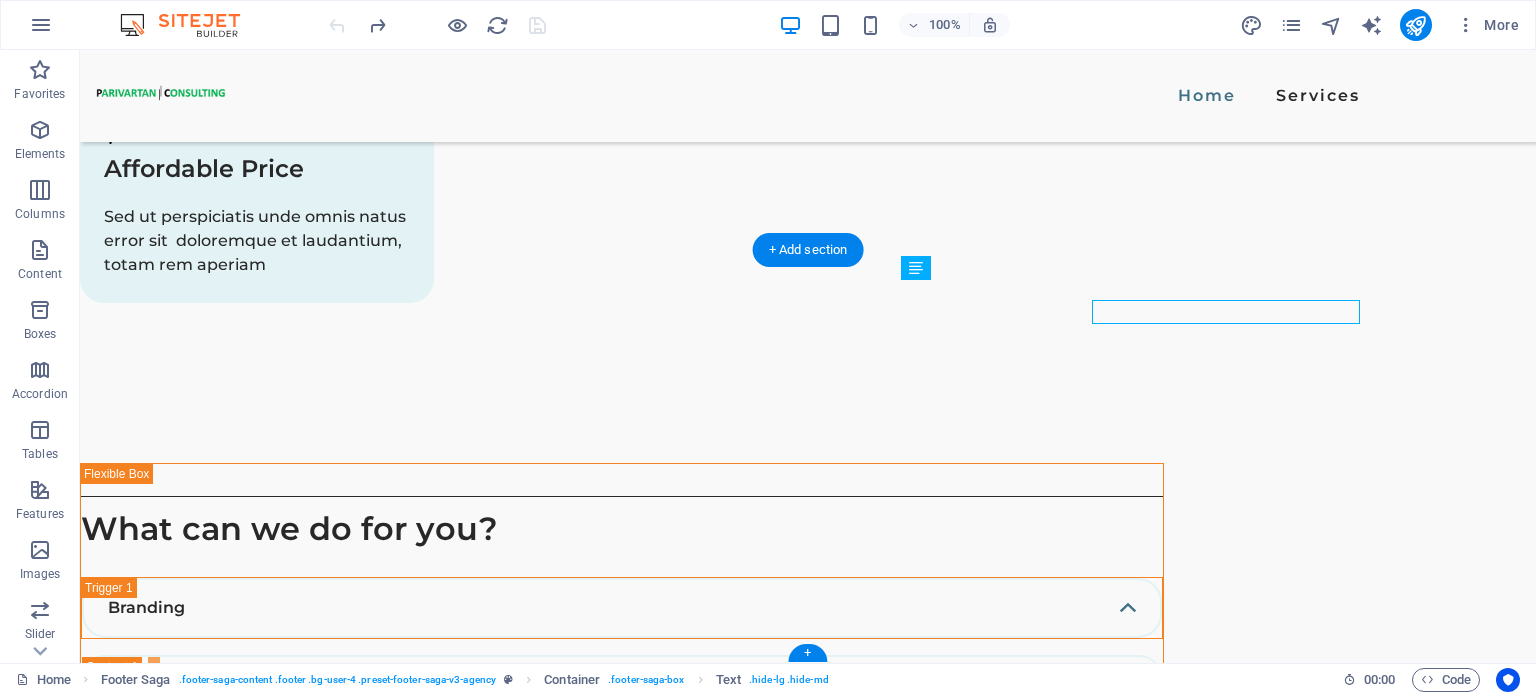 click on "EMAIL" at bounding box center (230, 3822) 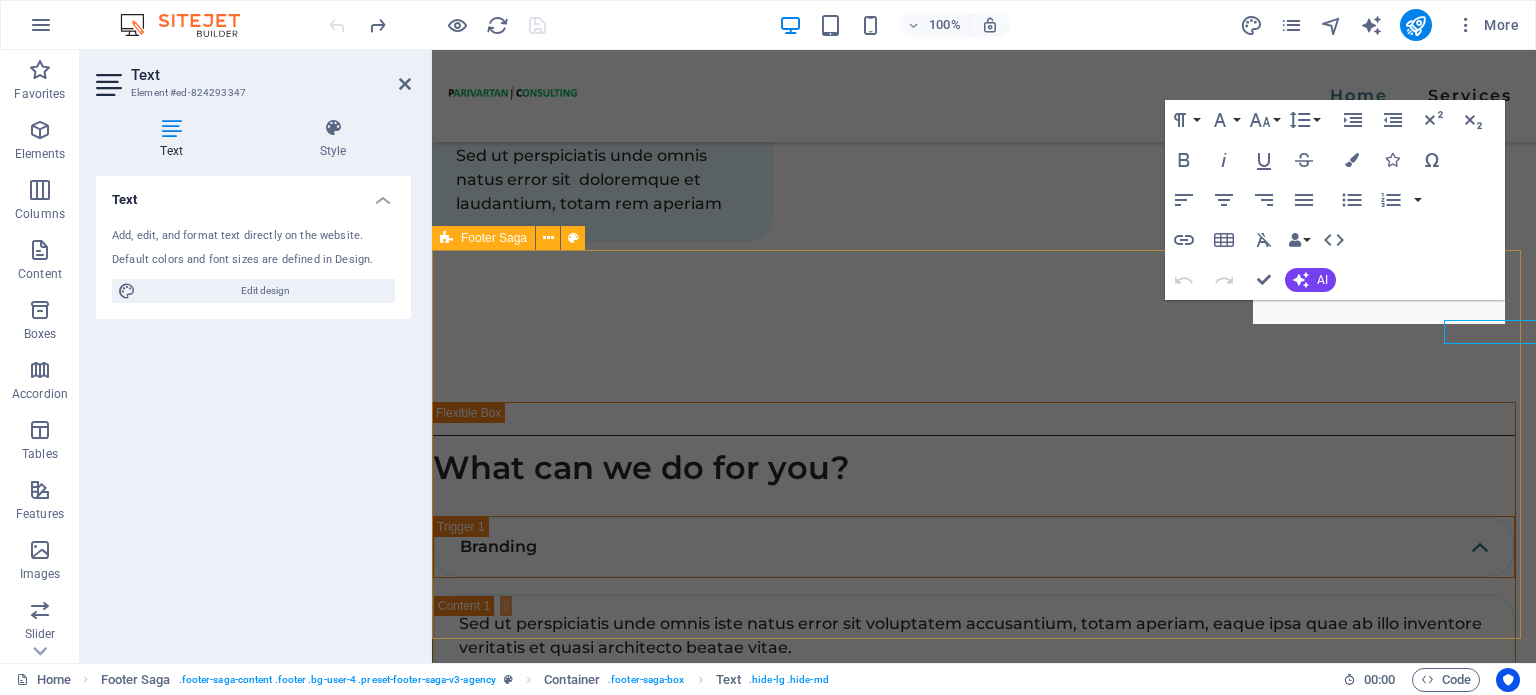 scroll, scrollTop: 3124, scrollLeft: 0, axis: vertical 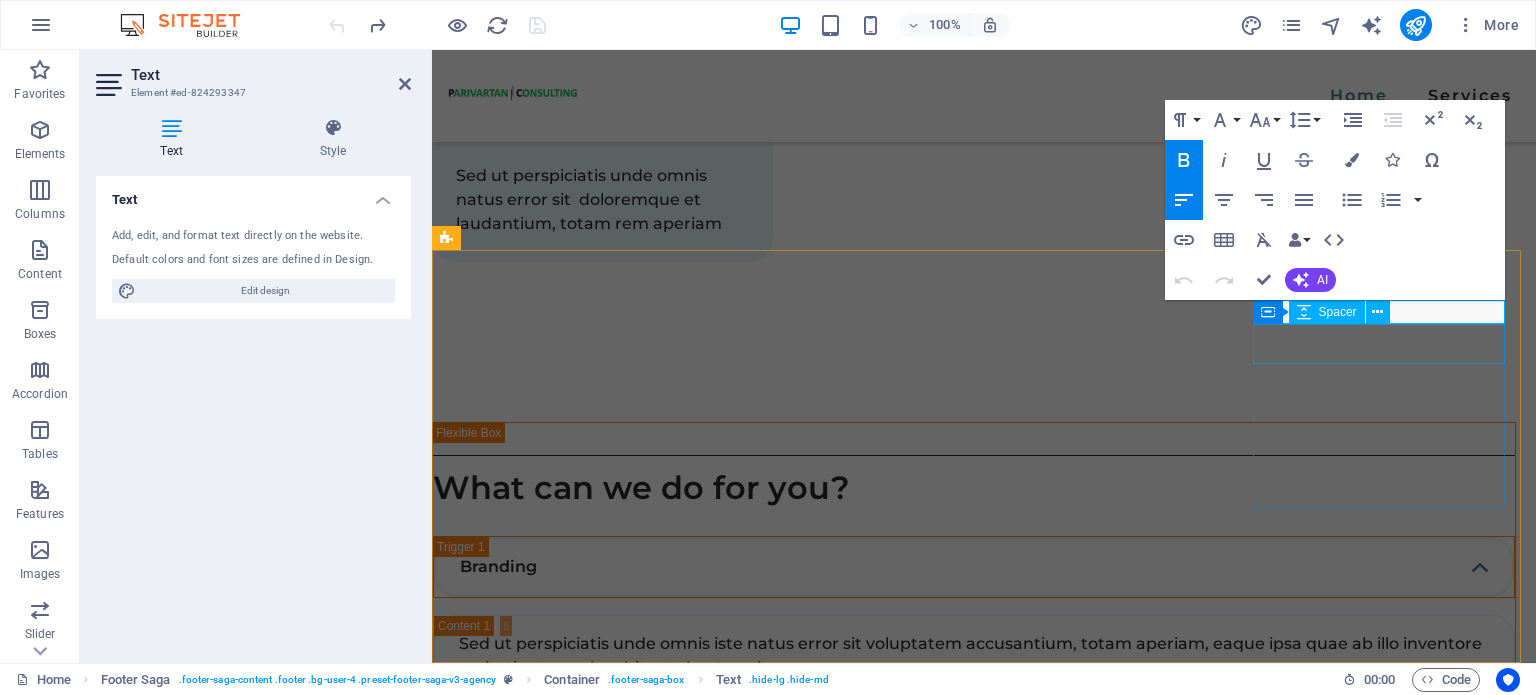 click at bounding box center [576, 3782] 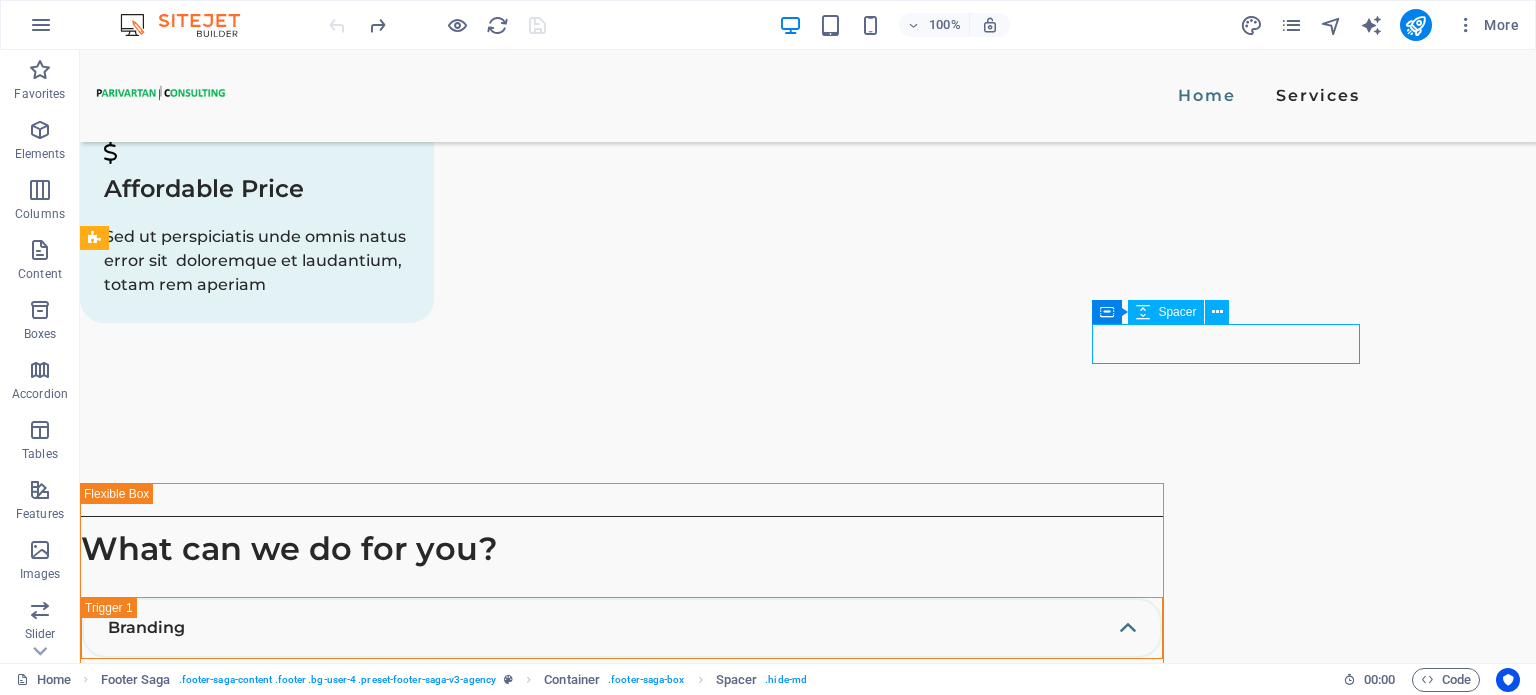 scroll, scrollTop: 3144, scrollLeft: 0, axis: vertical 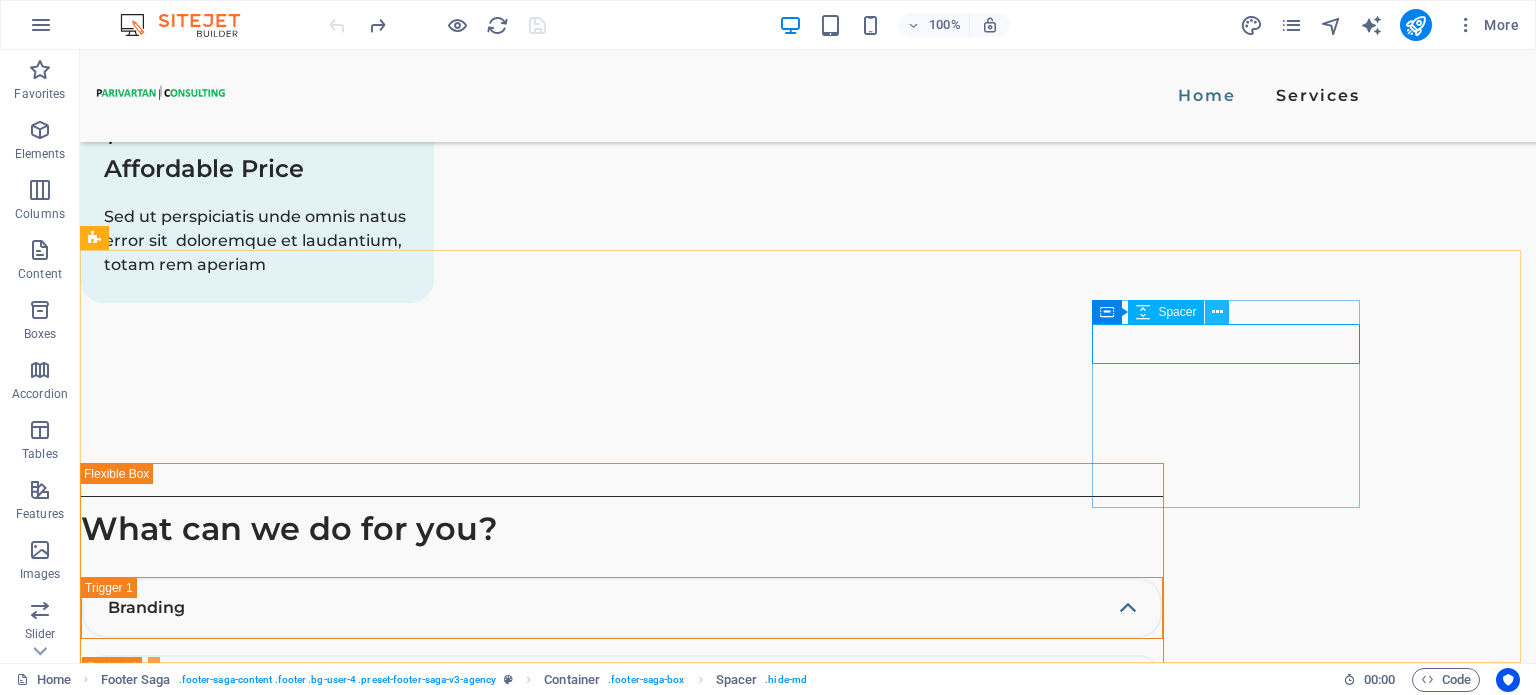 click at bounding box center (1217, 312) 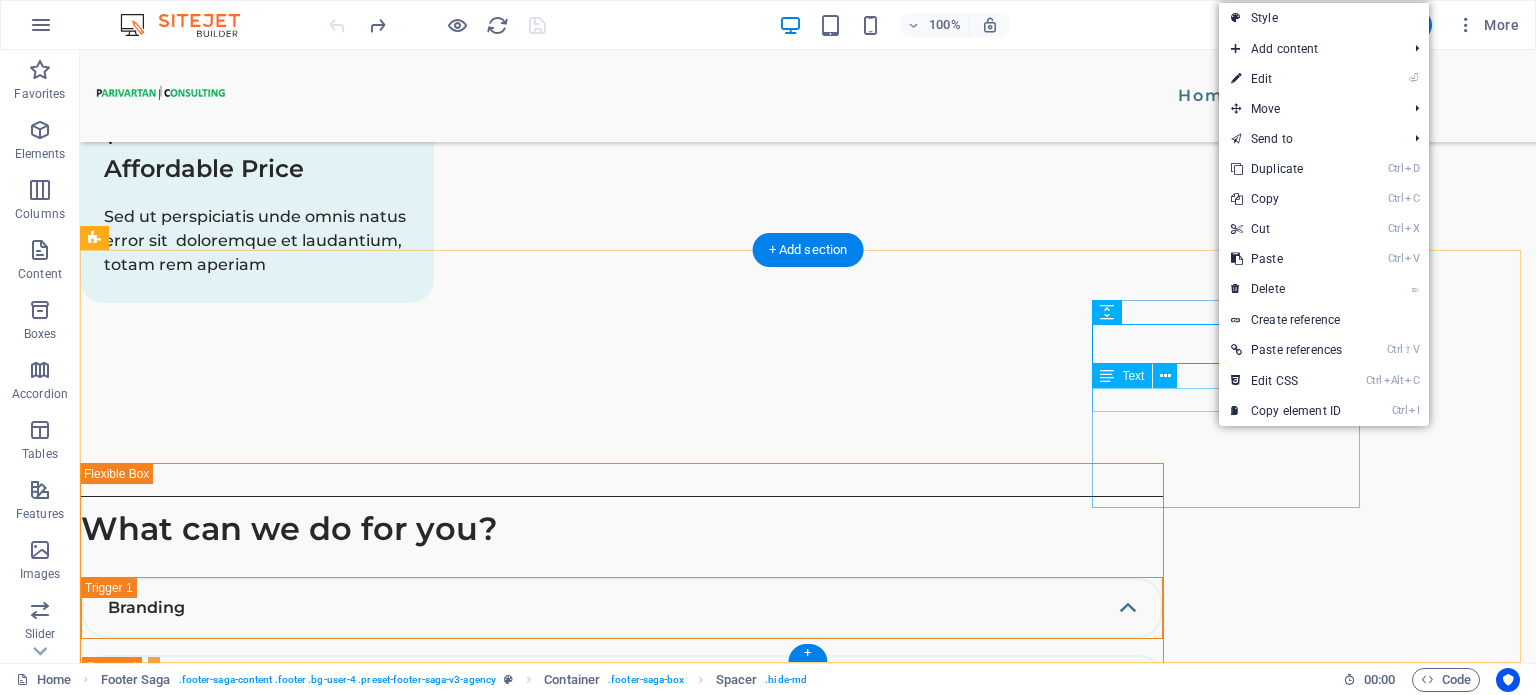 click on "+91-9205846233" at bounding box center (230, 3910) 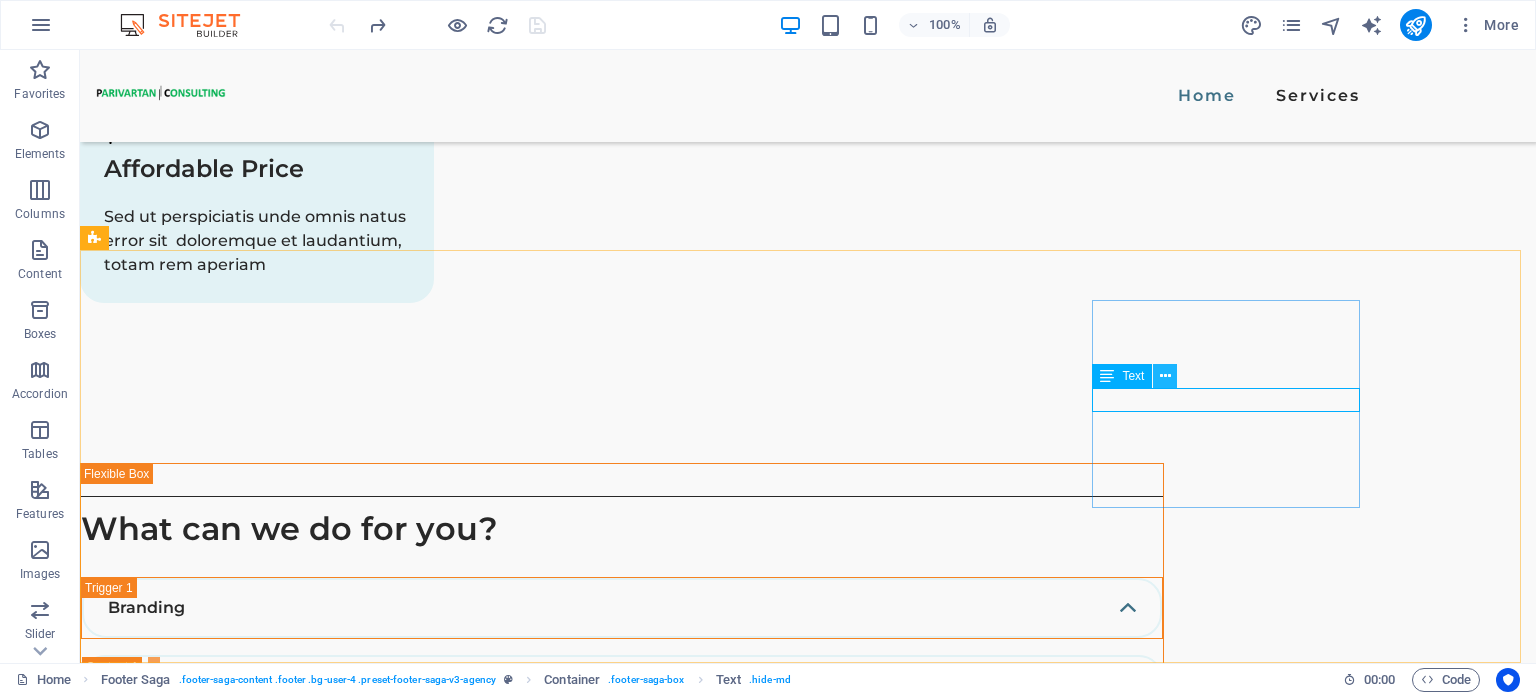 click at bounding box center [1165, 376] 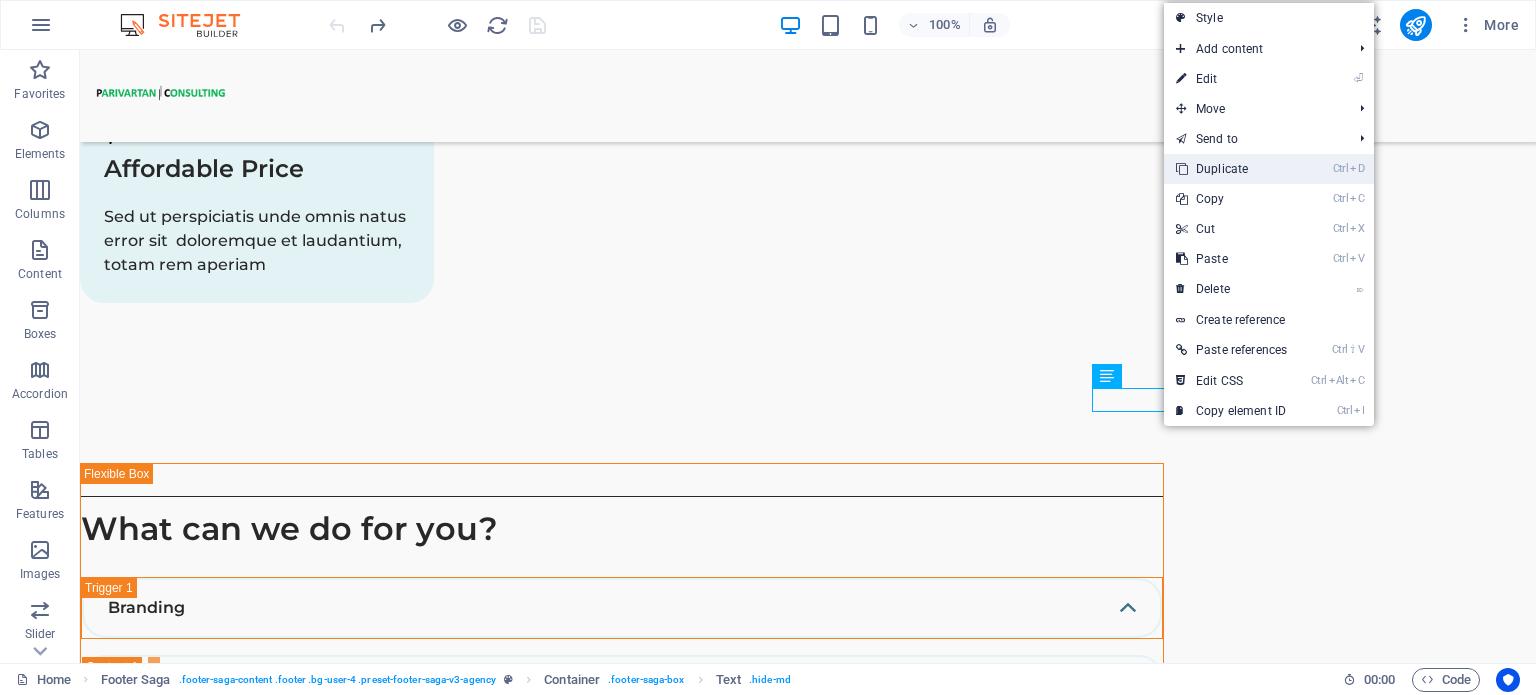 click on "Ctrl D  Duplicate" at bounding box center (1231, 169) 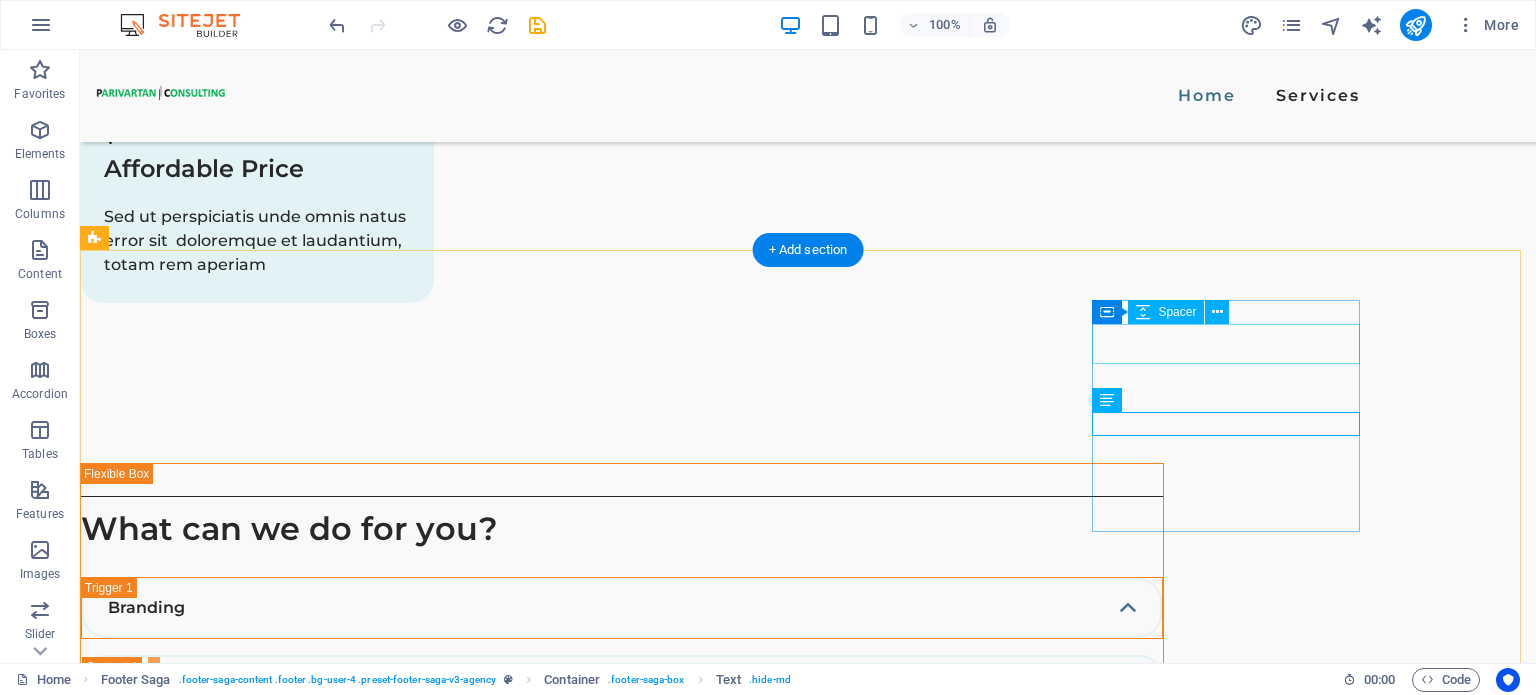 drag, startPoint x: 1233, startPoint y: 412, endPoint x: 1228, endPoint y: 336, distance: 76.1643 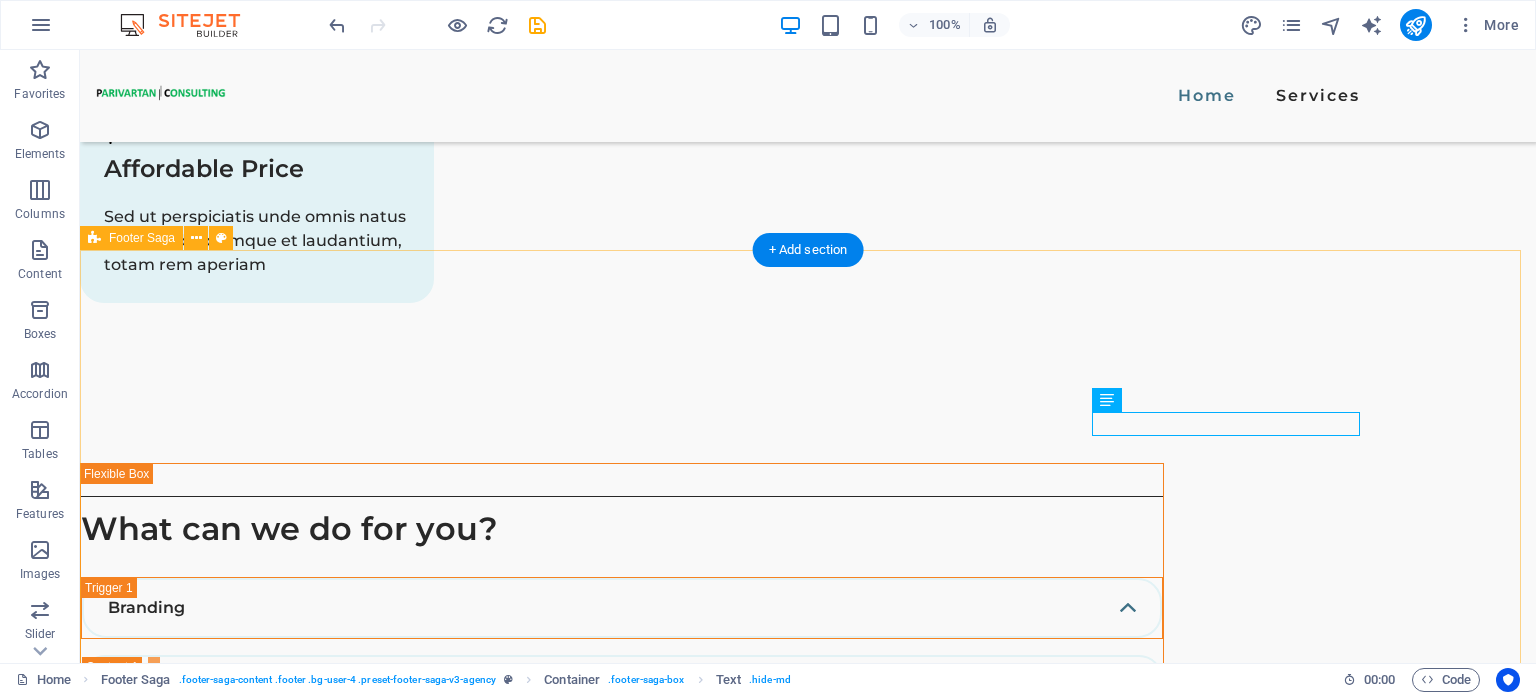 click on "HOME SERVICES EMAIL PHONE NUMBER +91-9205846233 +91-9205846233 SOCIAL MEDIA Parivartanguru Consulting© 2025. All Rights Reserved. LLP Id -  ACP-5304 | TAN: RTKP18228A" at bounding box center [808, 3914] 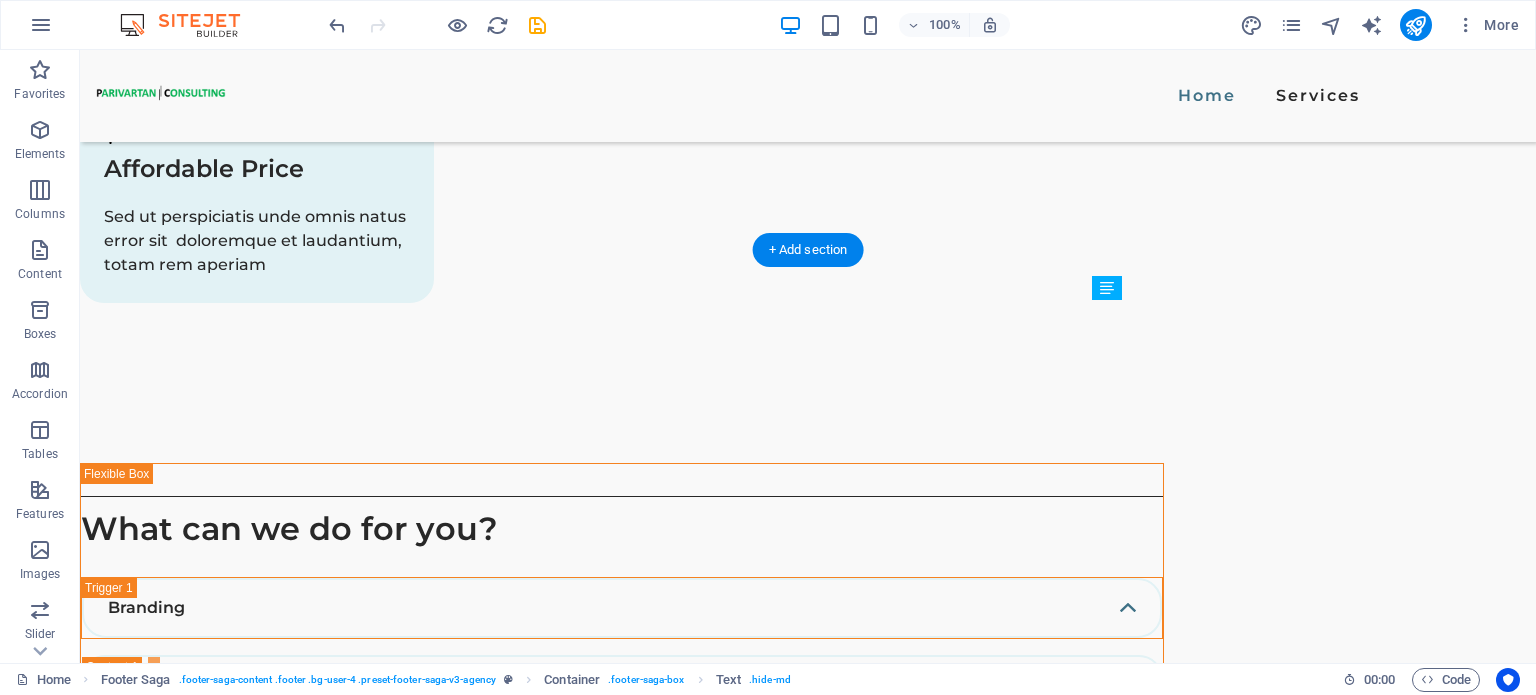 drag, startPoint x: 1217, startPoint y: 435, endPoint x: 1207, endPoint y: 334, distance: 101.49384 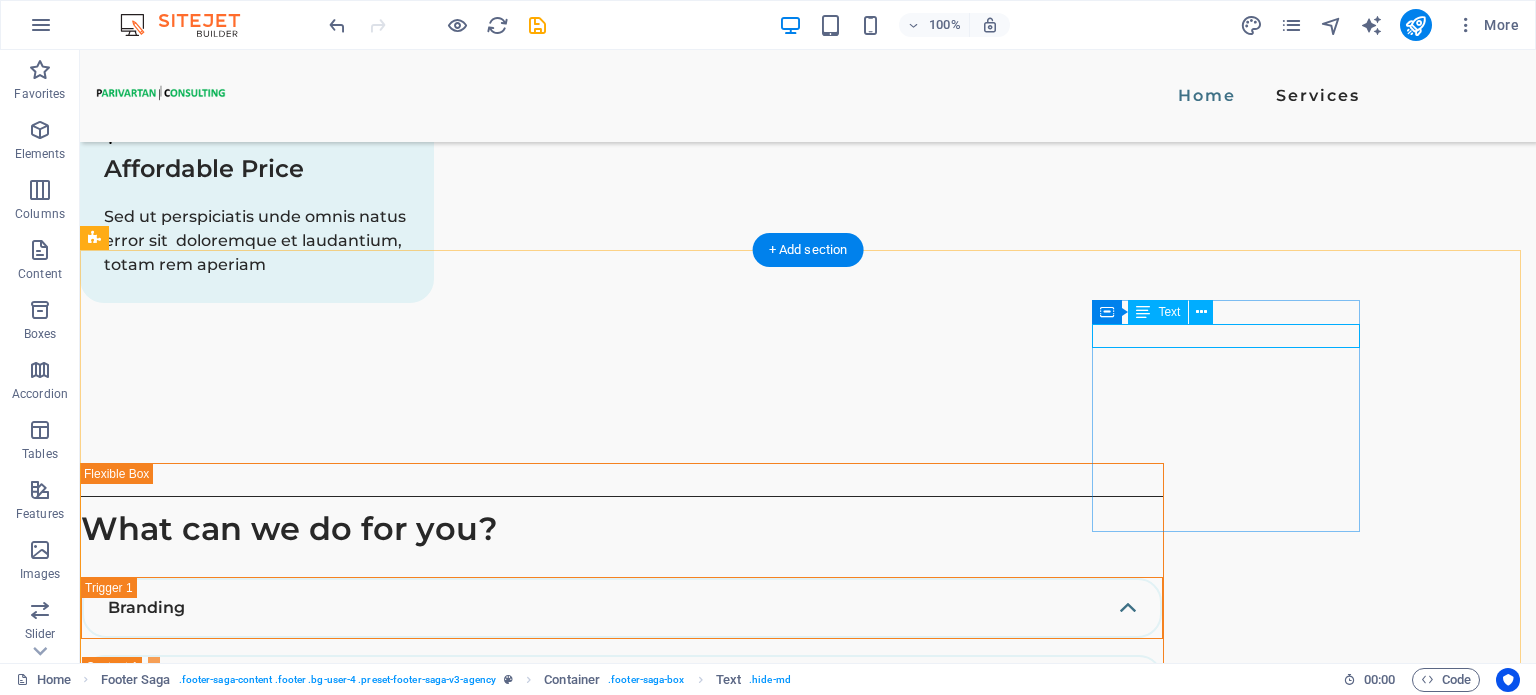 click on "+91-9205846233" at bounding box center (230, 3846) 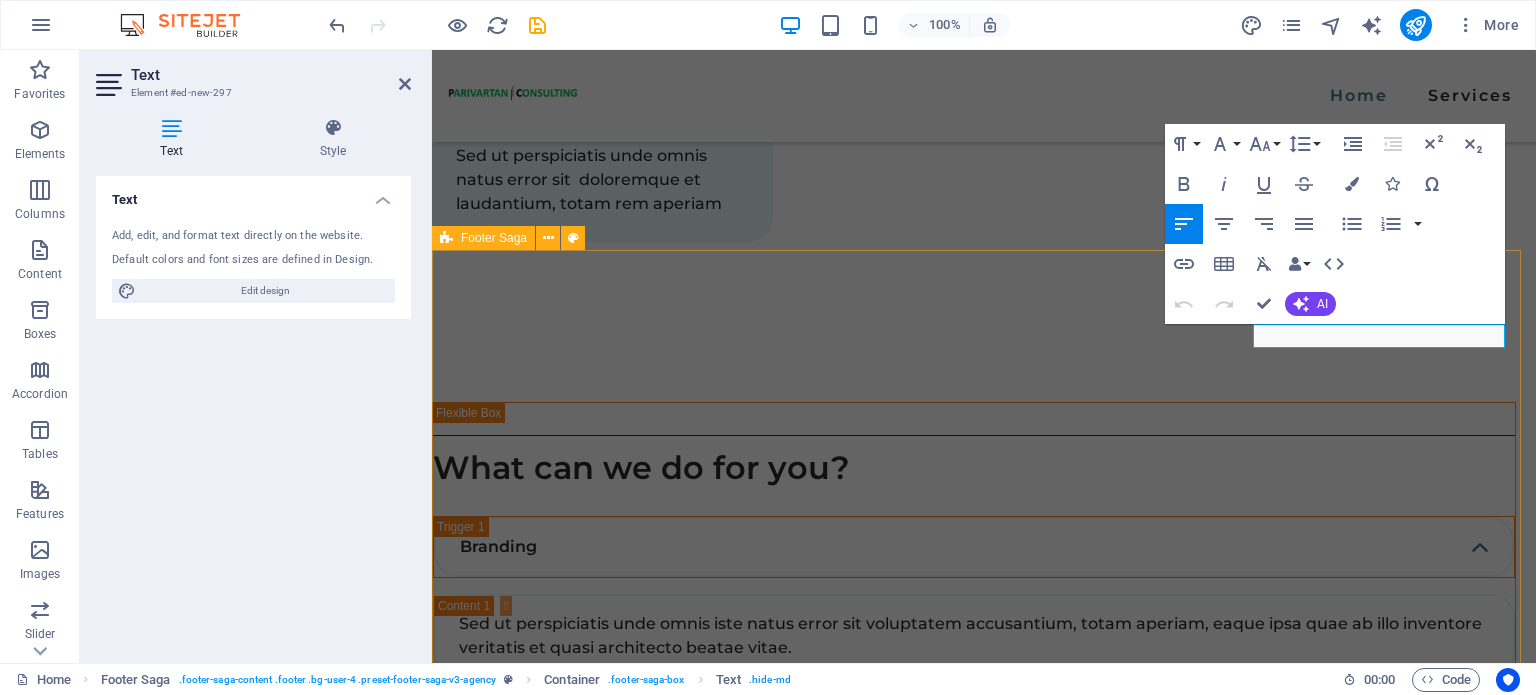 scroll, scrollTop: 3124, scrollLeft: 0, axis: vertical 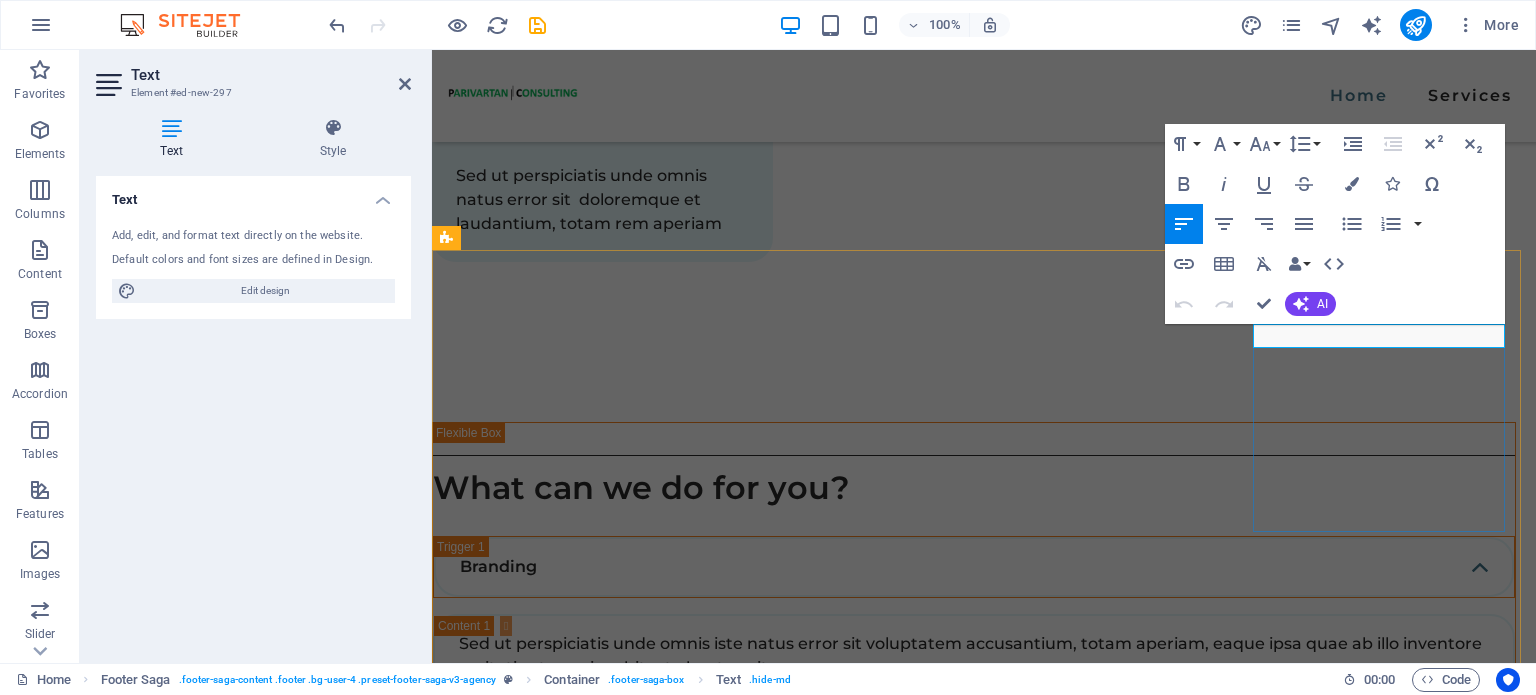 click on "+91-9205846233" at bounding box center (576, 3774) 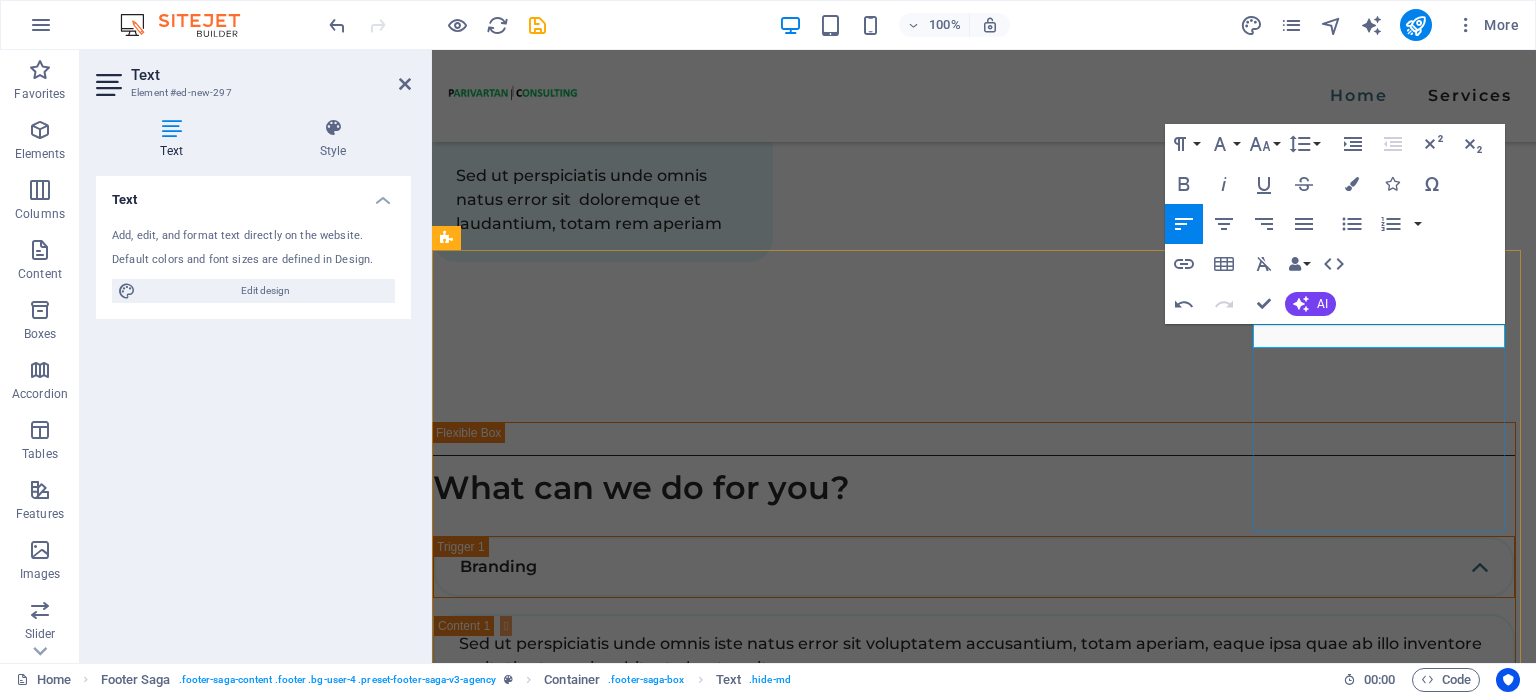 click on "@parivartanconsulting.com" at bounding box center [576, 3774] 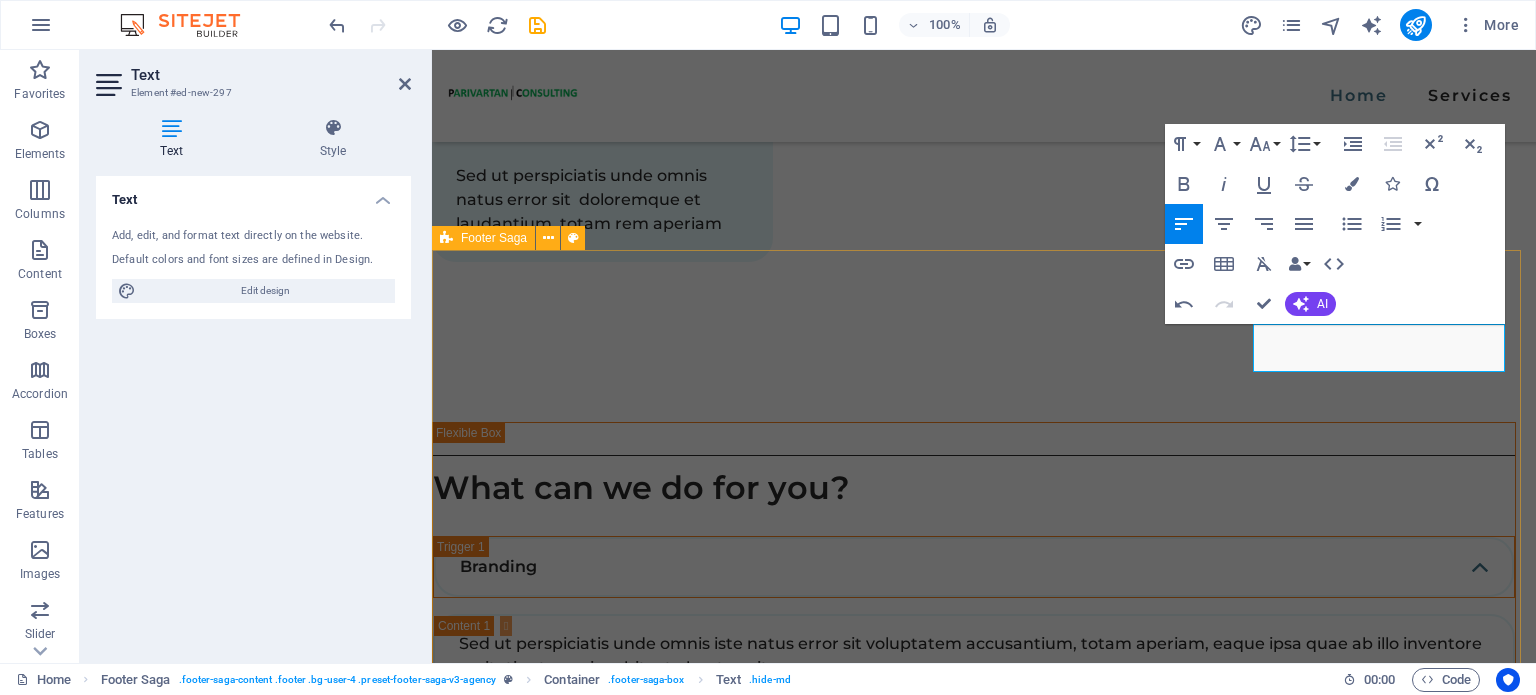 click on "HOME SERVICES EMAIL contact@parivartanconsulting.com PHONE NUMBER +91-9205846233 SOCIAL MEDIA Parivartanguru Consulting© 2025. All Rights Reserved. LLP Id -  ACP-5304 | TAN: RTKP18228A" at bounding box center [984, 3842] 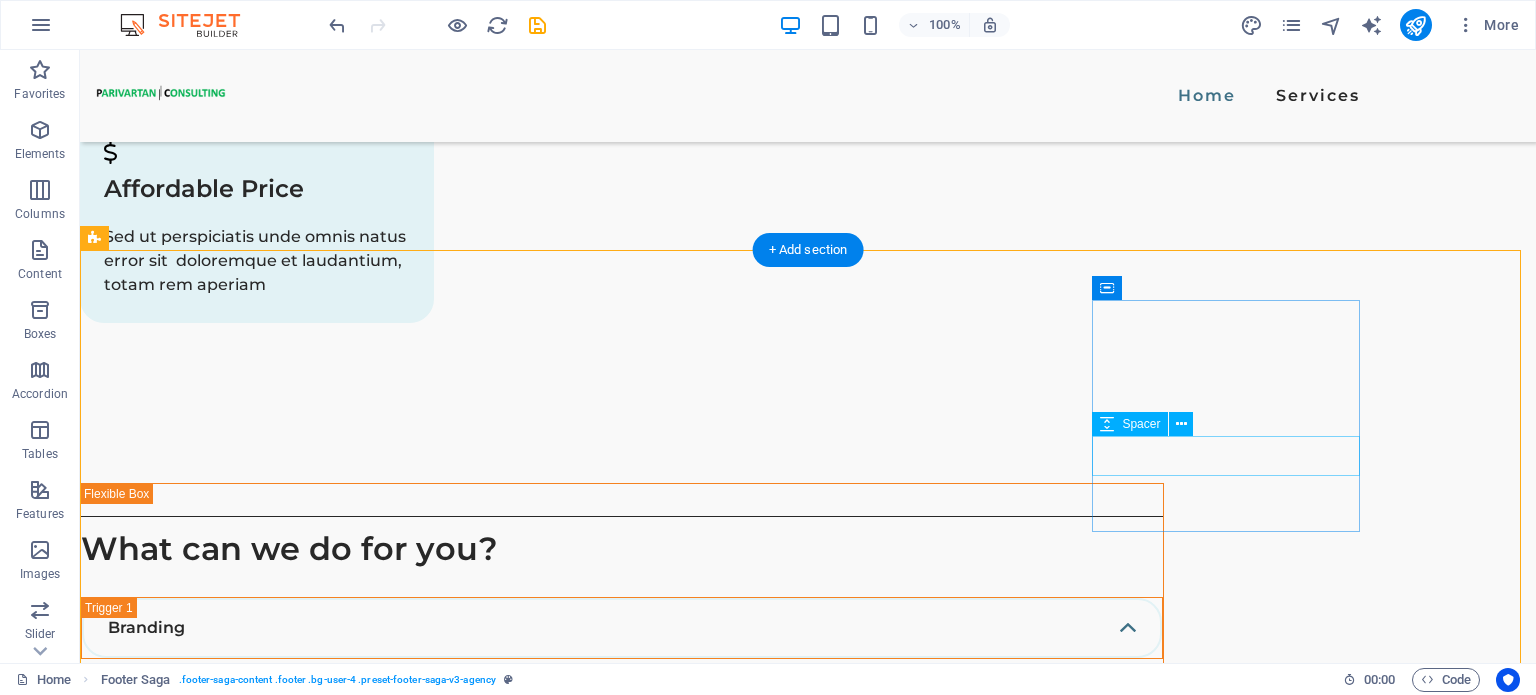 scroll, scrollTop: 3144, scrollLeft: 0, axis: vertical 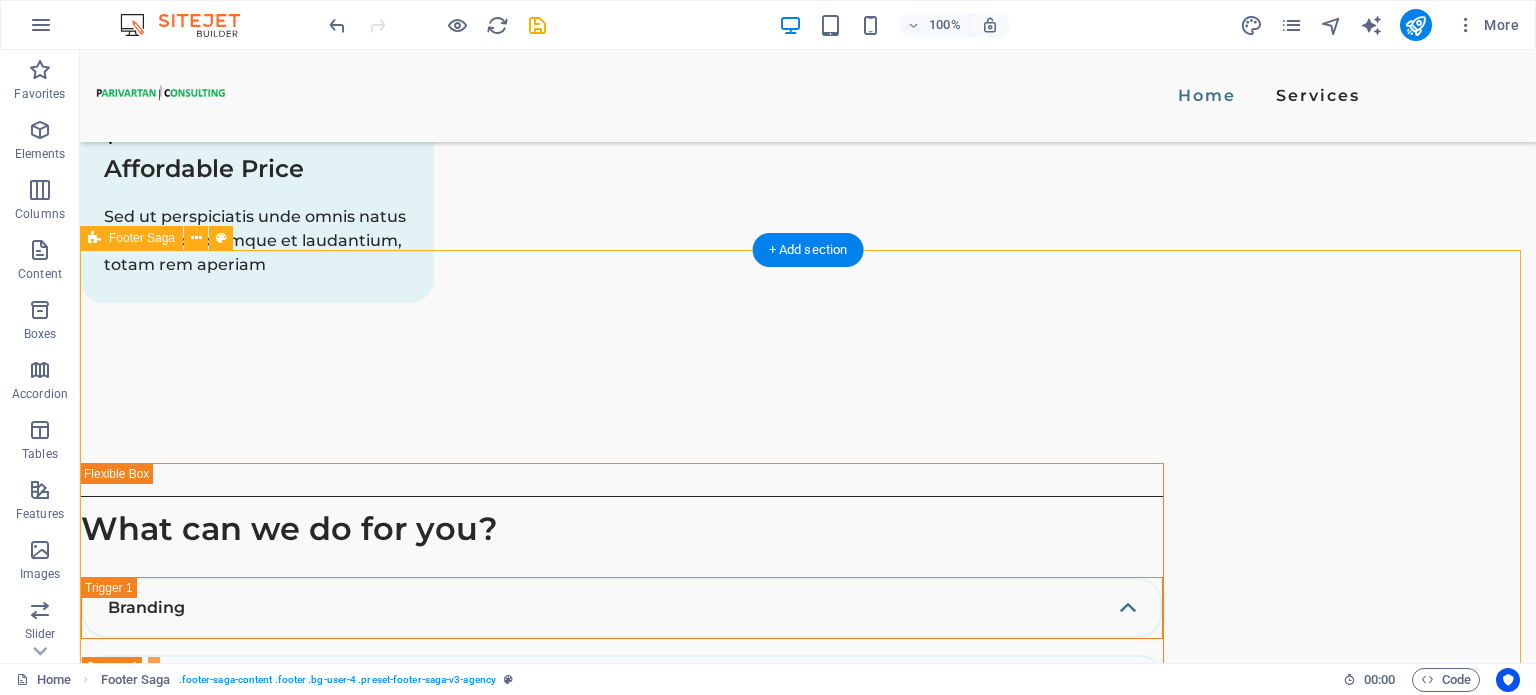 click on "HOME SERVICES EMAIL contact@parivartanconsulting.com PHONE NUMBER +91-9205846233 SOCIAL MEDIA Parivartanguru Consulting© 2025. All Rights Reserved. LLP Id -  ACP-5304 | TAN: RTKP18228A" at bounding box center [808, 3914] 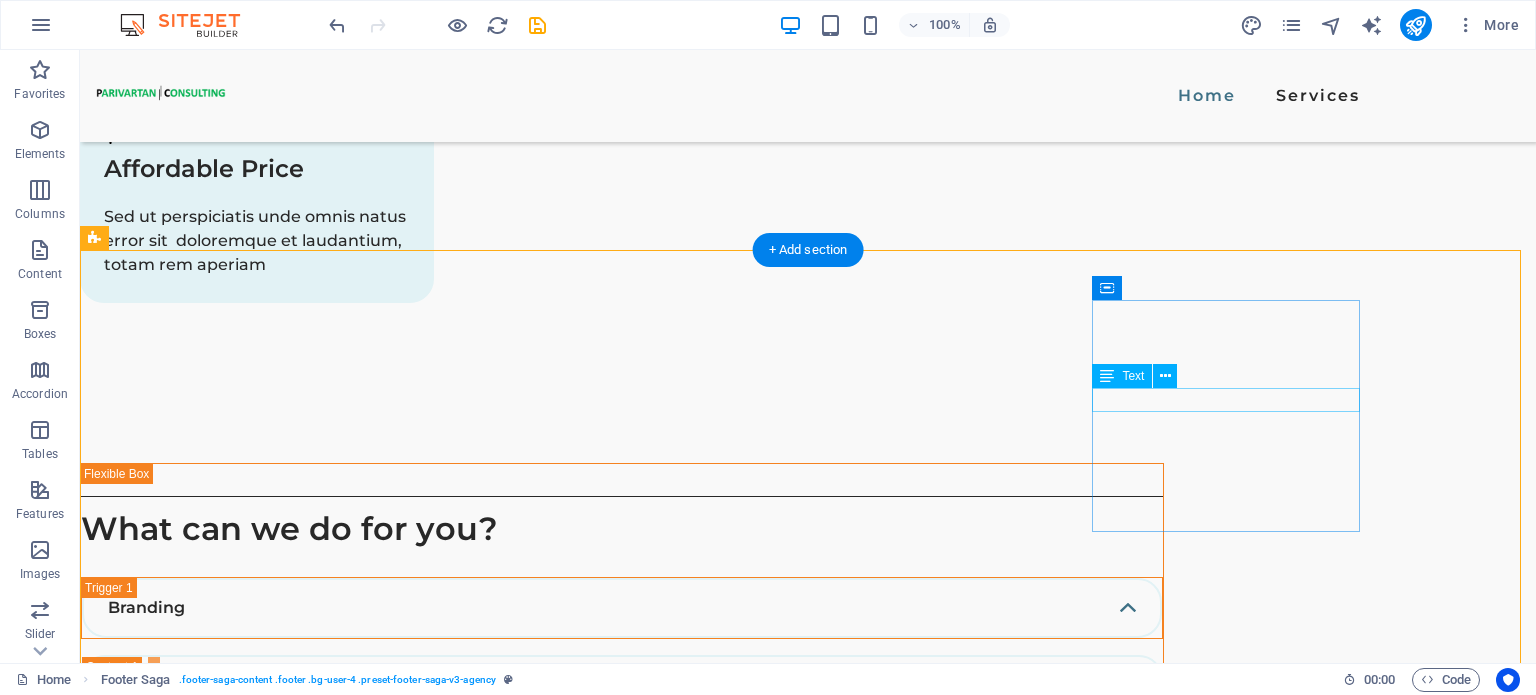 click on "PHONE NUMBER" at bounding box center [230, 3910] 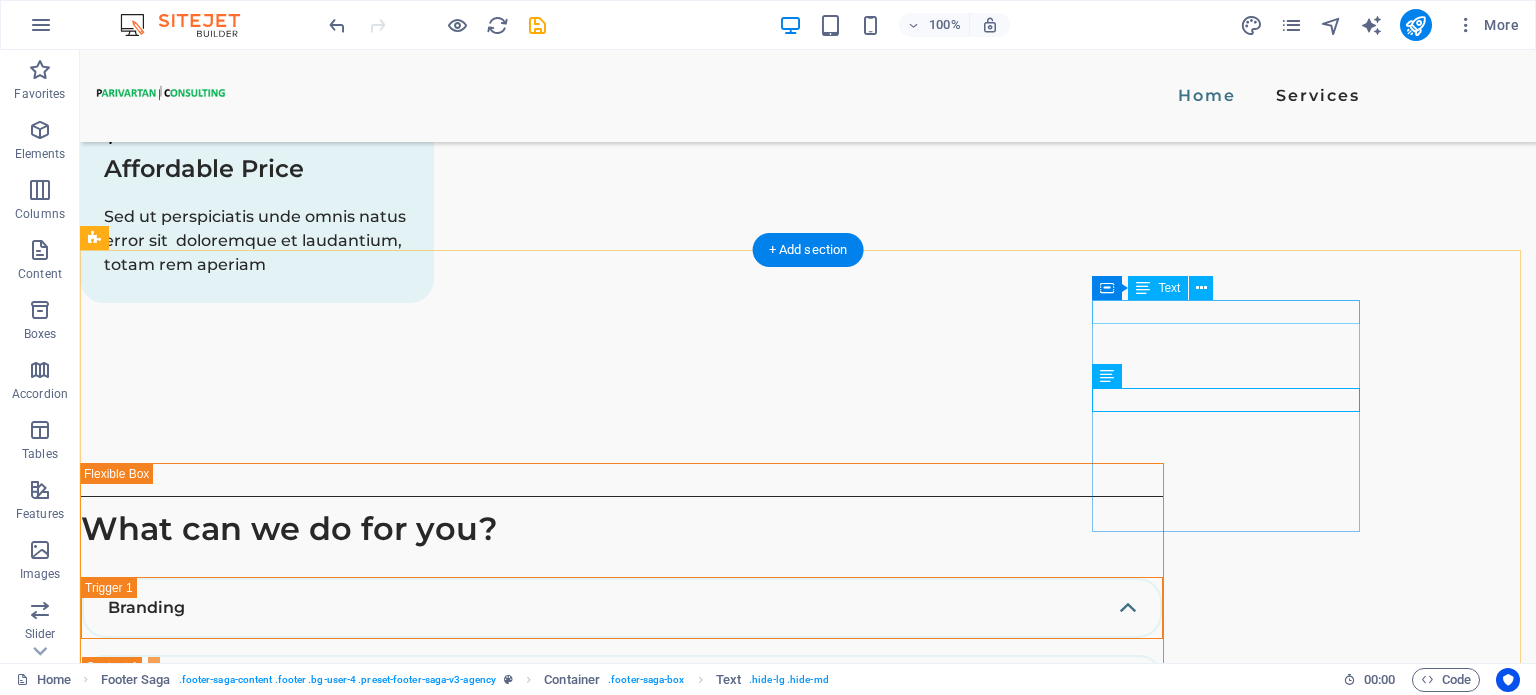 click on "EMAIL" at bounding box center (230, 3822) 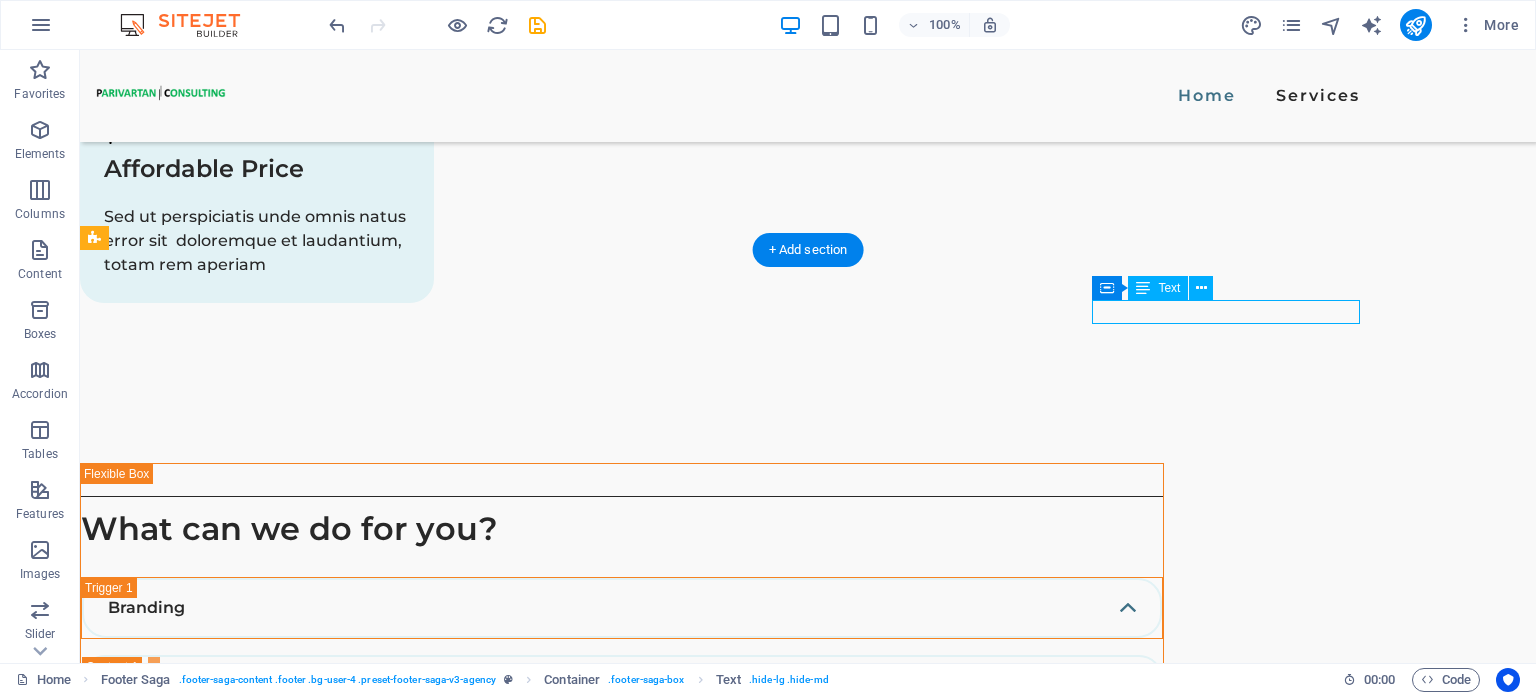 click on "EMAIL" at bounding box center (230, 3822) 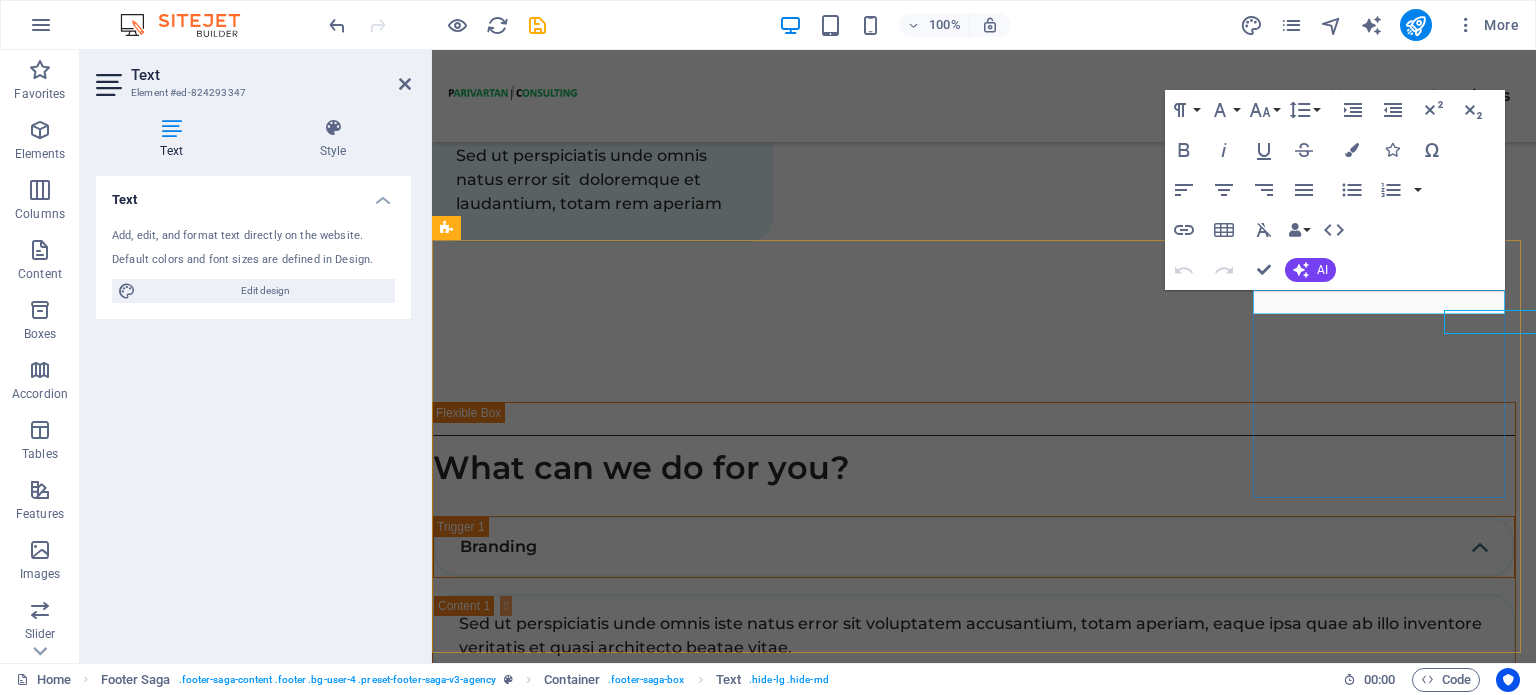 scroll, scrollTop: 3135, scrollLeft: 0, axis: vertical 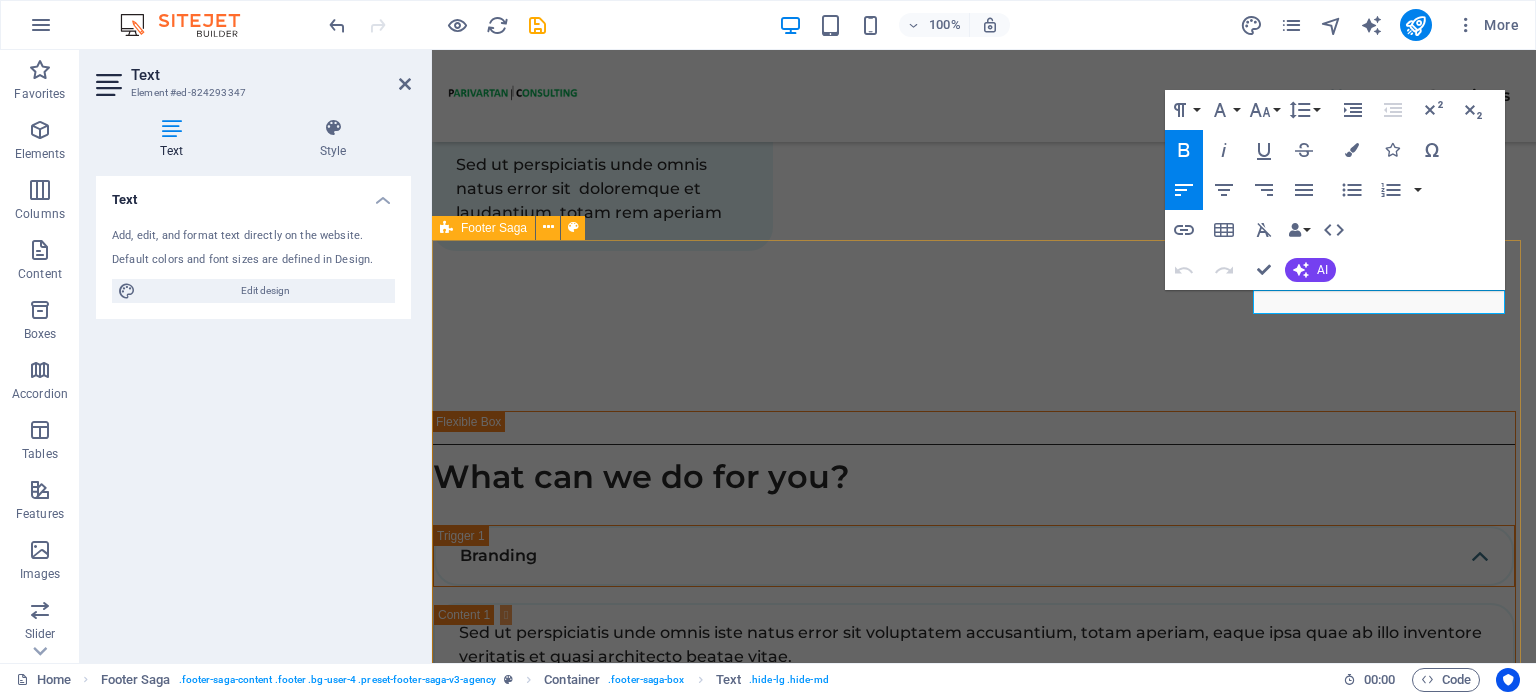 click on "HOME SERVICES EMAIL contact@parivartanconsulting.com PHONE NUMBER +91-9205846233 SOCIAL MEDIA Parivartanguru Consulting© 2025. All Rights Reserved. LLP Id -  ACP-5304 | TAN: RTKP18228A" at bounding box center [984, 3831] 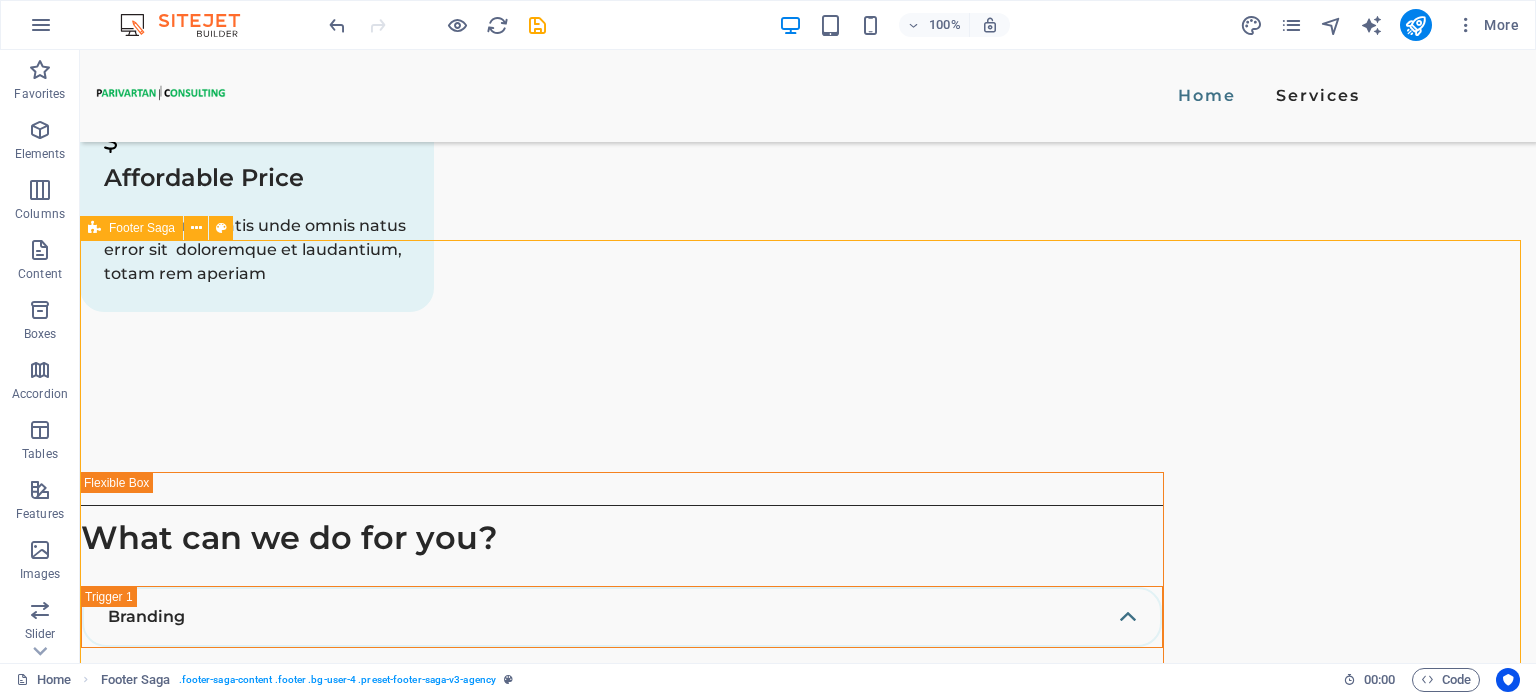 scroll, scrollTop: 3155, scrollLeft: 0, axis: vertical 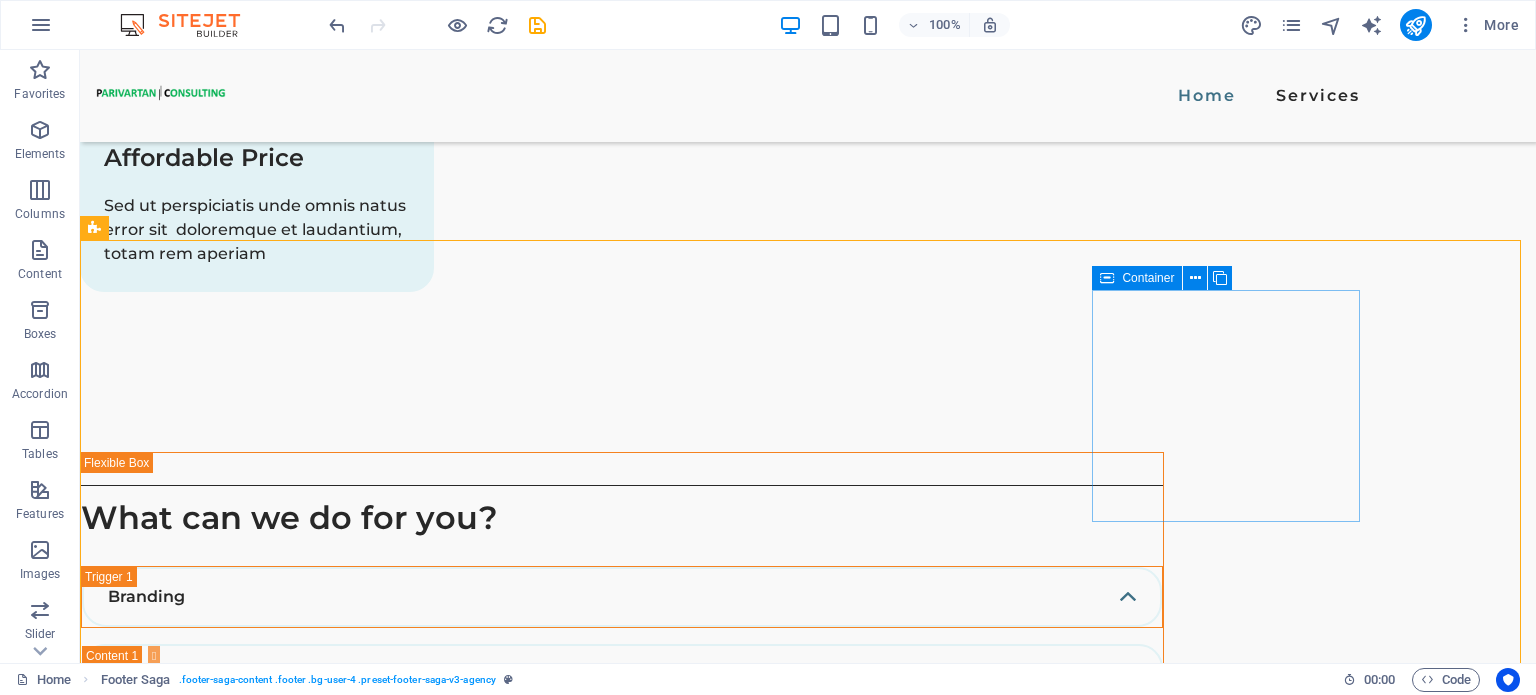 click on "Container" at bounding box center [1148, 278] 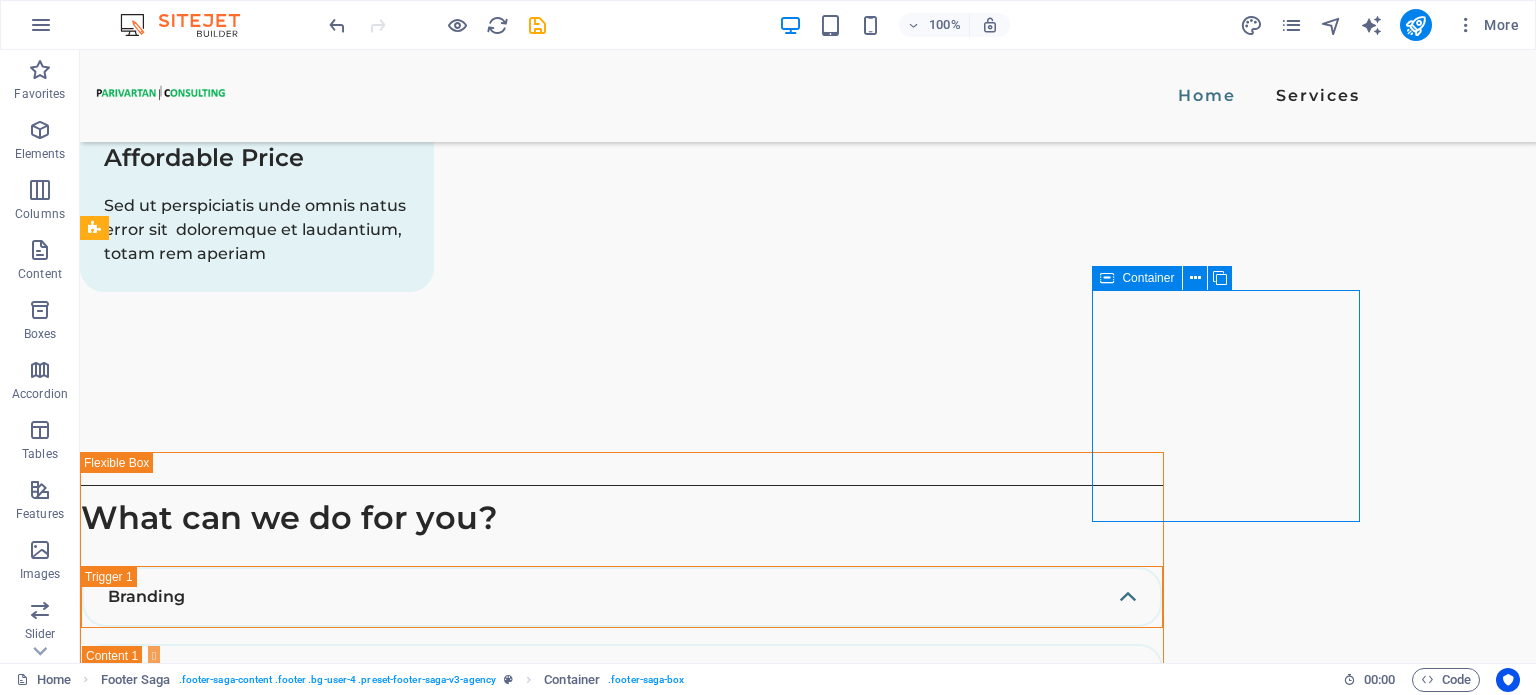 click on "Container" at bounding box center (1148, 278) 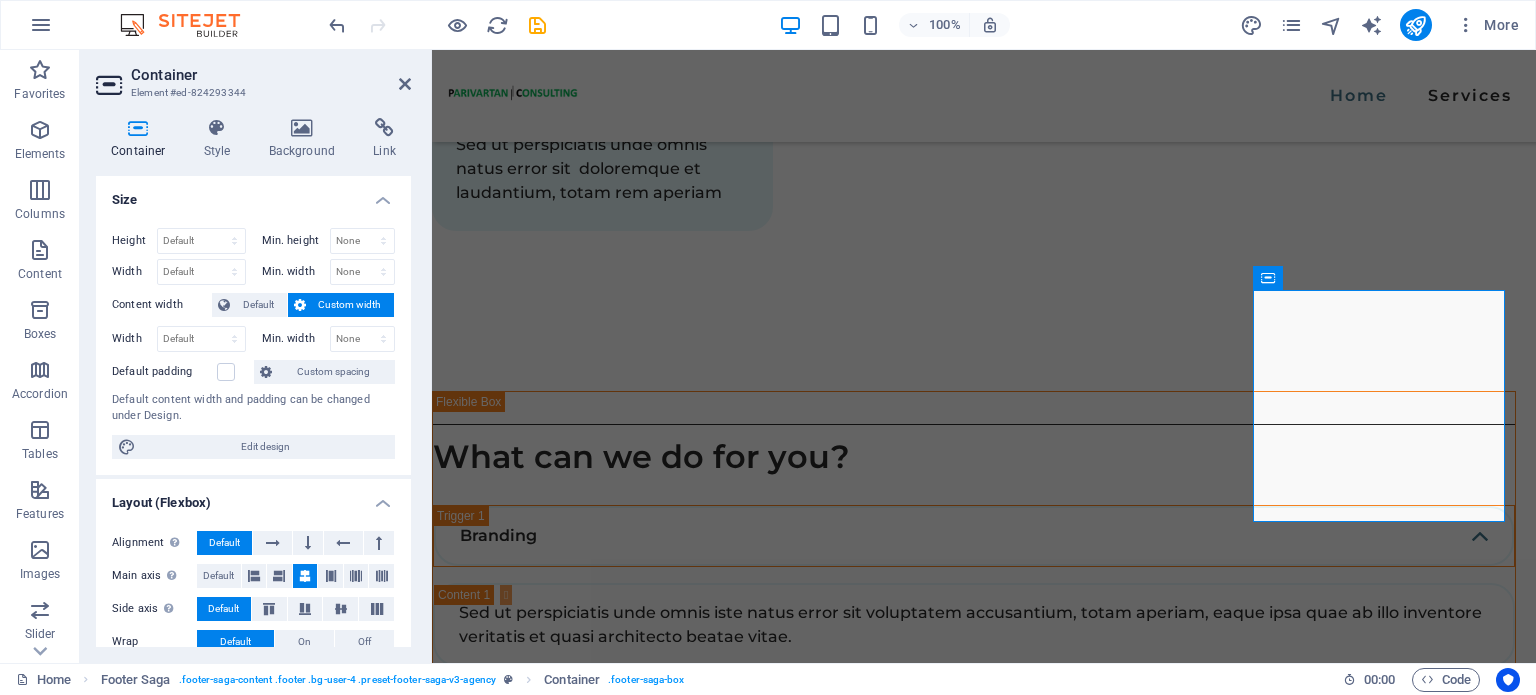 scroll, scrollTop: 3135, scrollLeft: 0, axis: vertical 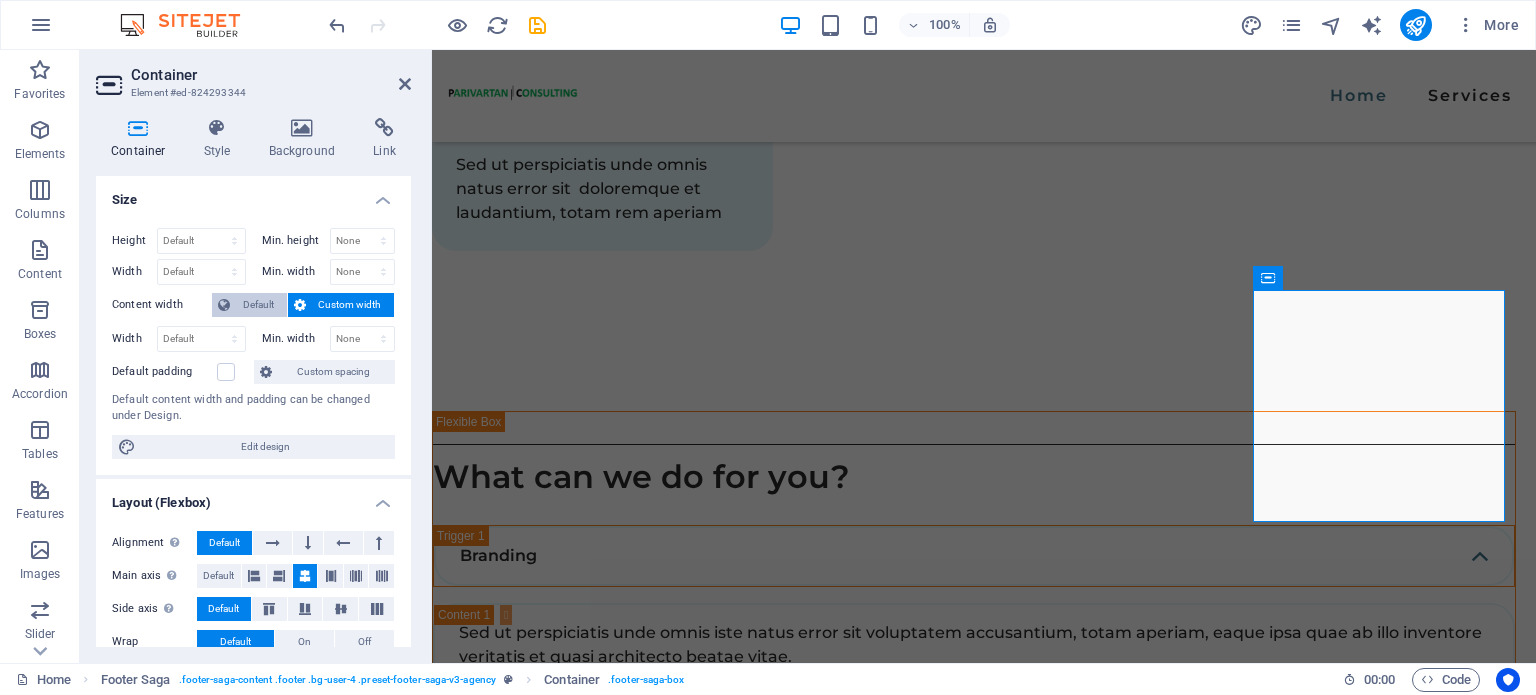 click on "Default" at bounding box center (258, 305) 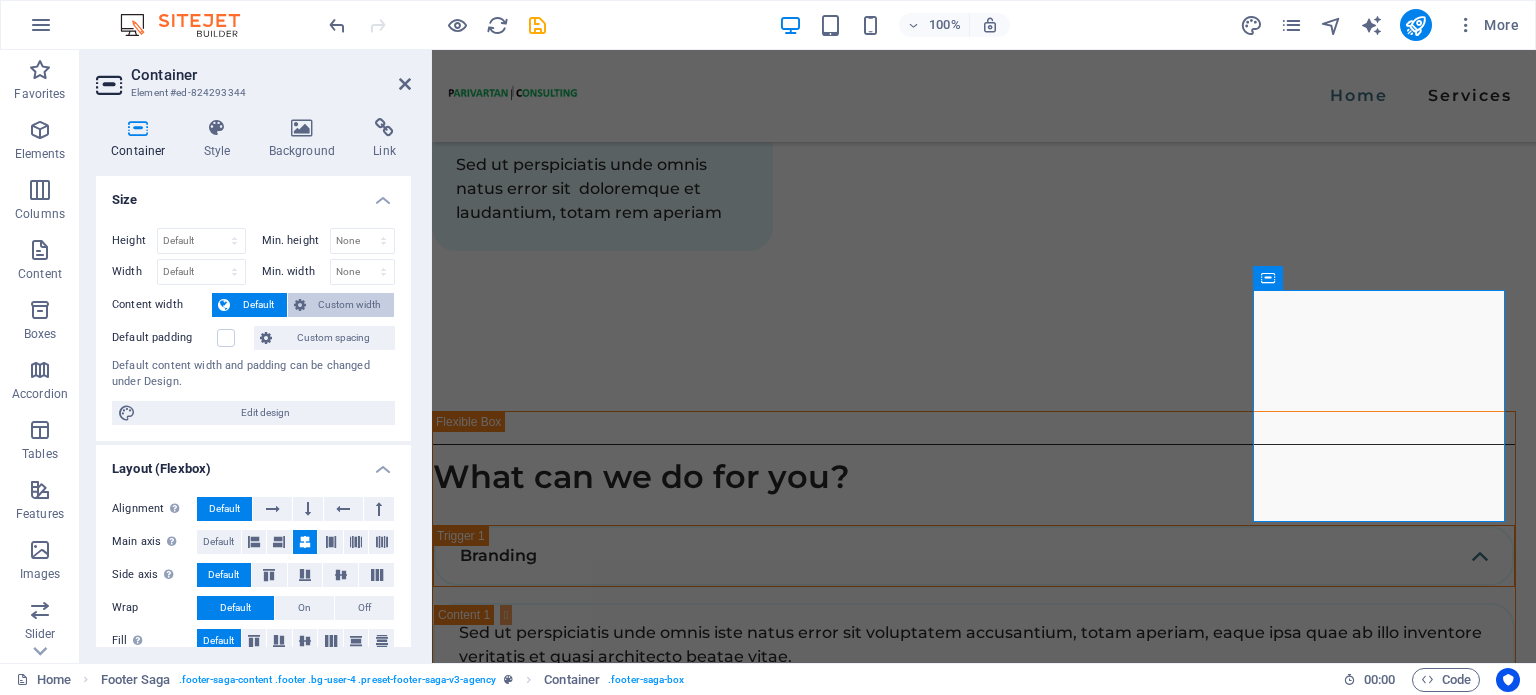 click on "Custom width" at bounding box center [350, 305] 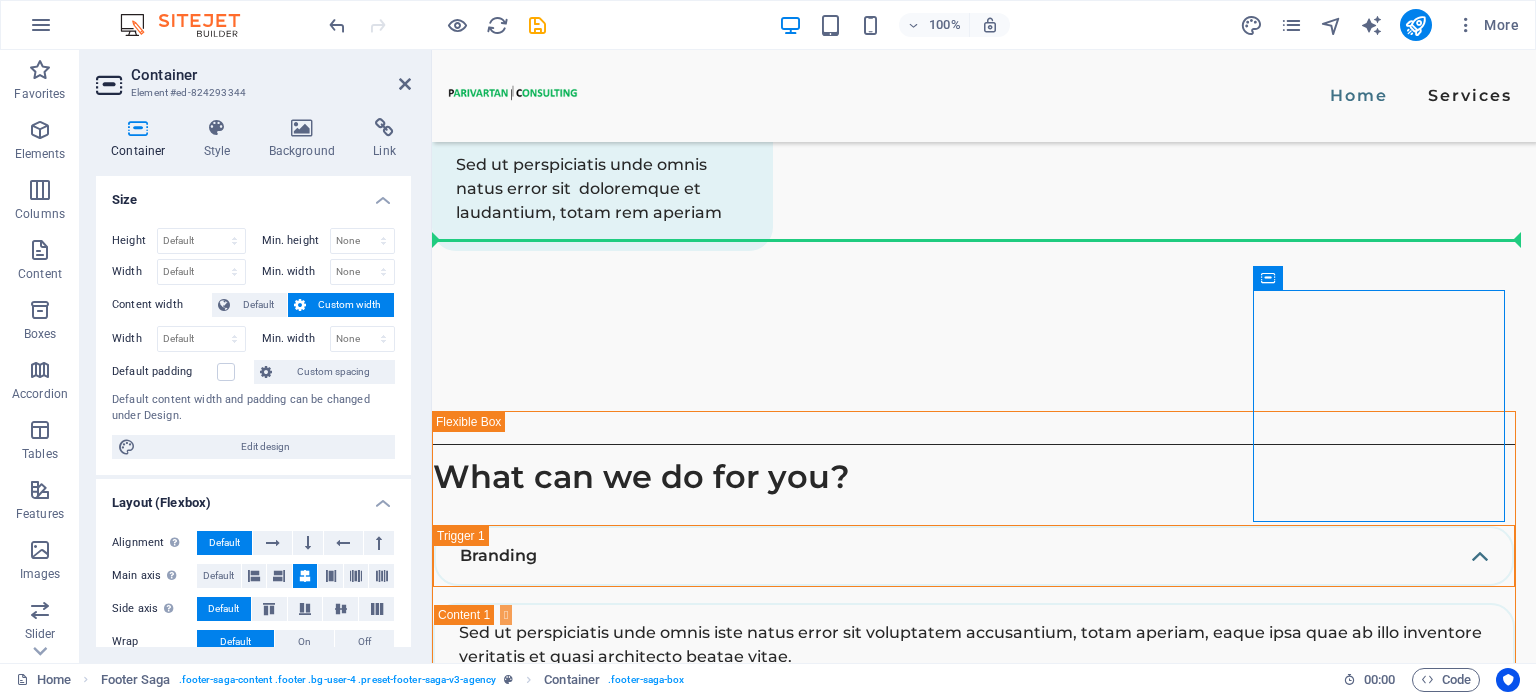 drag, startPoint x: 1699, startPoint y: 325, endPoint x: 1204, endPoint y: 279, distance: 497.13278 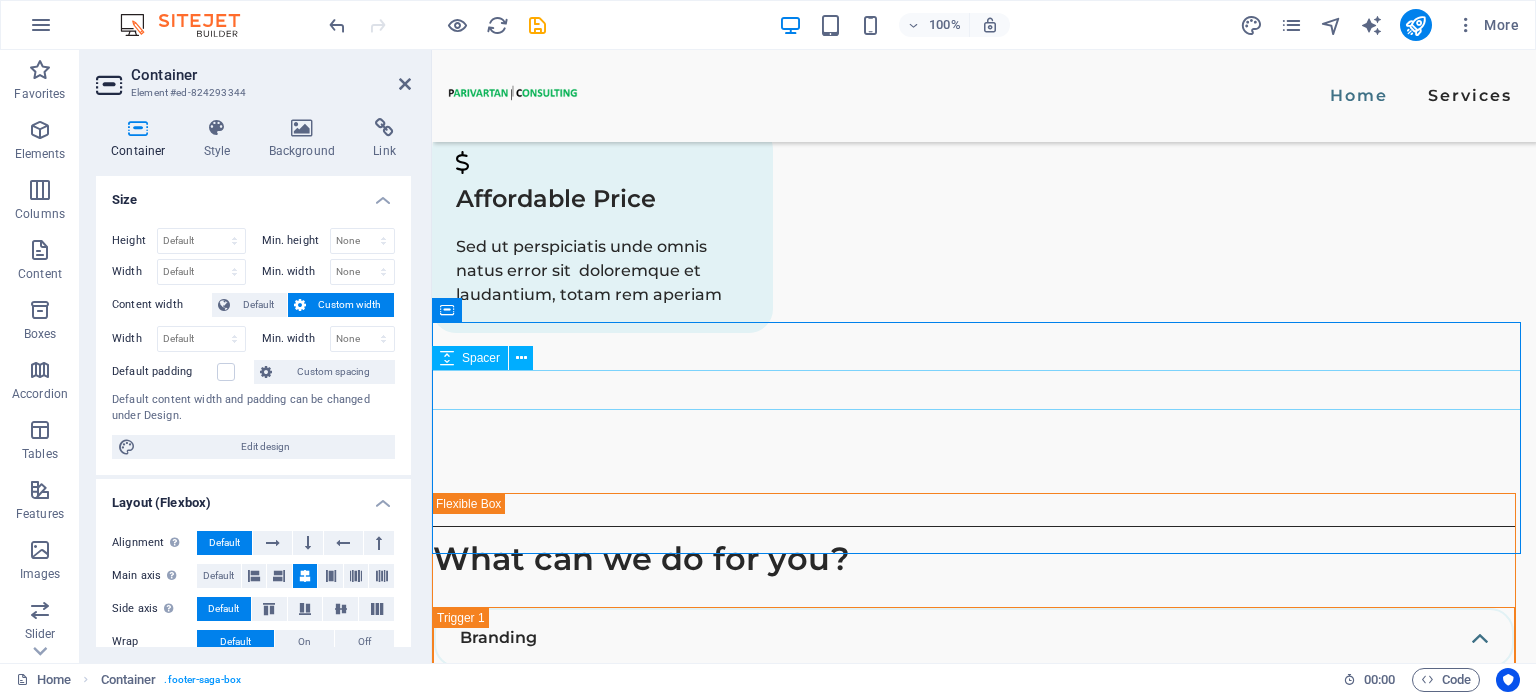 scroll, scrollTop: 3052, scrollLeft: 0, axis: vertical 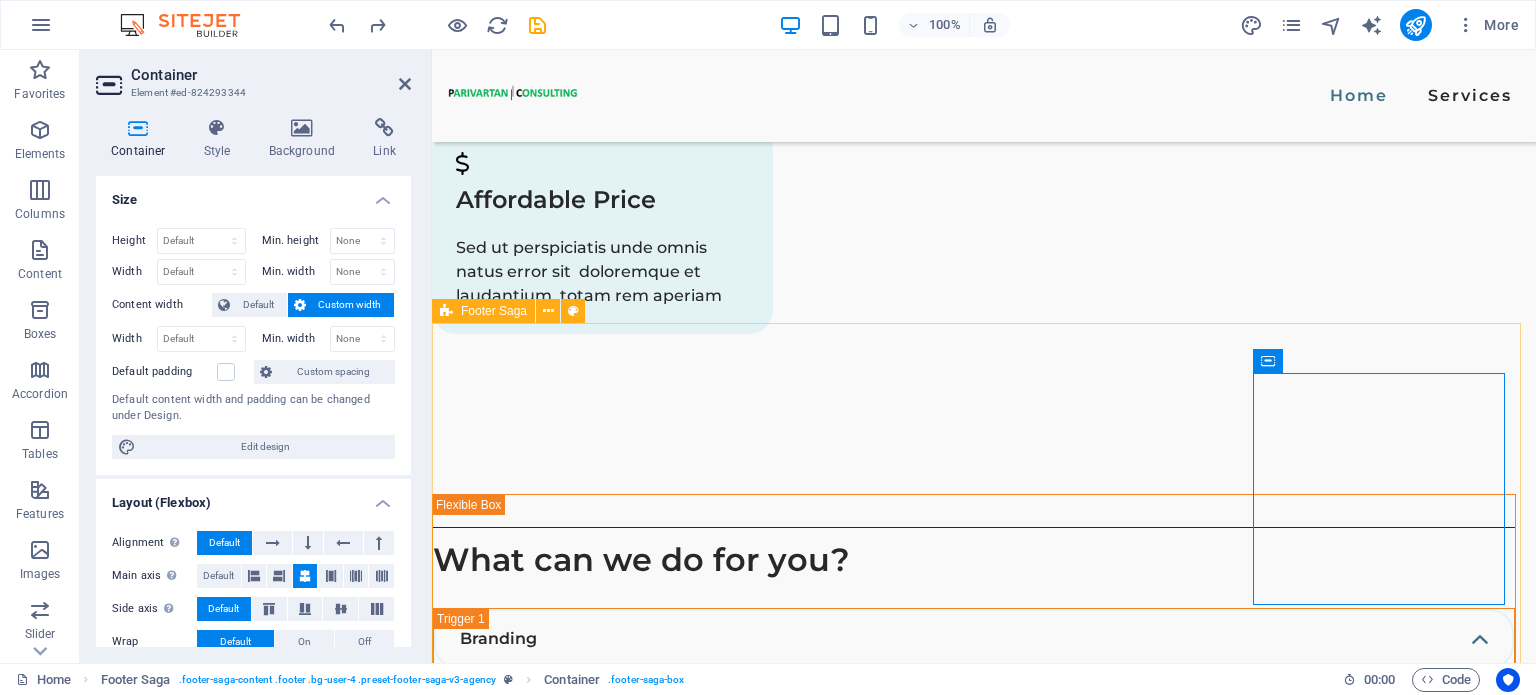 click on "HOME SERVICES EMAIL contact@parivartanconsulting.com PHONE NUMBER +91-9205846233 SOCIAL MEDIA Parivartanguru Consulting© 2025. All Rights Reserved. LLP Id -  ACP-5304 | TAN: RTKP18228A" at bounding box center (984, 3914) 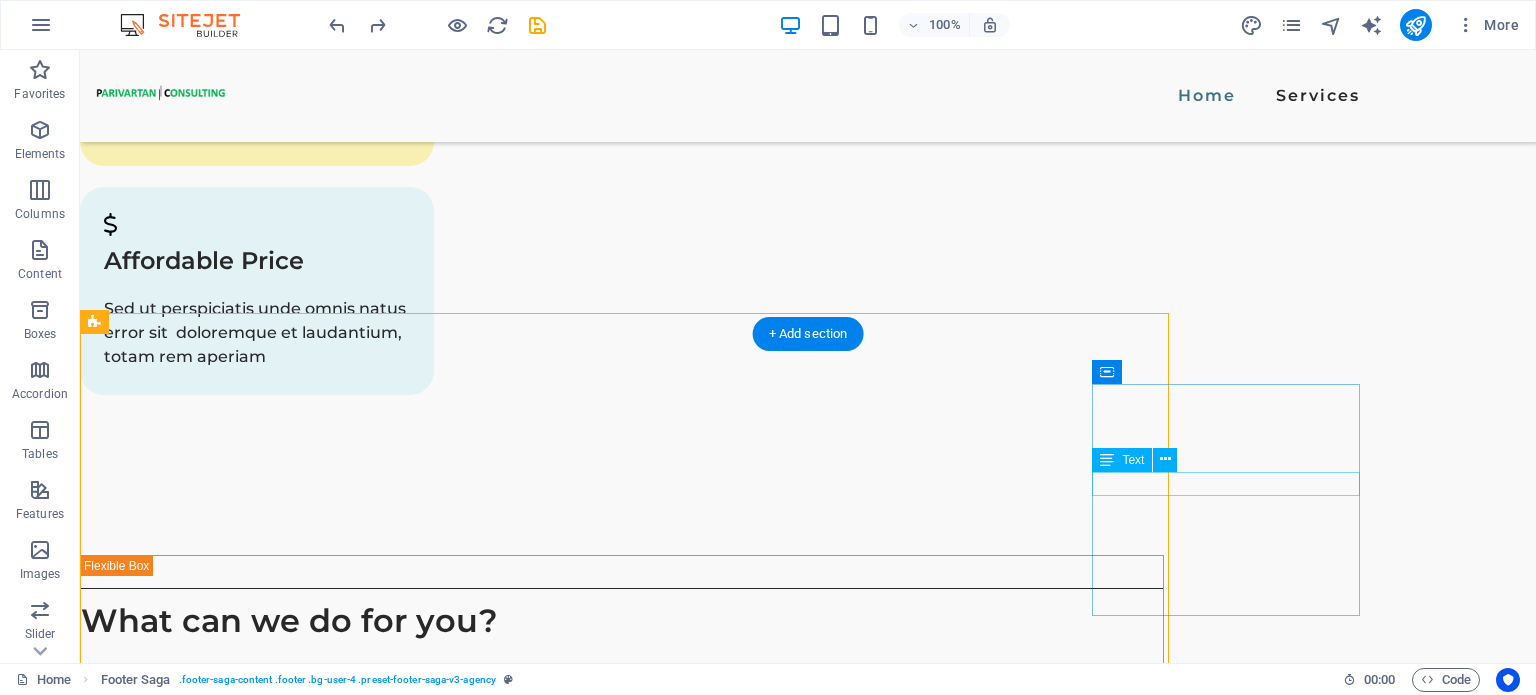 scroll, scrollTop: 3061, scrollLeft: 0, axis: vertical 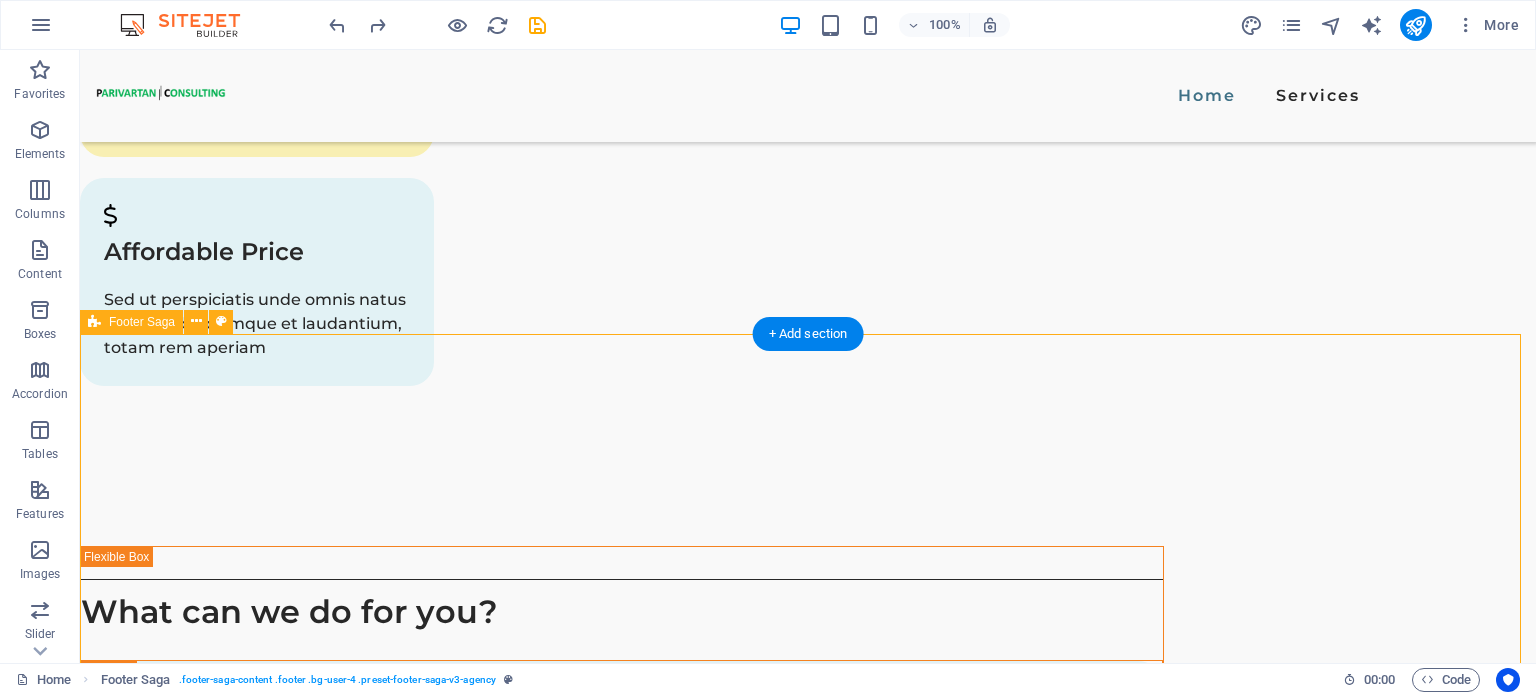 click on "HOME SERVICES EMAIL contact@parivartanconsulting.com PHONE NUMBER +91-9205846233 SOCIAL MEDIA Parivartanguru Consulting© 2025. All Rights Reserved. LLP Id -  ACP-5304 | TAN: RTKP18228A" at bounding box center (808, 3997) 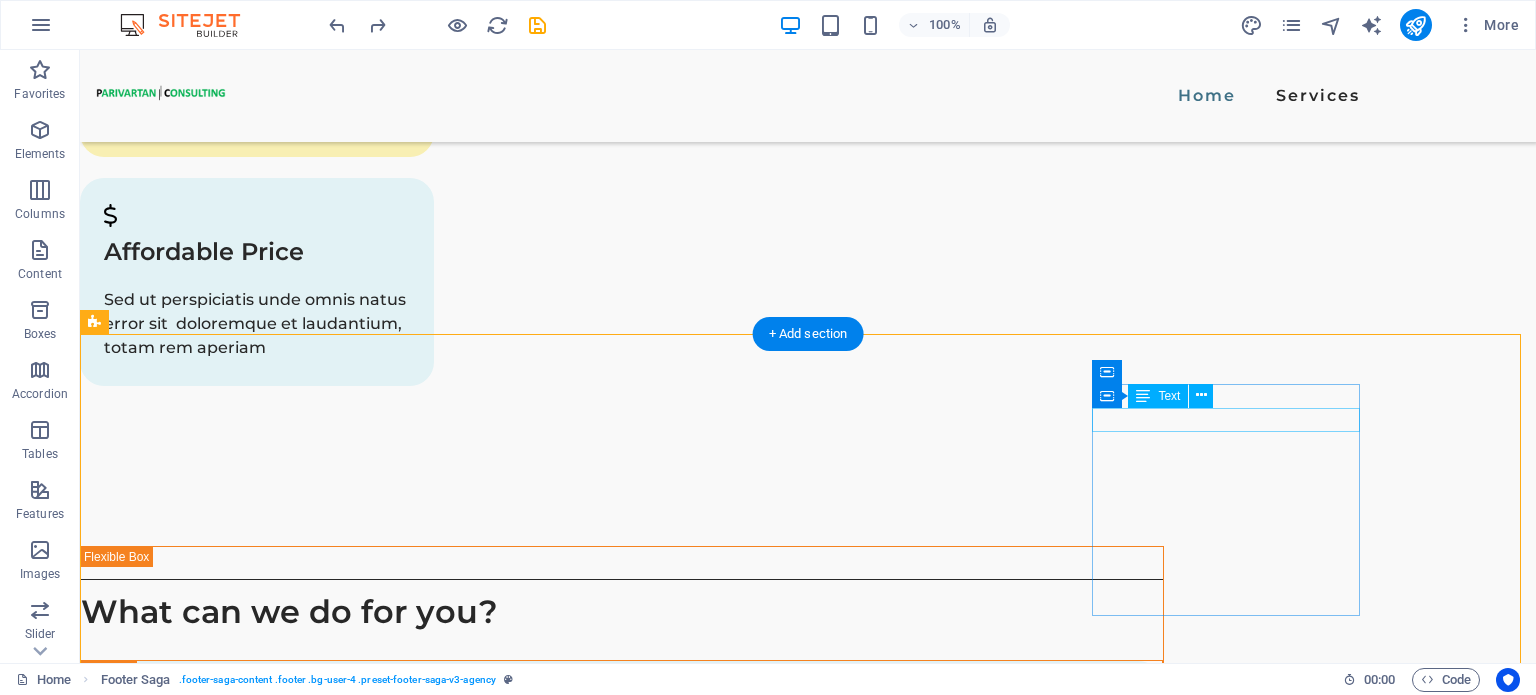 click on "contact@parivartanconsulting.com" at bounding box center (230, 3929) 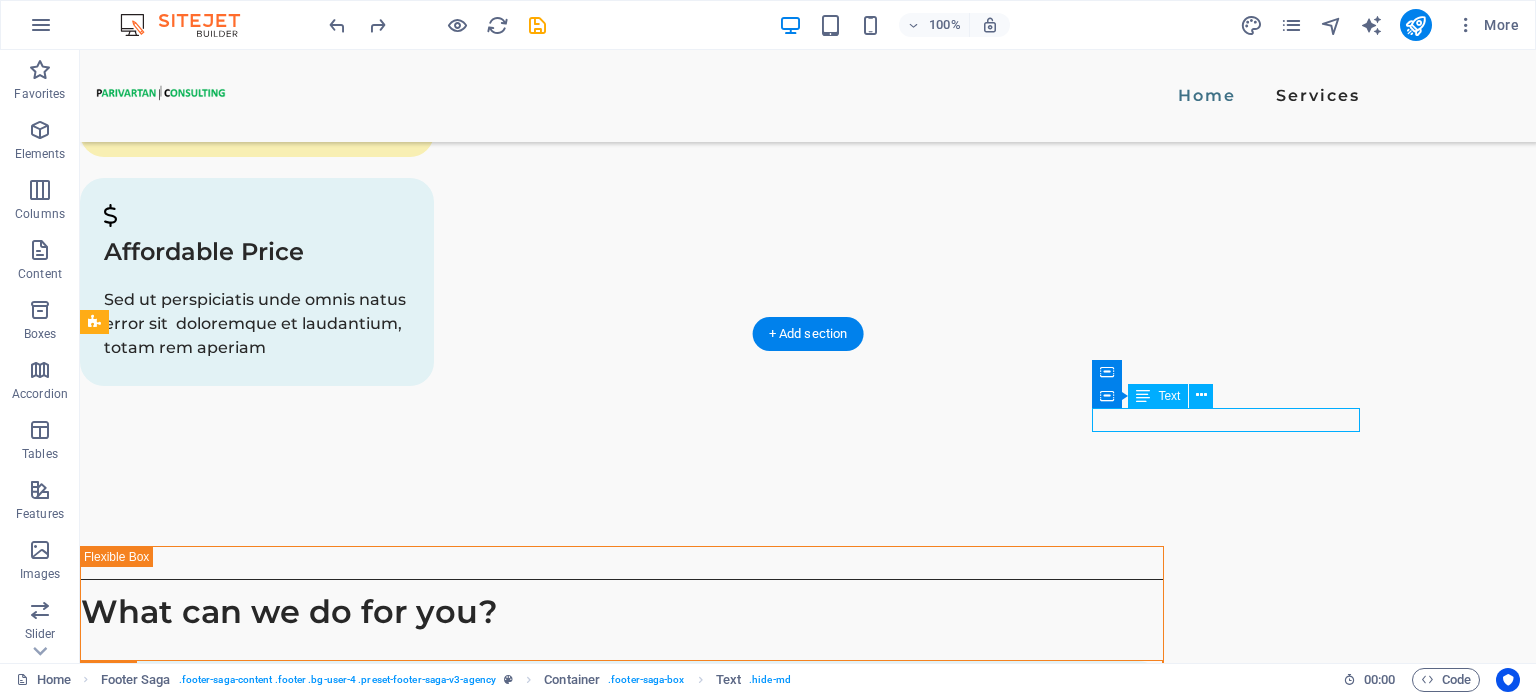 click on "contact@parivartanconsulting.com" at bounding box center [230, 3929] 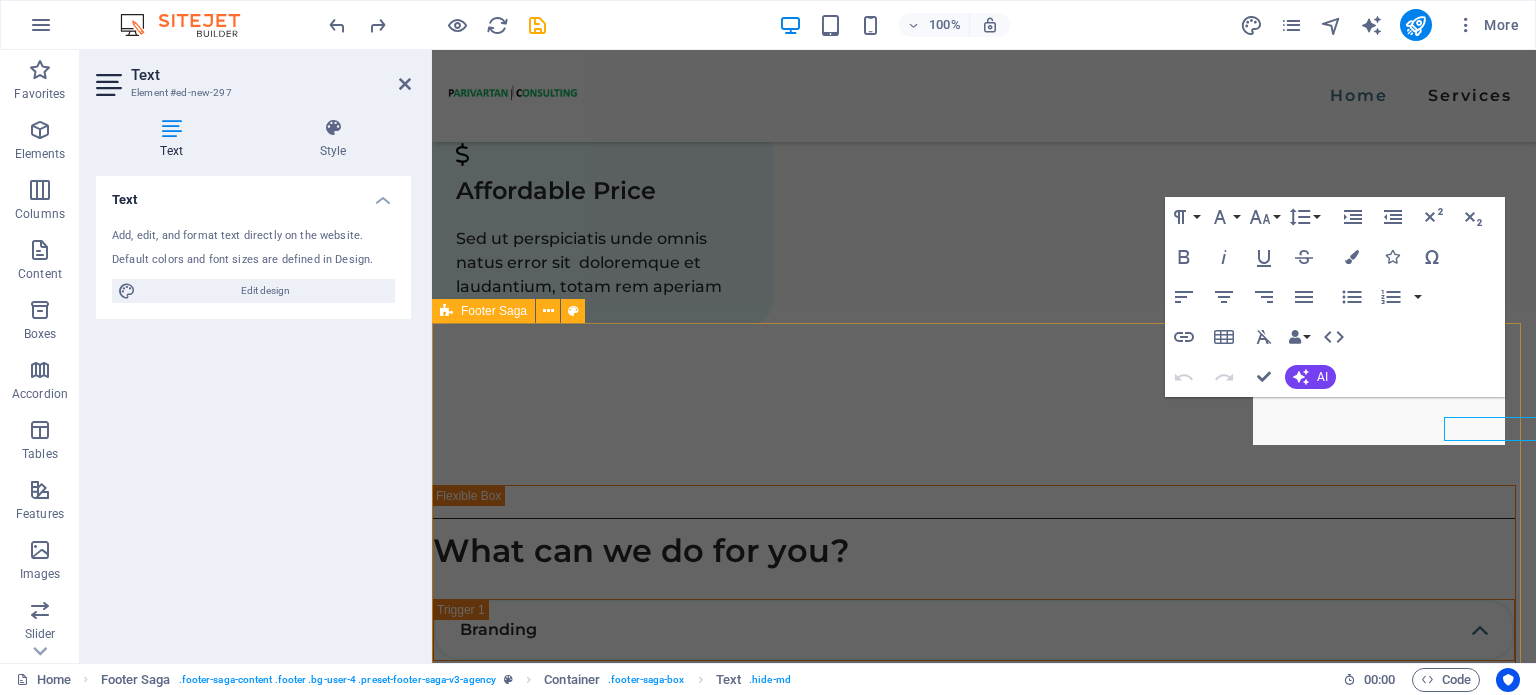 scroll, scrollTop: 3052, scrollLeft: 0, axis: vertical 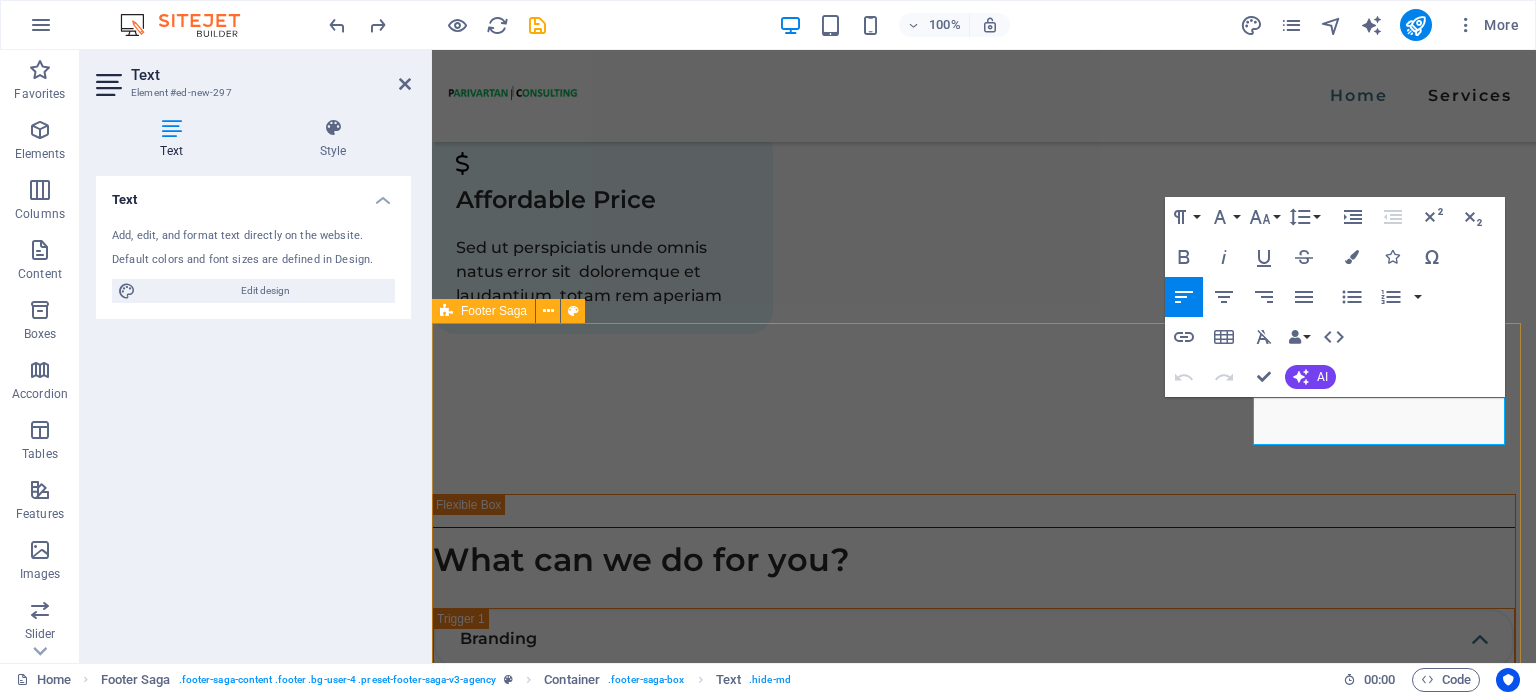 drag, startPoint x: 1314, startPoint y: 407, endPoint x: 1248, endPoint y: 407, distance: 66 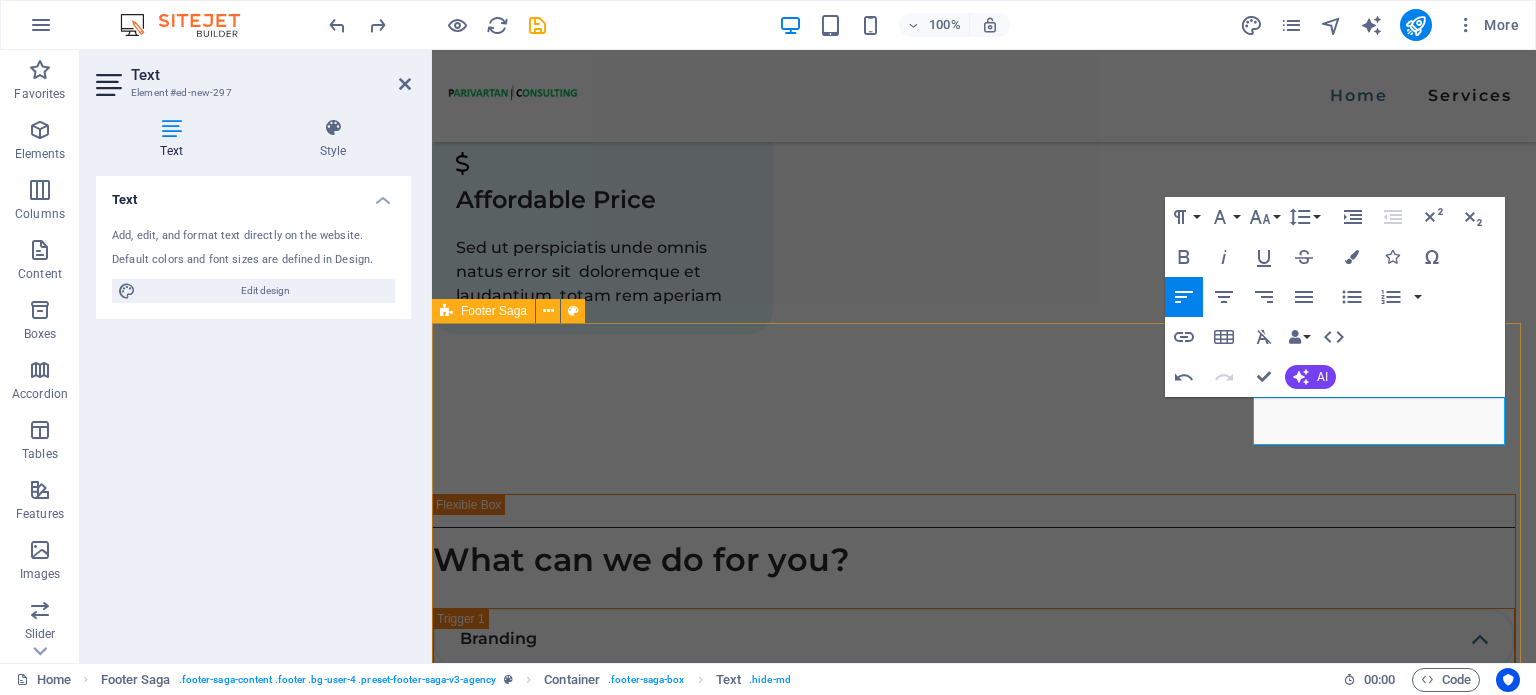 click on "HOME SERVICES EMAIL crm@parivartanconsulting.com PHONE NUMBER +91-9205846233 SOCIAL MEDIA Parivartanguru Consulting© 2025. All Rights Reserved. LLP Id -  ACP-5304 | TAN: RTKP18228A" at bounding box center (984, 3914) 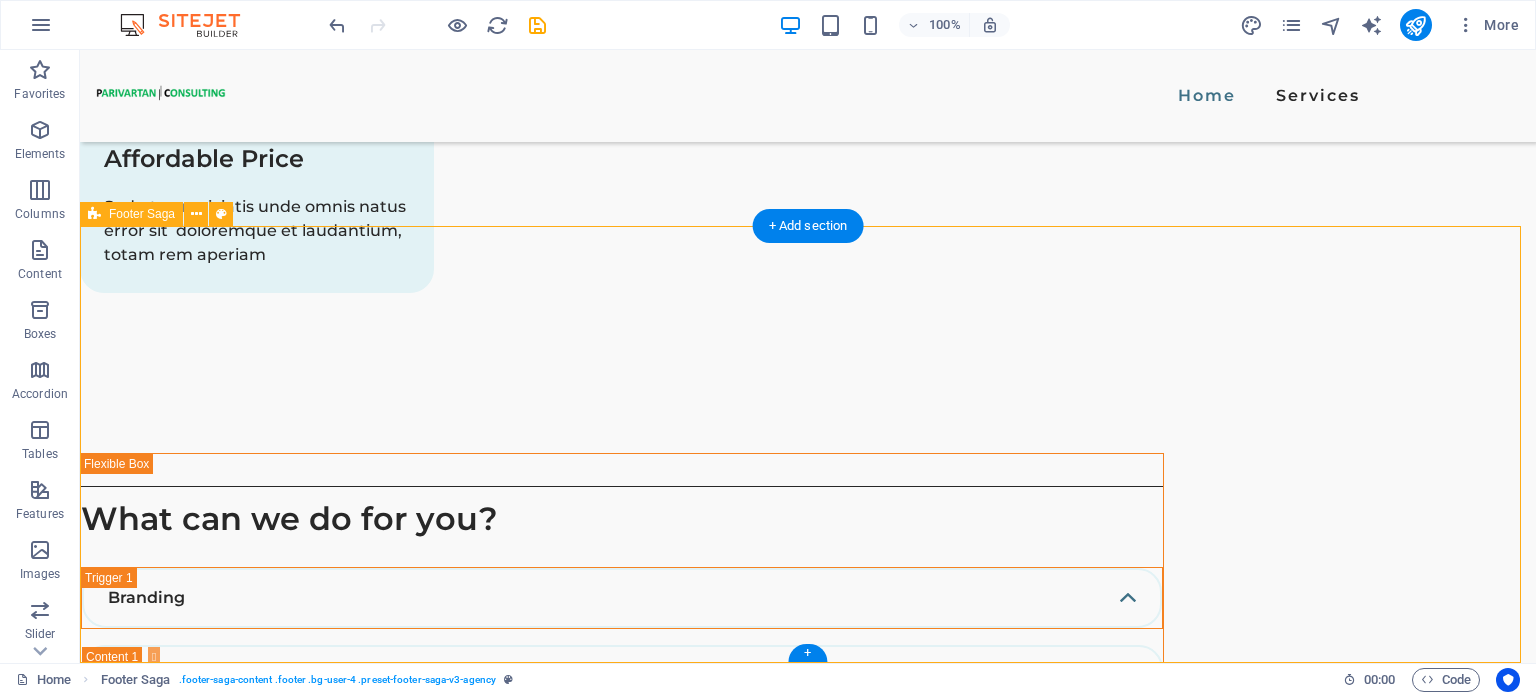 scroll, scrollTop: 3168, scrollLeft: 0, axis: vertical 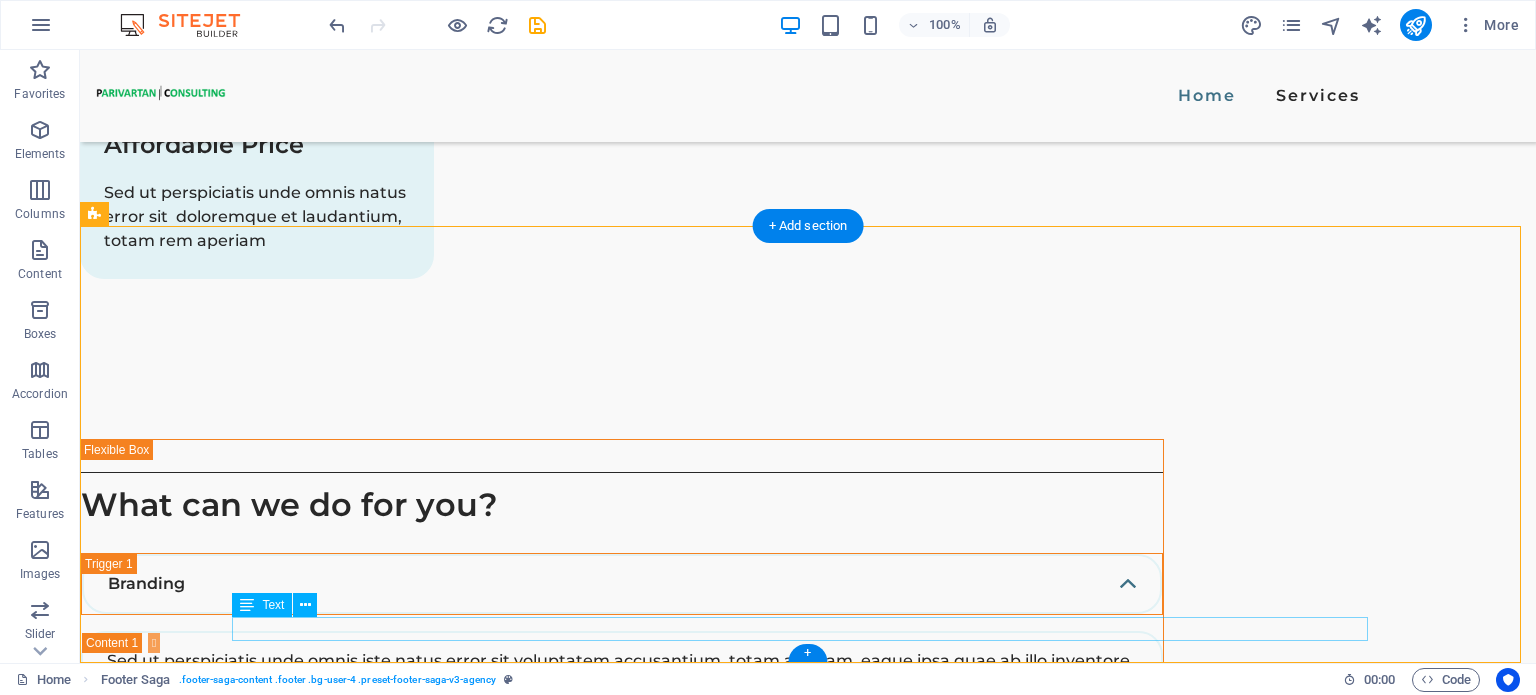 click on "LLP Id -  ACP-5304 | TAN: RTKP18228A" at bounding box center (656, 4211) 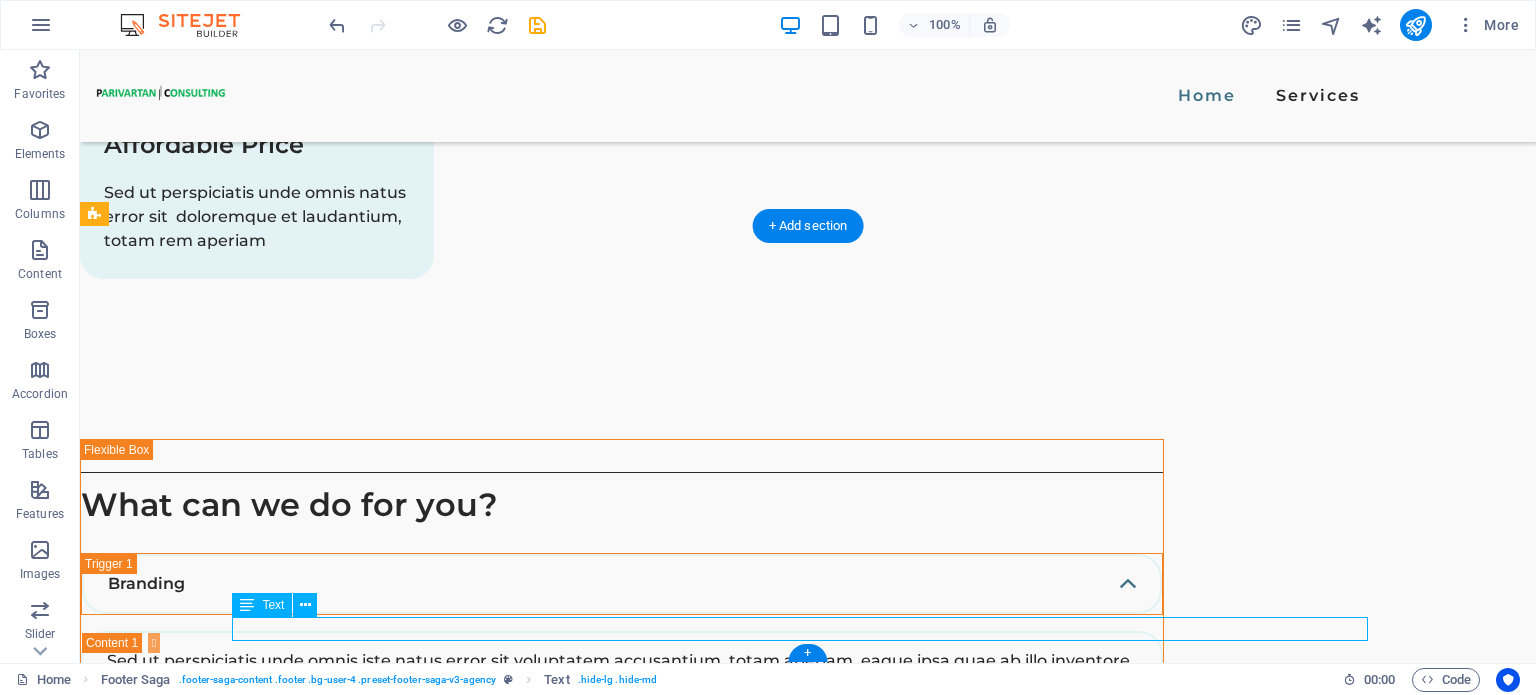 click on "LLP Id -  ACP-5304 | TAN: RTKP18228A" at bounding box center [656, 4211] 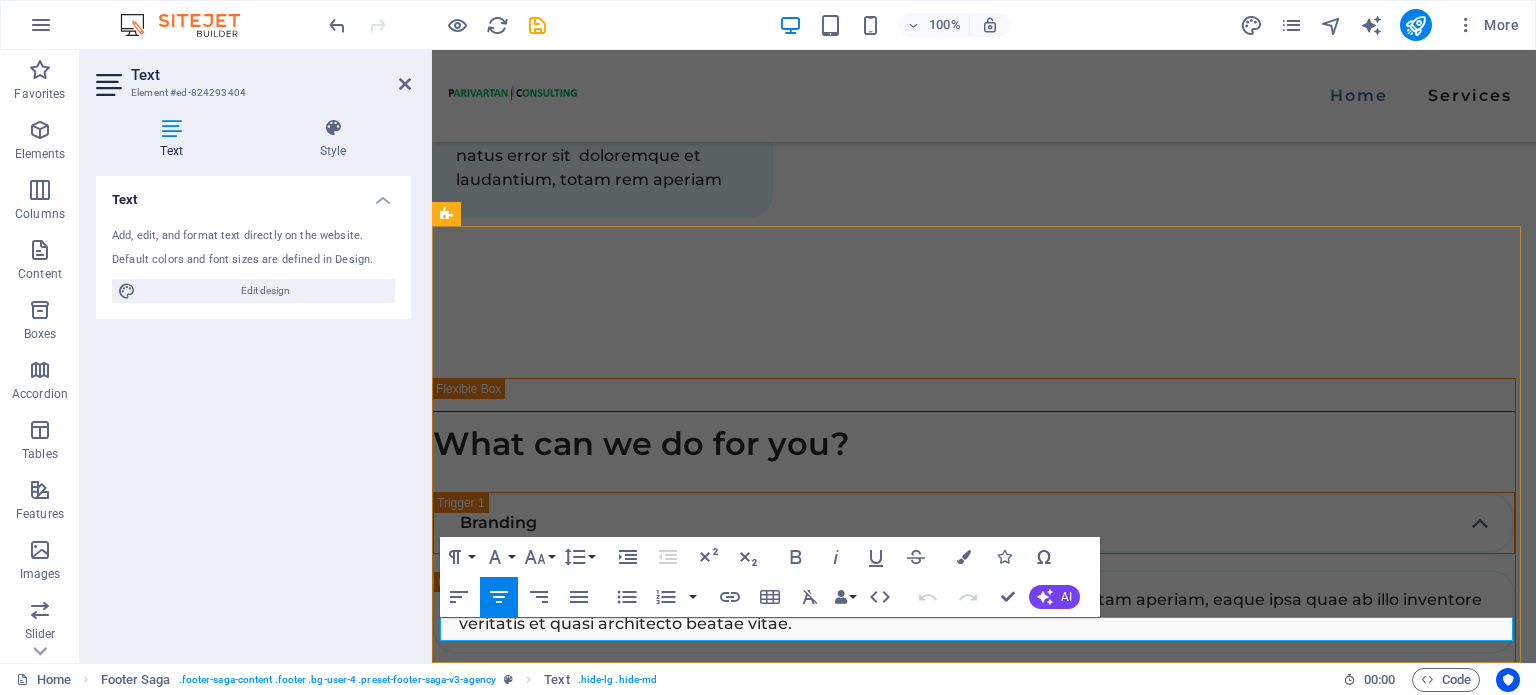 scroll, scrollTop: 3148, scrollLeft: 0, axis: vertical 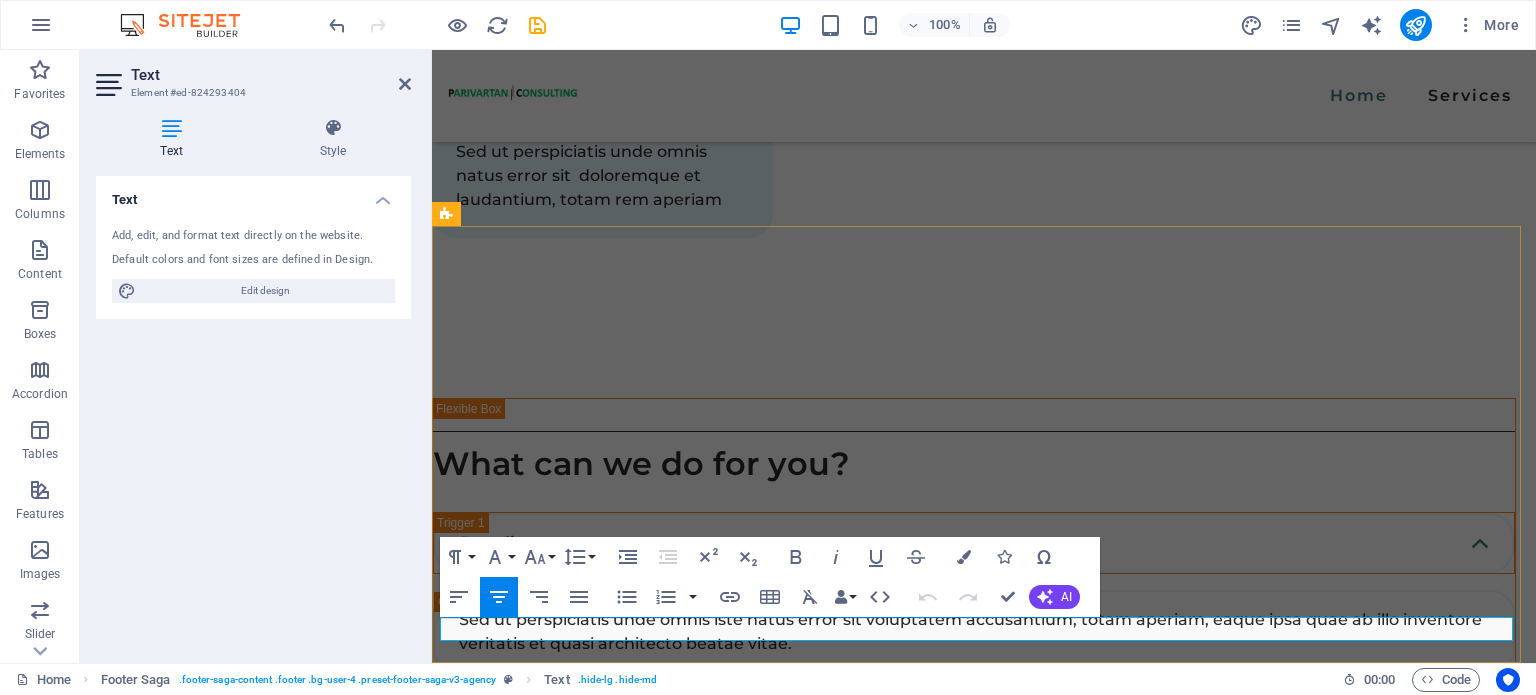 copy on "LLP Id -  ACP-5304 | TAN: RTKP18228A" 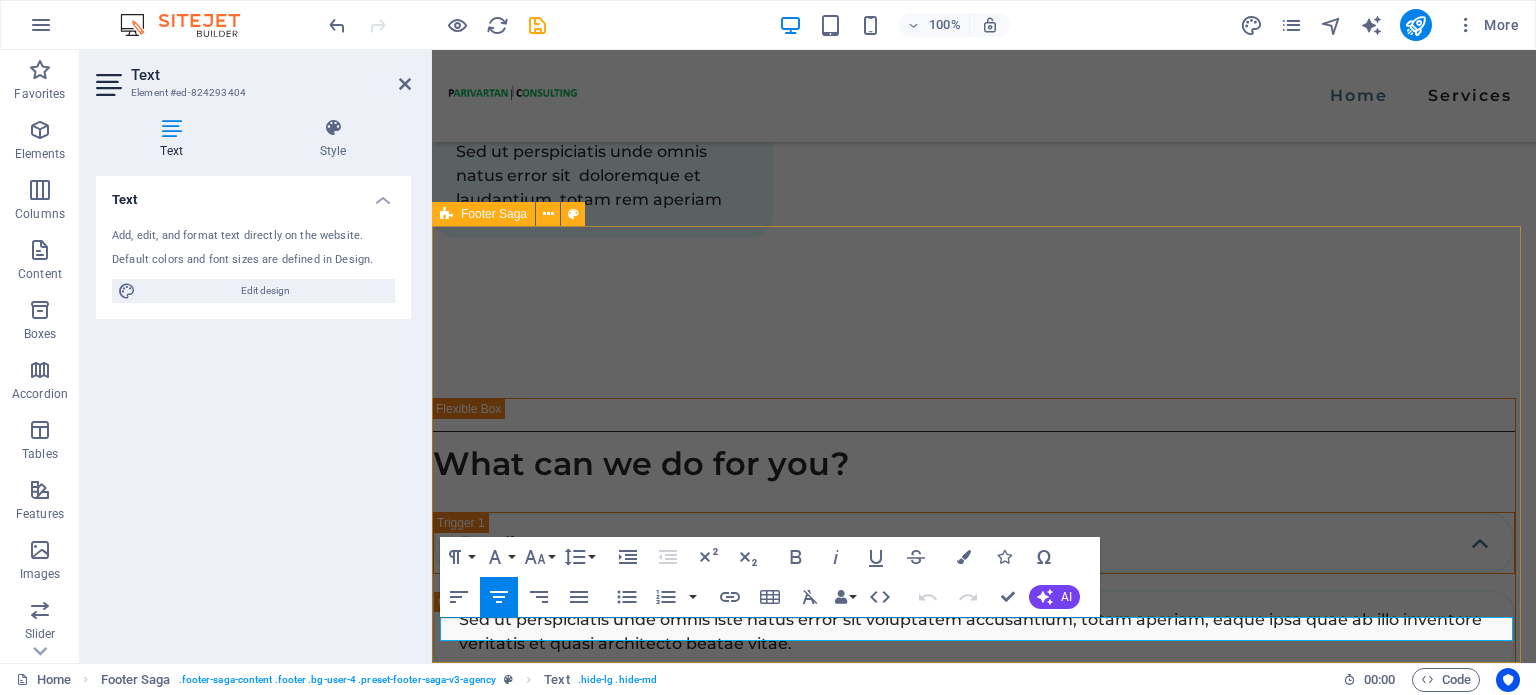 click on "HOME SERVICES EMAIL crm@parivartanconsulting.com PHONE NUMBER +91-9205846233 SOCIAL MEDIA Parivartanguru Consulting© 2025. All Rights Reserved. LLP Id -  ACP-5304 | TAN: RTKP18228A" at bounding box center (984, 3818) 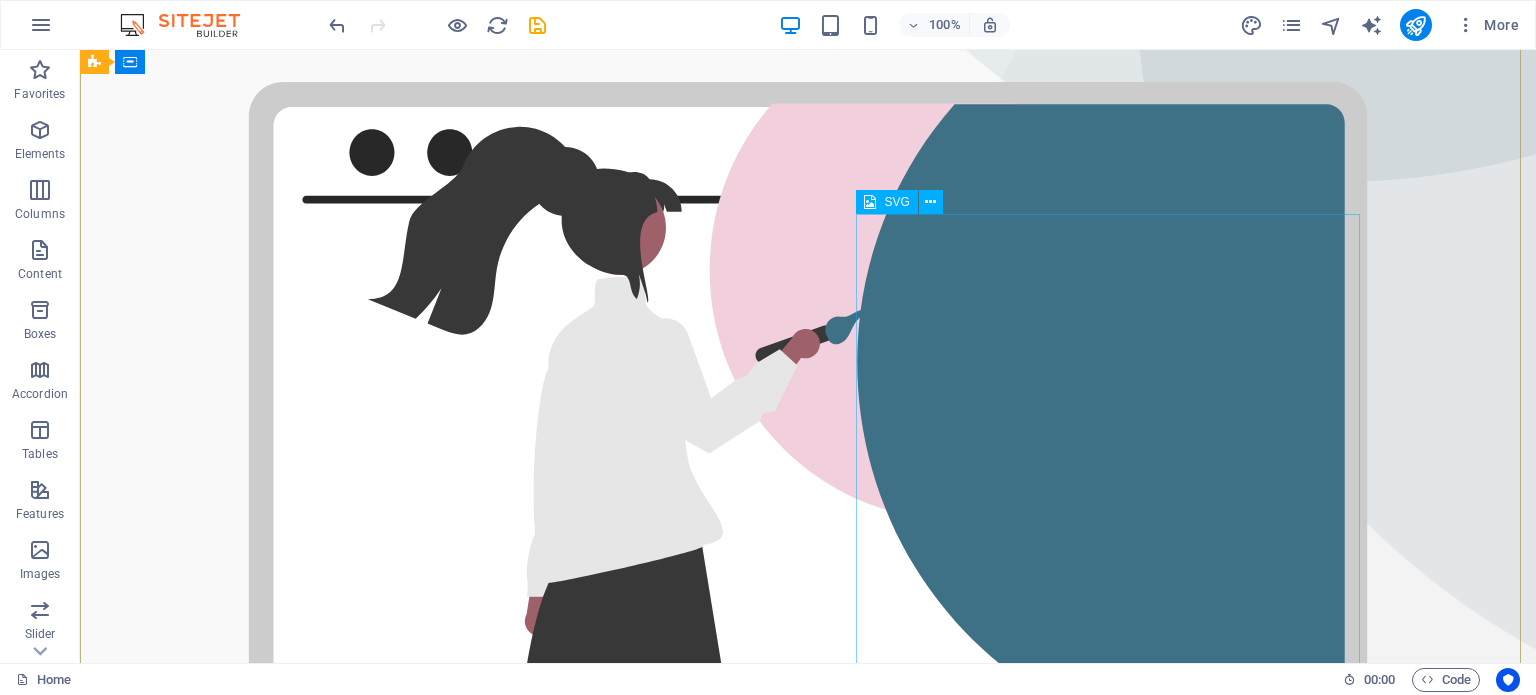 scroll, scrollTop: 0, scrollLeft: 0, axis: both 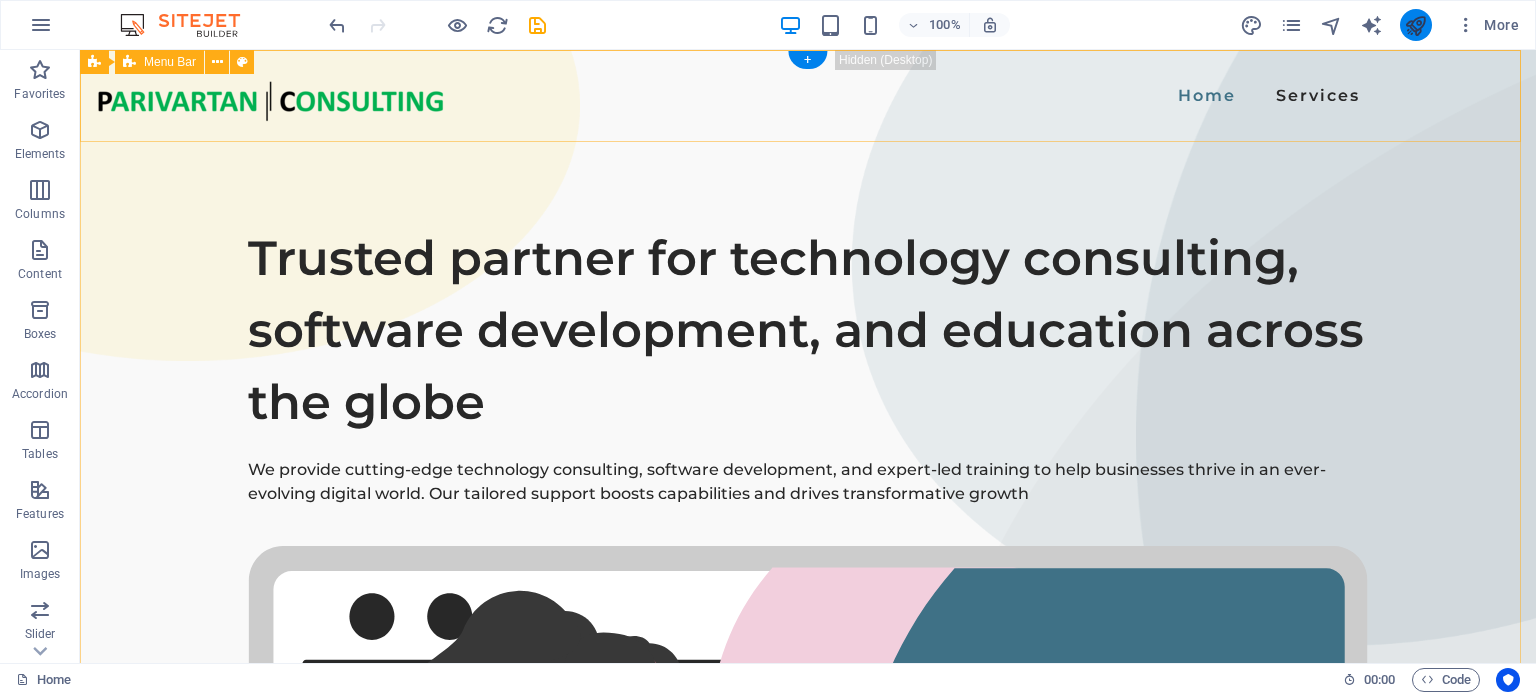 click at bounding box center (1415, 25) 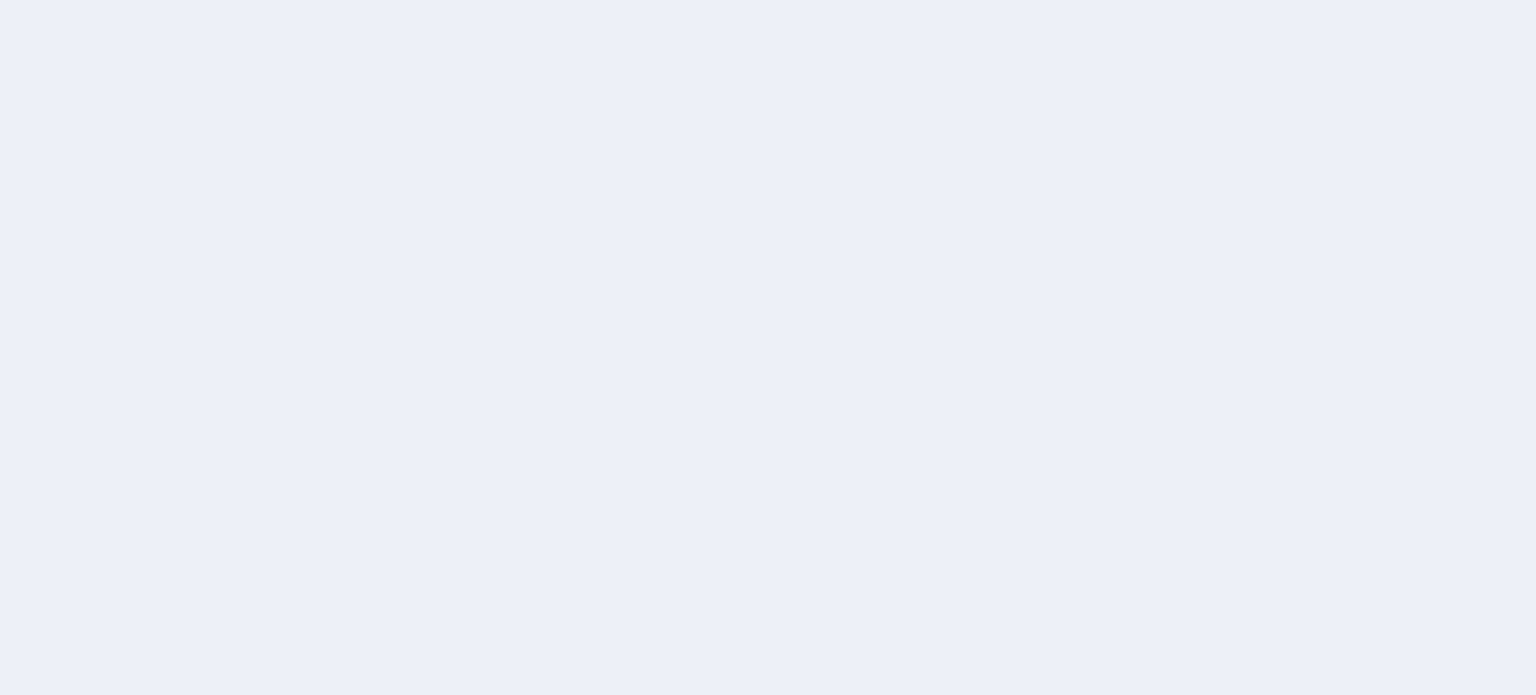 scroll, scrollTop: 0, scrollLeft: 0, axis: both 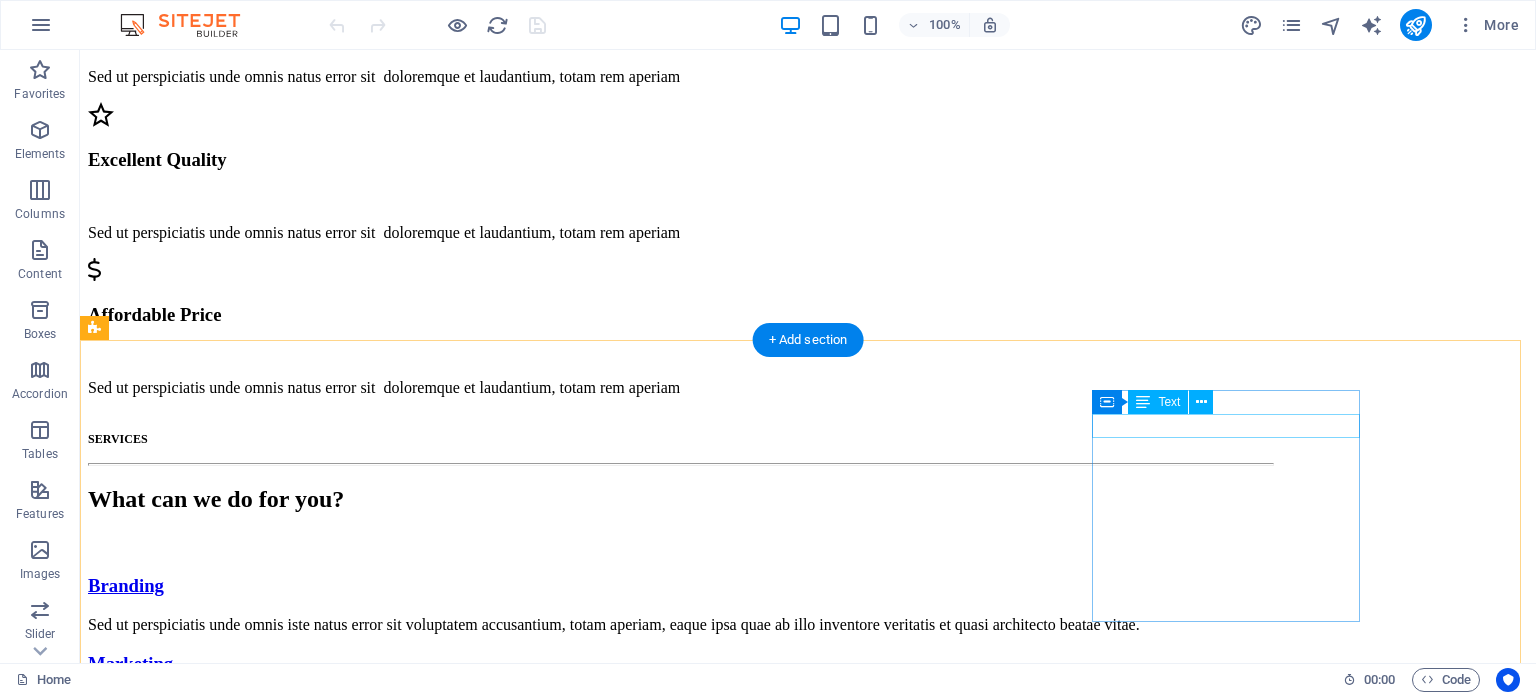 click on "[EMAIL]" at bounding box center [808, 3582] 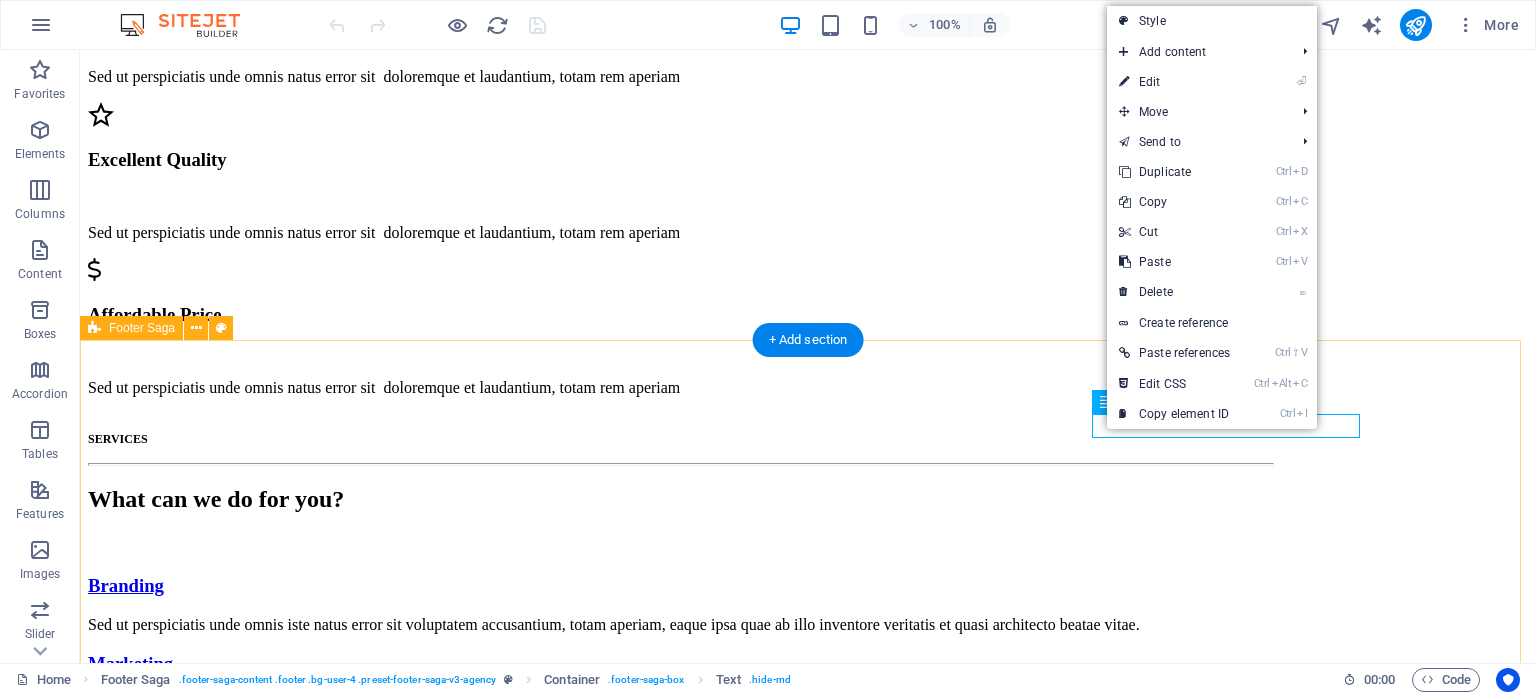 click on "HOME SERVICES EMAIL crm@parivartanconsulting.com PHONE NUMBER +91-9205846233 SOCIAL MEDIA Parivartanguru Consulting© 2025. All Rights Reserved. LLP Id -  ACP-5304 | TAN: RTKP18228A" at bounding box center (808, 6298) 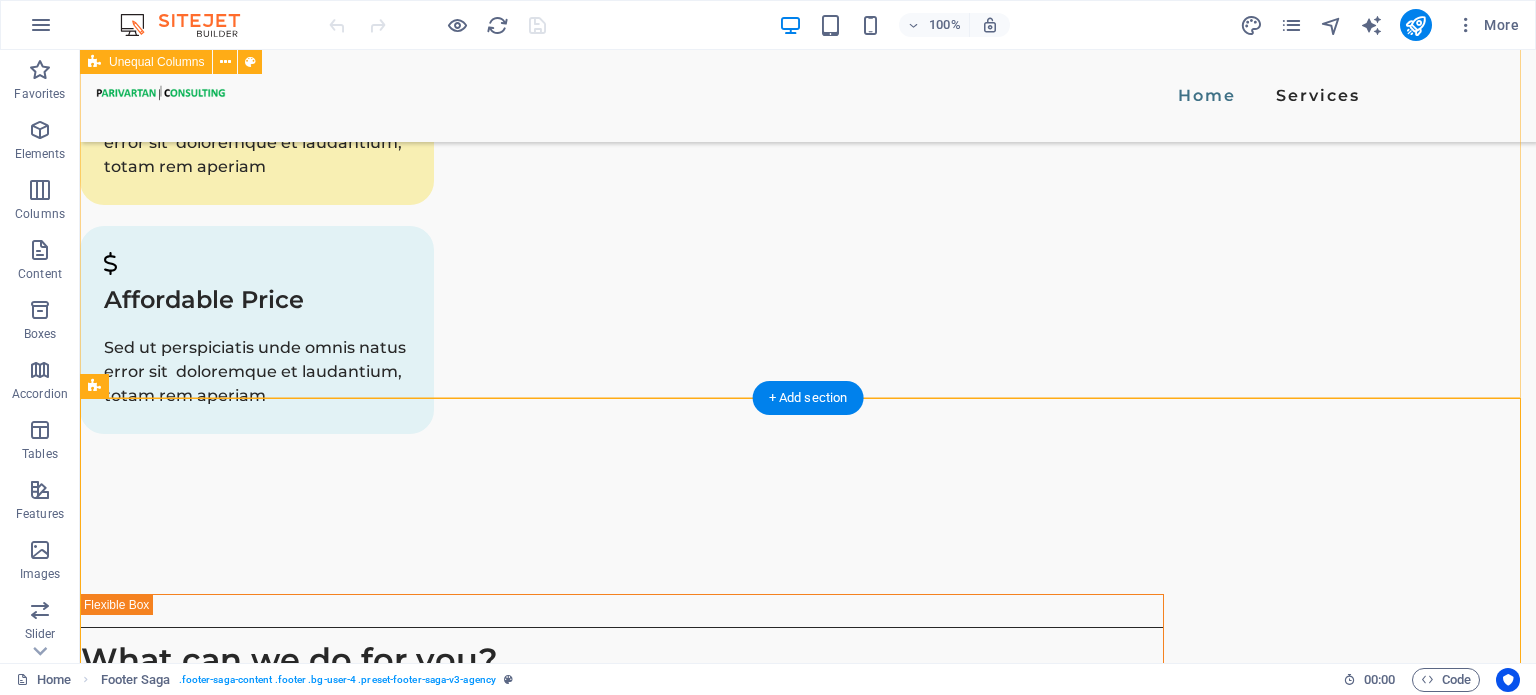 scroll, scrollTop: 3048, scrollLeft: 0, axis: vertical 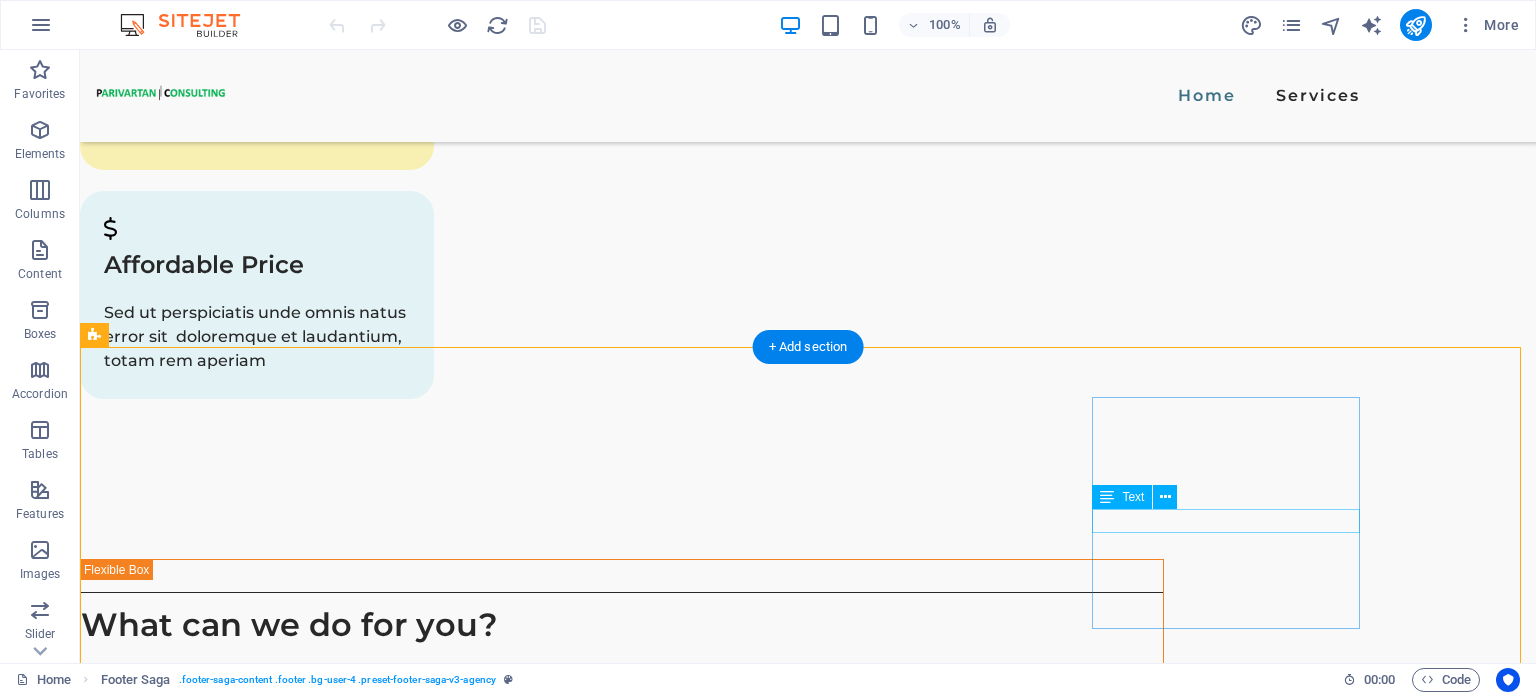 click on "+91-9205846233" at bounding box center [230, 4030] 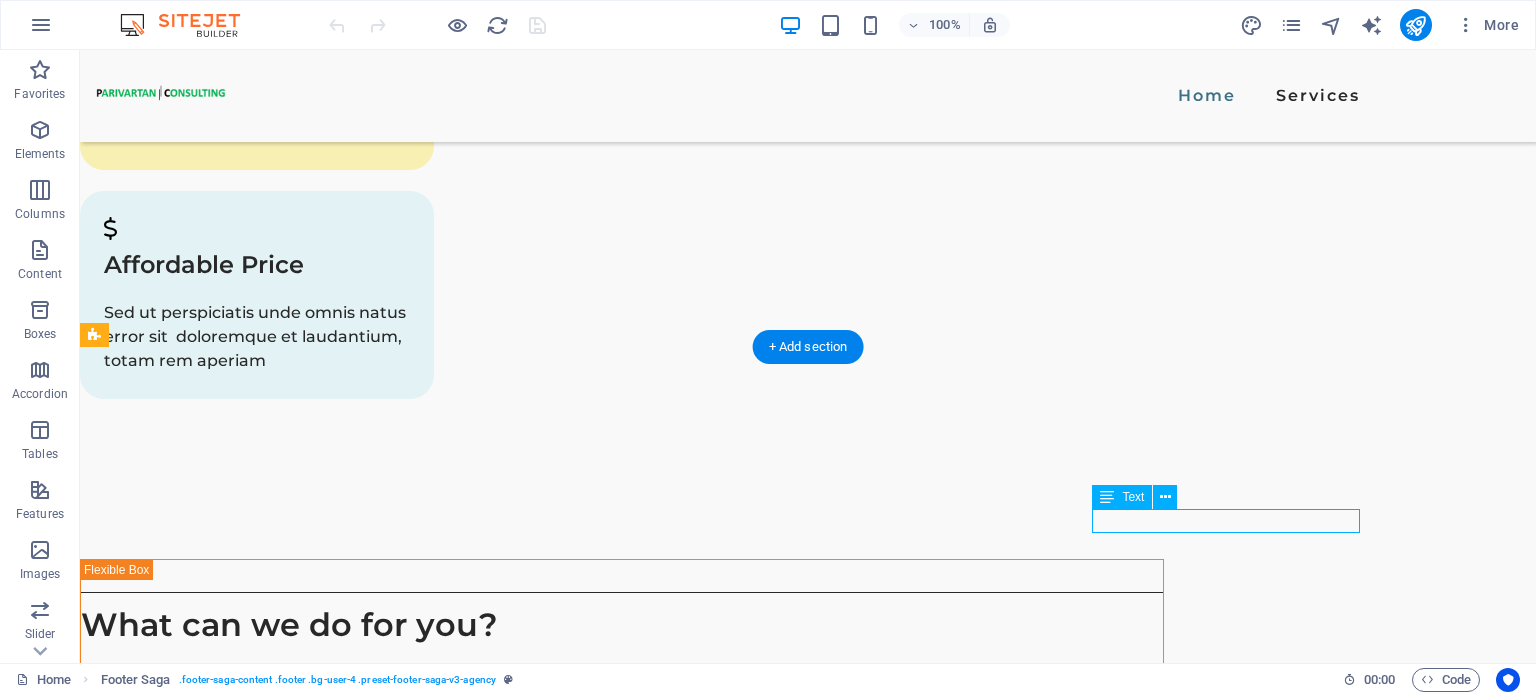 click on "+91-9205846233" at bounding box center (230, 4030) 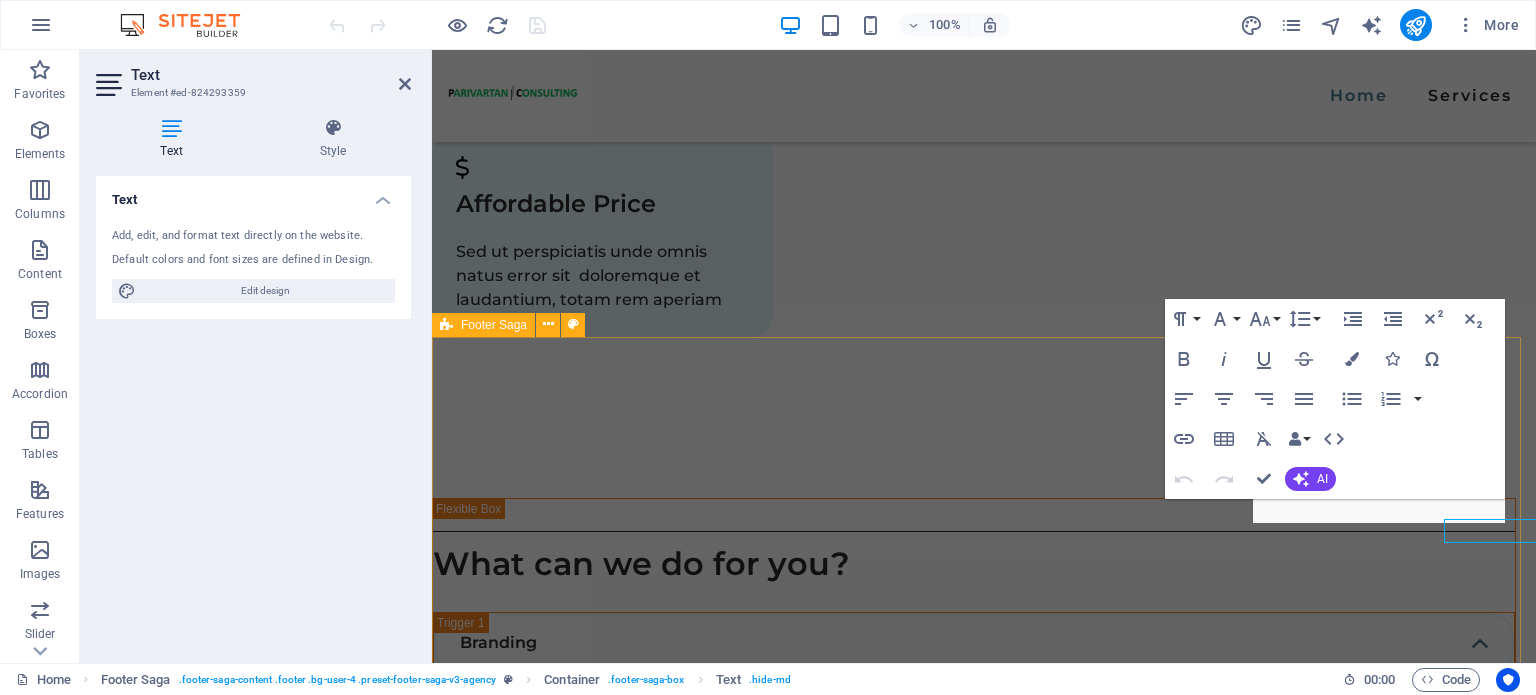 scroll, scrollTop: 3038, scrollLeft: 0, axis: vertical 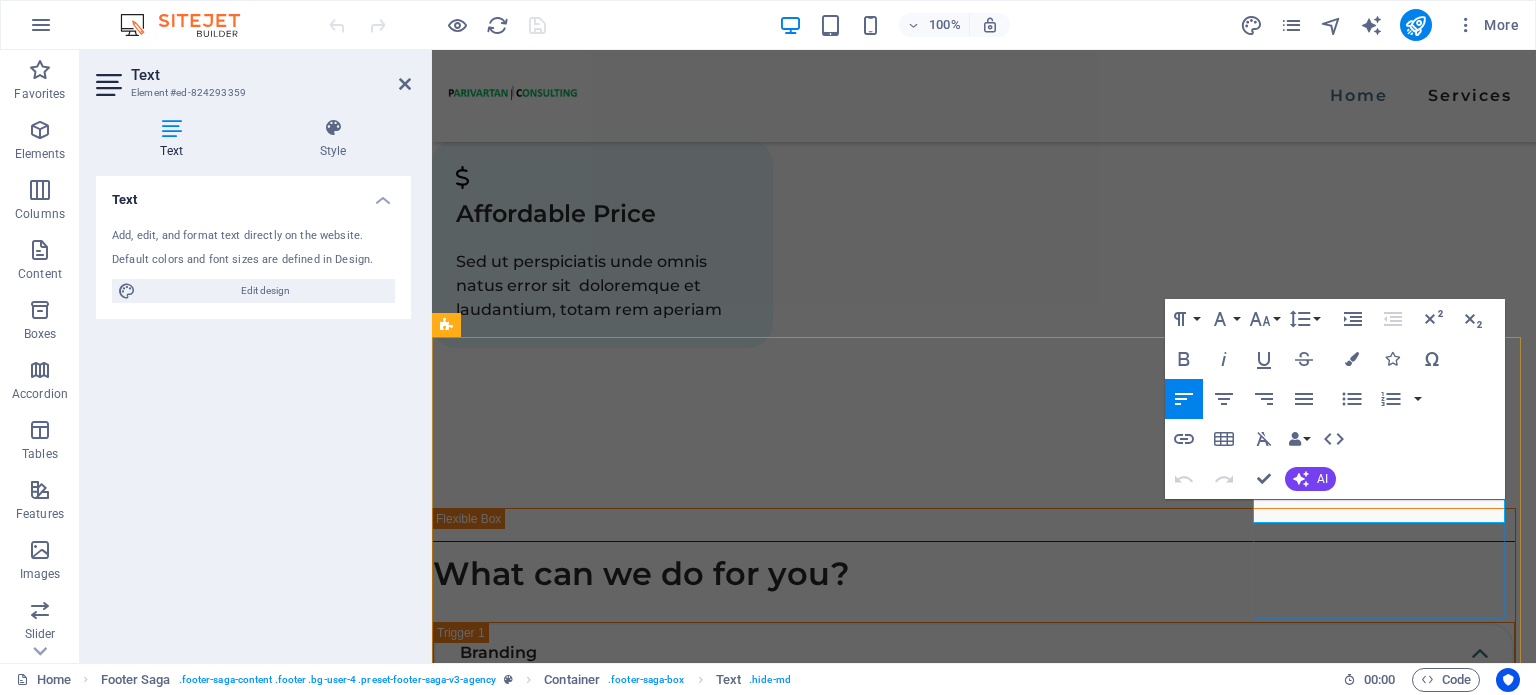 click on "+91-9205846233" at bounding box center (576, 3948) 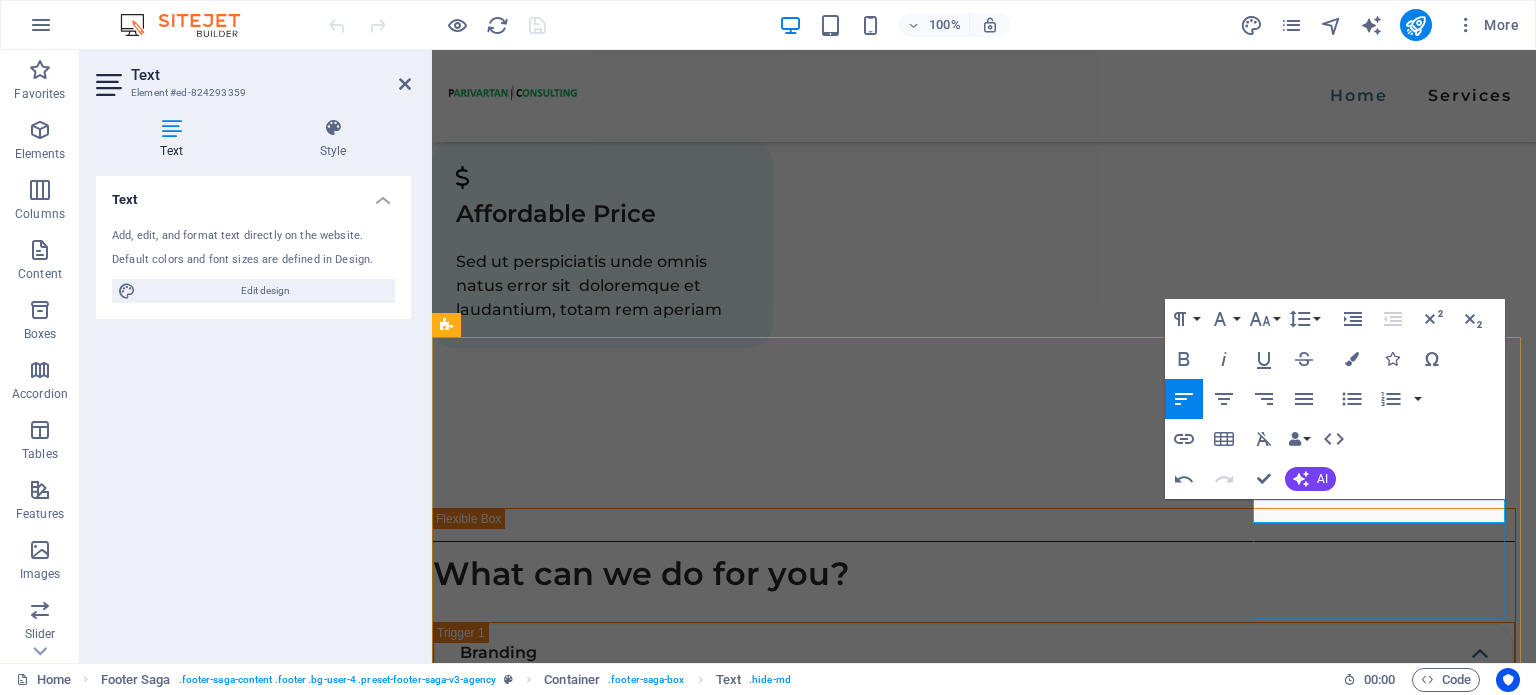 type 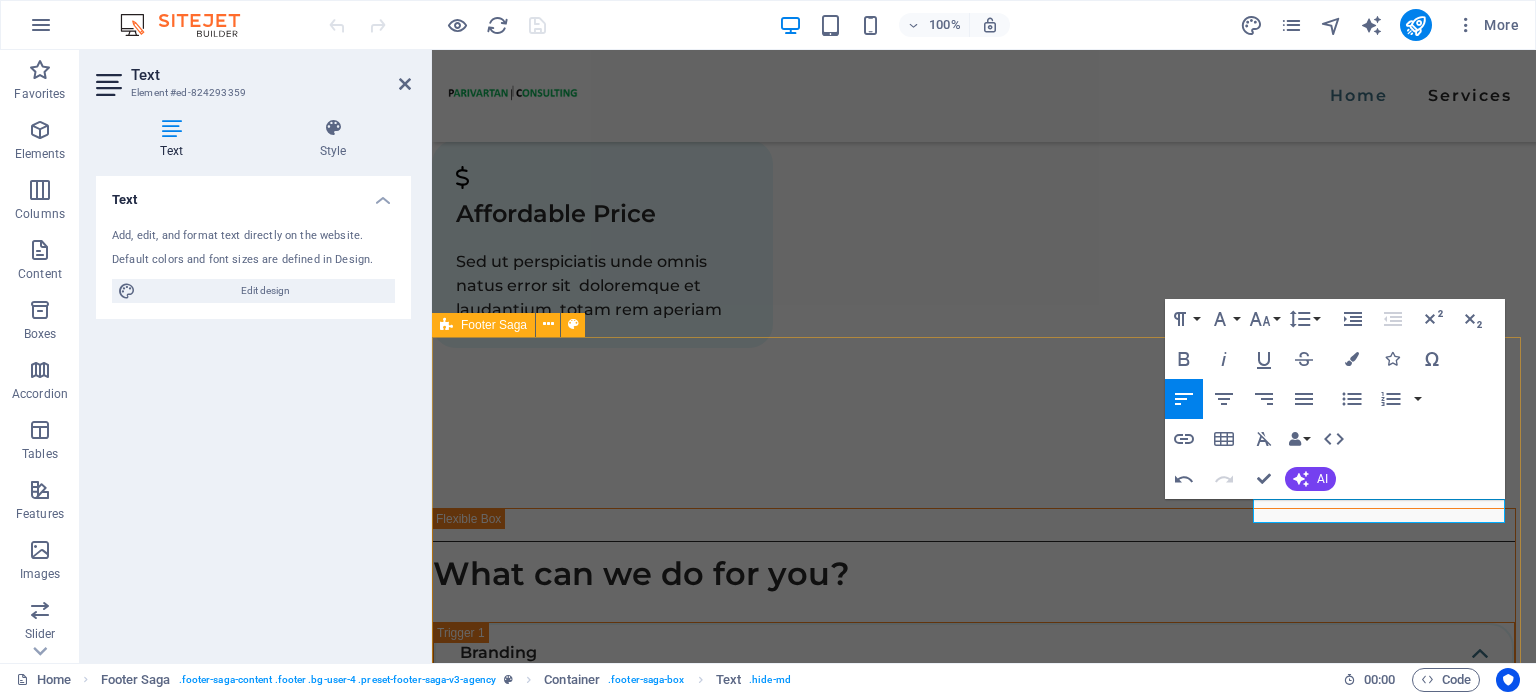 click on "HOME SERVICES EMAIL [EMAIL] PHONE NUMBER [PHONE] SOCIAL MEDIA [TEXT]© [YEAR]. All Rights Reserved. LLP Id - [TEXT] | TAN:[TEXT]" at bounding box center [984, 3928] 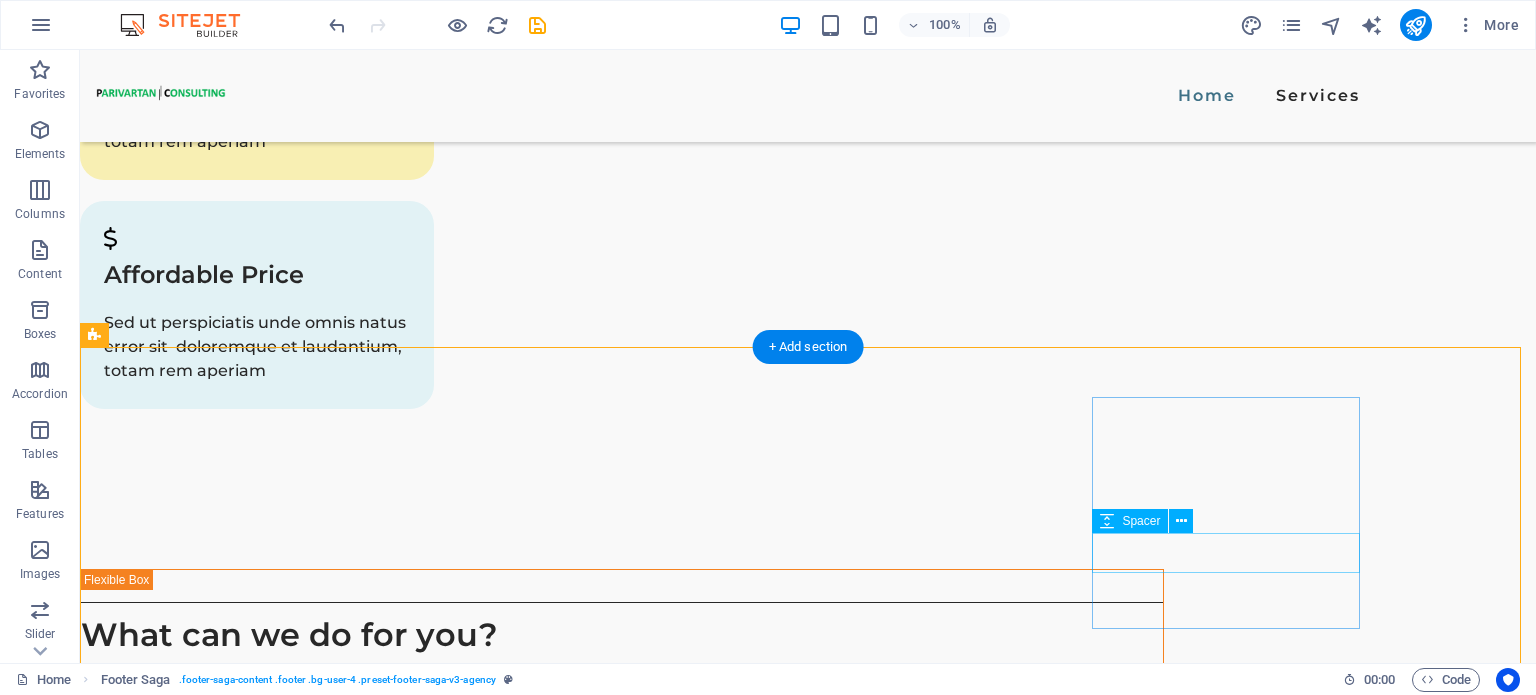 scroll, scrollTop: 3048, scrollLeft: 0, axis: vertical 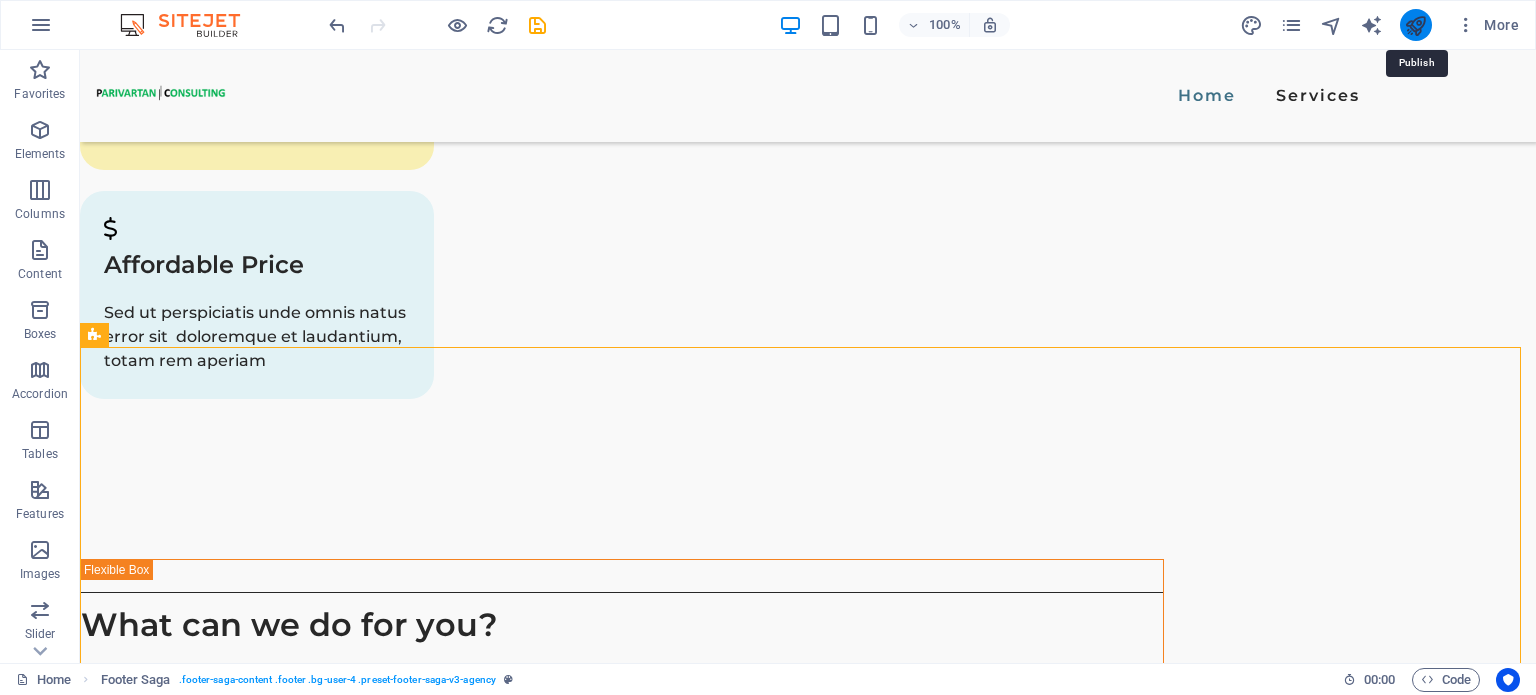 click at bounding box center [1415, 25] 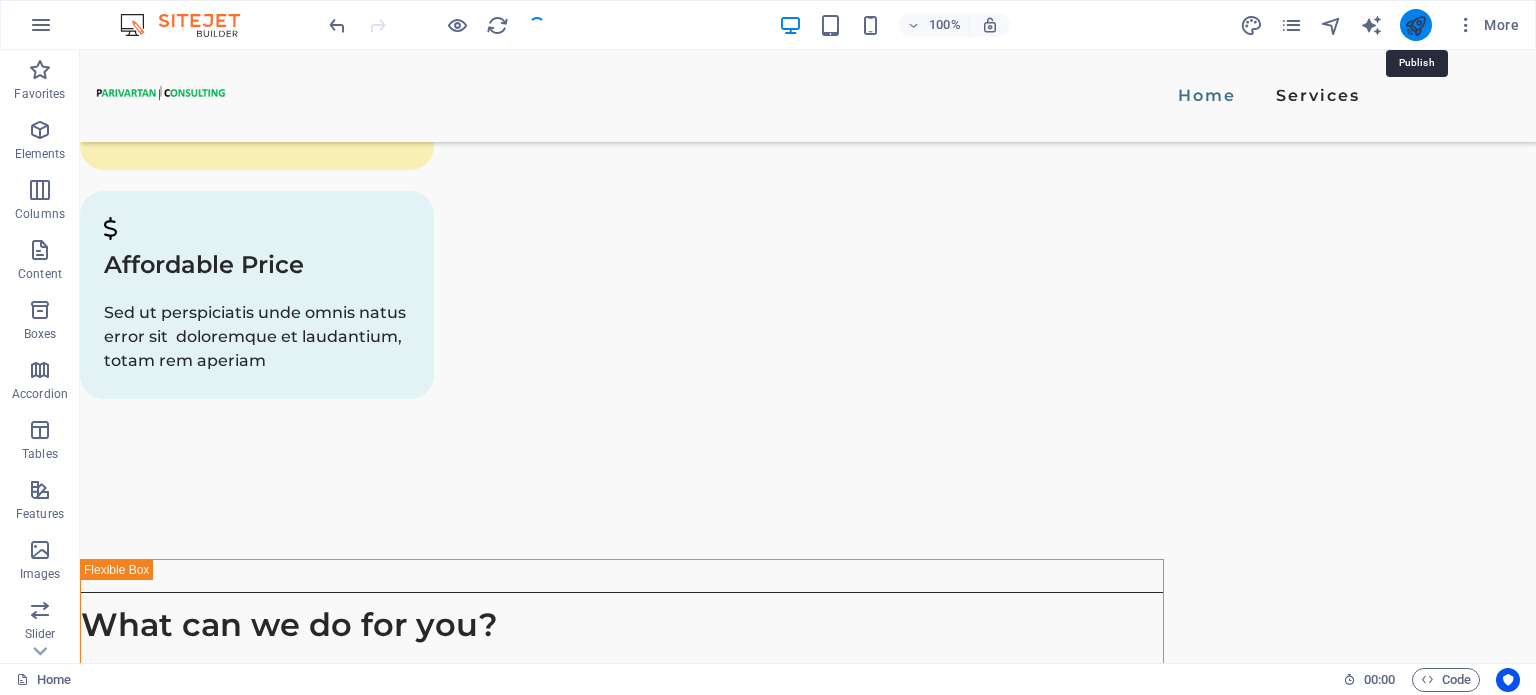 click at bounding box center (1415, 25) 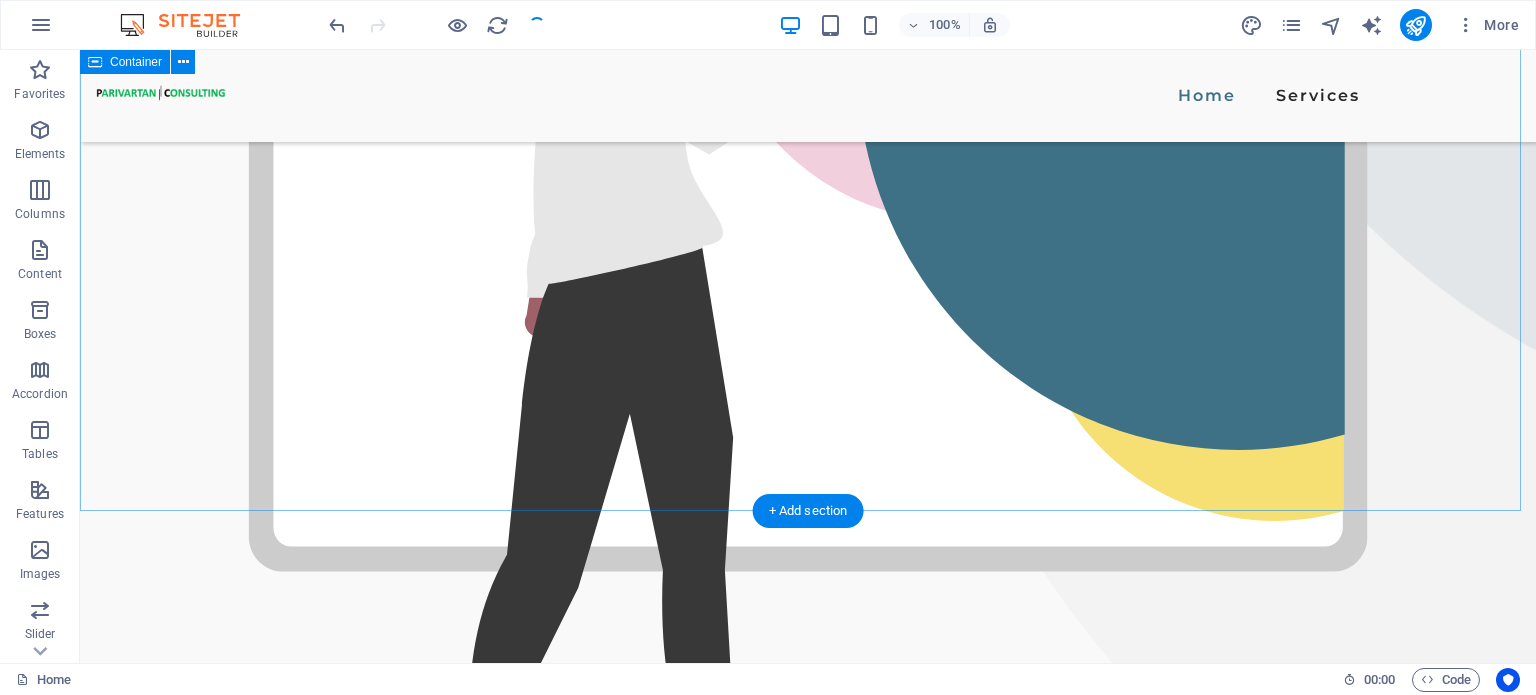 scroll, scrollTop: 0, scrollLeft: 0, axis: both 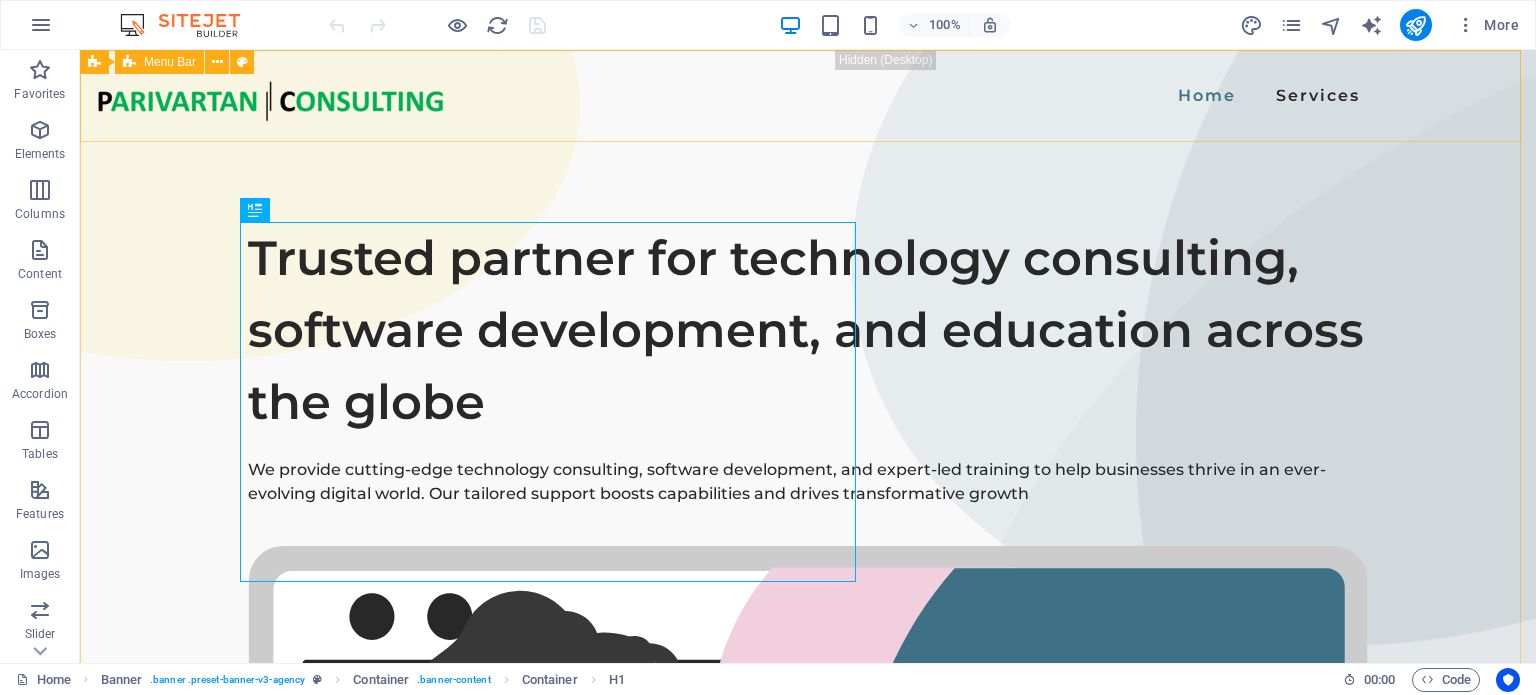 click on "Menu Bar" at bounding box center (170, 62) 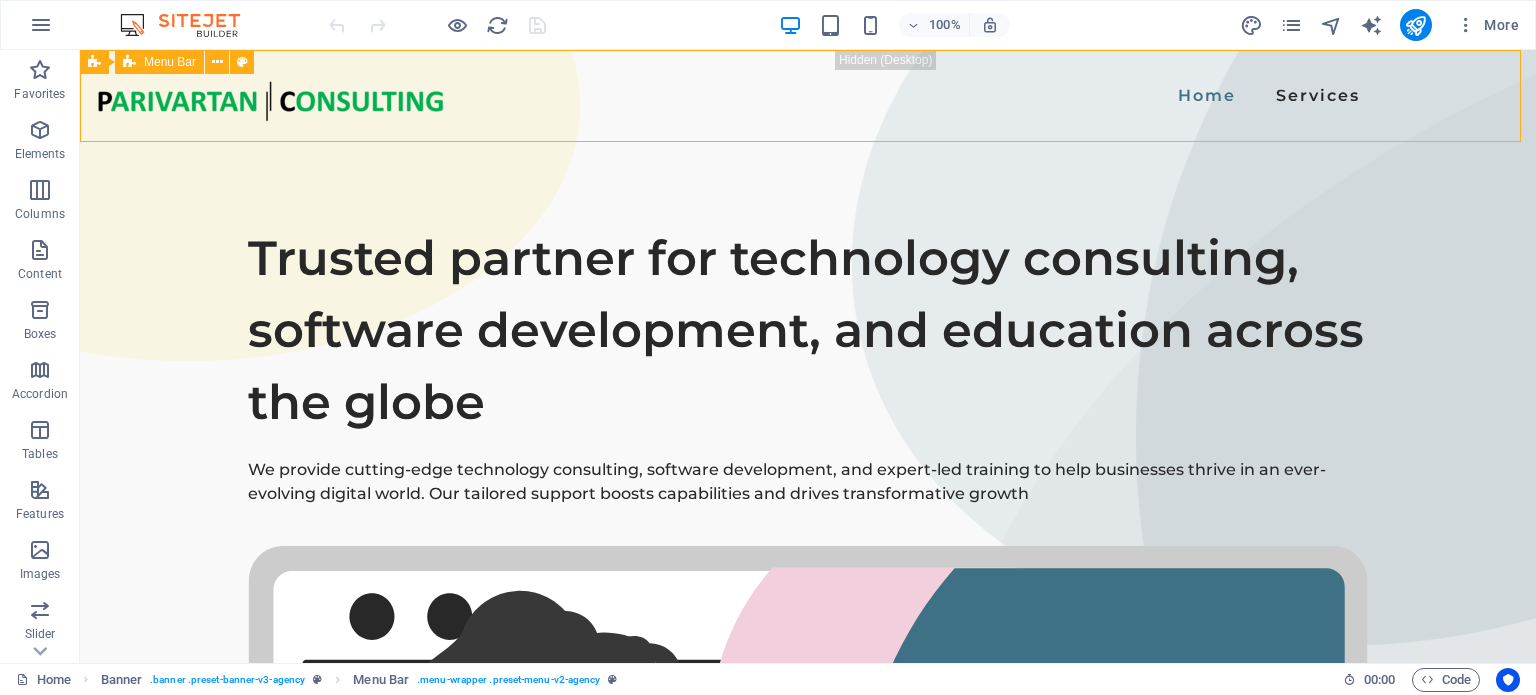 click on "Menu Bar" at bounding box center [170, 62] 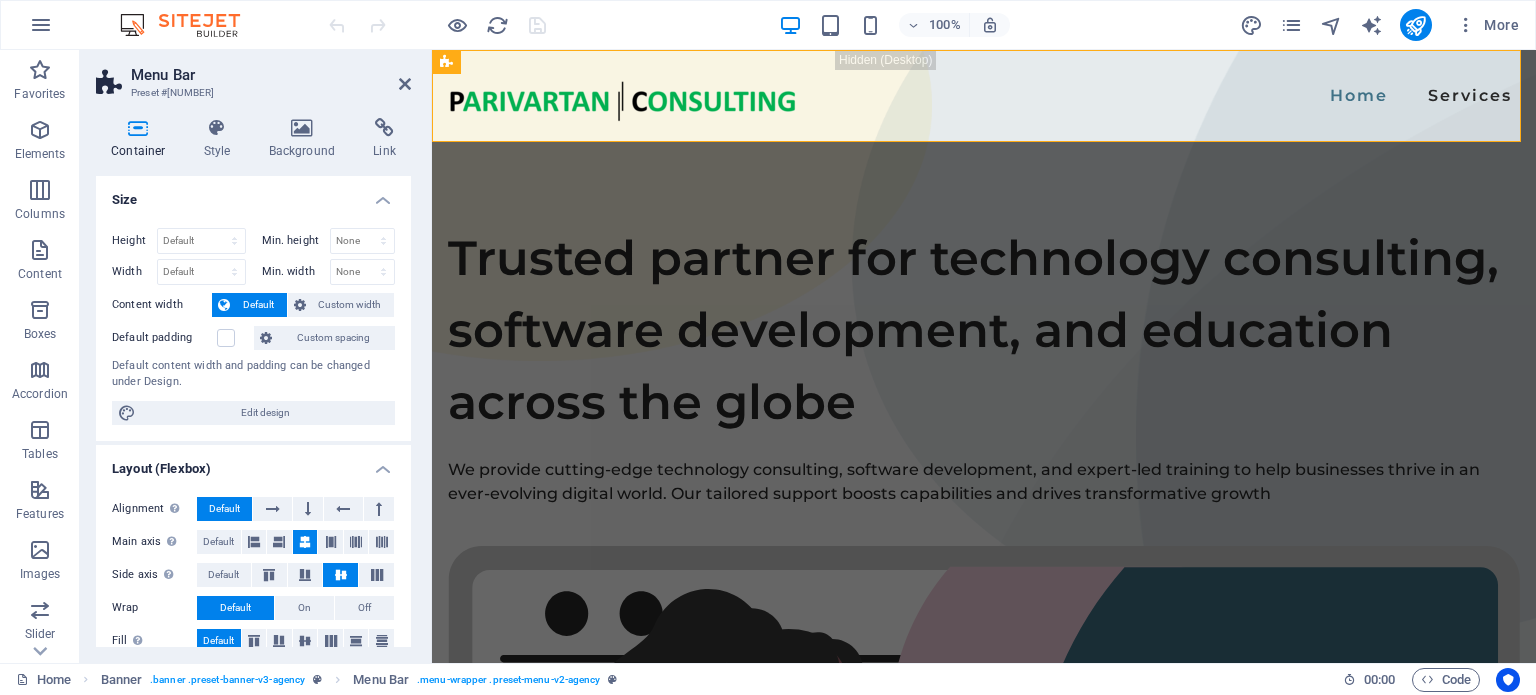 scroll, scrollTop: 302, scrollLeft: 0, axis: vertical 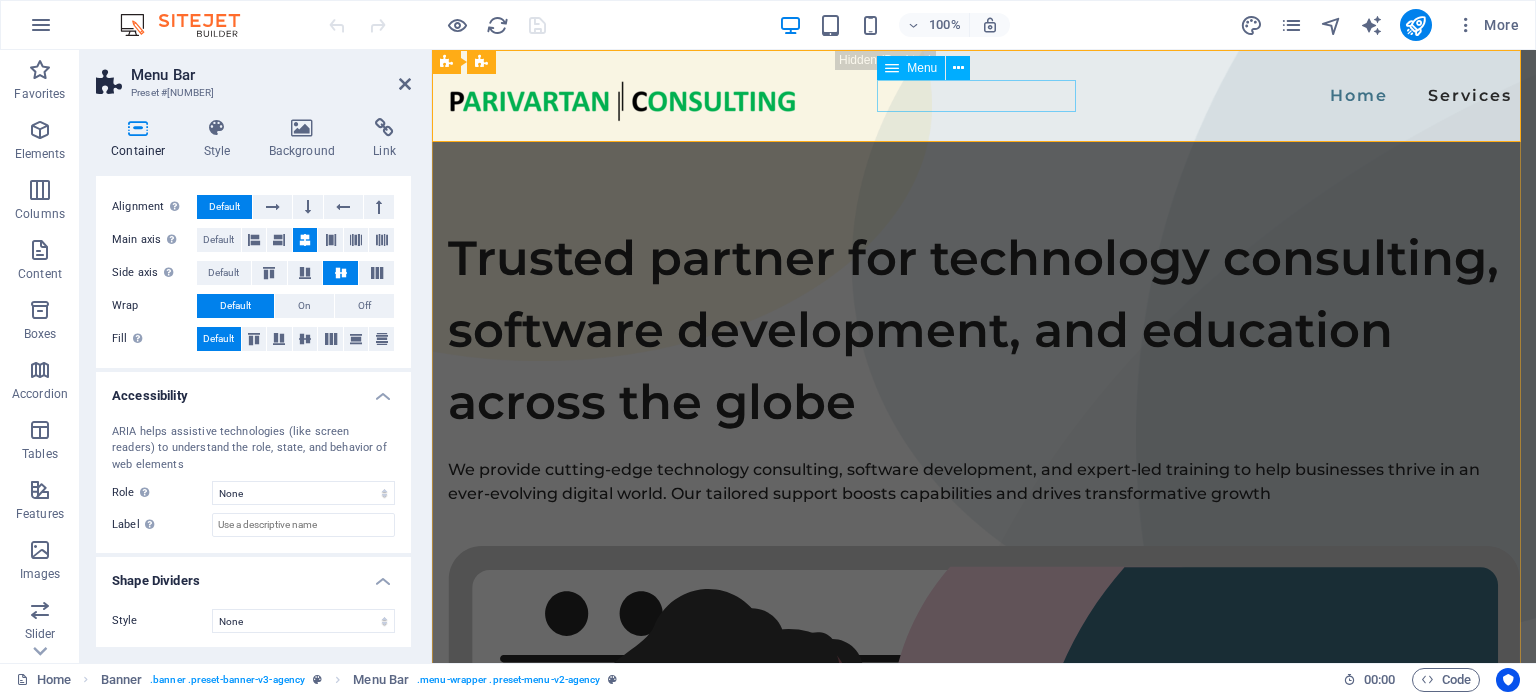 click on "Home Services" at bounding box center (984, 96) 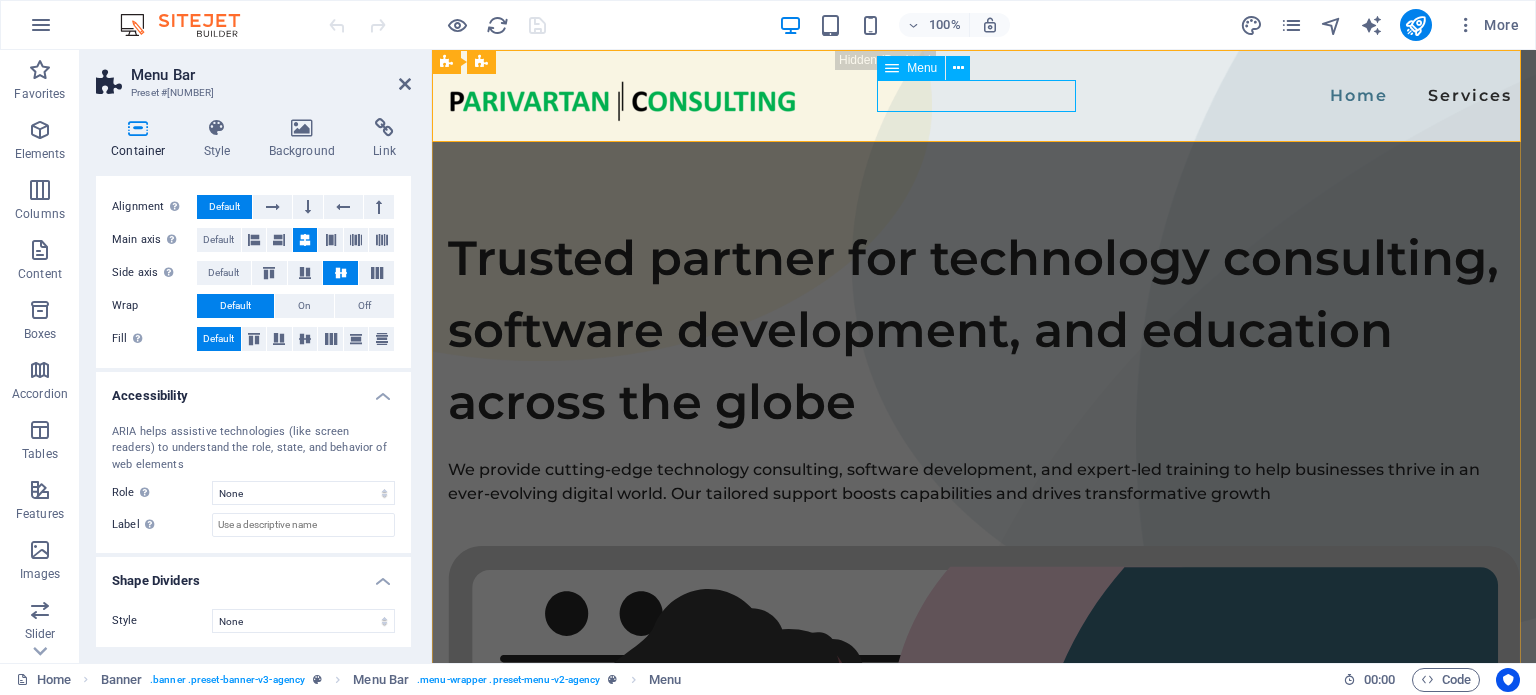 click on "Menu" at bounding box center [911, 68] 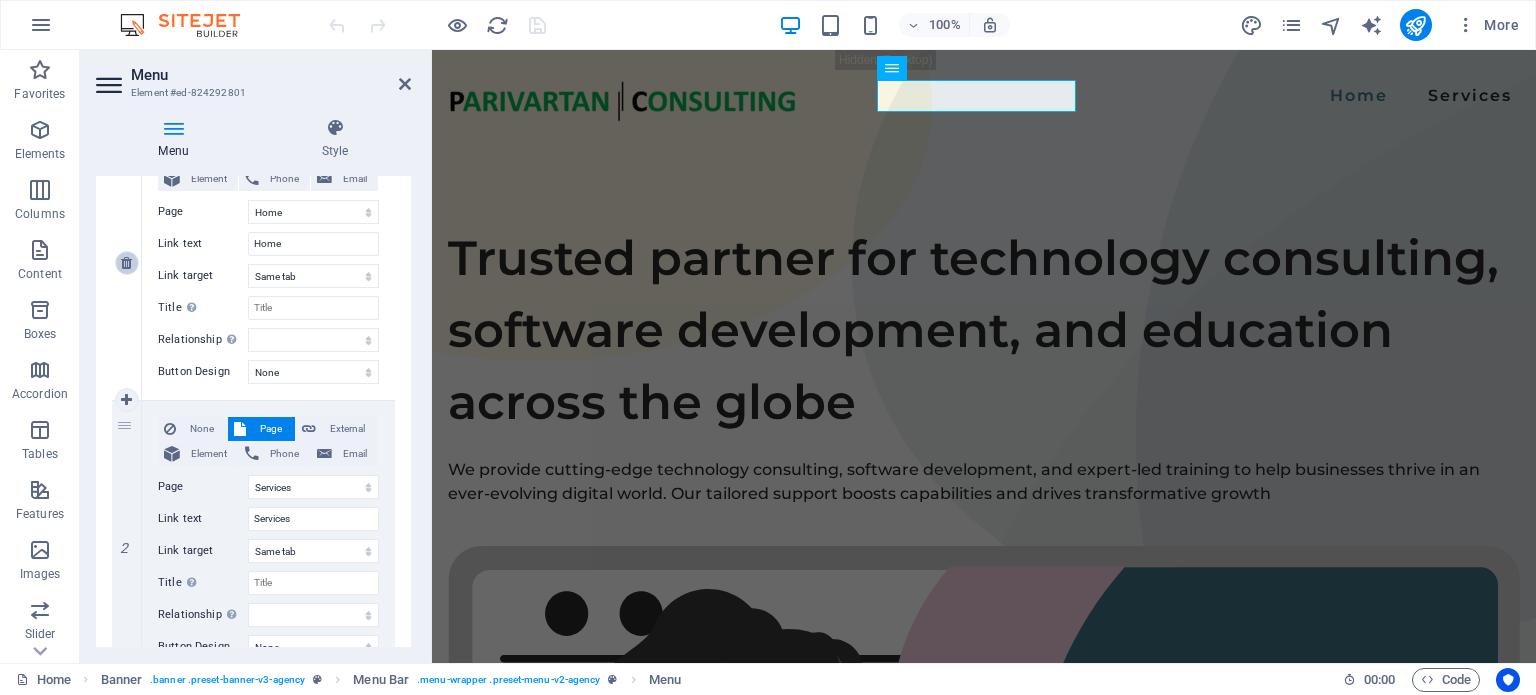 scroll, scrollTop: 323, scrollLeft: 0, axis: vertical 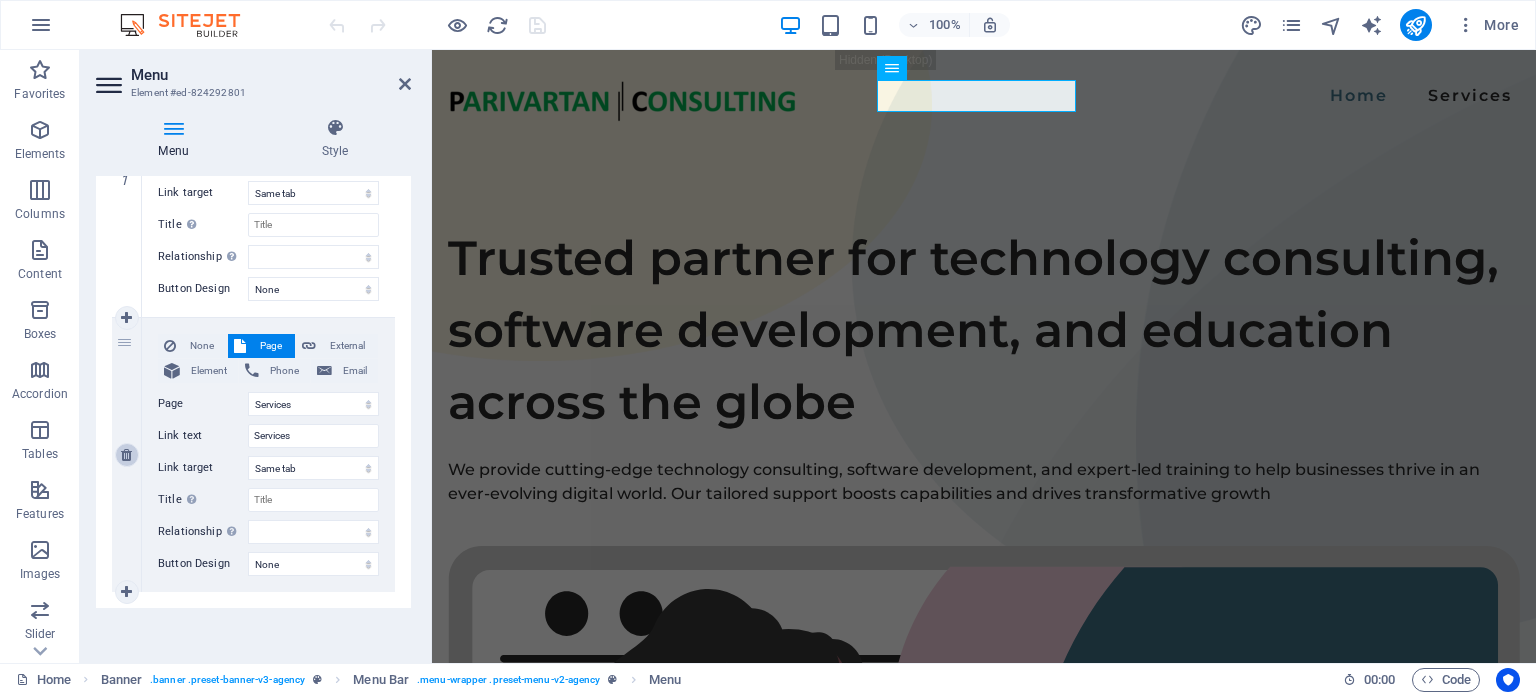click at bounding box center (126, 455) 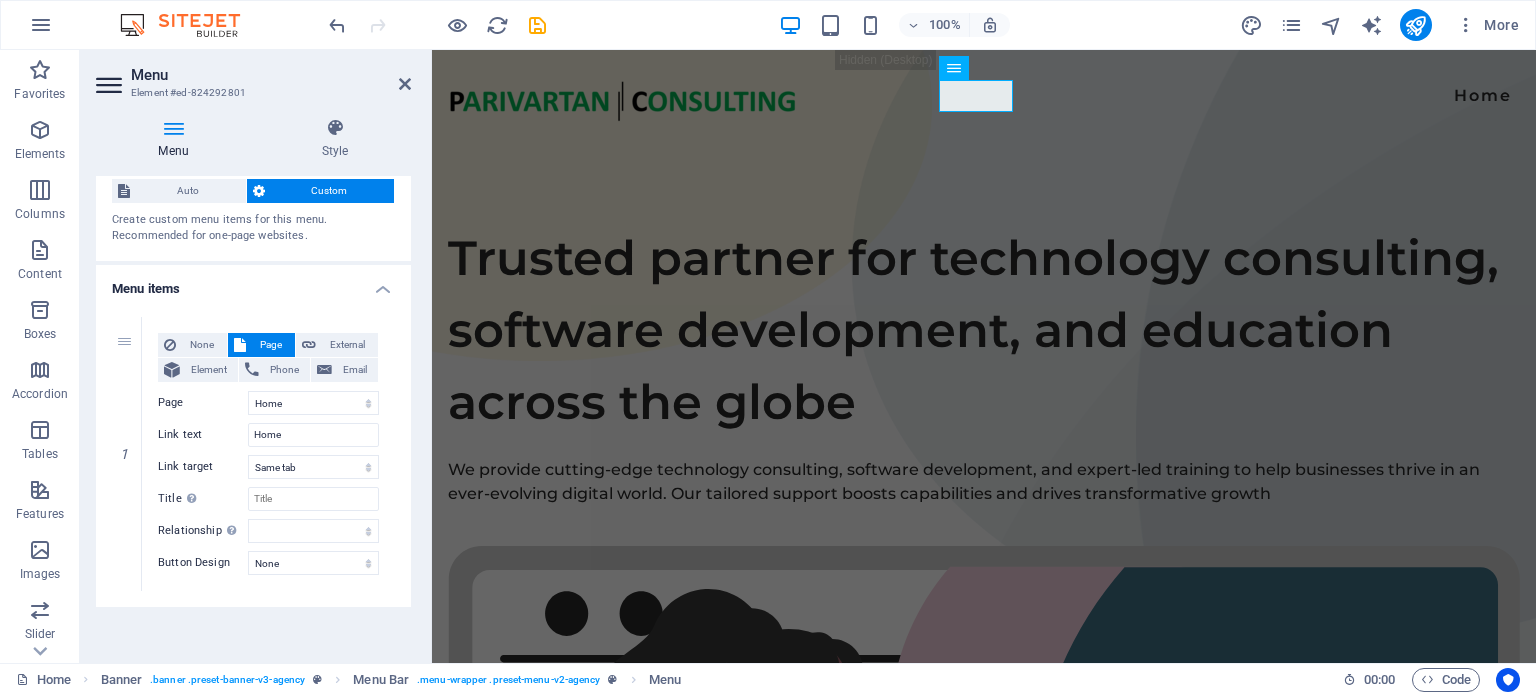 scroll, scrollTop: 48, scrollLeft: 0, axis: vertical 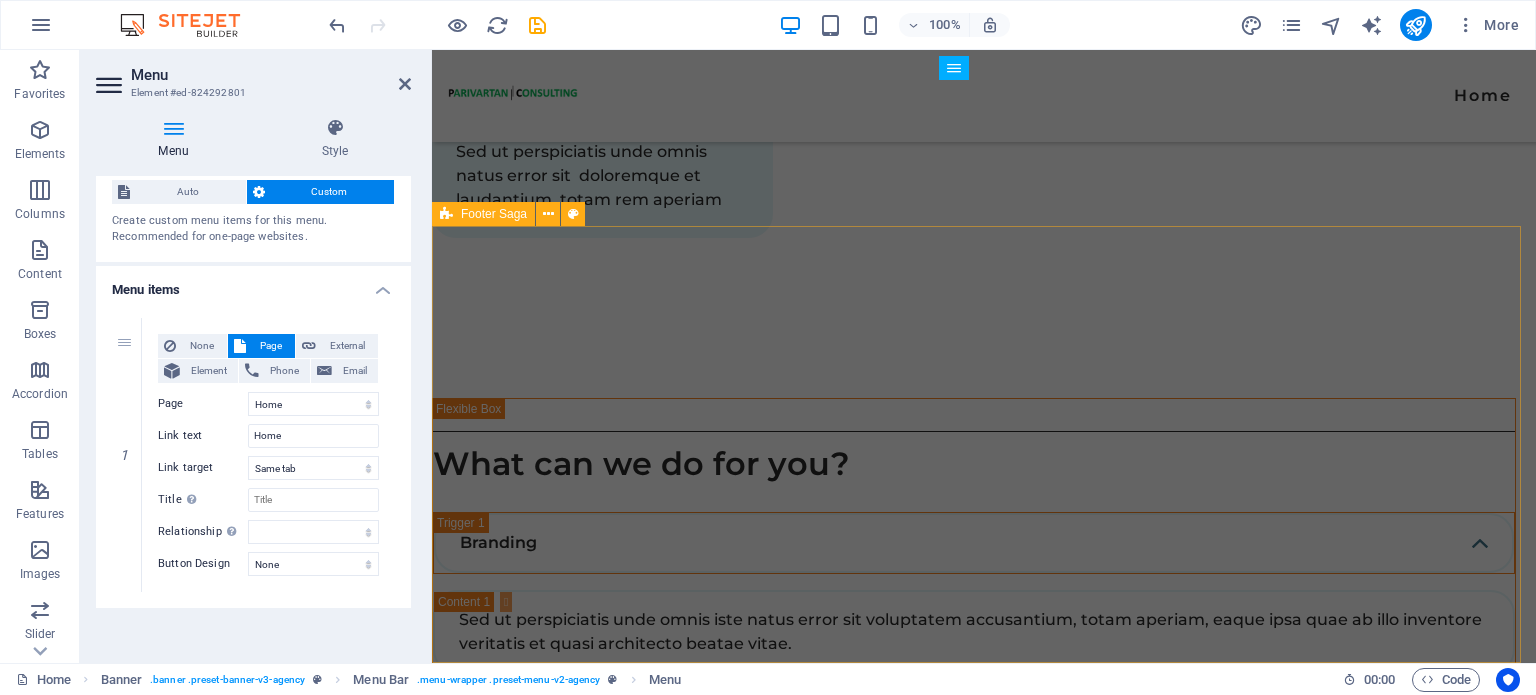 click on "HOME SERVICES EMAIL [EMAIL] PHONE NUMBER [PHONE] SOCIAL MEDIA [TEXT]© [YEAR]. All Rights Reserved. LLP Id - [TEXT] | TAN:[TEXT]" at bounding box center [984, 3818] 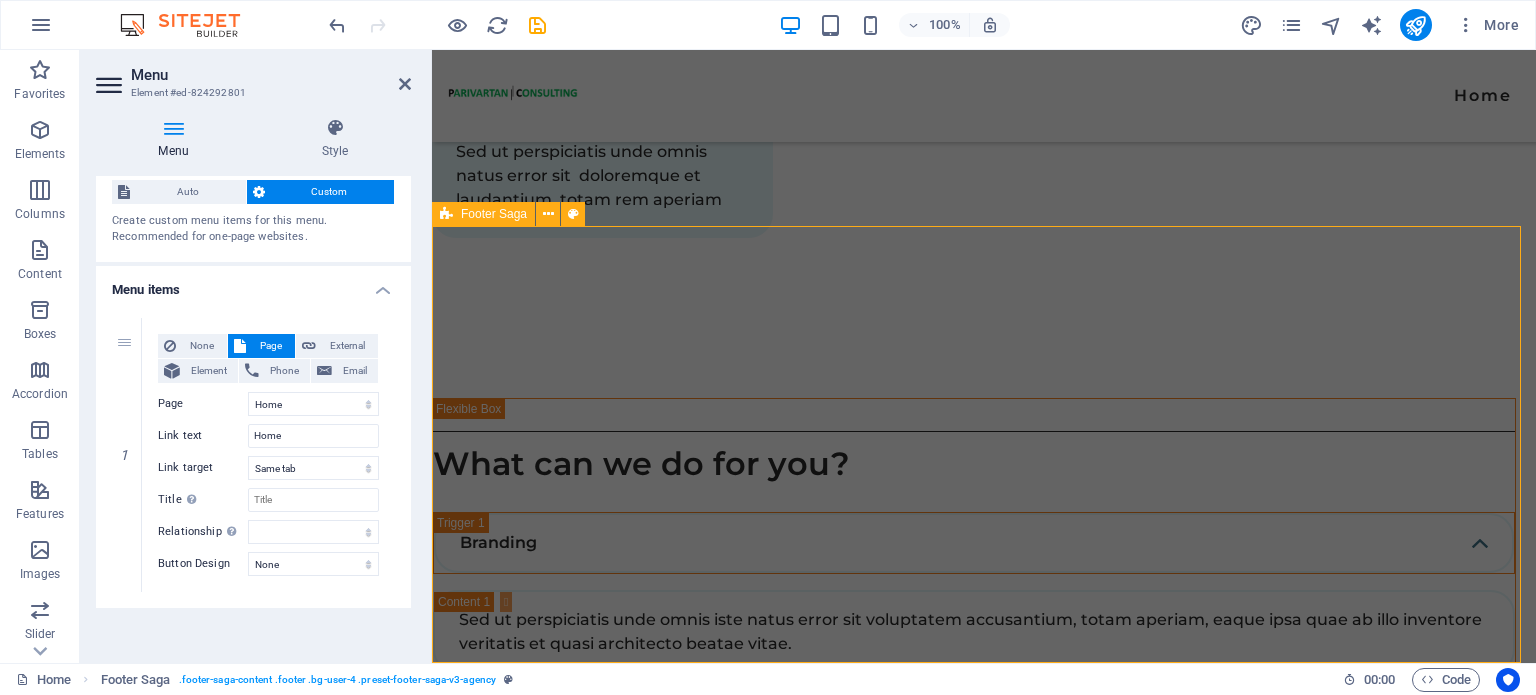 scroll, scrollTop: 3168, scrollLeft: 0, axis: vertical 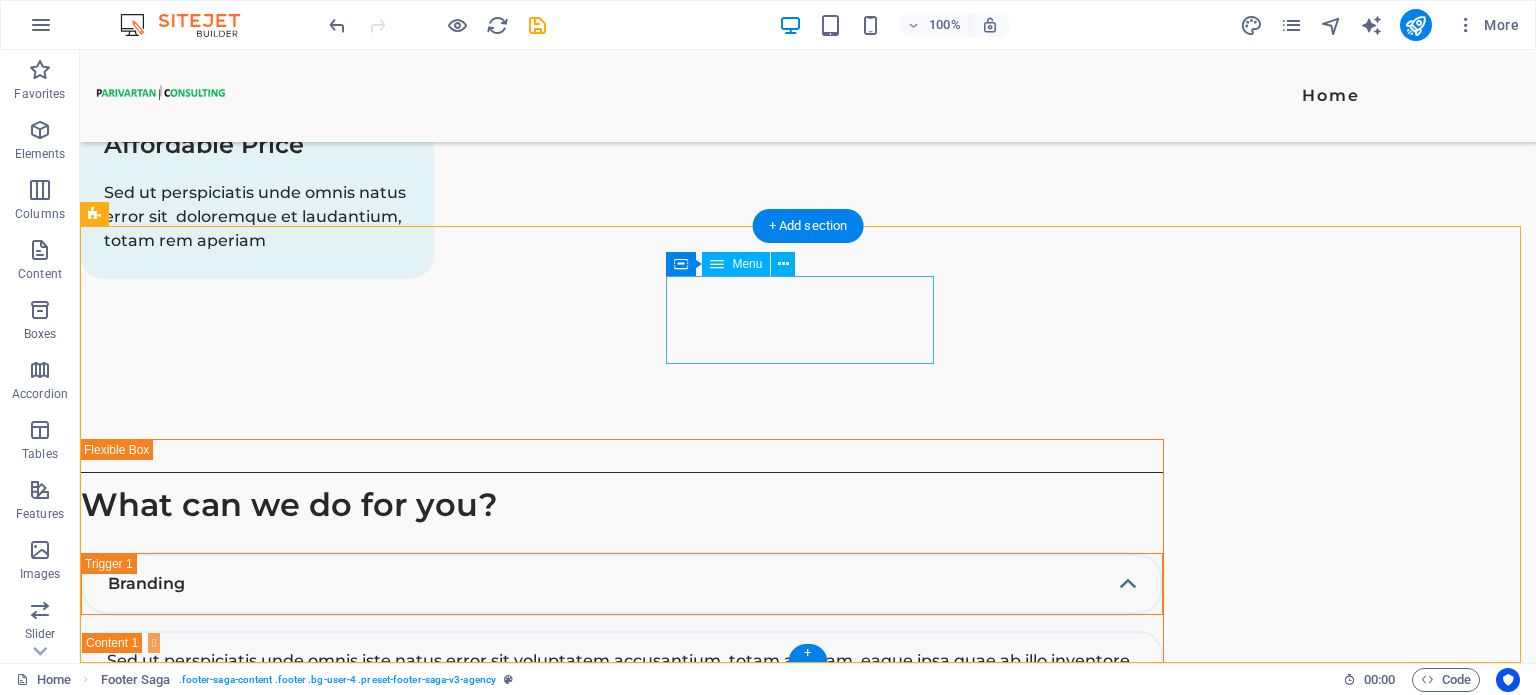click on "HOME SERVICES" at bounding box center (230, 3734) 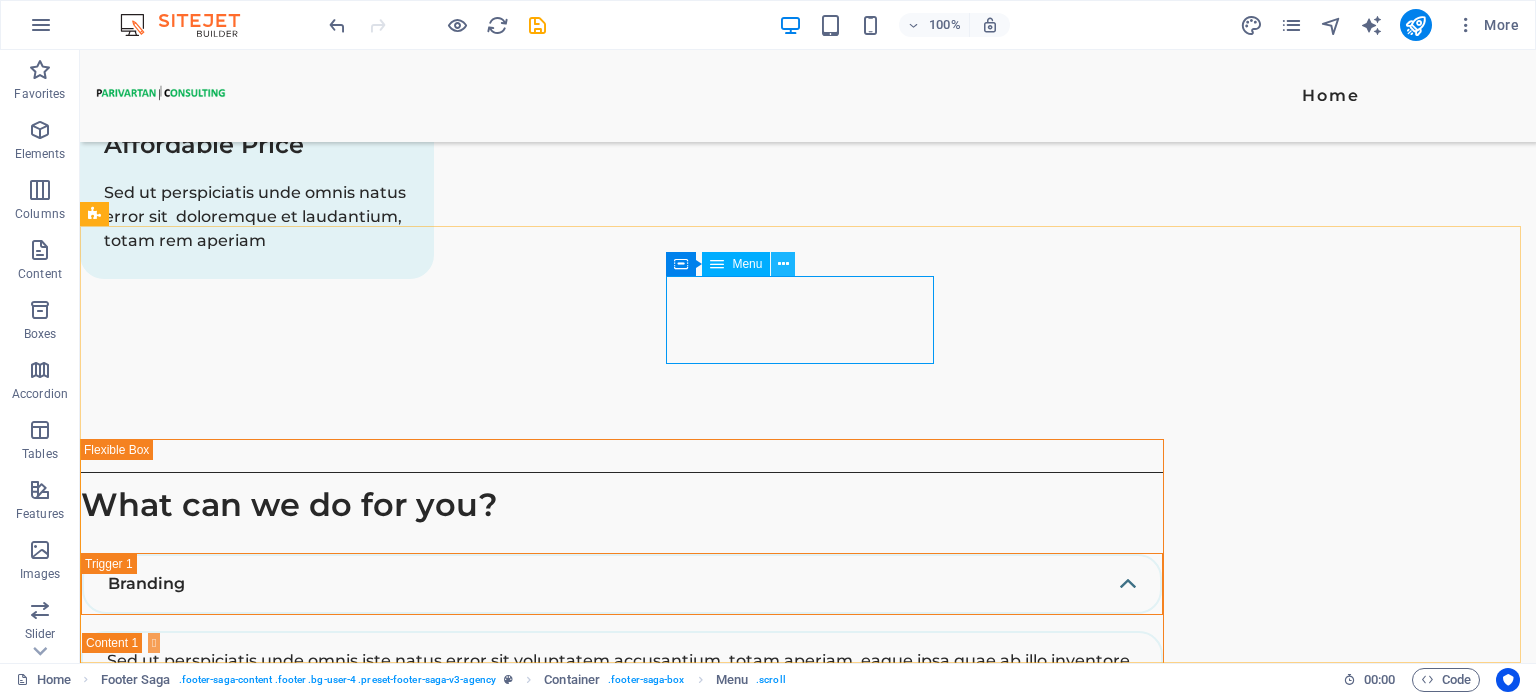 click at bounding box center [783, 264] 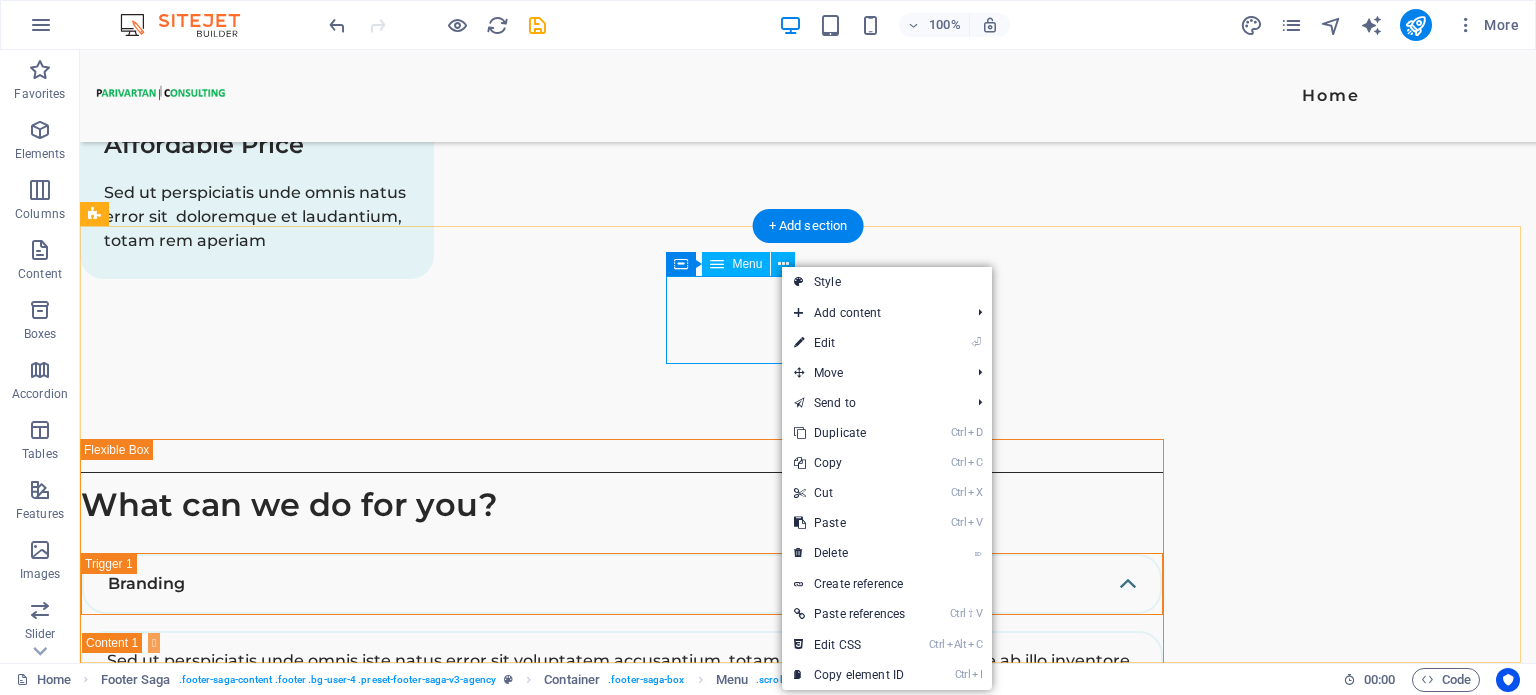 click on "HOME SERVICES" at bounding box center (230, 3734) 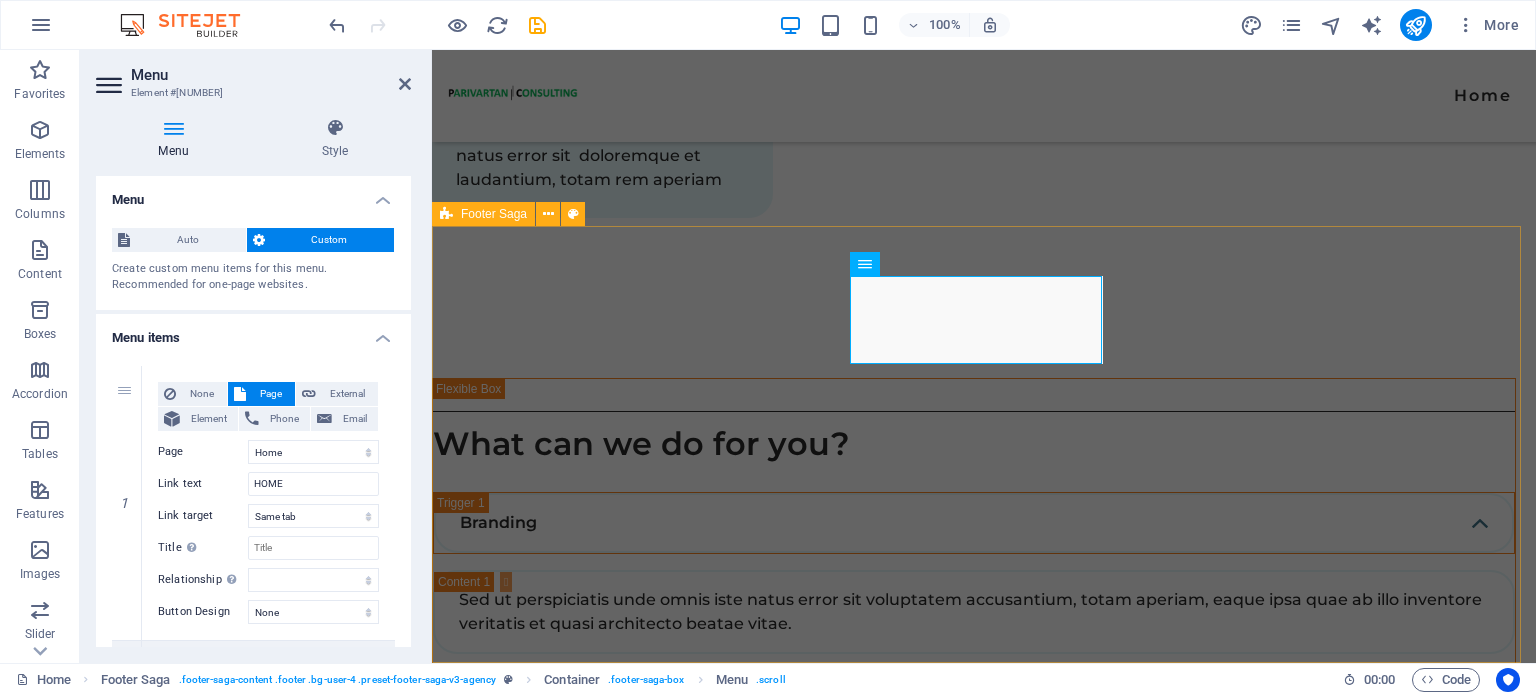scroll, scrollTop: 3148, scrollLeft: 0, axis: vertical 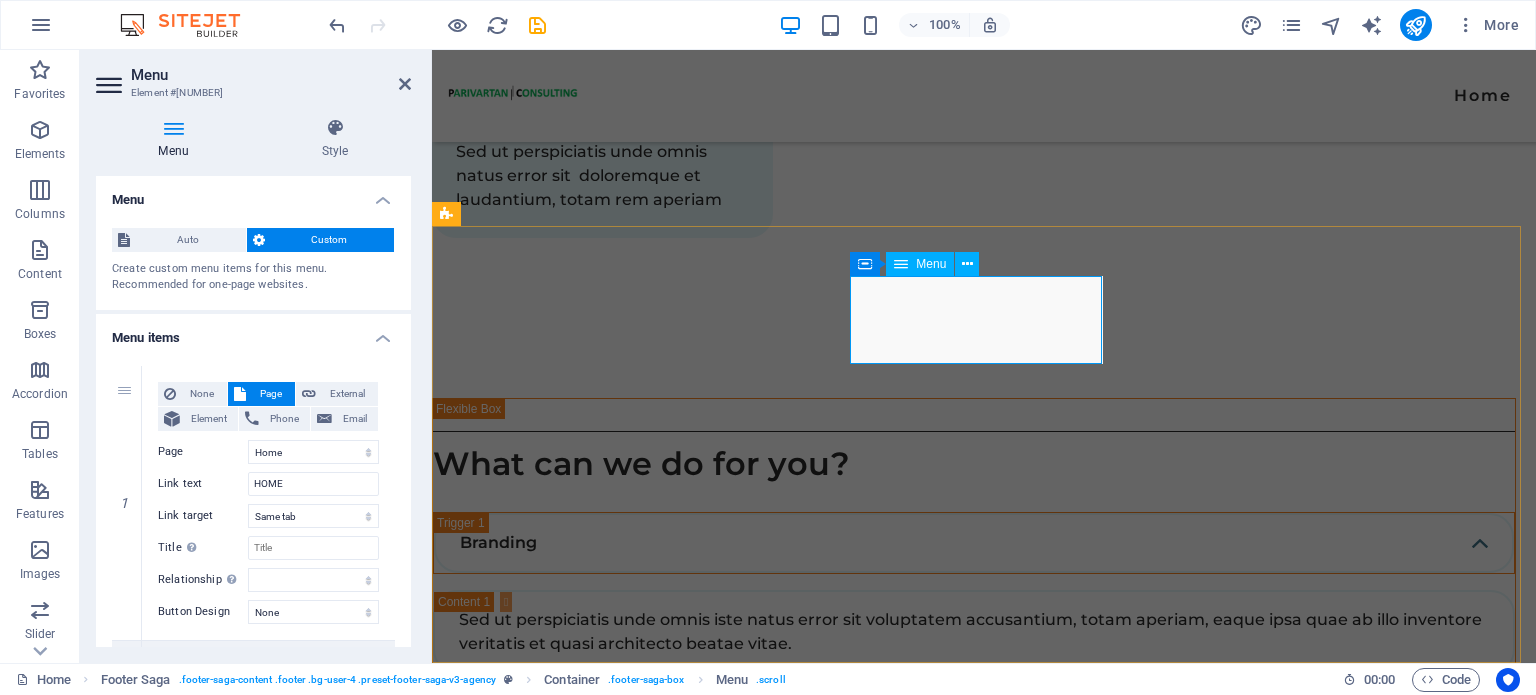 click on "HOME SERVICES" at bounding box center (576, 3662) 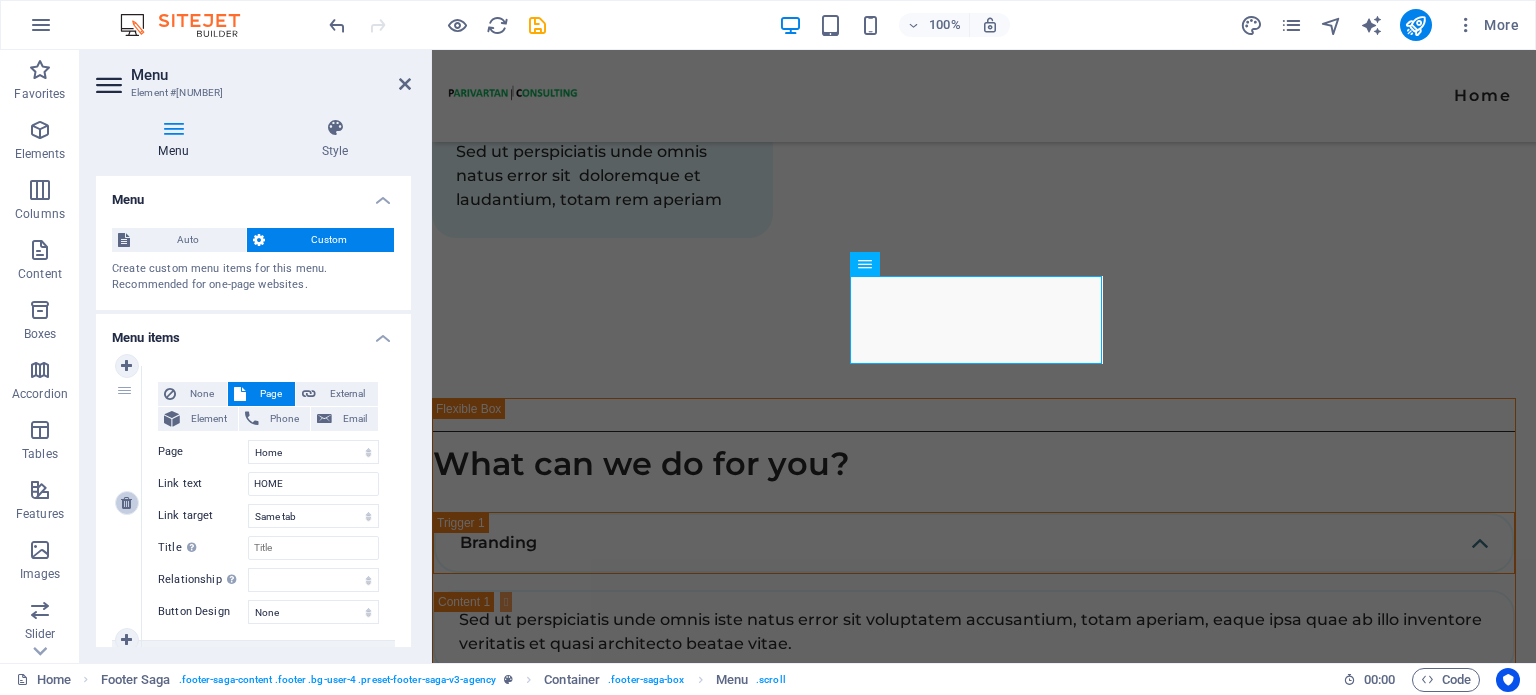 scroll, scrollTop: 323, scrollLeft: 0, axis: vertical 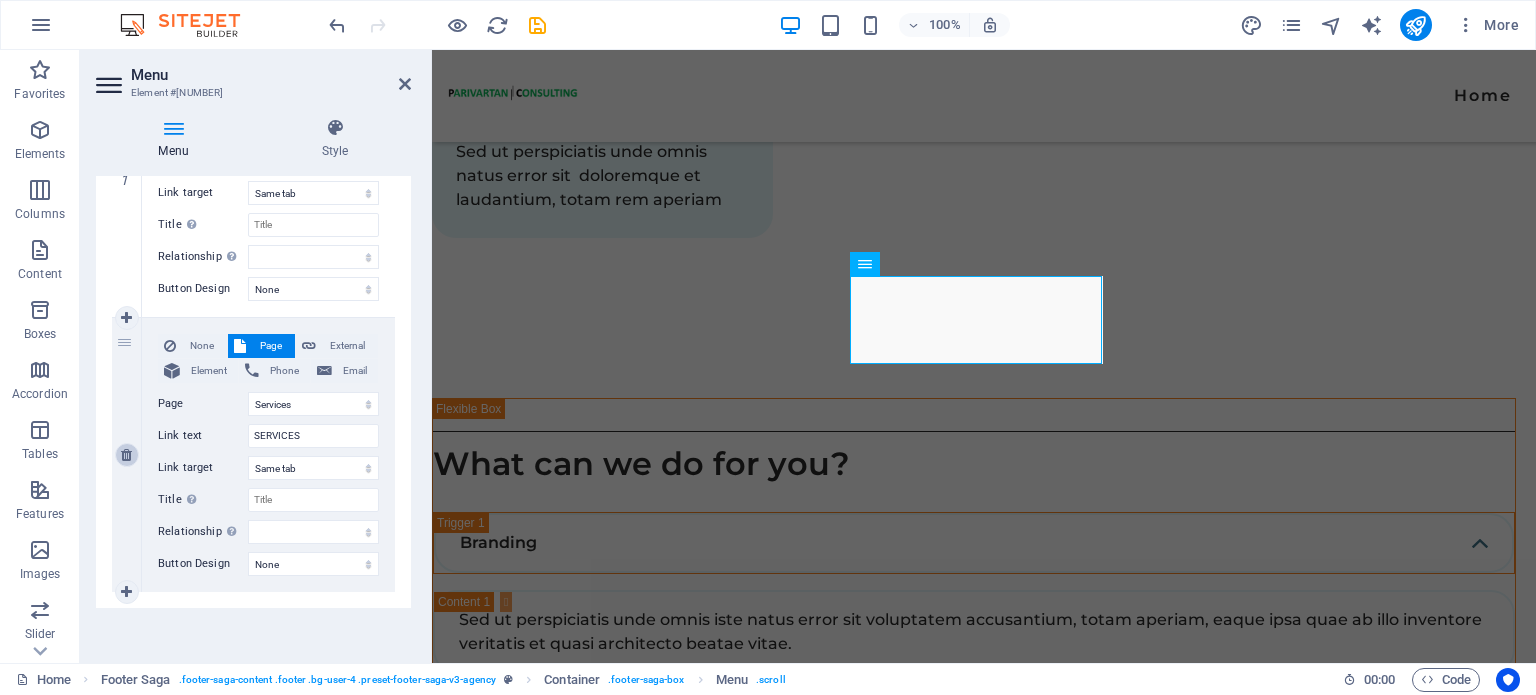 click at bounding box center (126, 455) 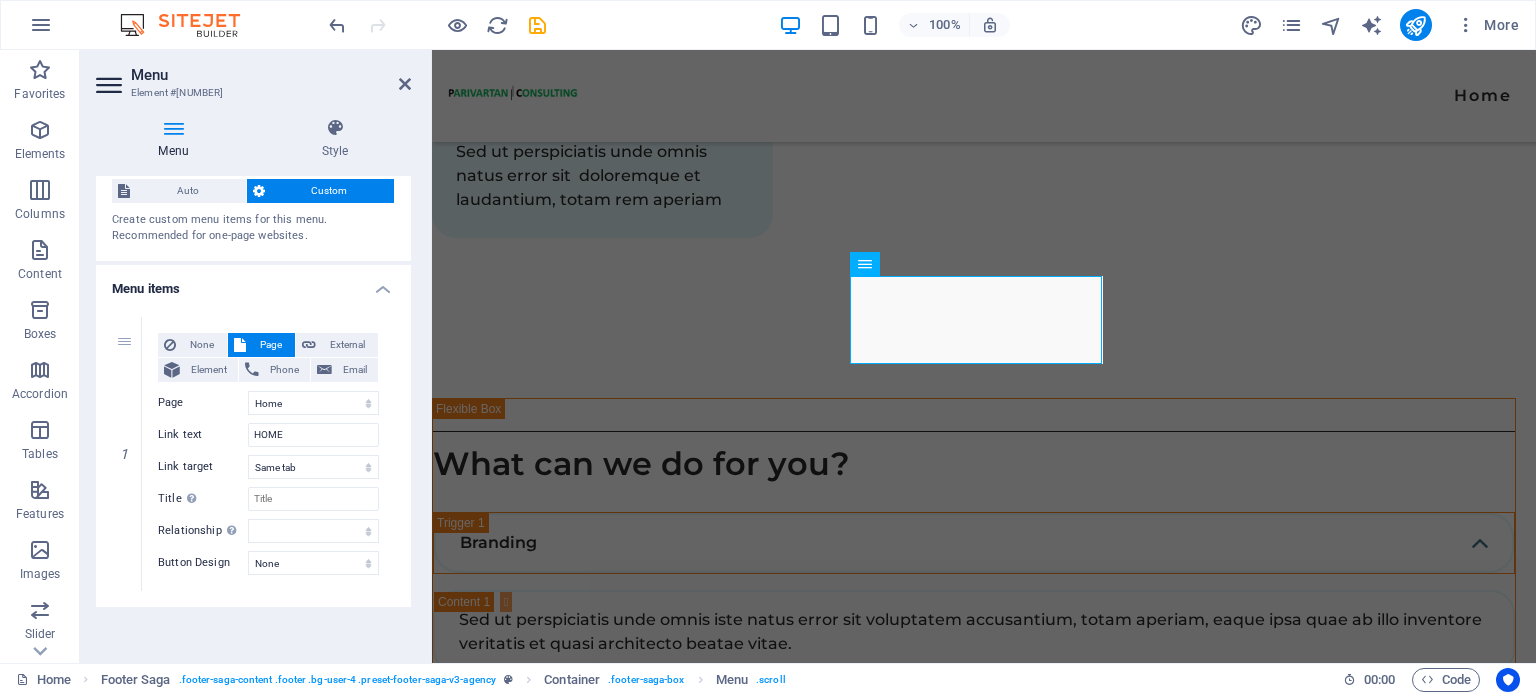 scroll, scrollTop: 48, scrollLeft: 0, axis: vertical 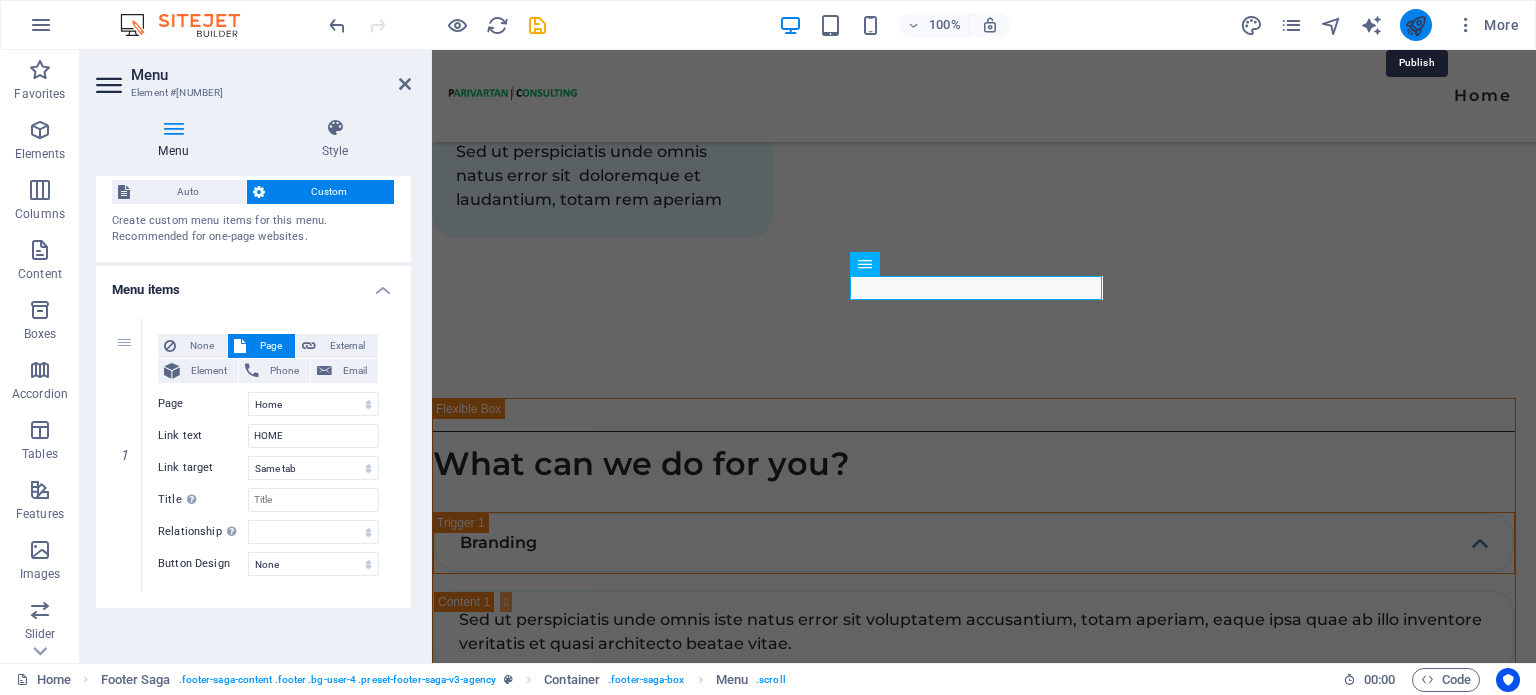 click at bounding box center [1415, 25] 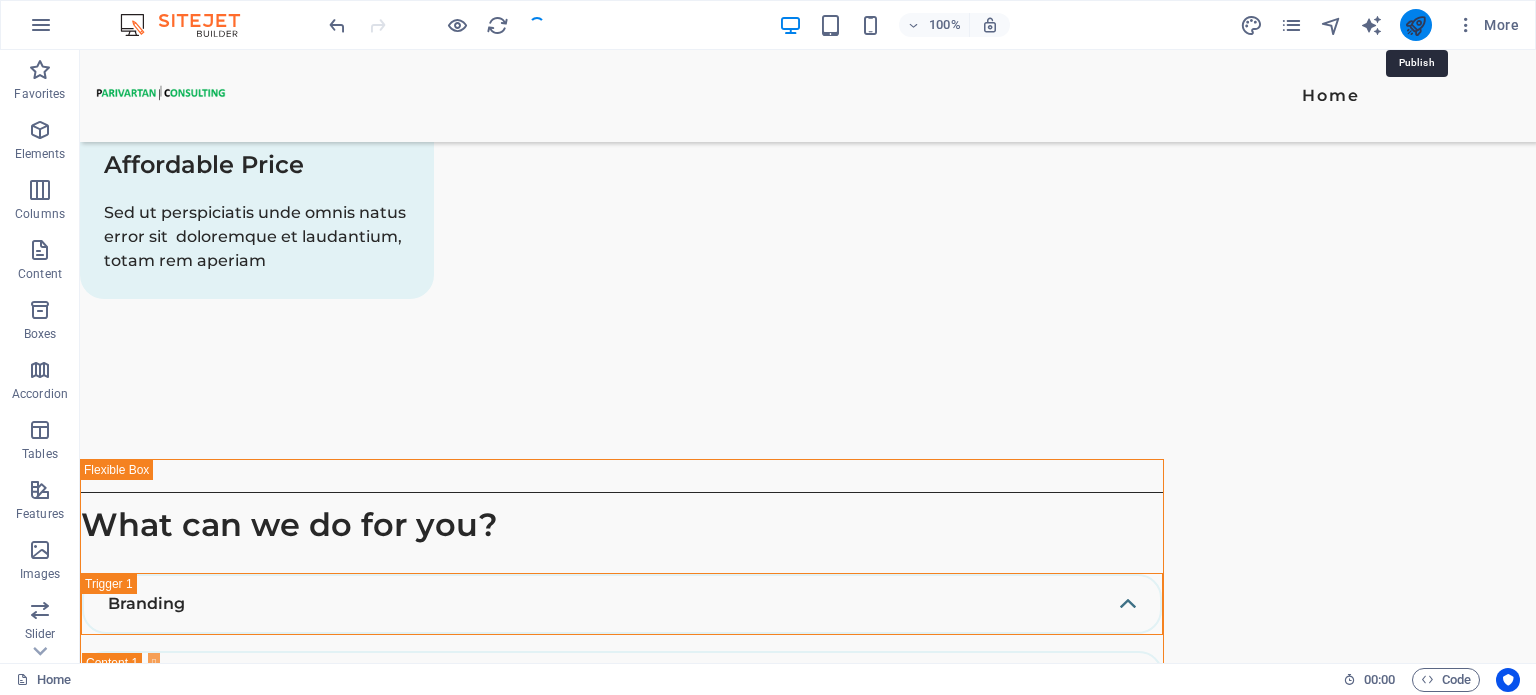 scroll, scrollTop: 3168, scrollLeft: 0, axis: vertical 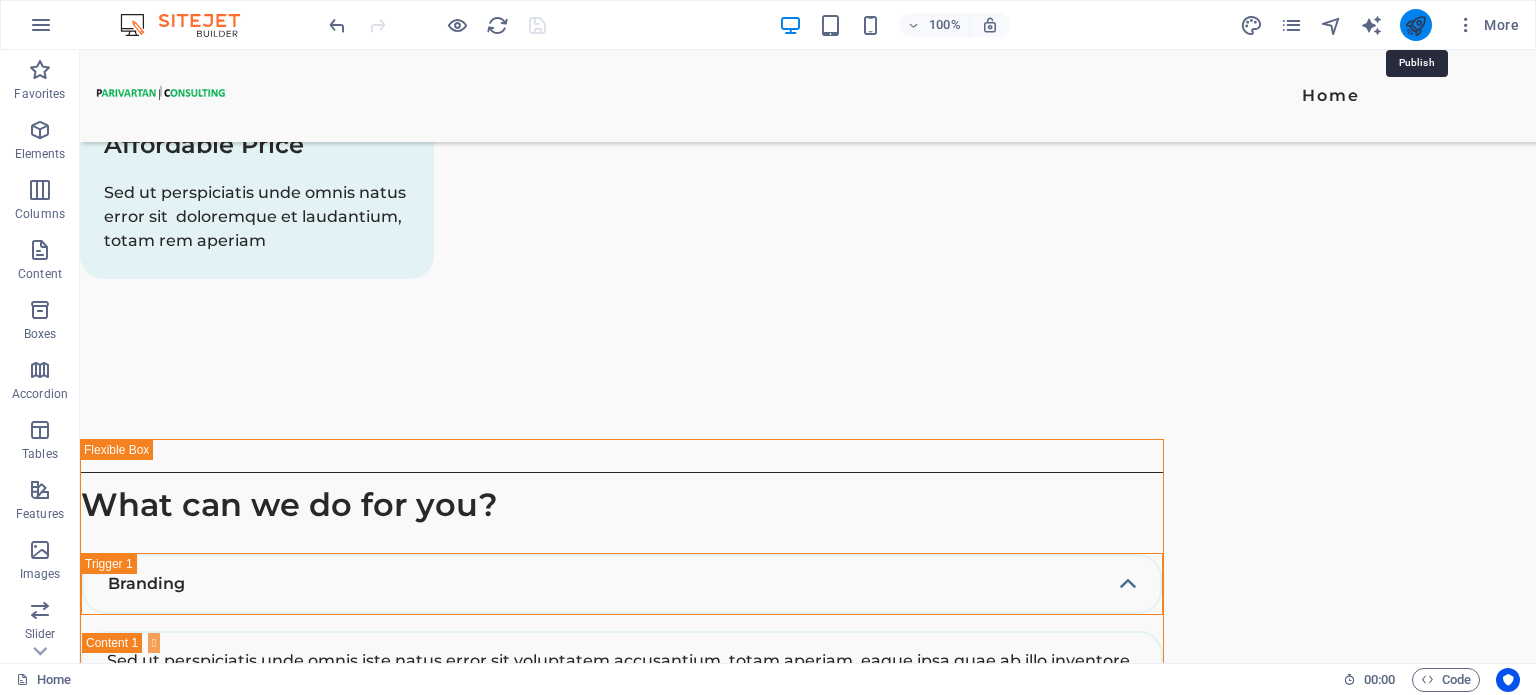 click at bounding box center (1415, 25) 